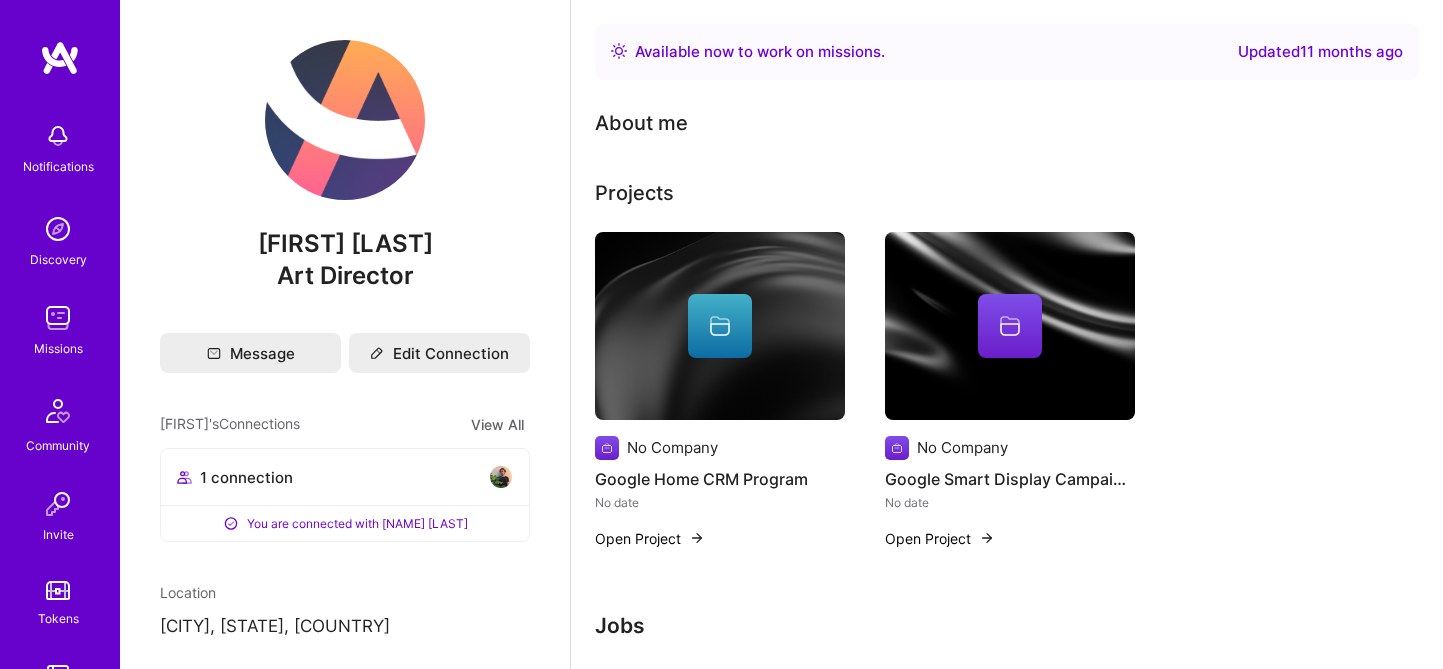 scroll, scrollTop: 0, scrollLeft: 0, axis: both 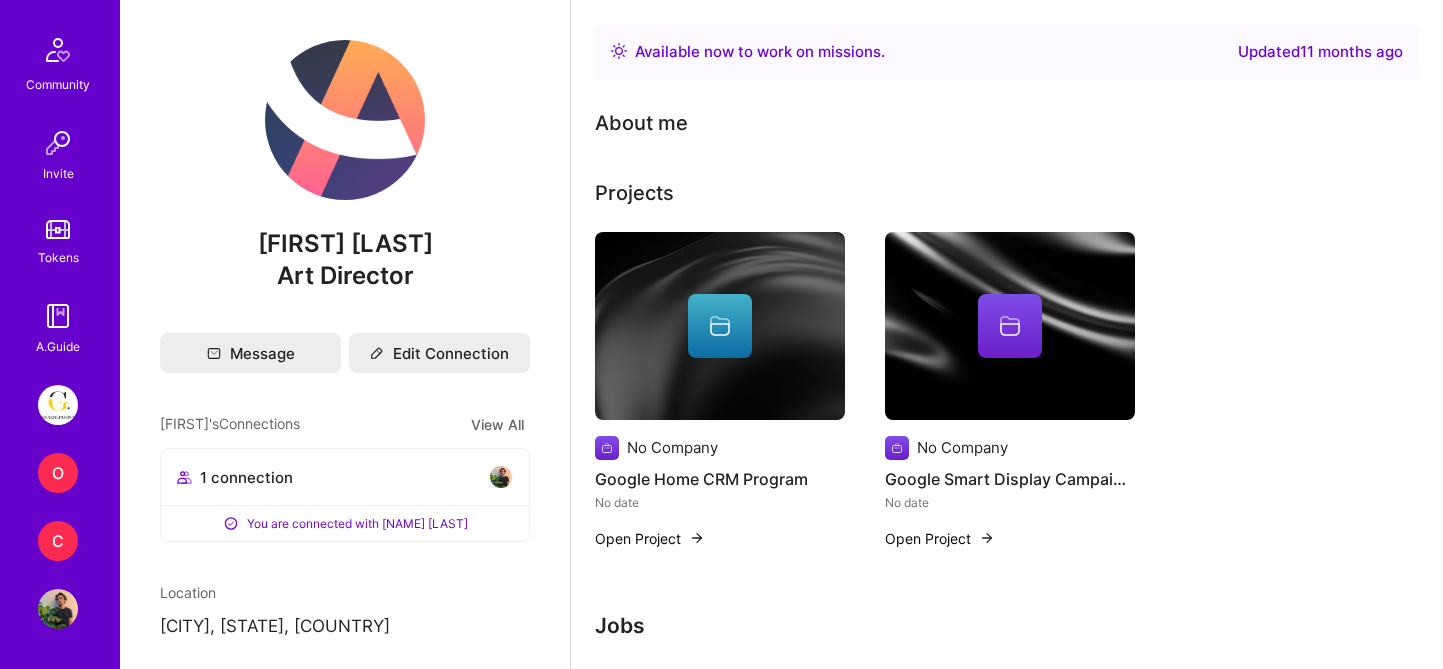 click on "C" at bounding box center [58, 541] 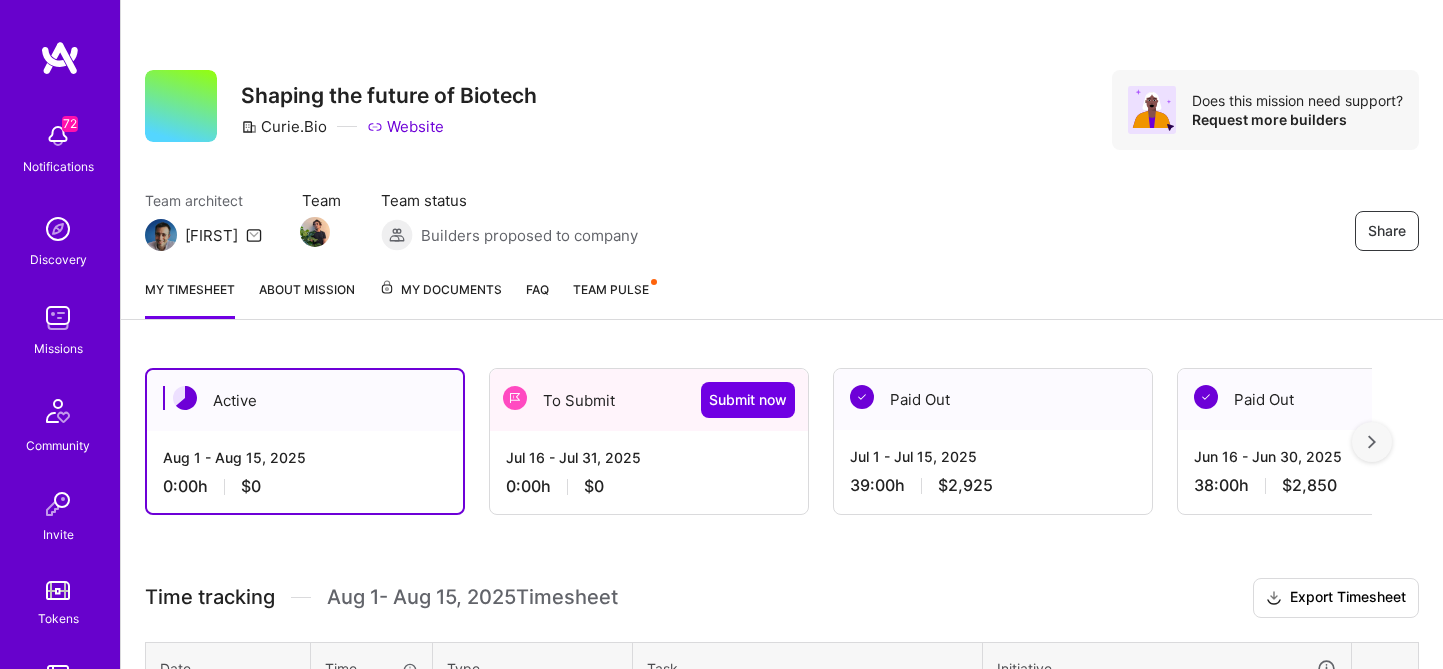 click on "0:00 h    $0" at bounding box center [649, 486] 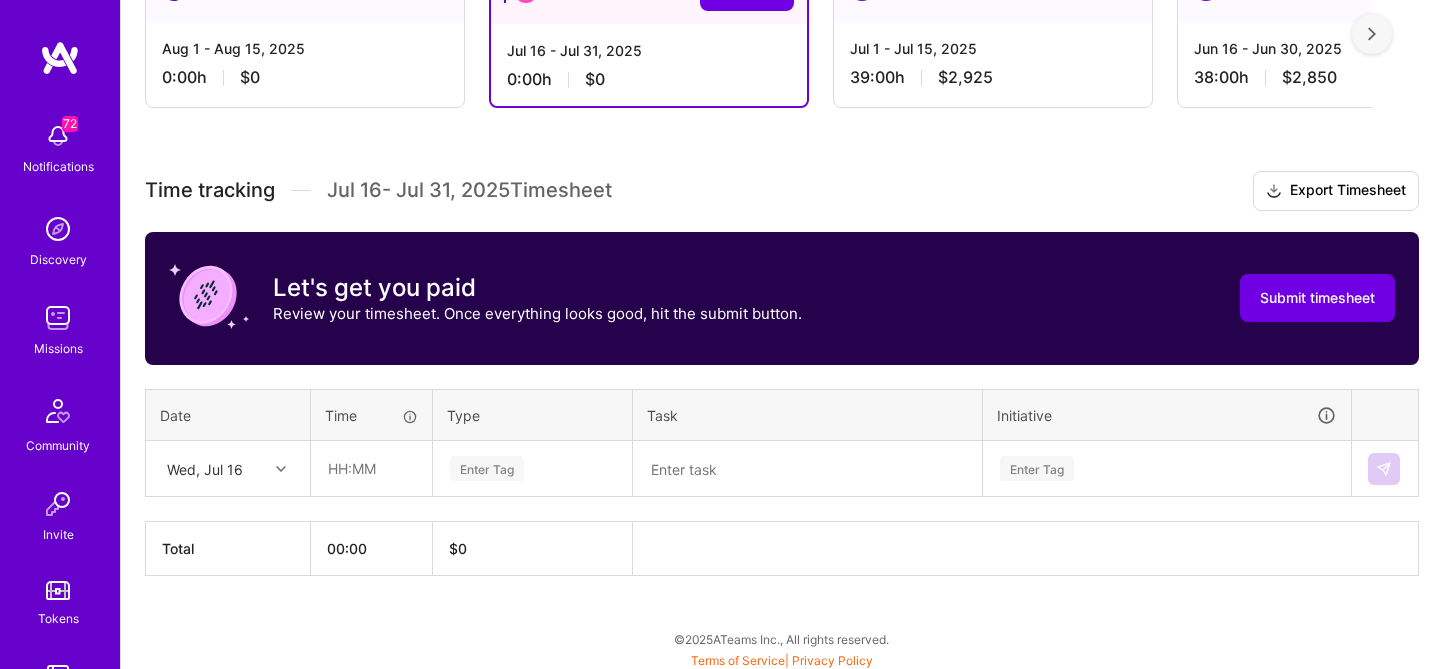 scroll, scrollTop: 412, scrollLeft: 0, axis: vertical 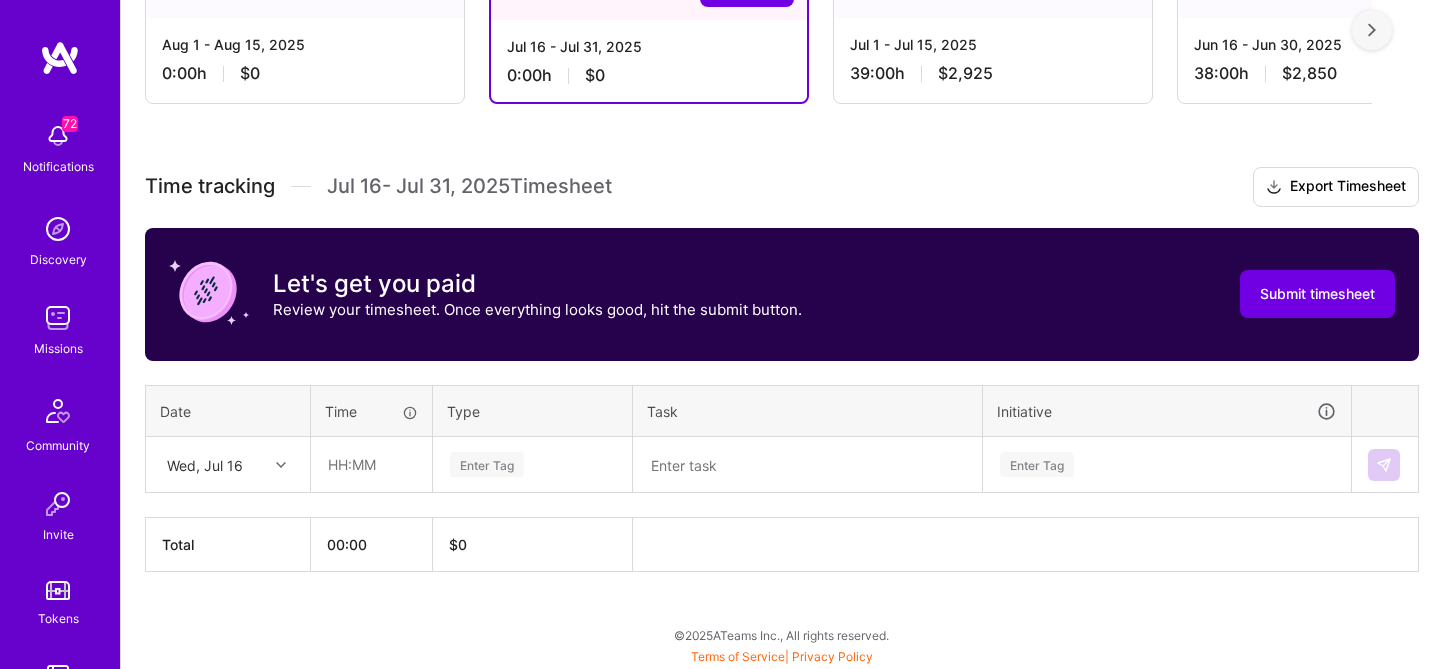 click on "Wed, Jul 16" at bounding box center [212, 464] 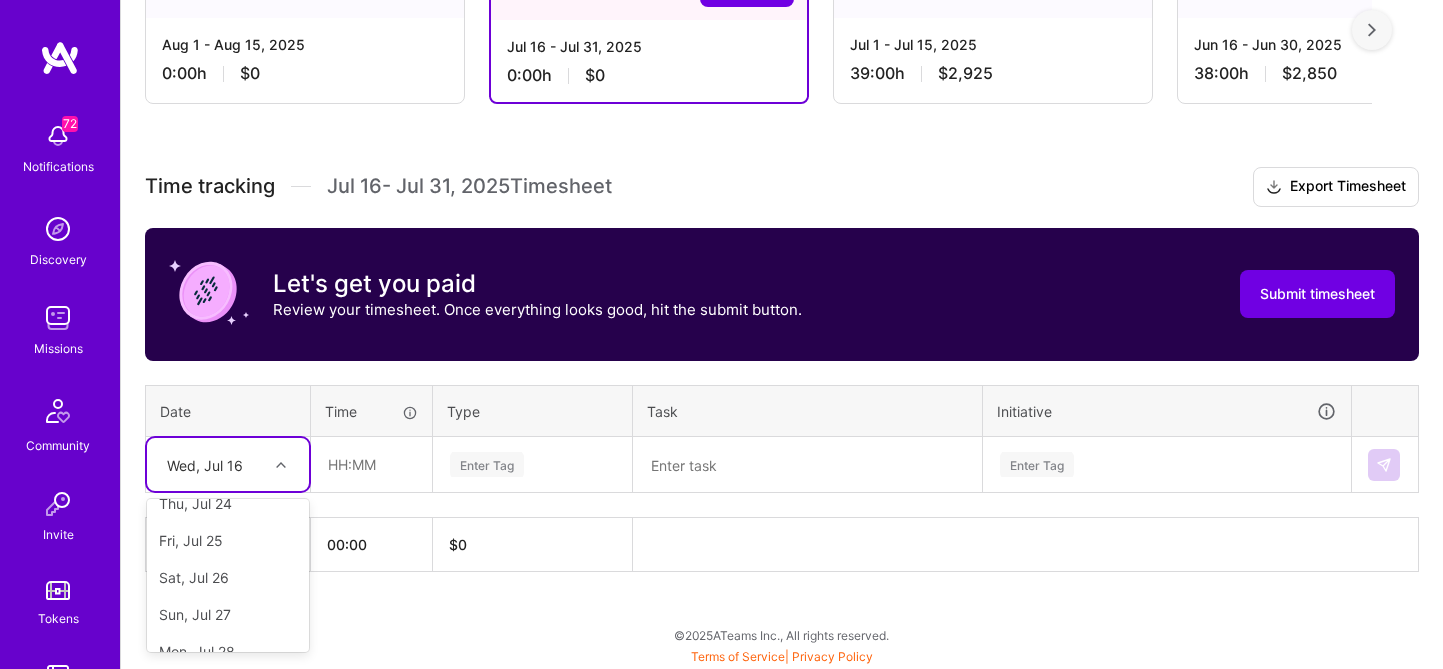 scroll, scrollTop: 0, scrollLeft: 0, axis: both 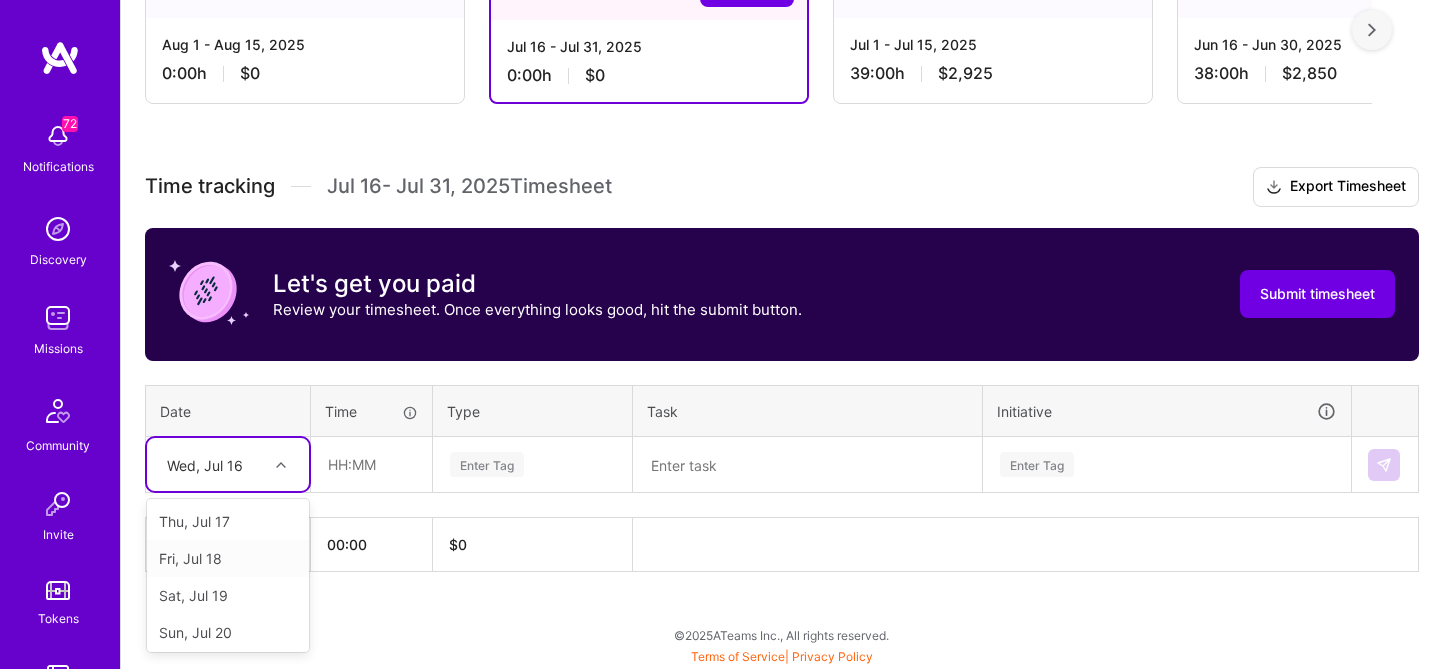 click on "Active [DATE] - [DATE] [TIME]    $[NUMBER] To Submit Submit now [DATE] - [DATE] [TIME]    $[NUMBER] Paid Out [DATE] - [DATE] [TIME]    $[NUMBER] Paid Out [DATE] - [DATE] [TIME]    $[NUMBER] Submitted [DATE] - [DATE] [TIME]    $[NUMBER] Paid Out [DATE] - [DATE] [TIME]    $[NUMBER] Paid Out [DATE] - [DATE] [TIME]    $[NUMBER] Paid Out [DATE] - [DATE] [TIME]    $[NUMBER] Paid Out [DATE] - [DATE] [TIME]    $[NUMBER] Paid Out [DATE] - [DATE] [TIME]    $[NUMBER] Paid Out [DATE] - [DATE] [TIME]    $[NUMBER] Paid Out [DATE] - [DATE] [TIME]    $[NUMBER] Paid Out [DATE] - [DATE] [TIME]    $[NUMBER] Time tracking [DATE]  -   [DATE] ,   [YEAR]  Timesheet Export Timesheet Let's get you paid Review your timesheet. Once everything looks good, hit the submit button. Submit timesheet Date Time Type Task Initiative  option [DAY], [MONTH] [DAY] focused, [NUMBER] of [NUMBER]. [NUMBER] results available. Use Up and Down to choose options, press Enter to select the currently focused option, press Escape to exit the menu. Total $[NUMBER]" at bounding box center (782, 301) 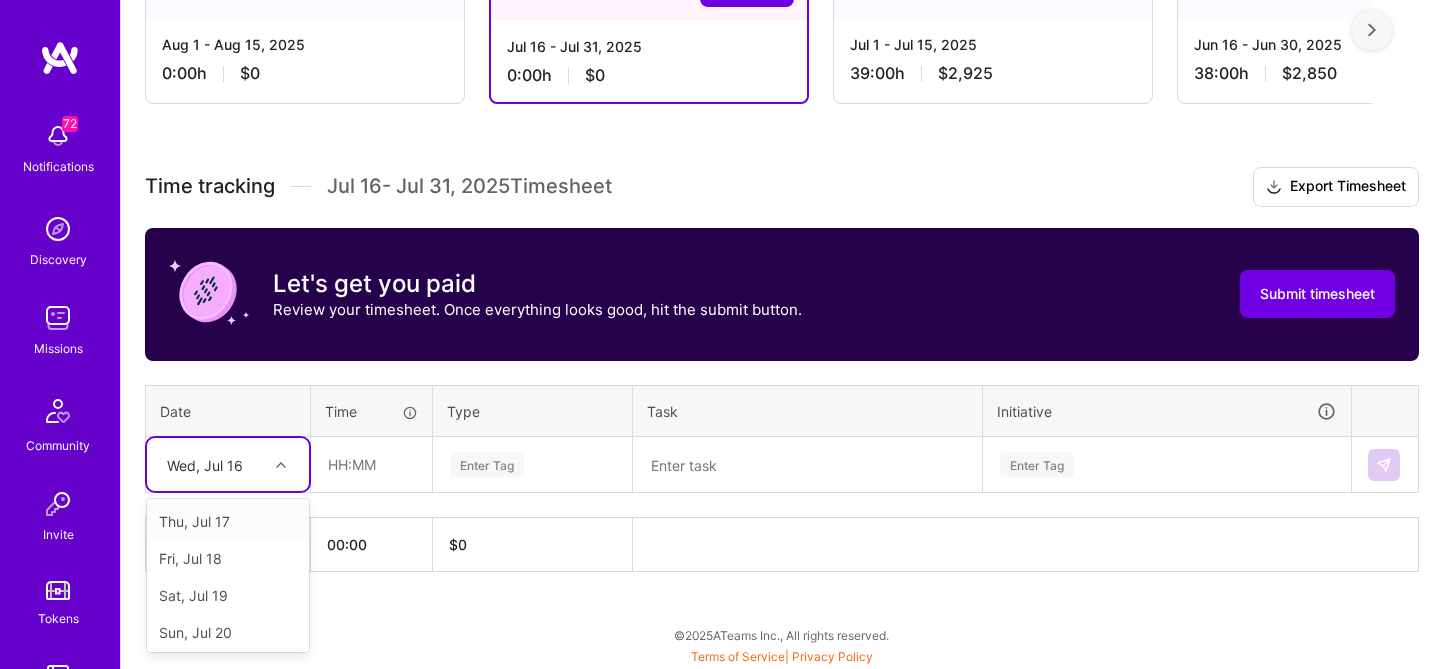 click on "Wed, Jul 16" at bounding box center [212, 464] 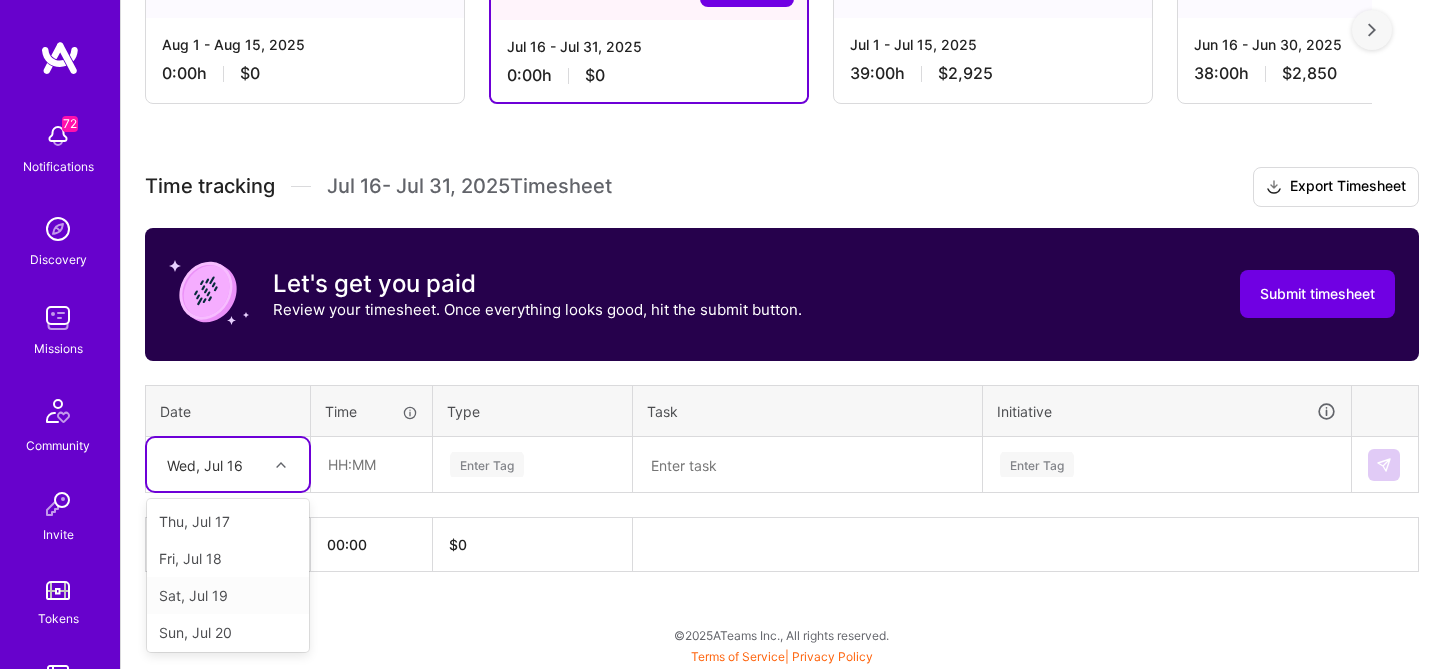 scroll, scrollTop: 410, scrollLeft: 0, axis: vertical 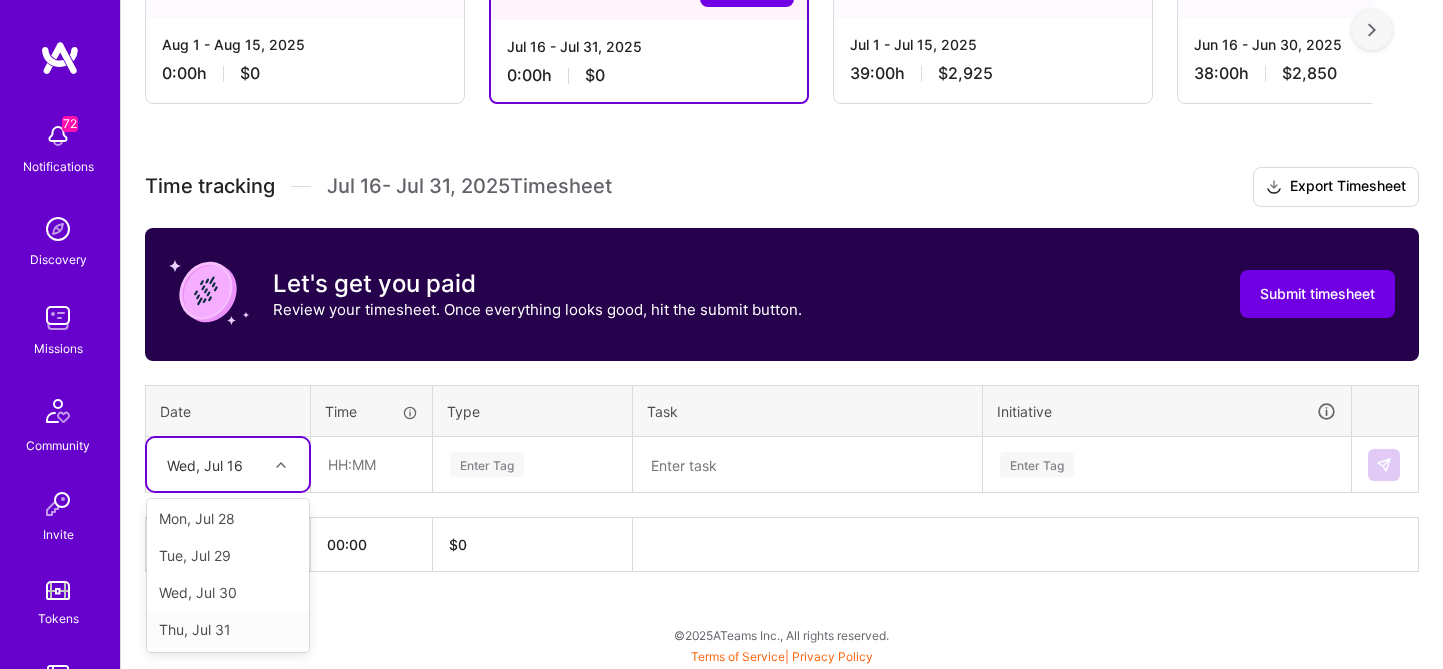 click on "Thu, Jul 31" at bounding box center [228, 629] 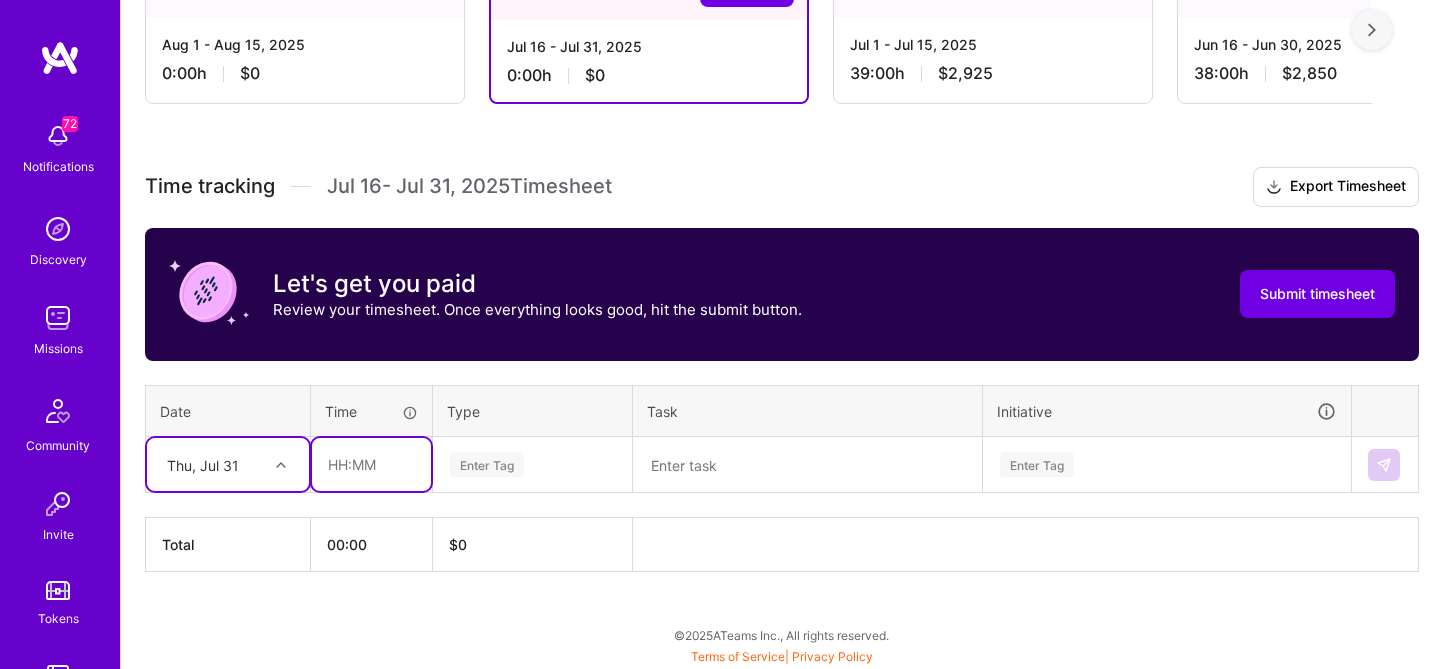 click at bounding box center (371, 464) 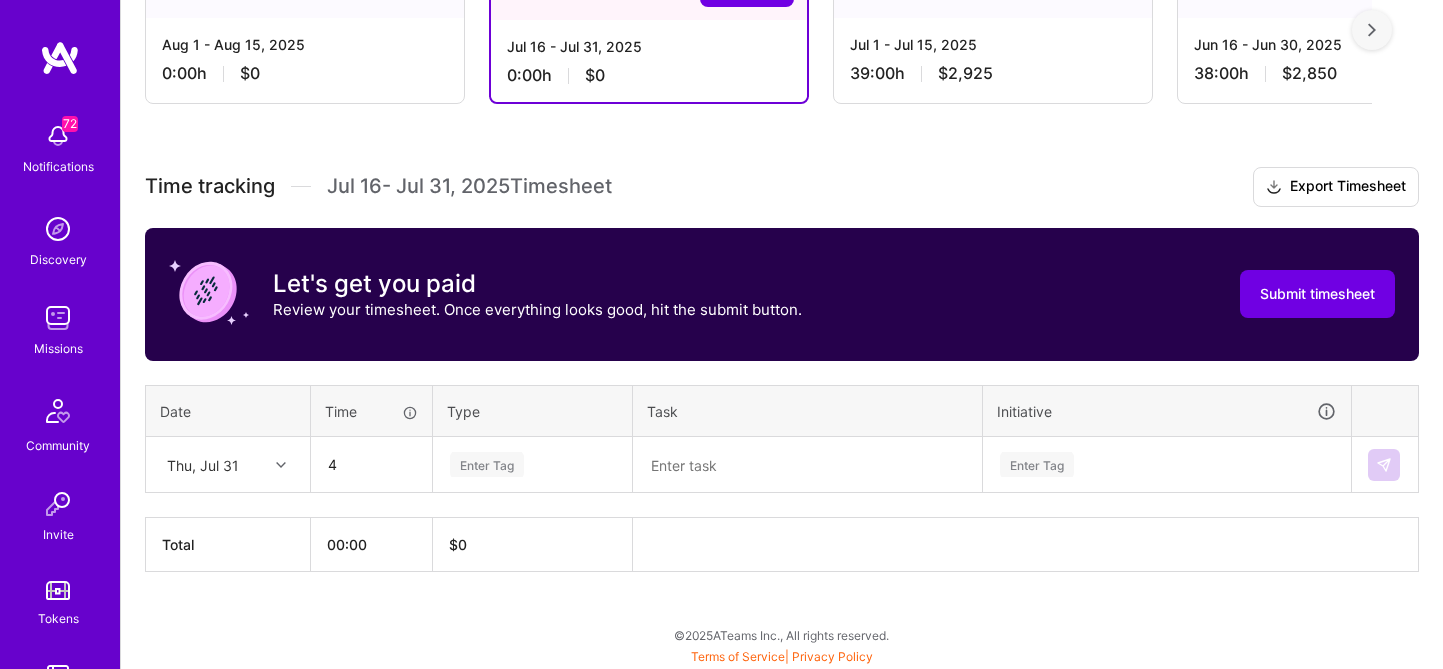 type on "04:00" 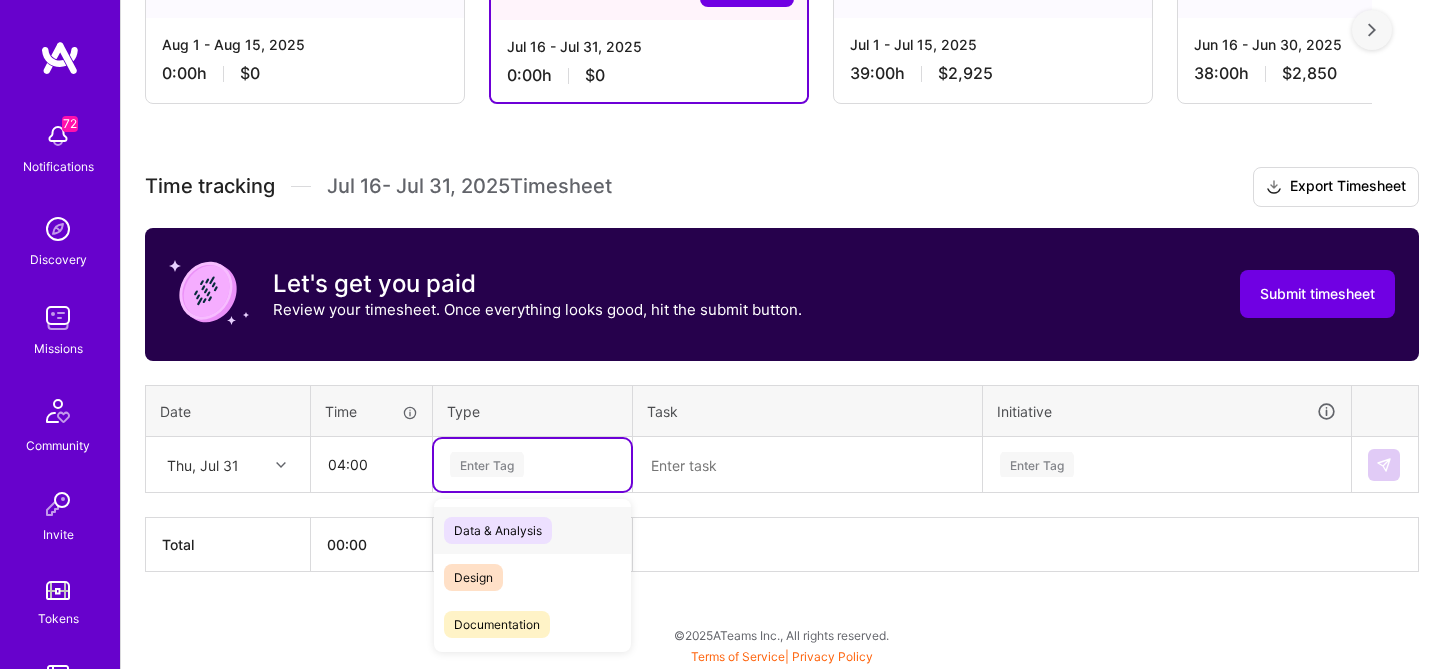 click on "Enter Tag" at bounding box center (487, 464) 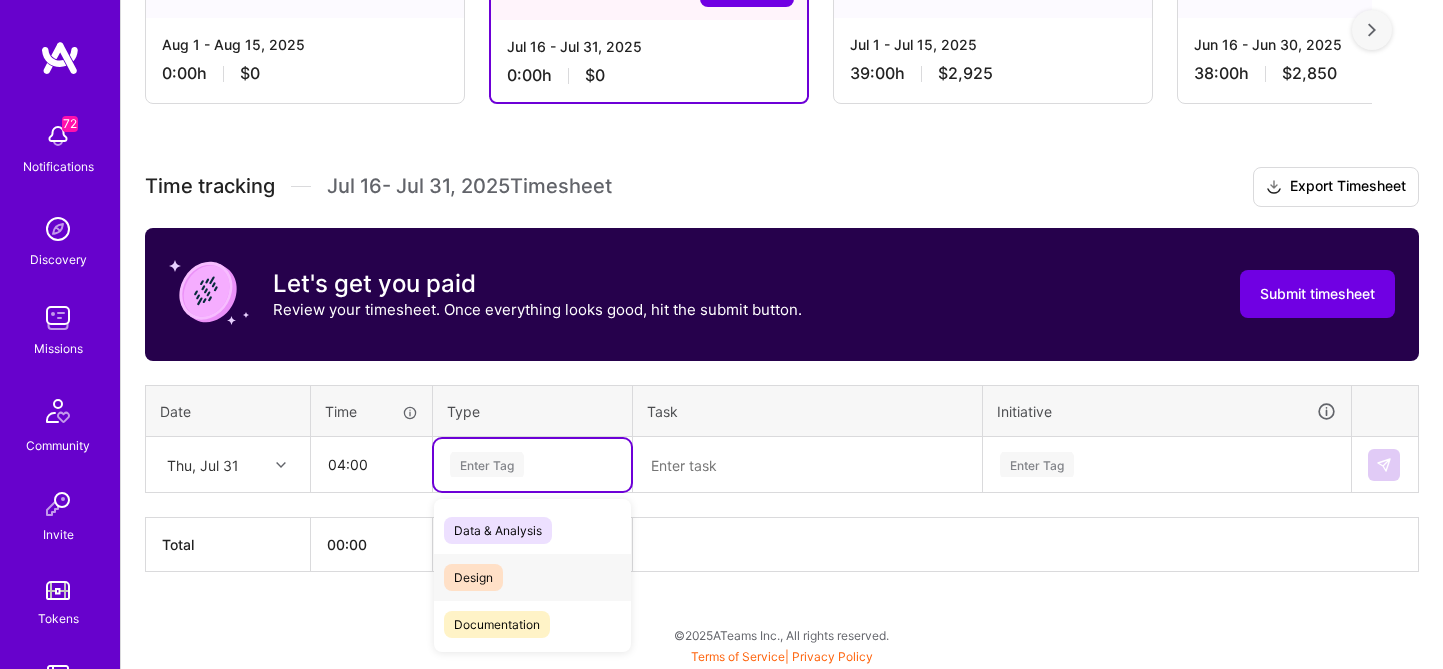 click on "Design" at bounding box center [473, 577] 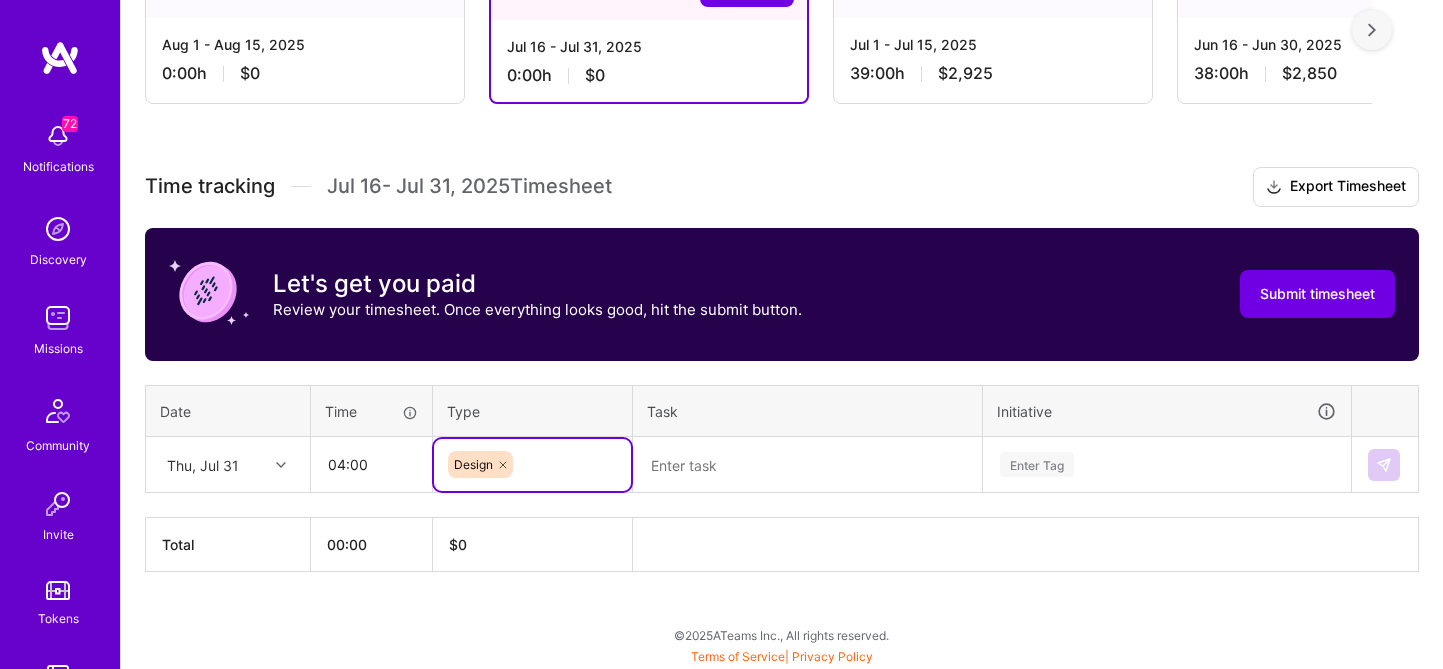 click at bounding box center [807, 465] 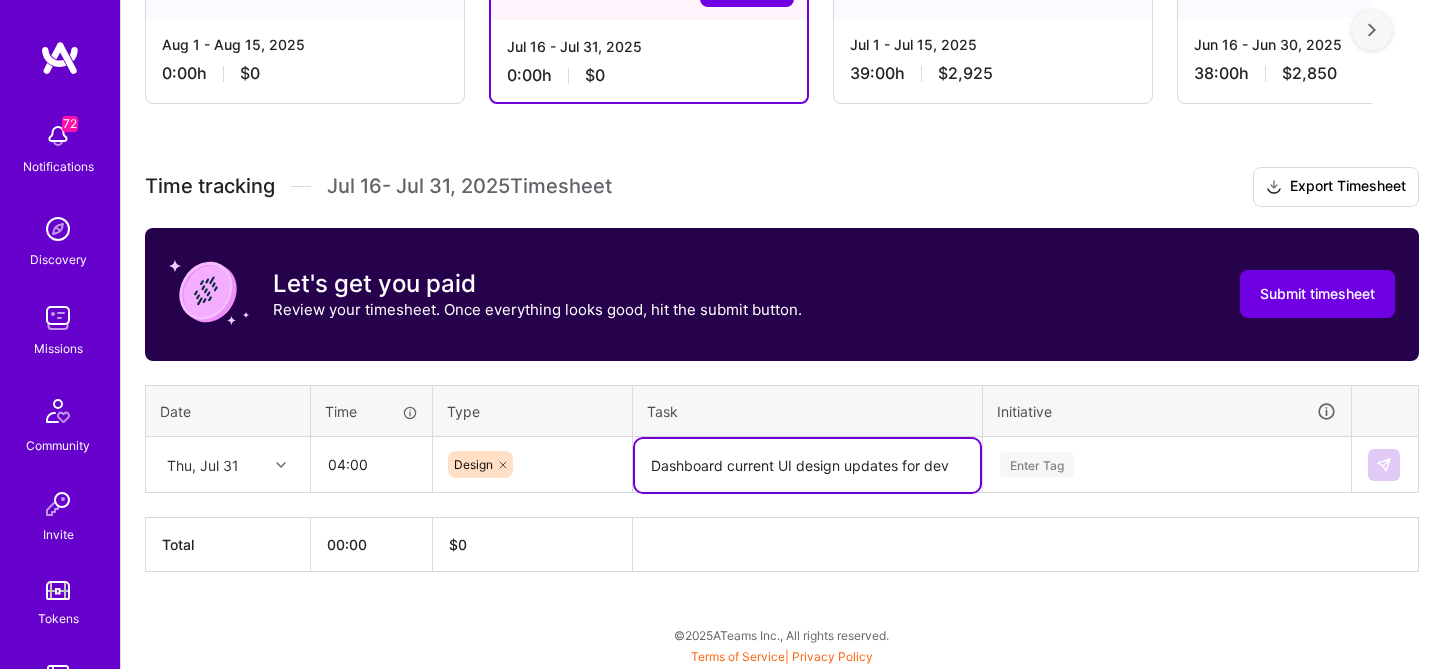type on "Dashboard current UI design updates for dev" 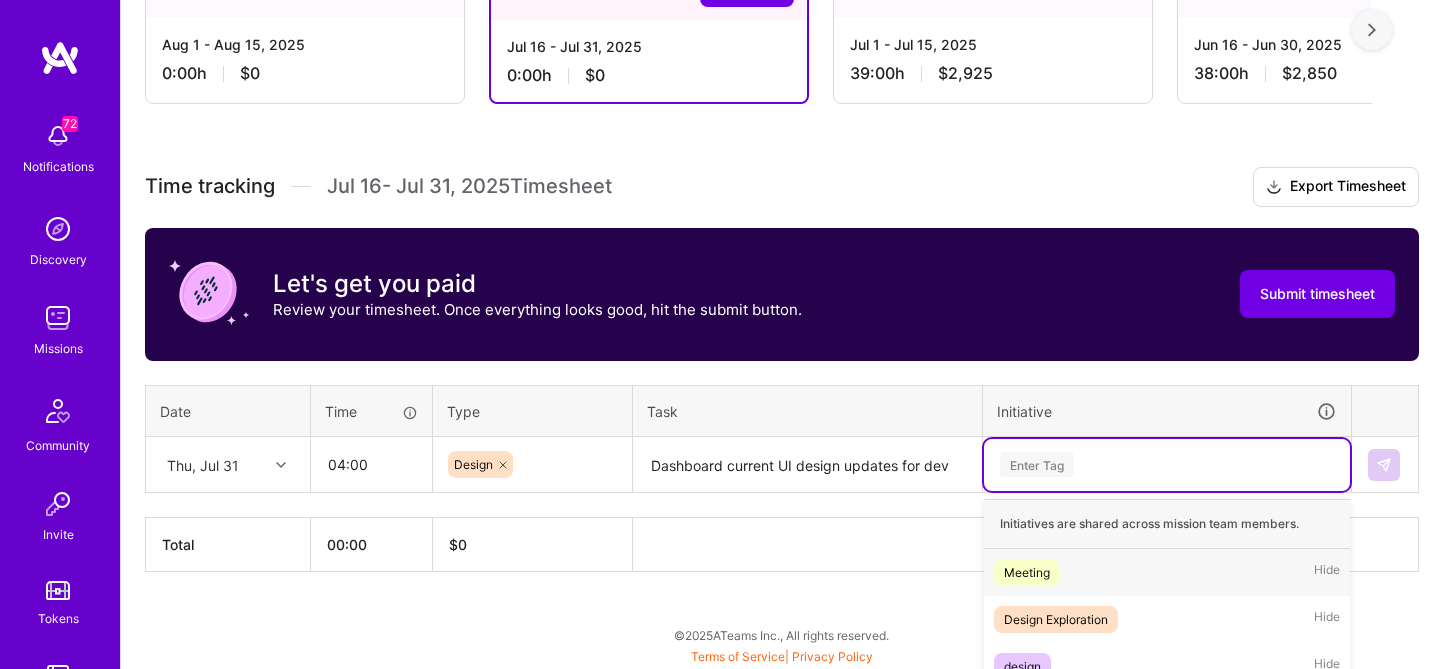 scroll, scrollTop: 479, scrollLeft: 0, axis: vertical 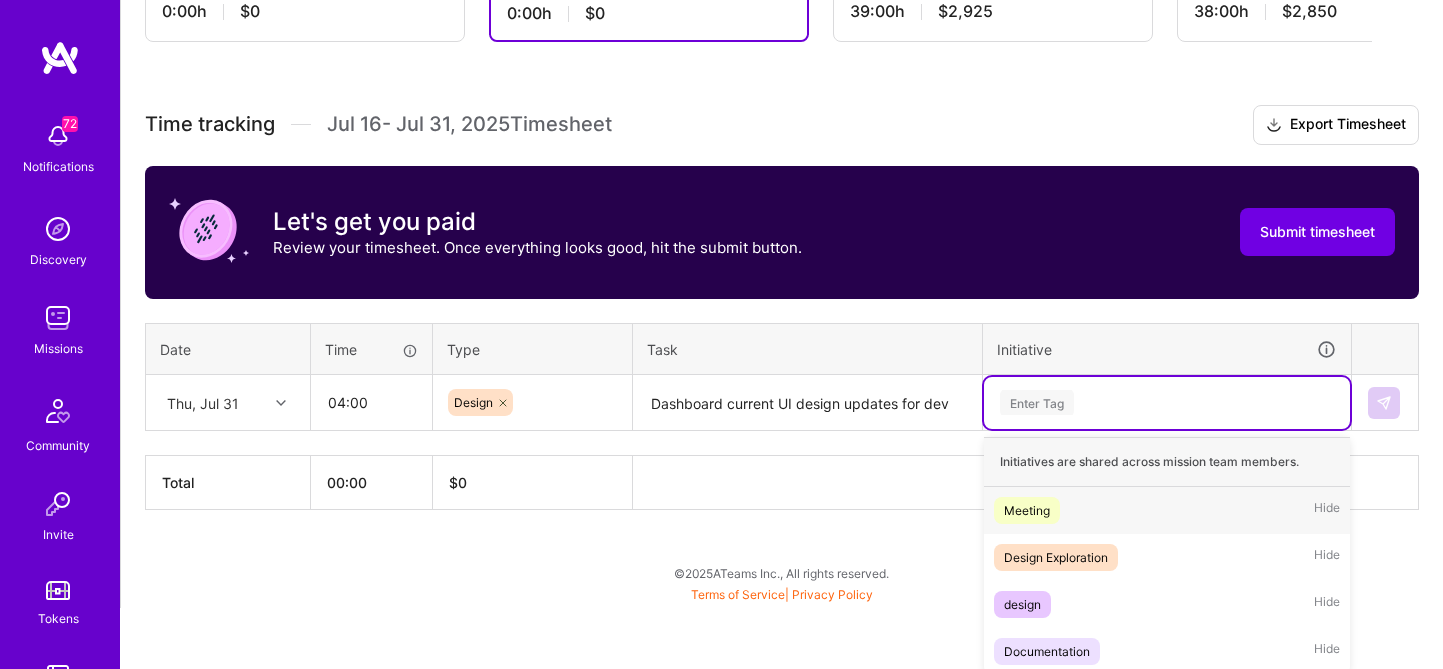 click on "option Meeting focused, [NUMBER] of [NUMBER]. [NUMBER] results available. Use Up and Down to choose options, press Enter to select the currently focused option, press Escape to exit the menu. Enter Tag Initiatives are shared across mission team members. Meeting Hide Design Exploration Hide design Hide Documentation Hide" at bounding box center [1167, 403] 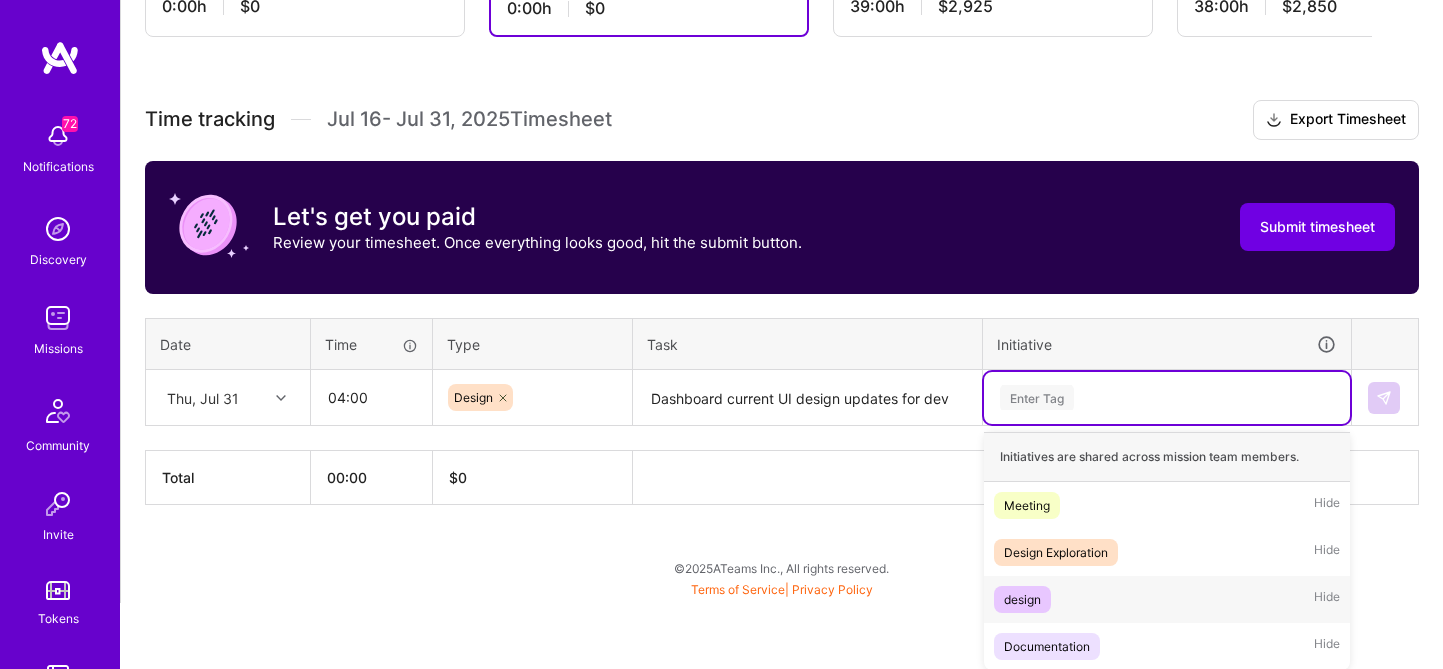 click on "design Hide" at bounding box center (1167, 599) 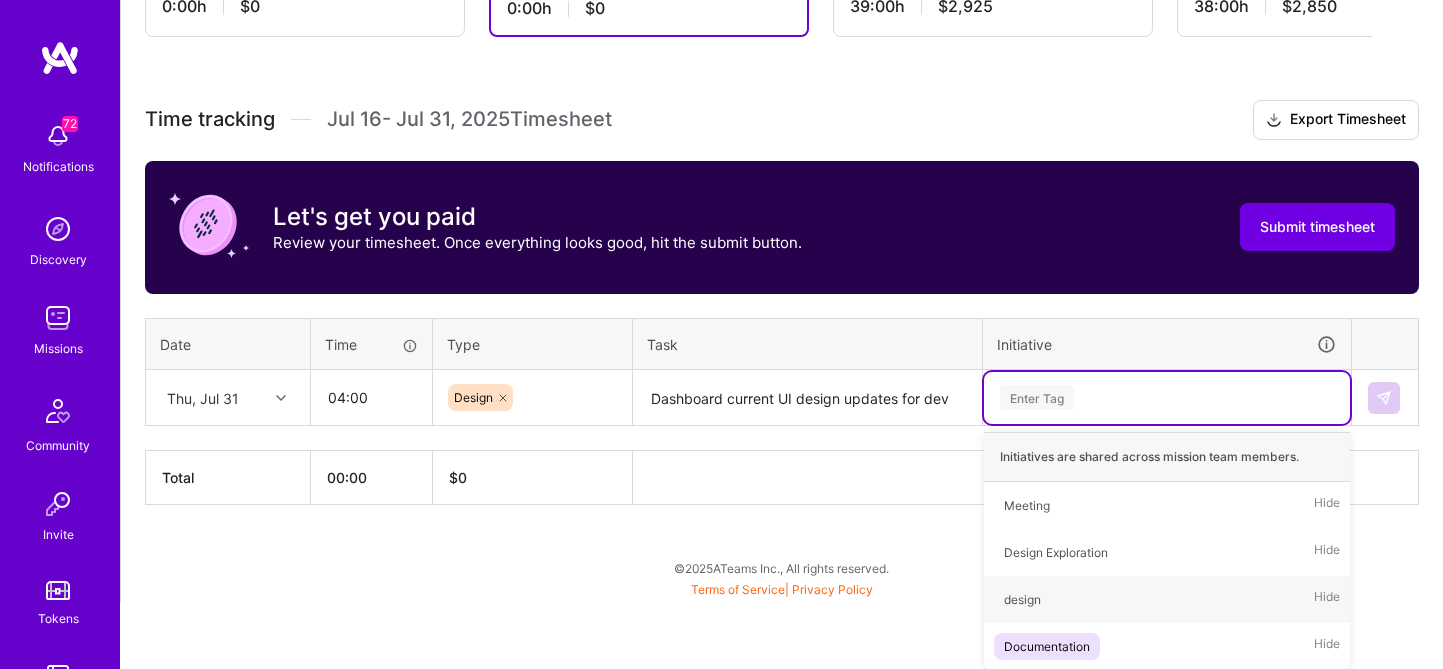 scroll, scrollTop: 412, scrollLeft: 0, axis: vertical 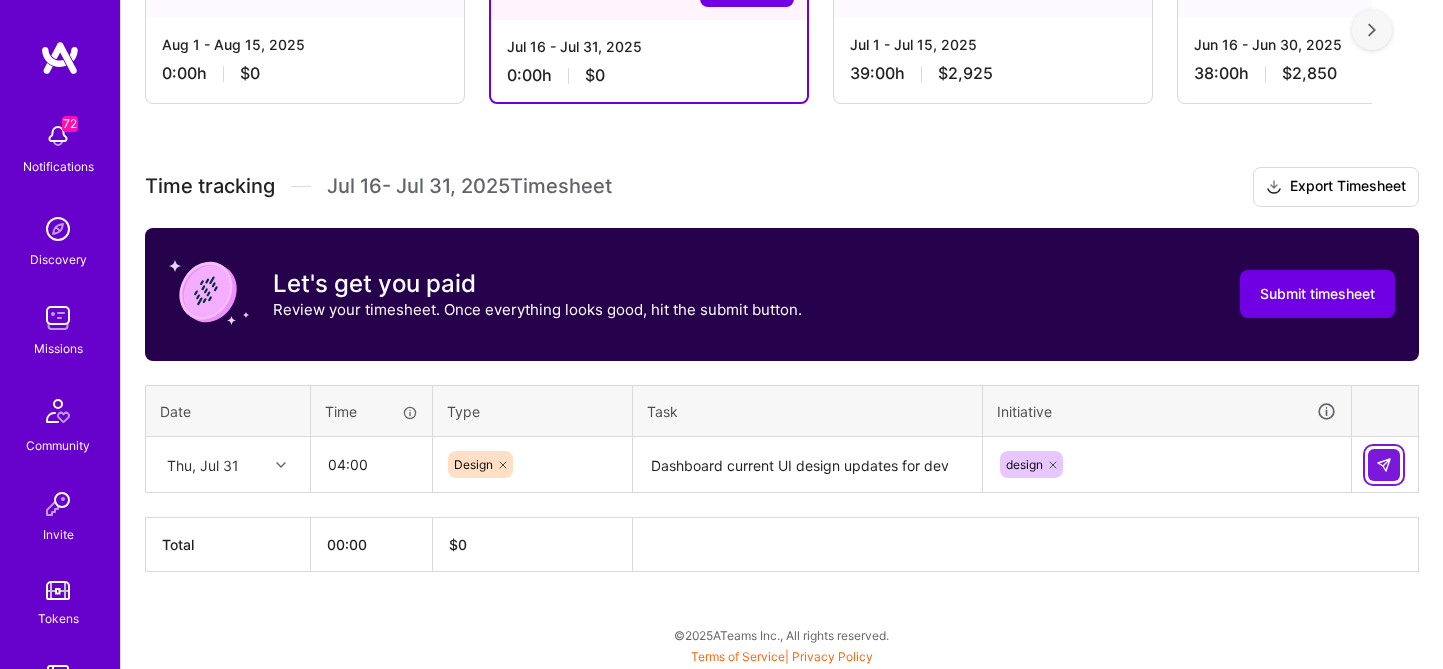 click at bounding box center (1384, 465) 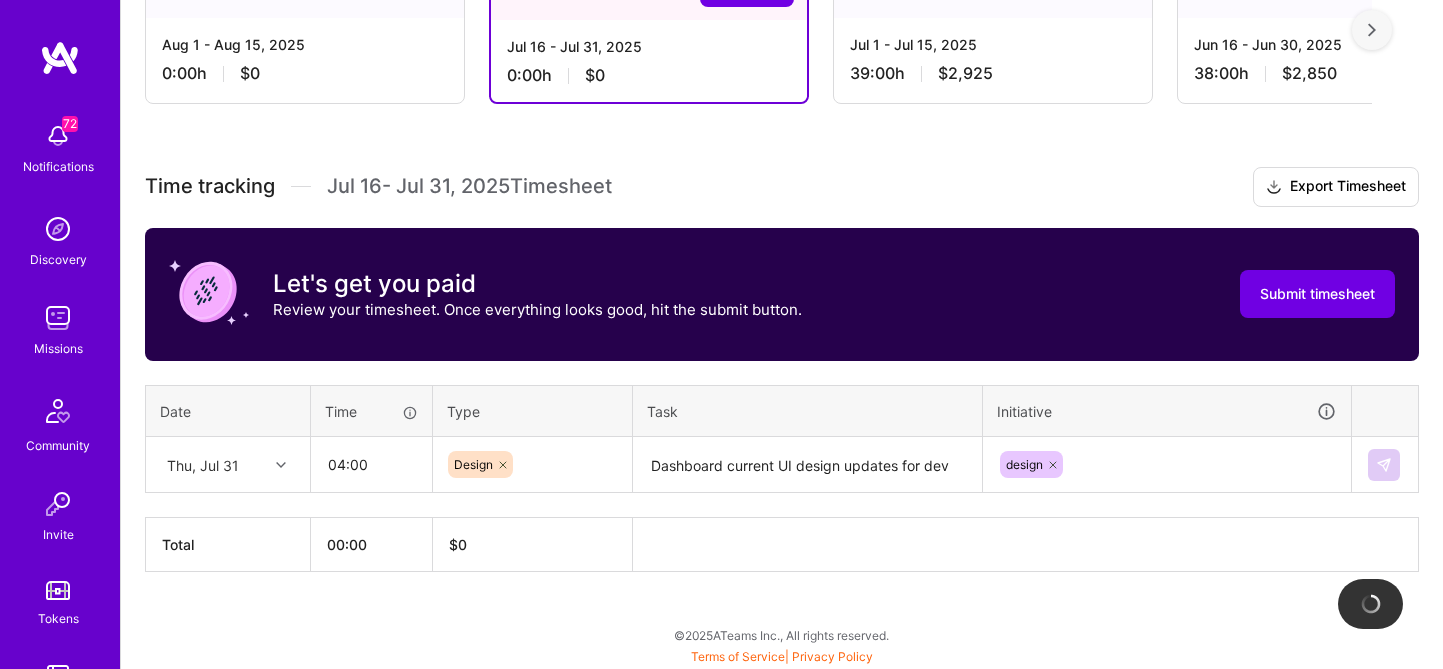 type 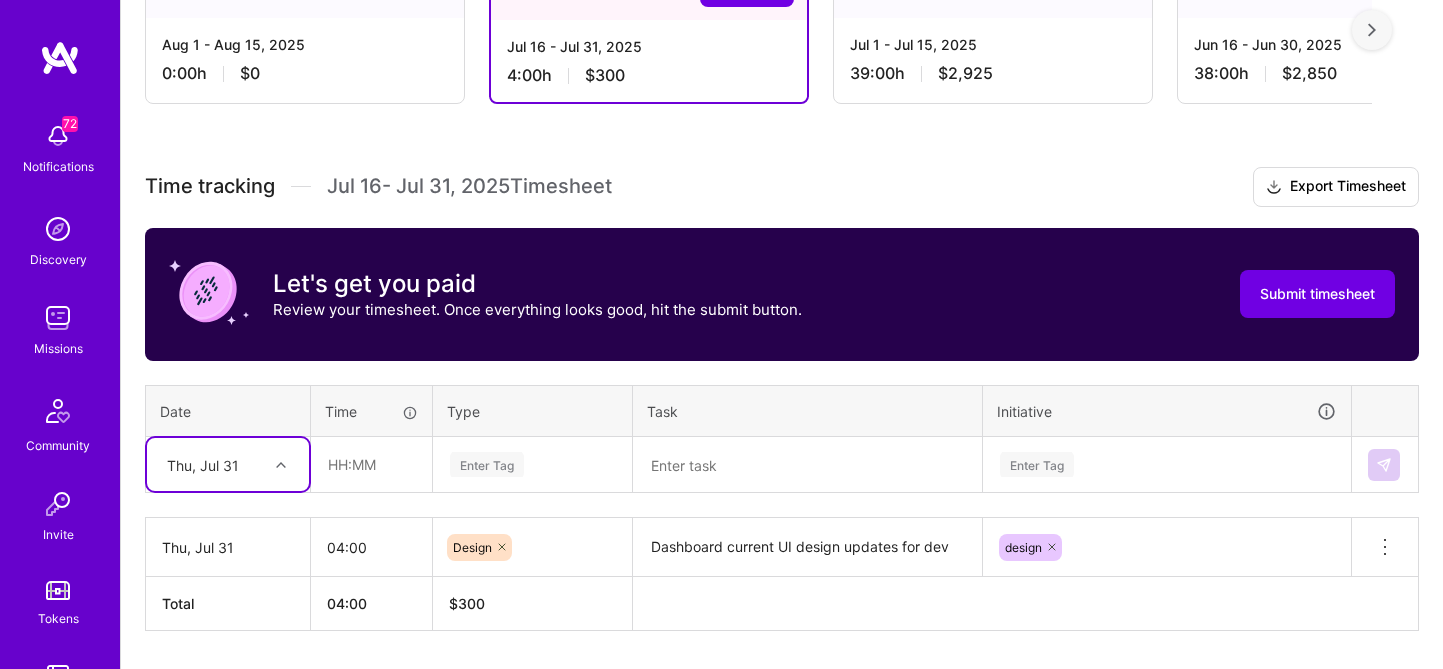 scroll, scrollTop: 471, scrollLeft: 0, axis: vertical 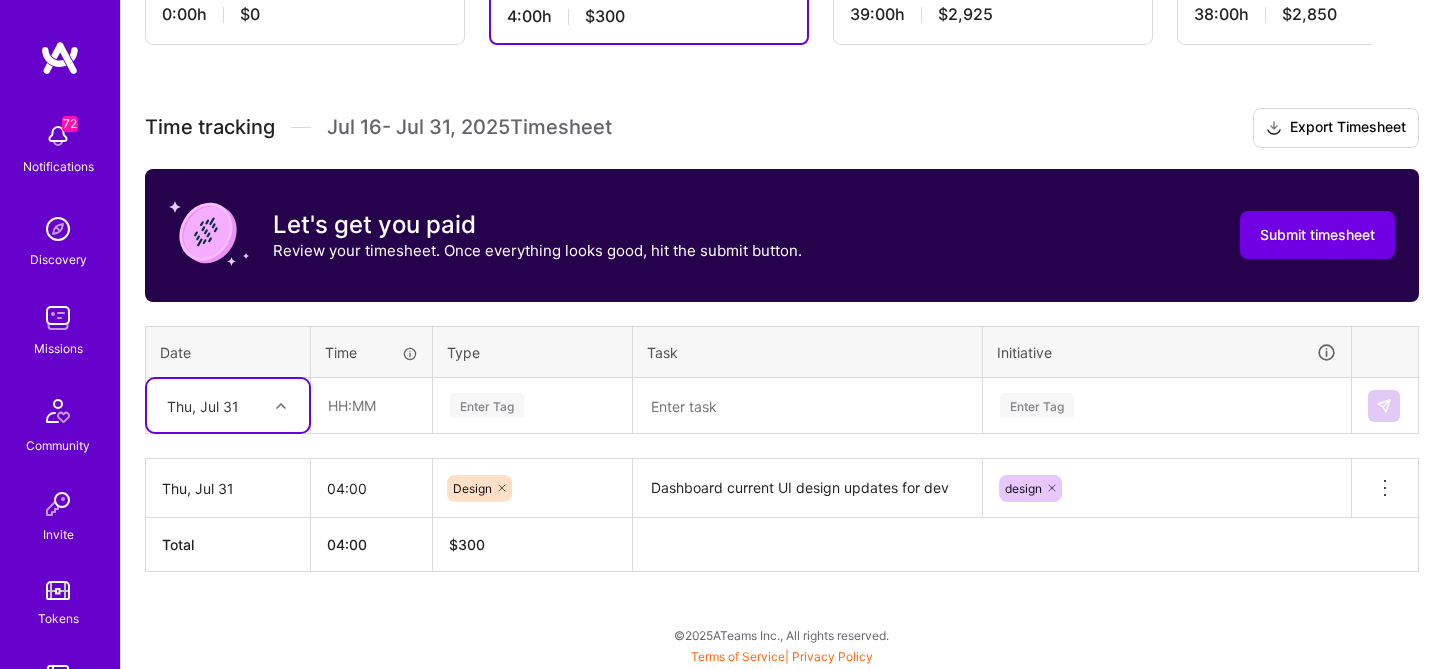 click on "option Thu, Jul 31, selected. Select is focused ,type to refine list, press Down to open the menu, Thu, Jul 31" at bounding box center (228, 405) 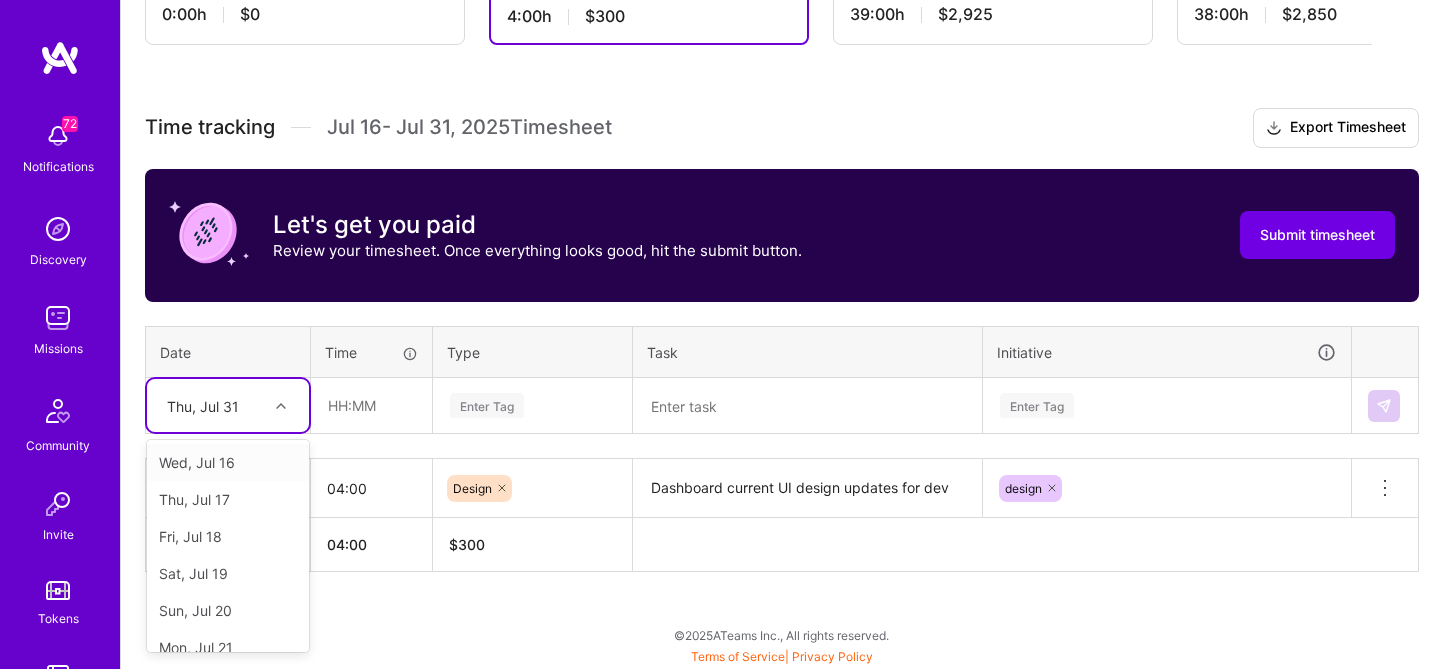 scroll, scrollTop: 351, scrollLeft: 0, axis: vertical 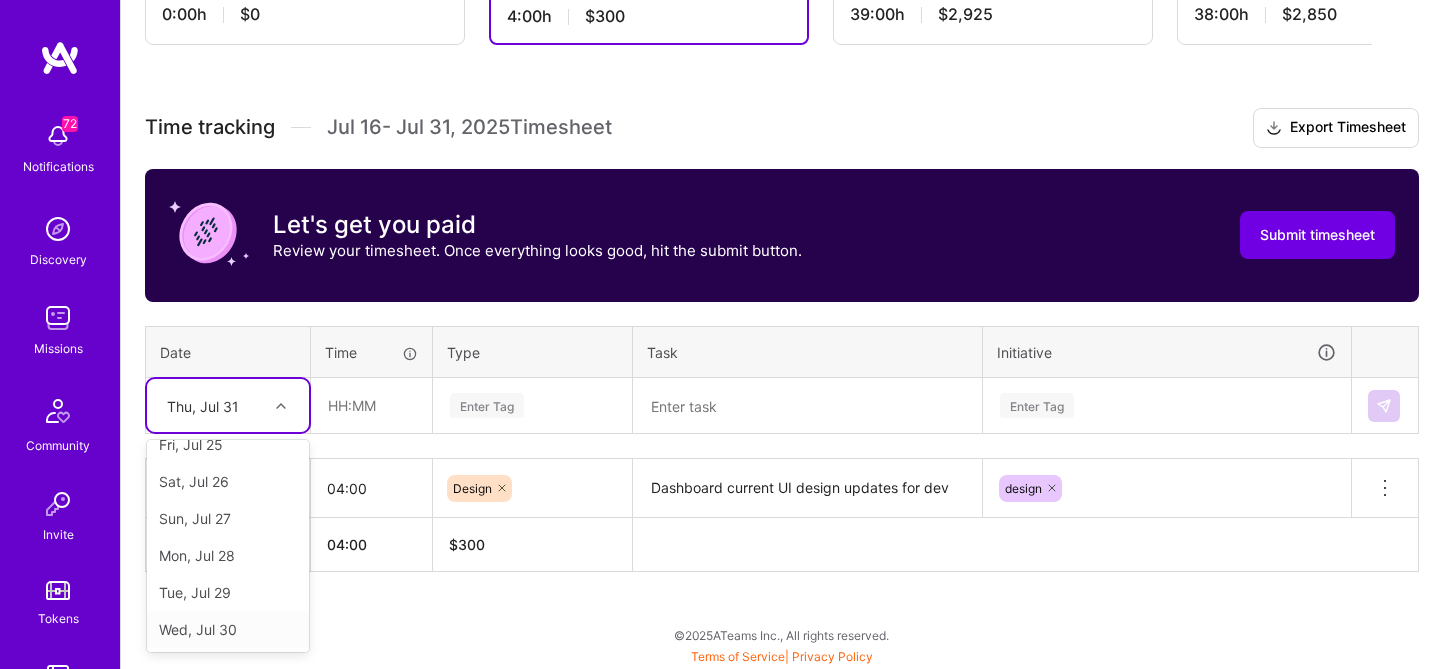 click on "Wed, Jul 30" at bounding box center [228, 629] 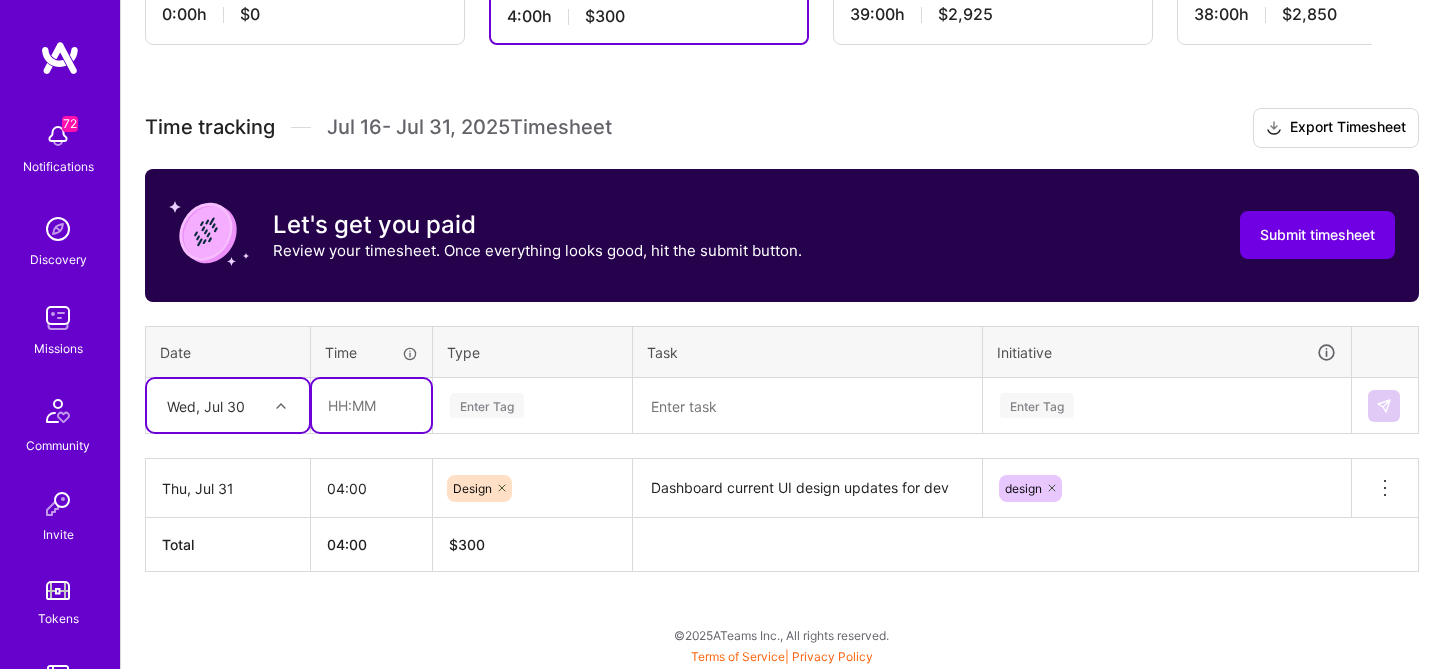 click at bounding box center [371, 405] 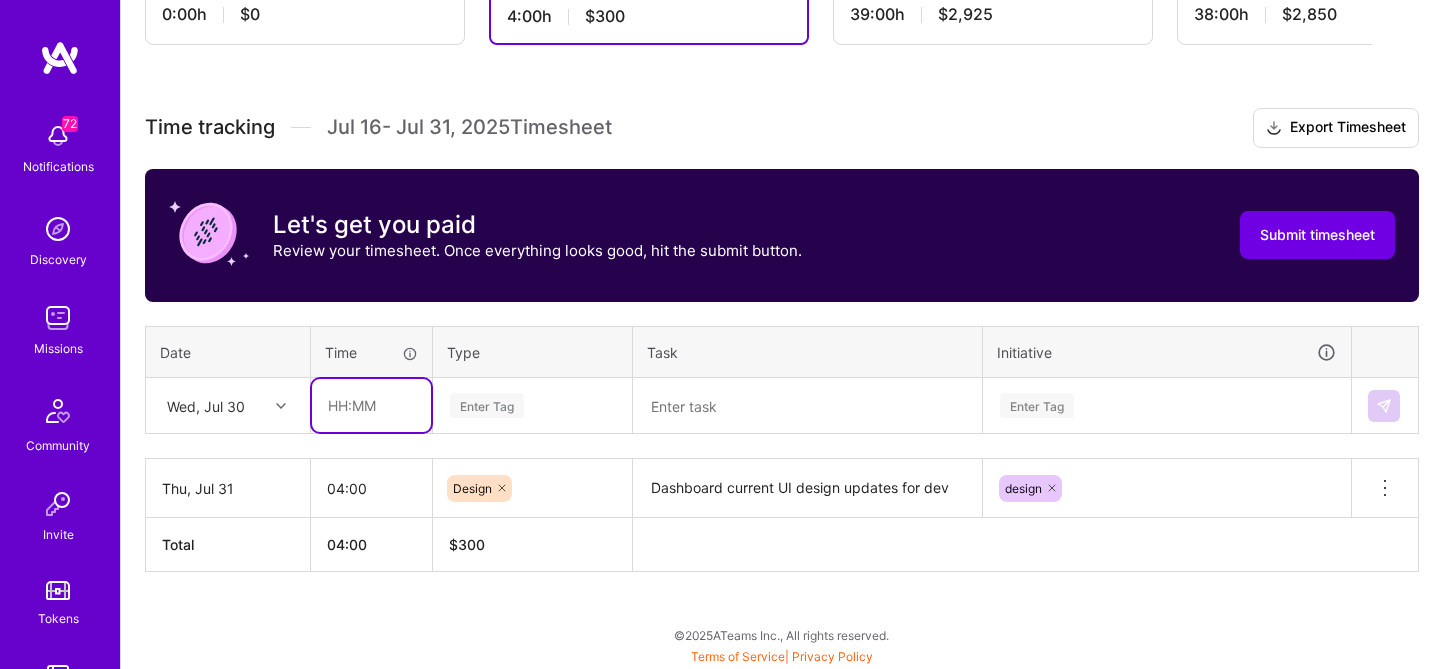 type on "04:00" 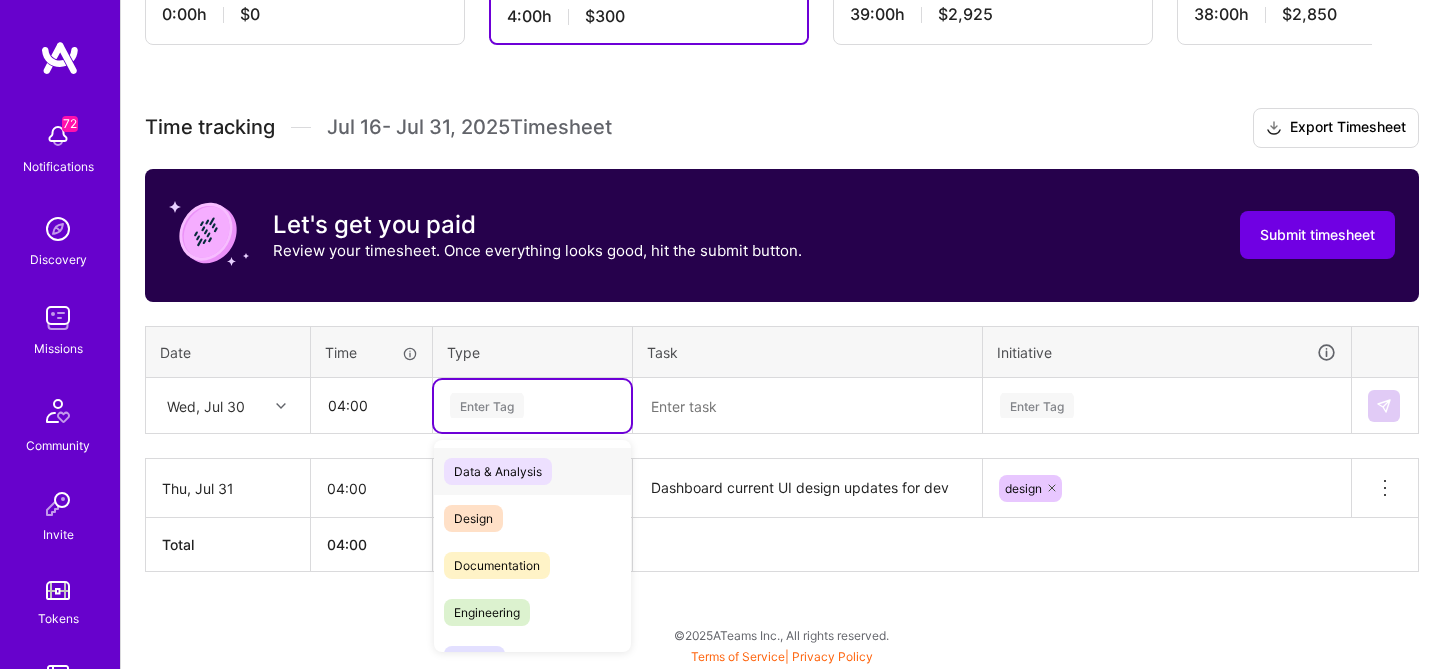click on "Enter Tag" at bounding box center (487, 405) 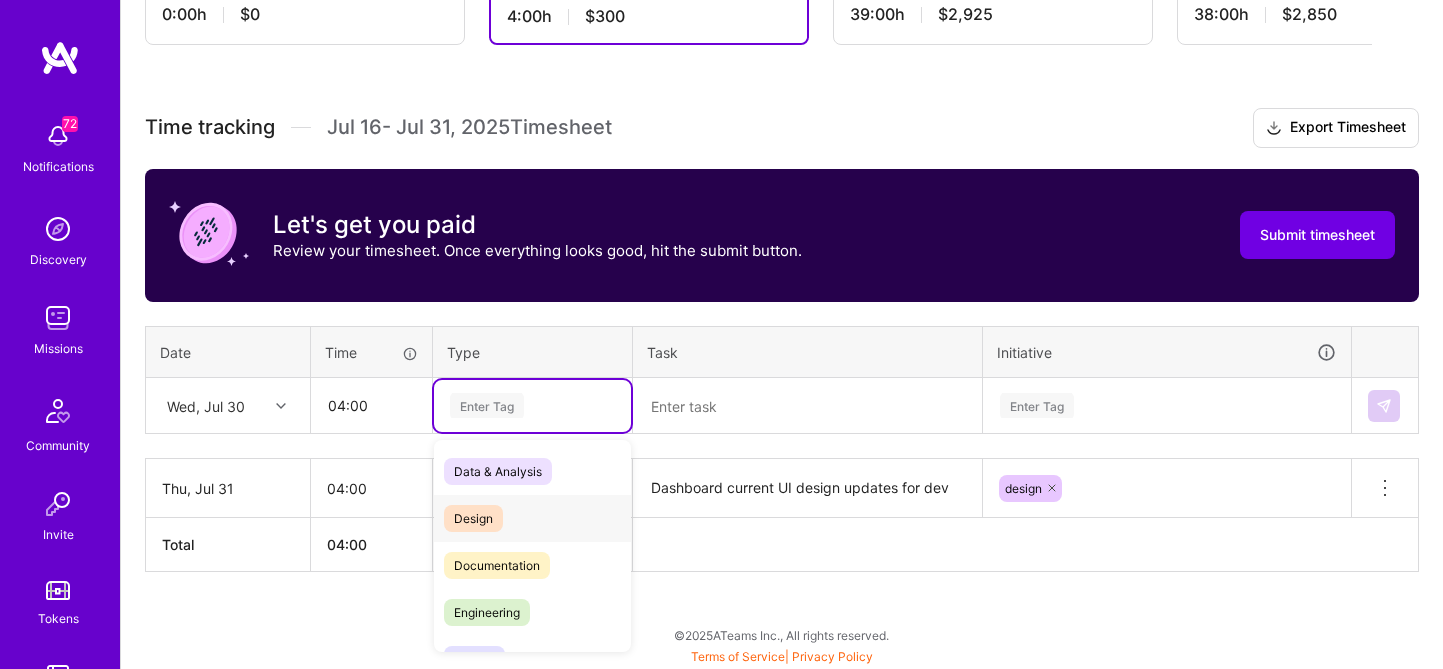 click on "Design" at bounding box center (532, 518) 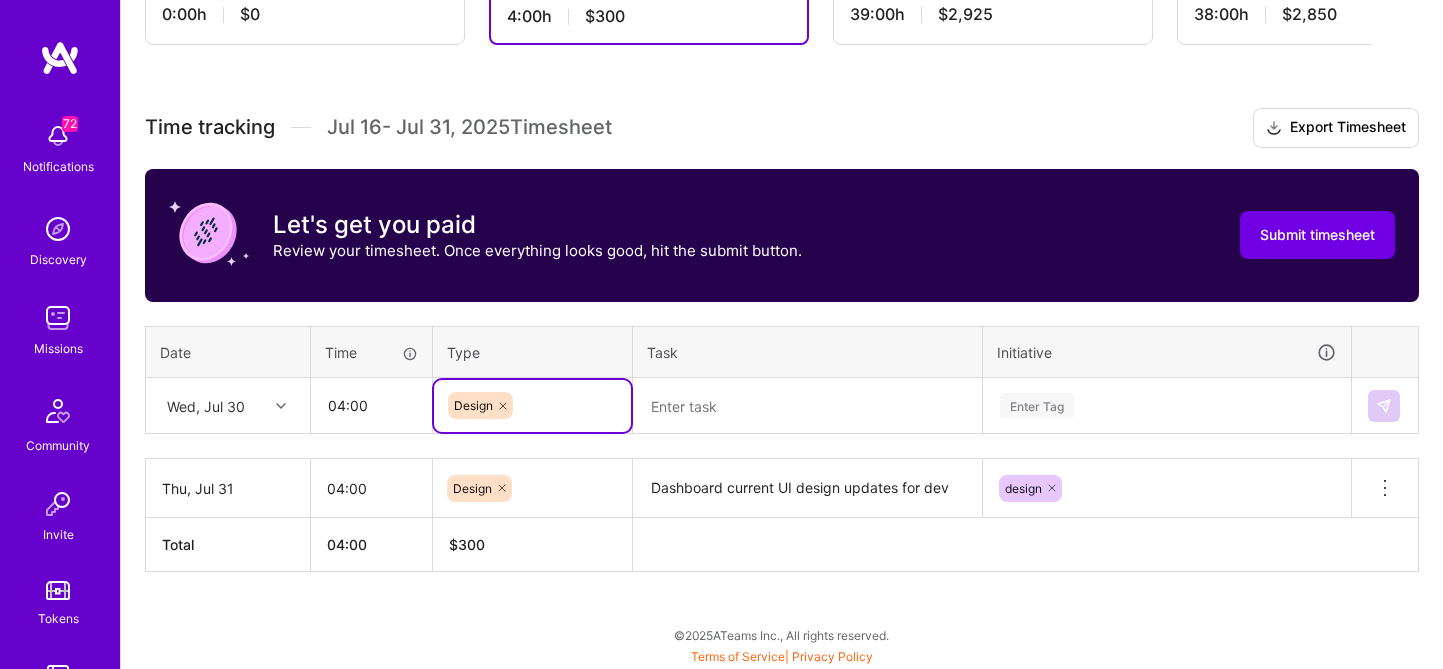 click at bounding box center (807, 406) 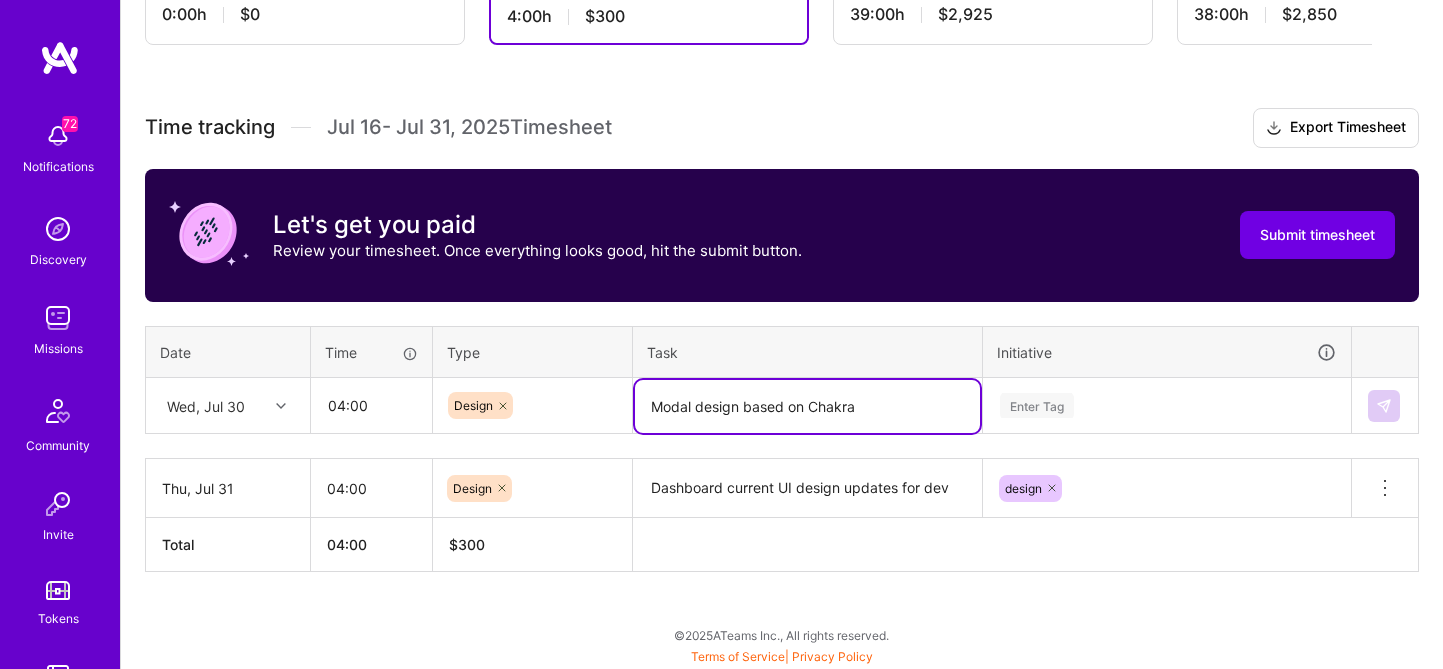 type on "Modal design based on Chakra" 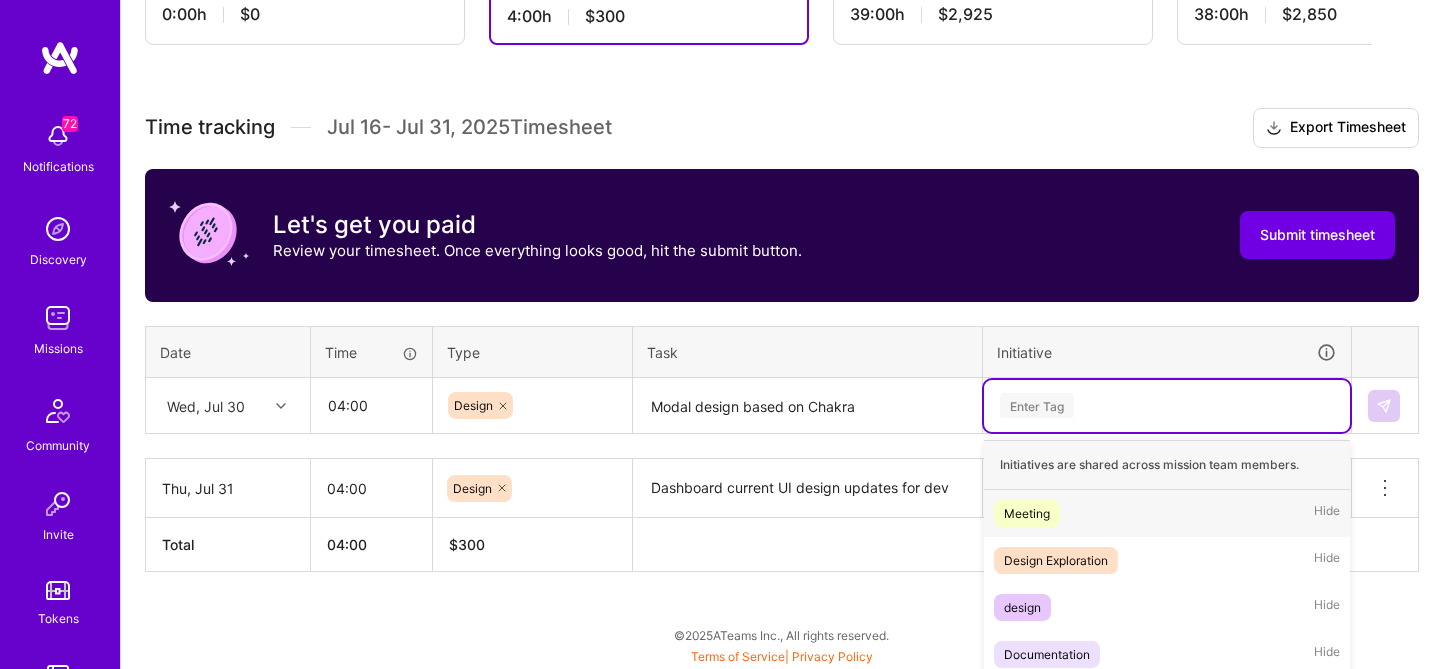 click on "option design, selected. option Meeting focused, 1 of 4. 4 results available. Use Up and Down to choose options, press Enter to select the currently focused option, press Escape to exit the menu. Enter Tag Initiatives are shared across mission team members. Meeting Hide Design Exploration Hide design Hide Documentation Hide" at bounding box center (1167, 406) 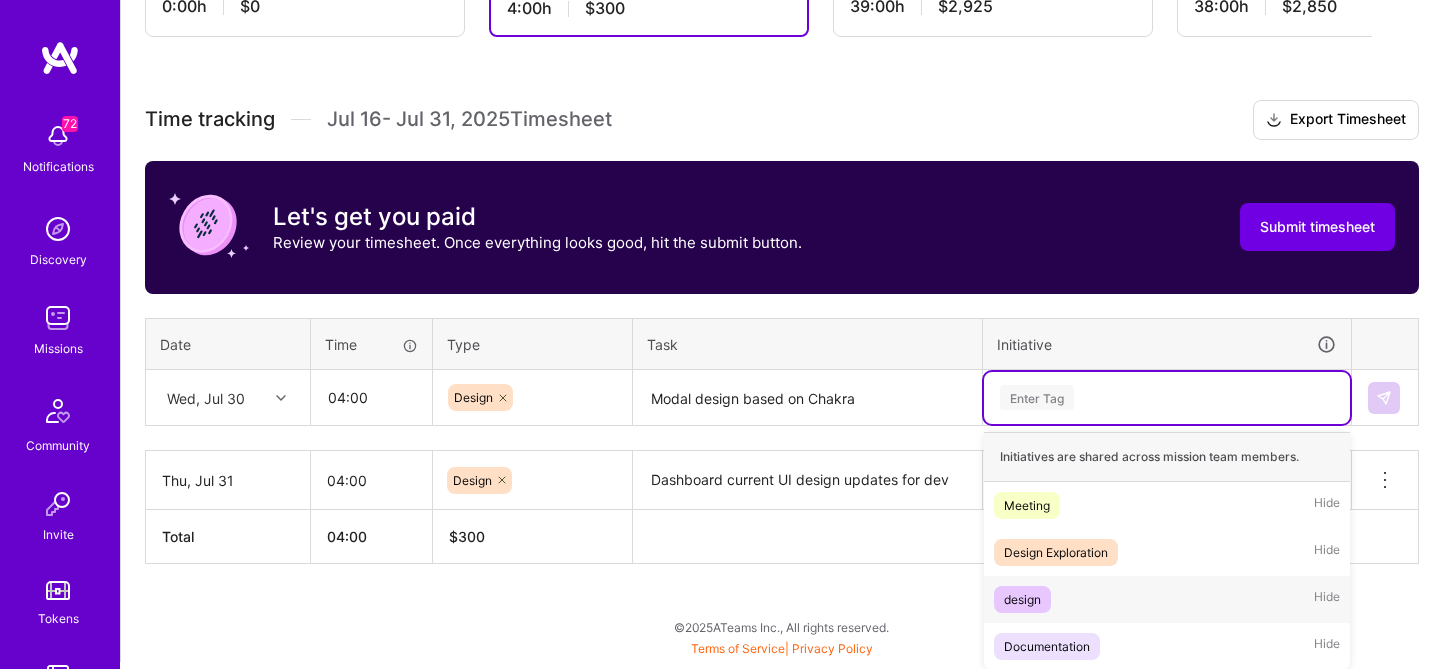 click on "design" at bounding box center [1022, 599] 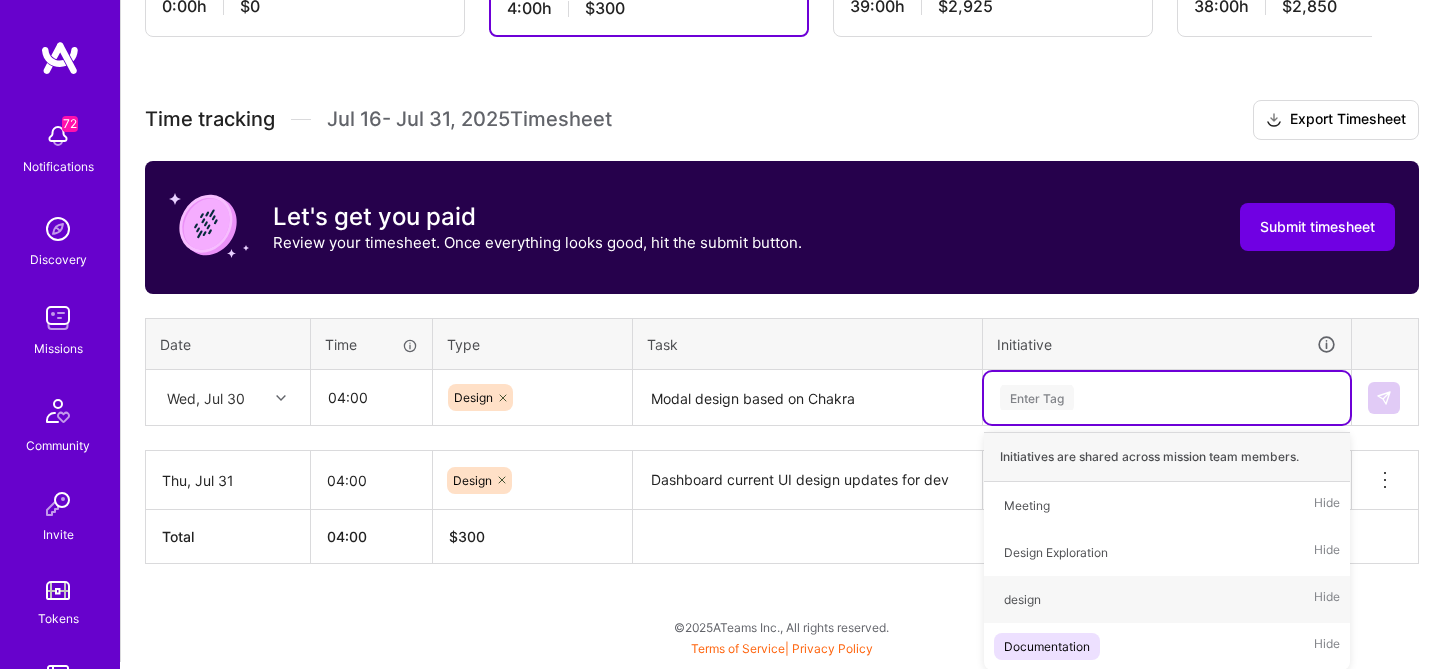 scroll, scrollTop: 471, scrollLeft: 0, axis: vertical 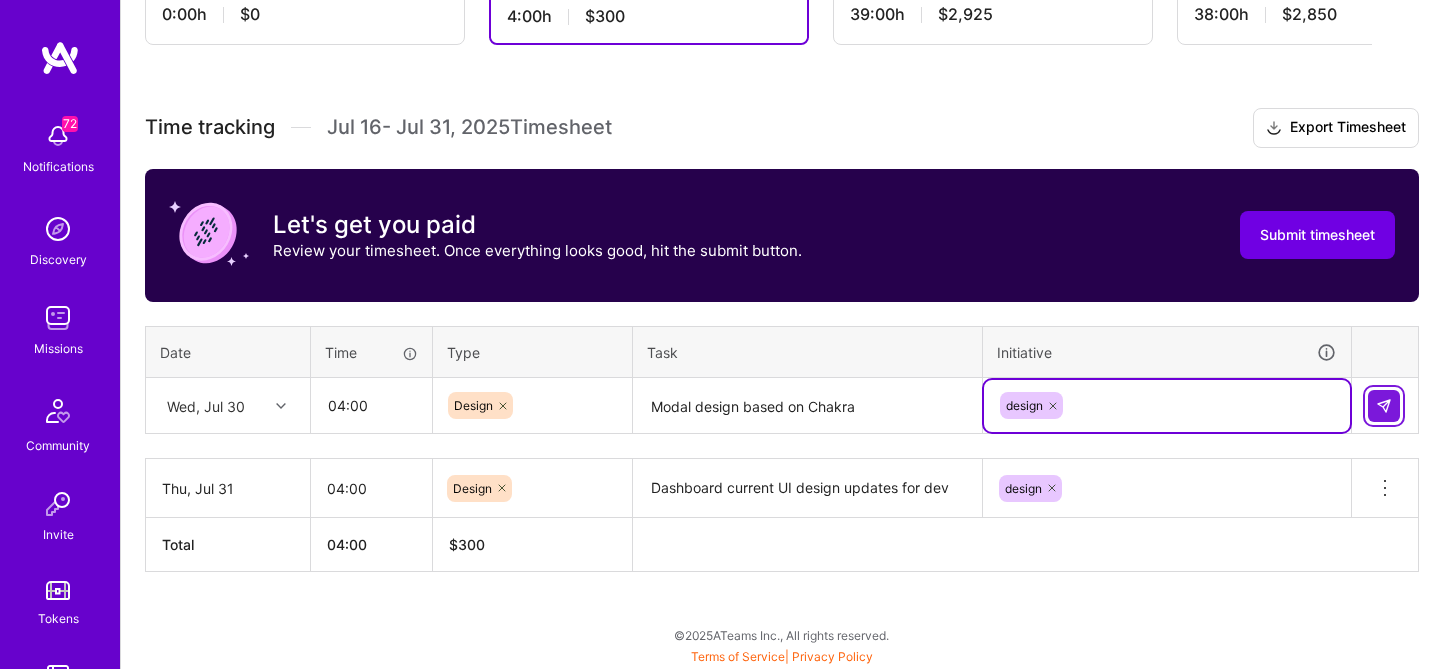 click at bounding box center [1384, 406] 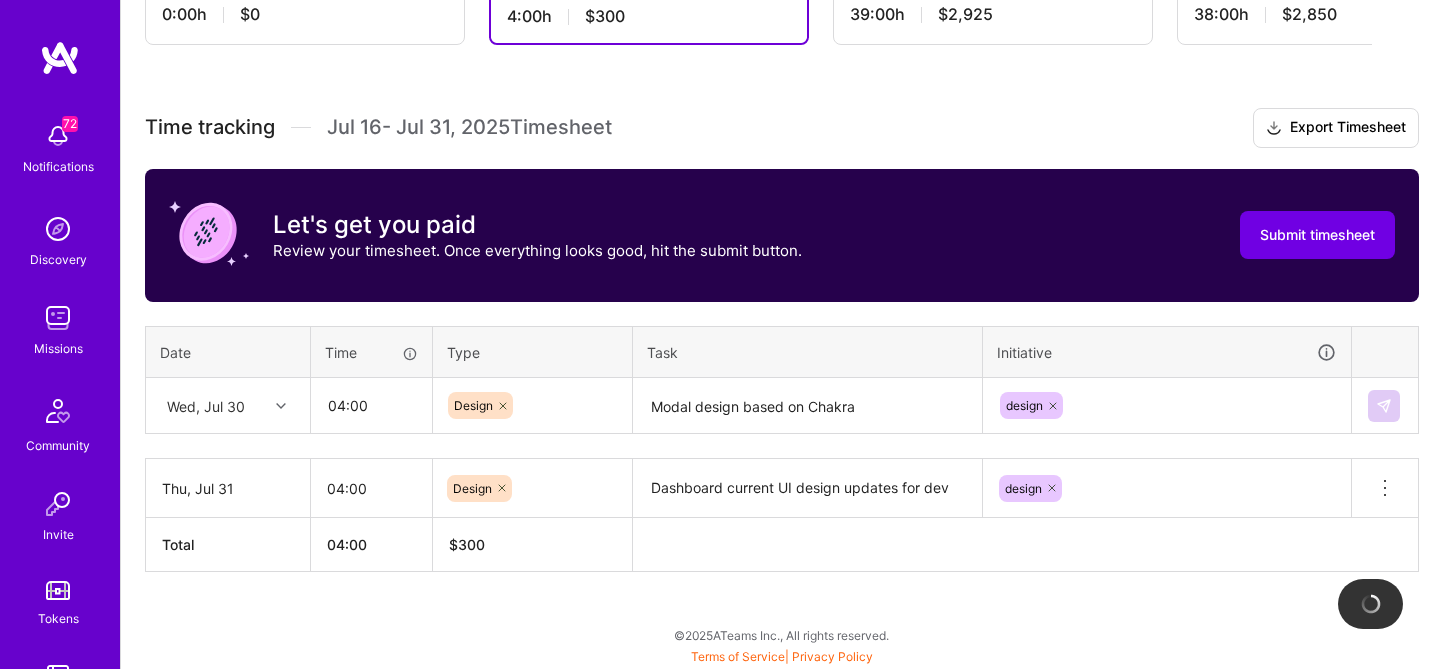 type 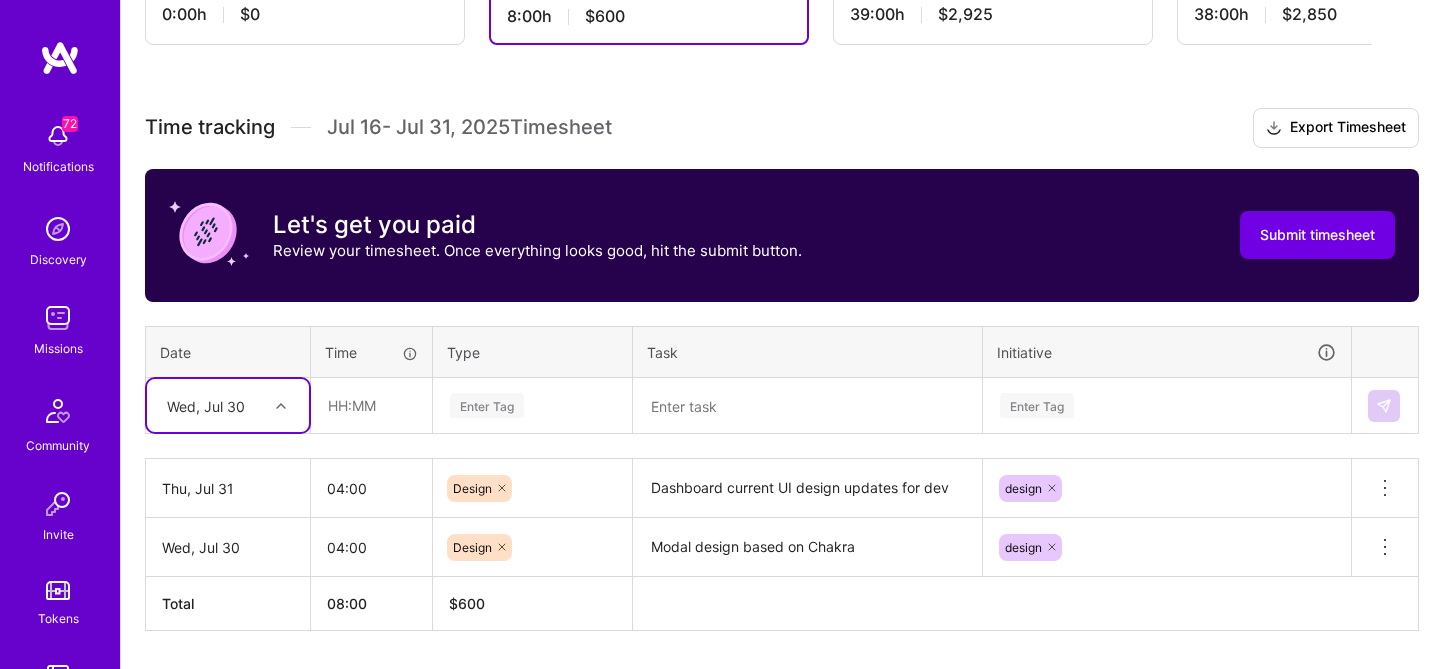scroll, scrollTop: 530, scrollLeft: 0, axis: vertical 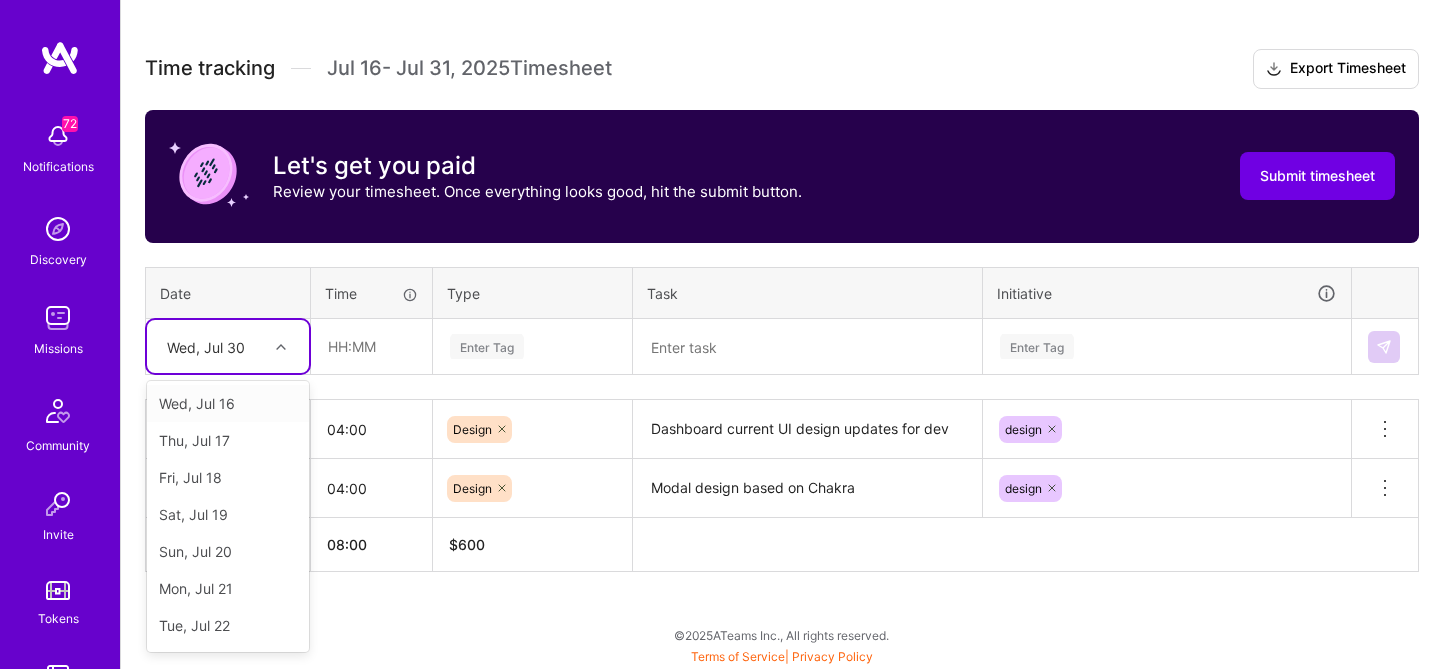 click on "Wed, Jul 30" at bounding box center (206, 346) 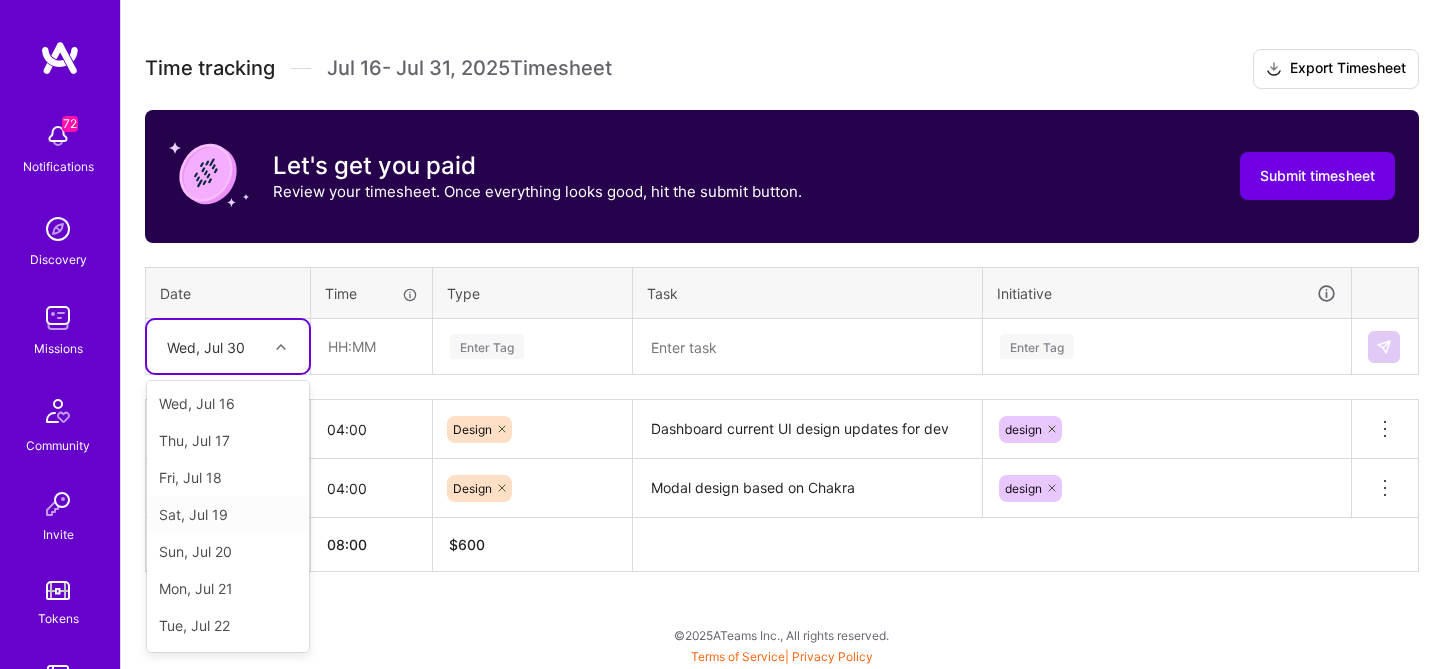 scroll, scrollTop: 292, scrollLeft: 0, axis: vertical 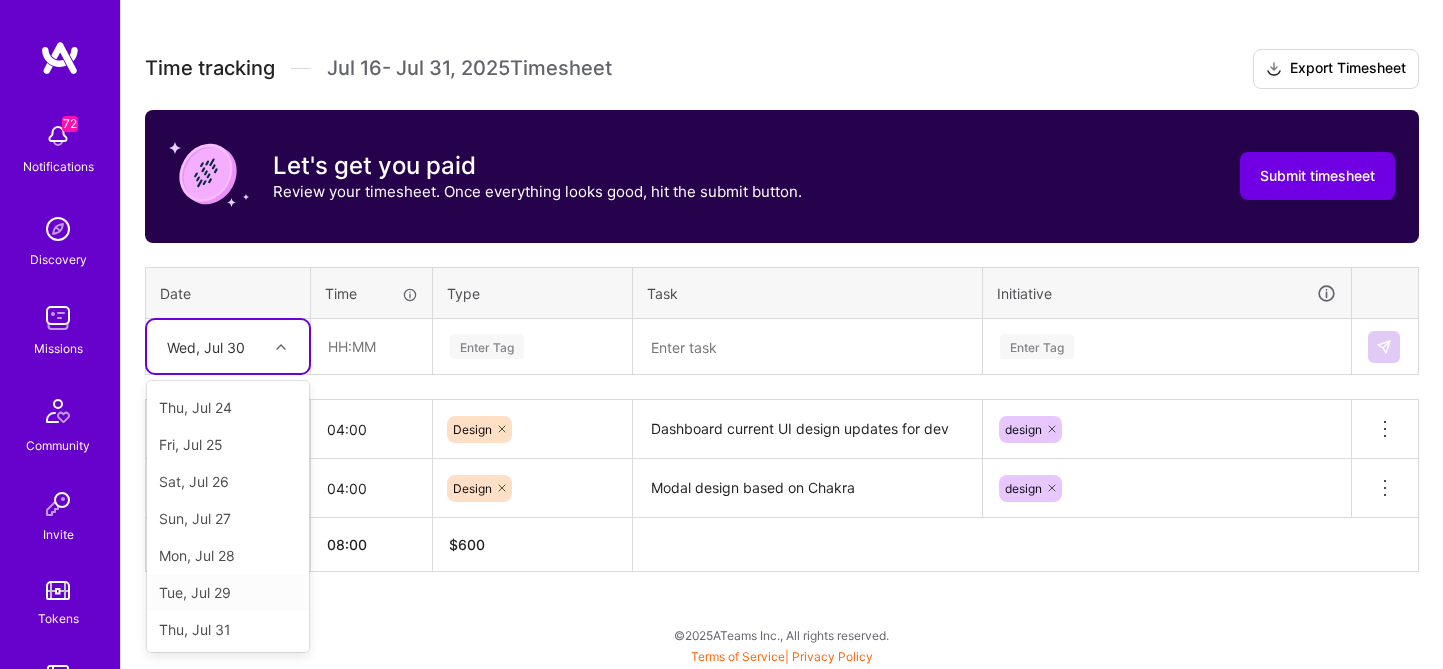 click on "Tue, Jul 29" at bounding box center [228, 592] 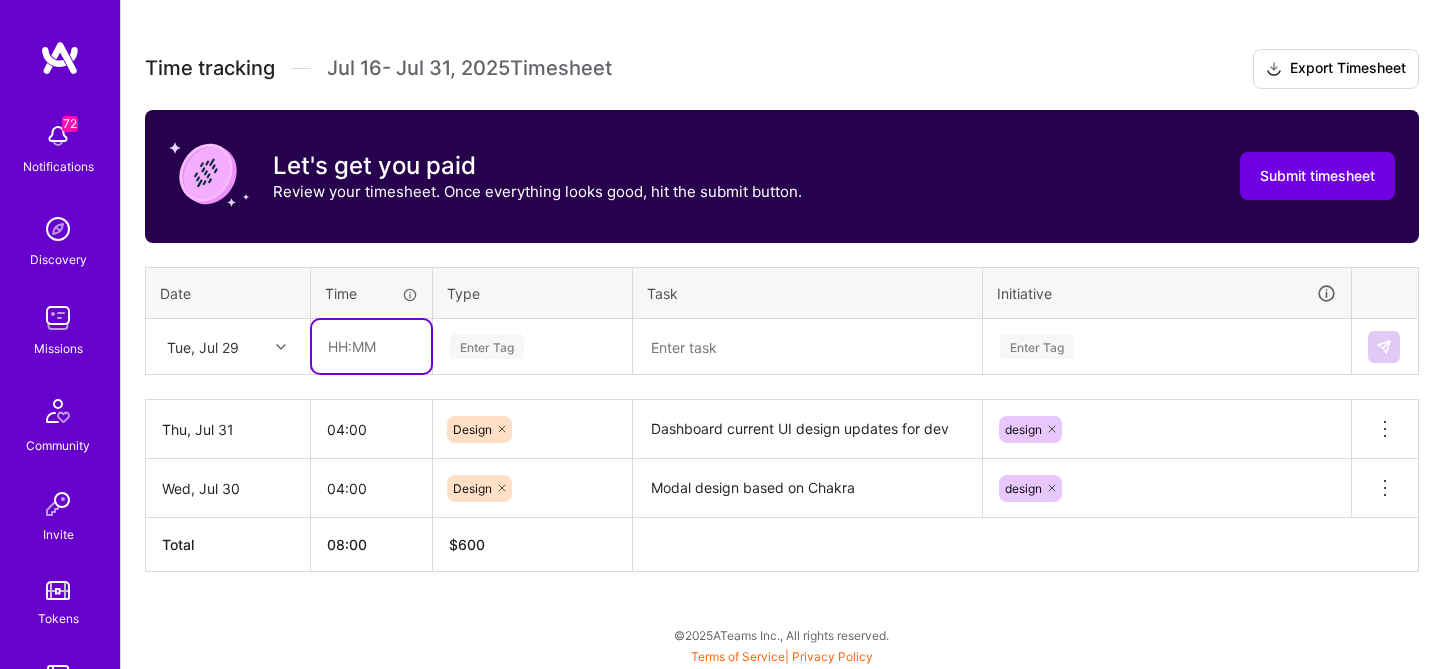 click at bounding box center (371, 346) 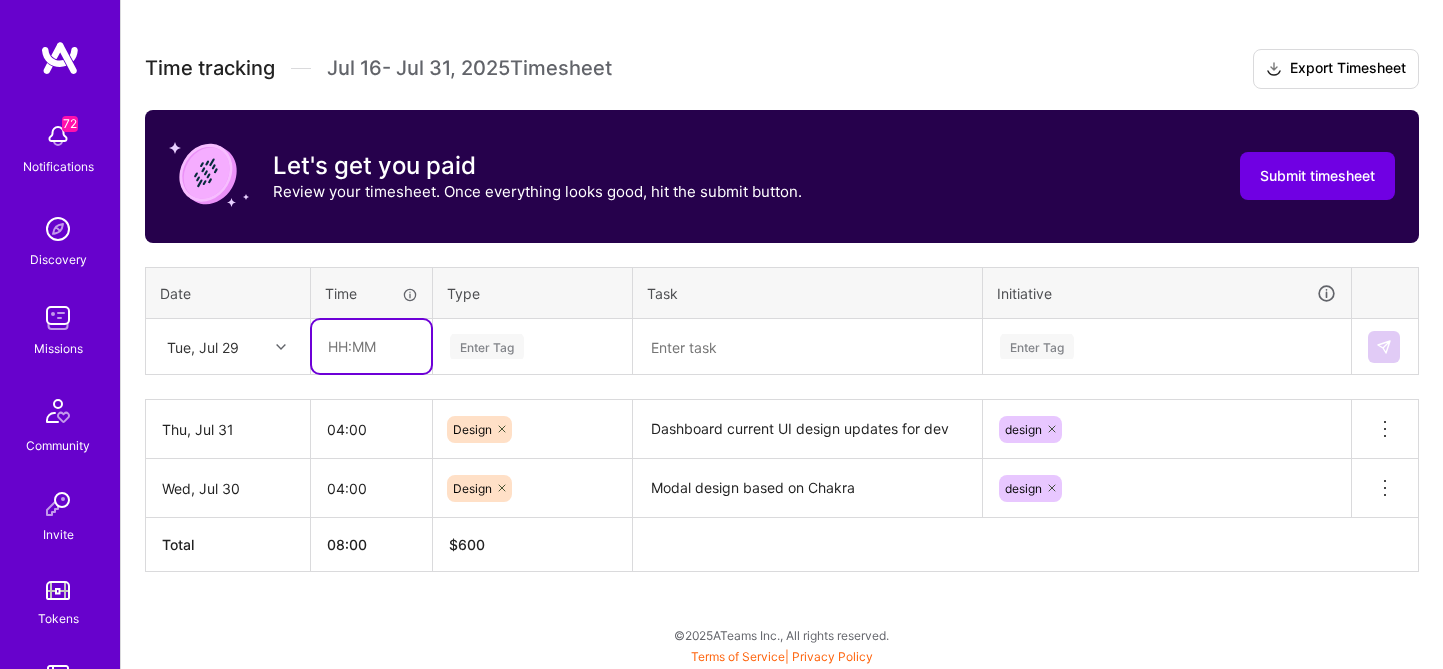 type on "04:00" 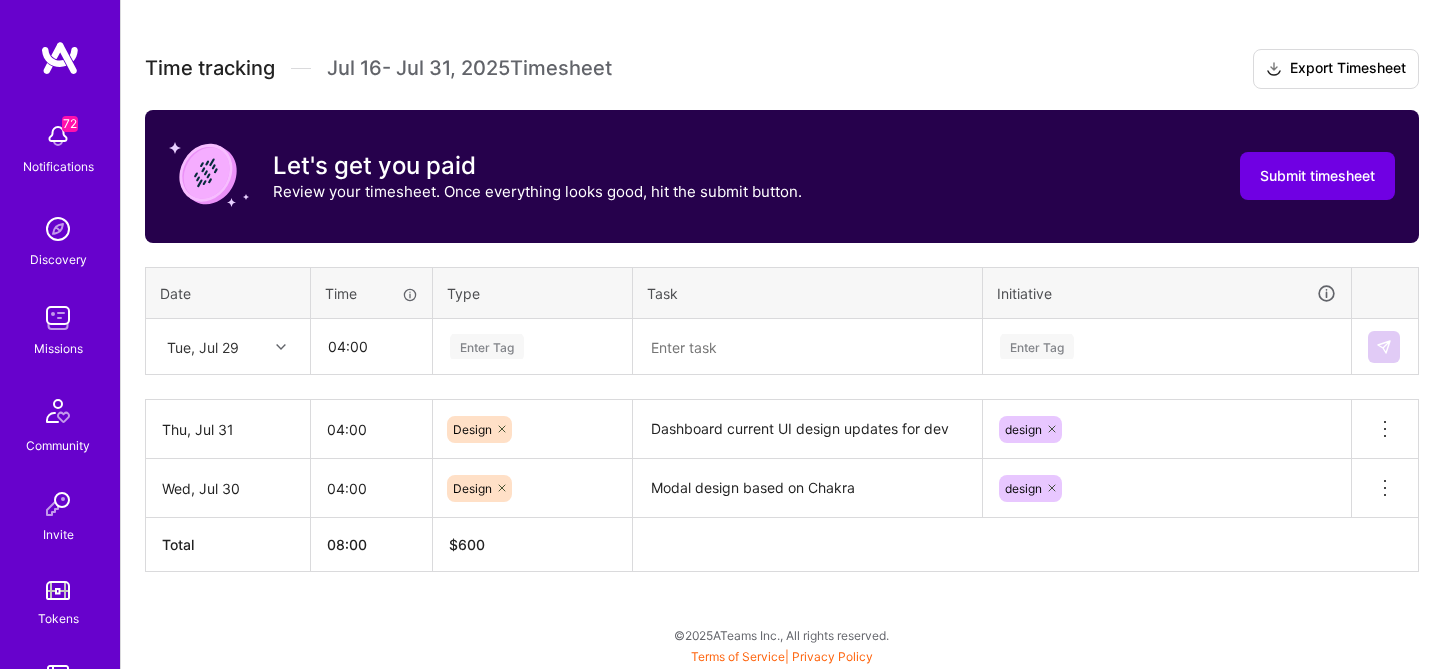 click on "Enter Tag" at bounding box center [487, 346] 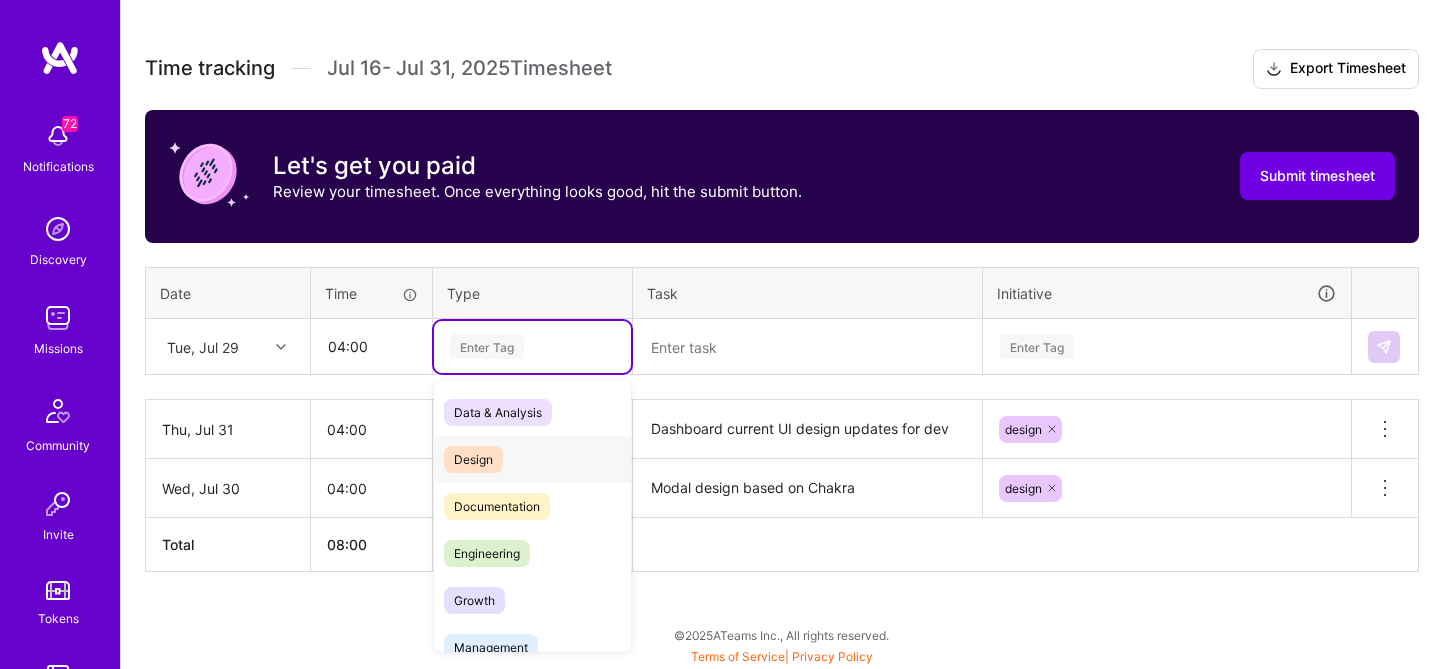 click on "Design" at bounding box center (473, 459) 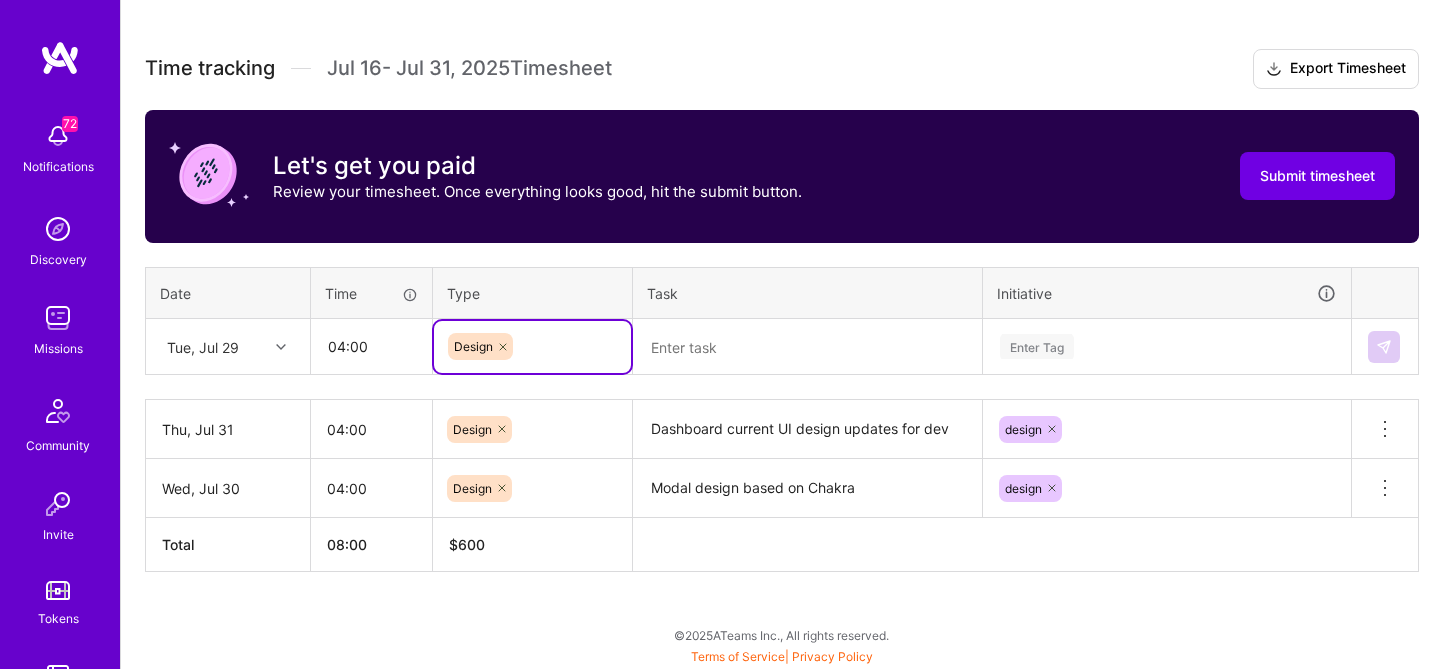 click at bounding box center (807, 347) 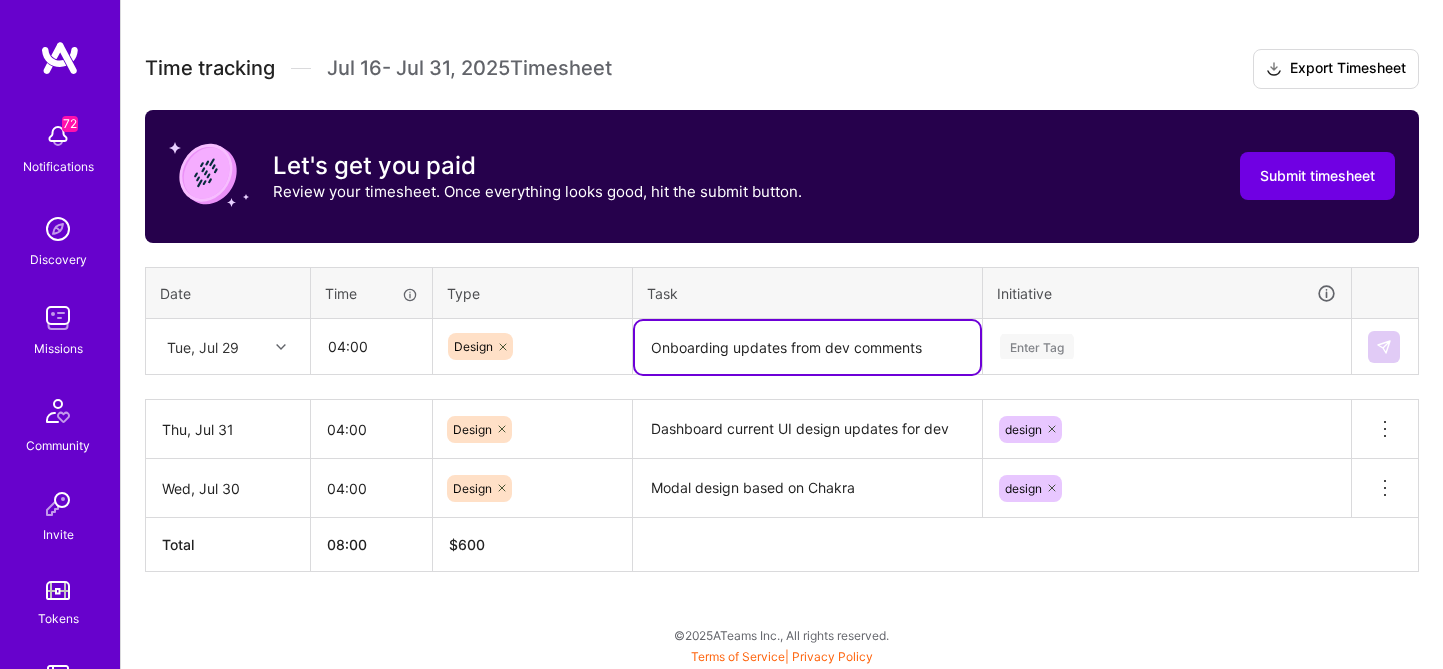 type on "Onboarding updates from dev comments" 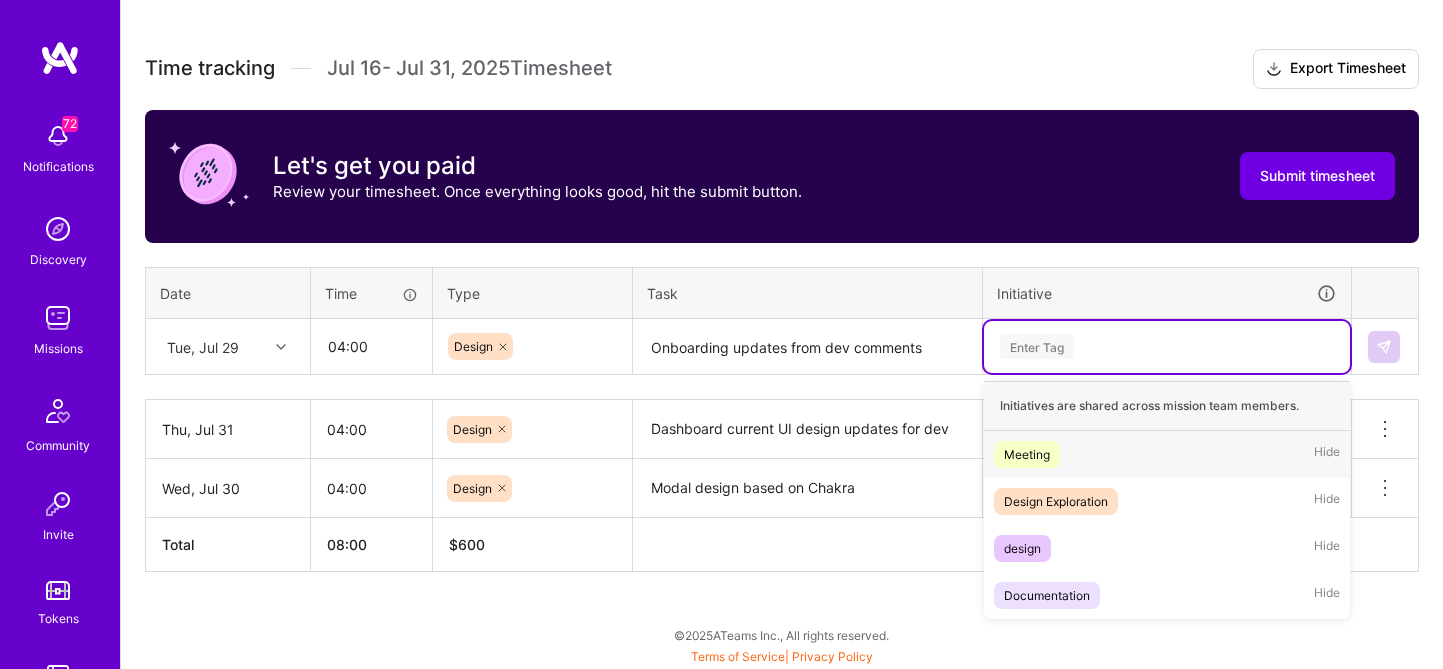 click on "Enter Tag" at bounding box center [1037, 346] 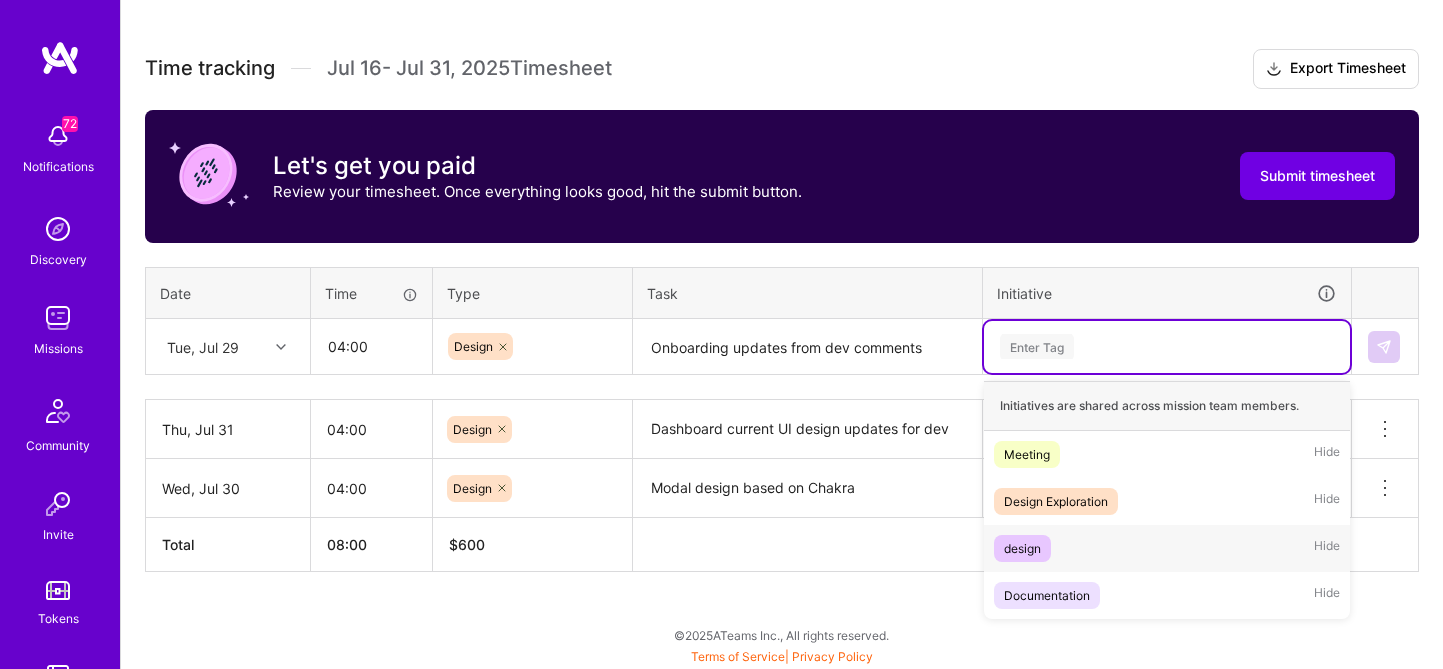 click on "design" at bounding box center [1022, 548] 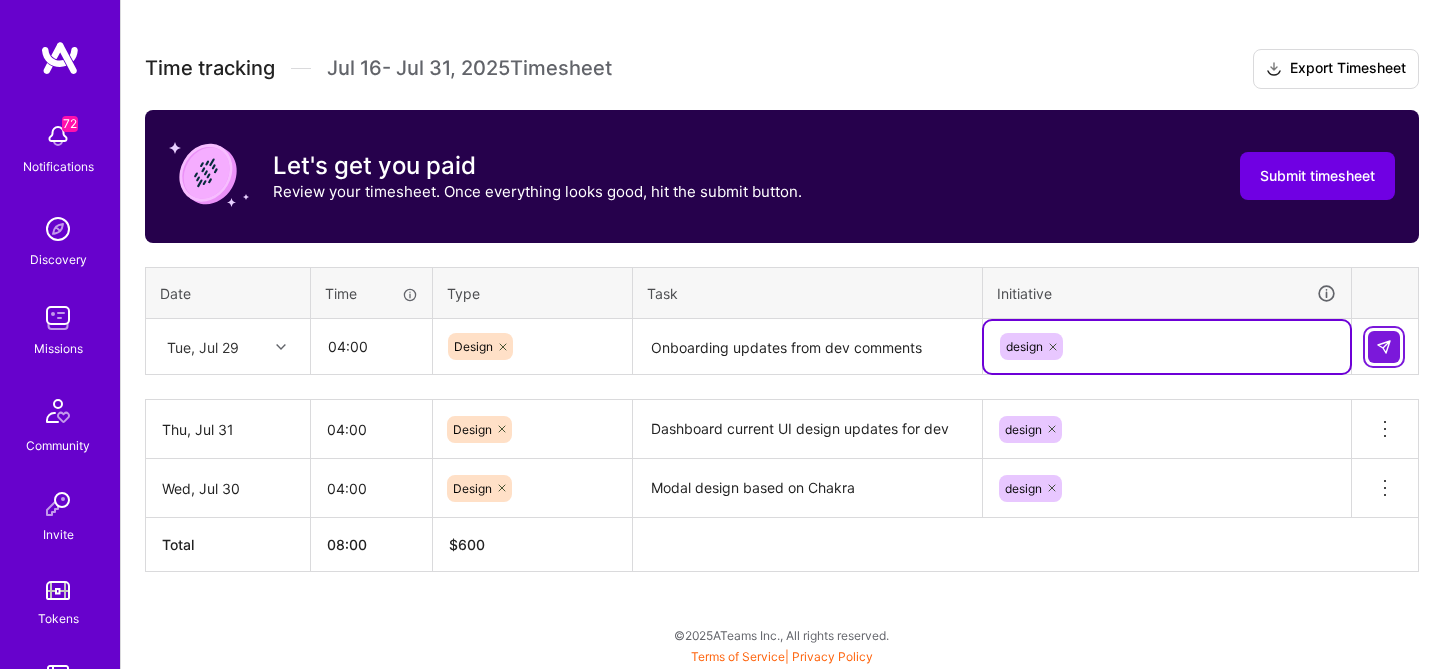 click at bounding box center [1384, 347] 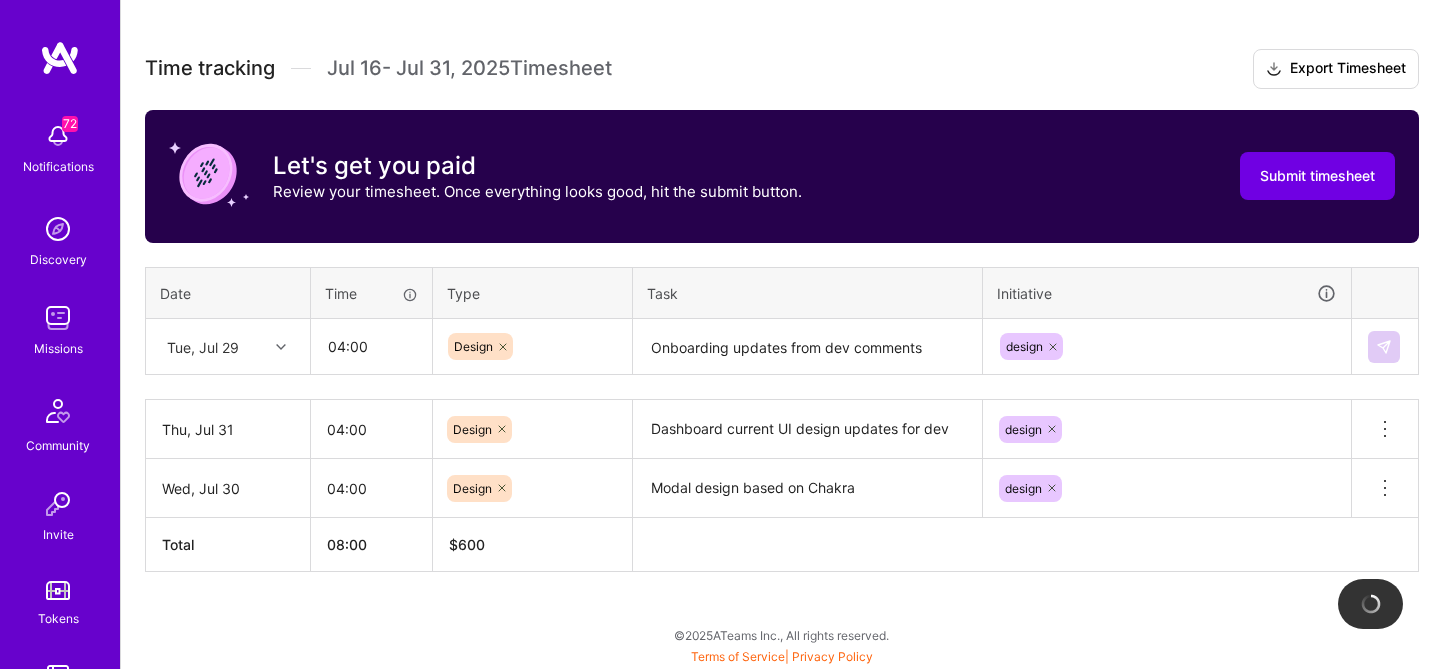 type 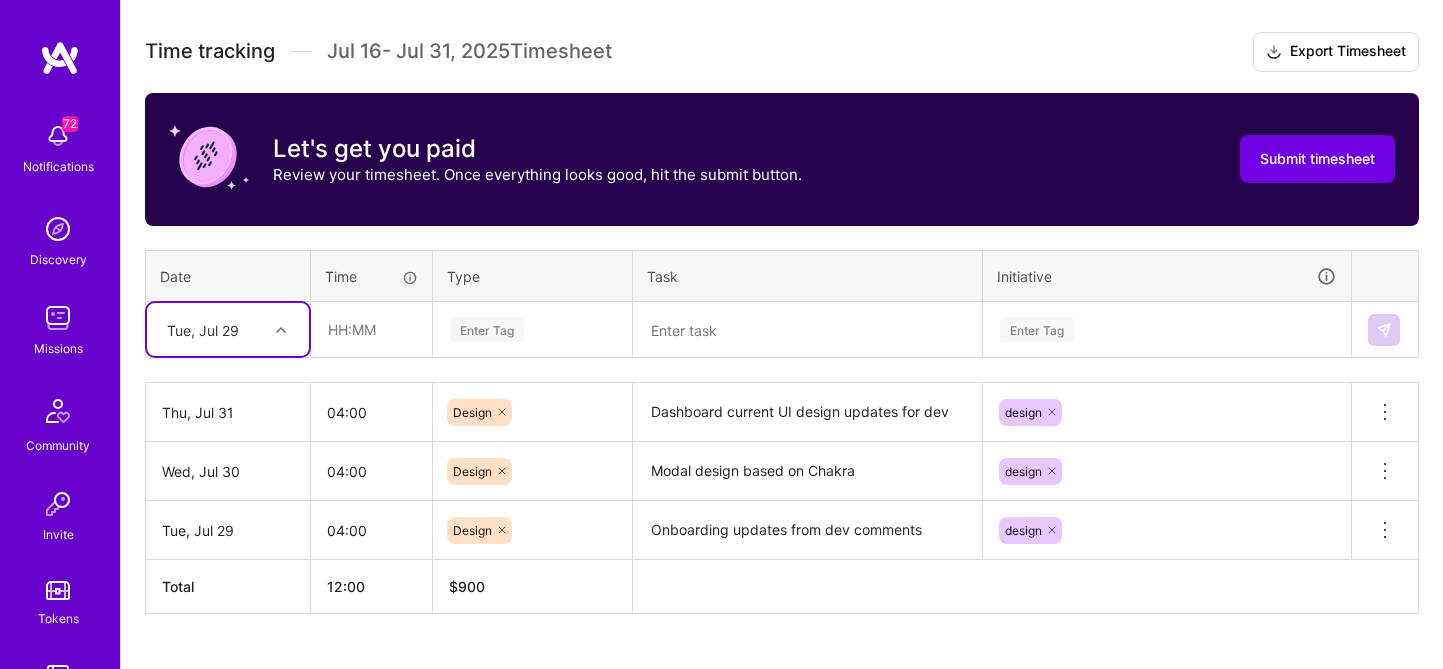 click at bounding box center [283, 329] 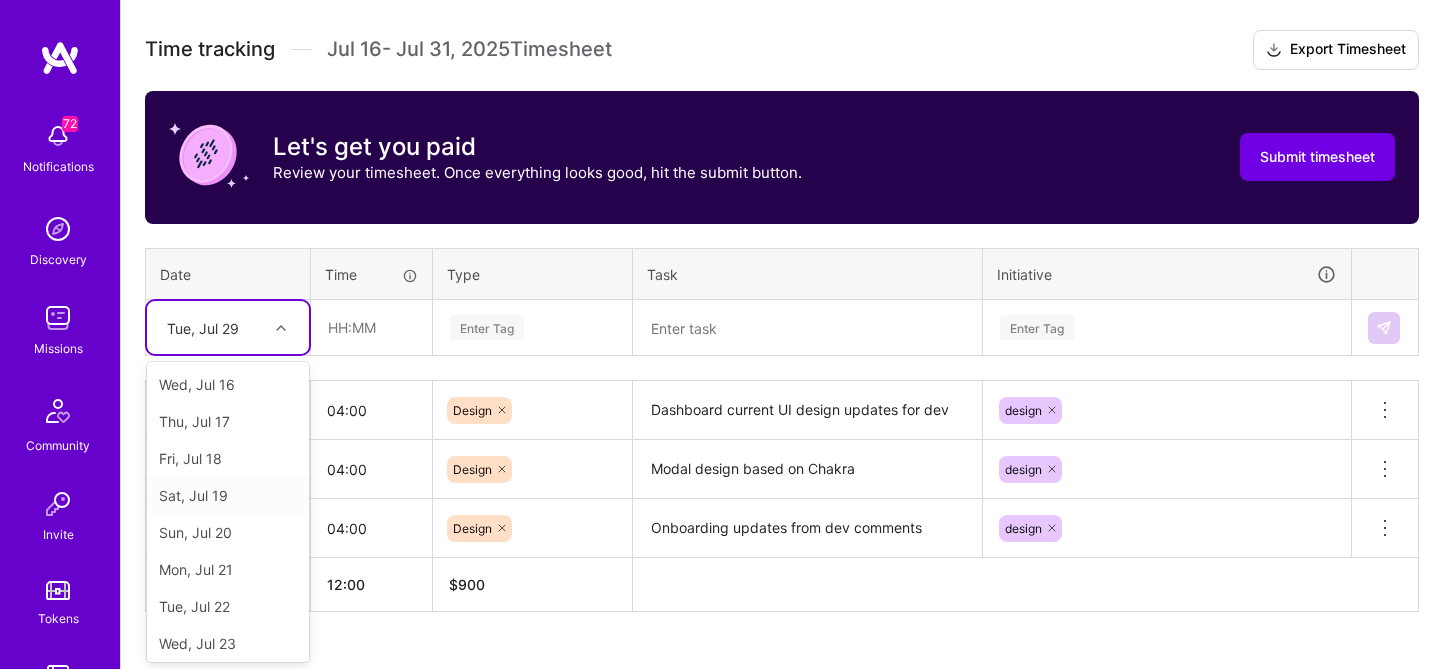 scroll, scrollTop: 263, scrollLeft: 0, axis: vertical 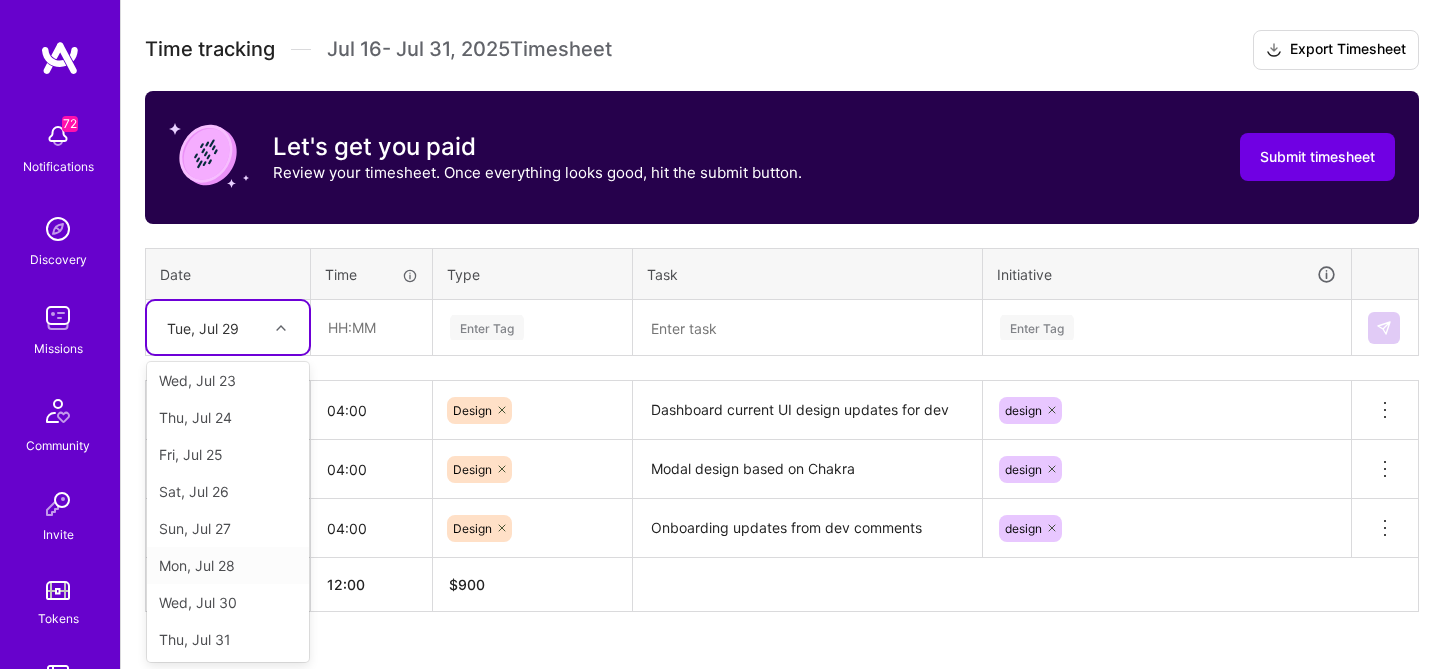 click on "Mon, Jul 28" at bounding box center (228, 565) 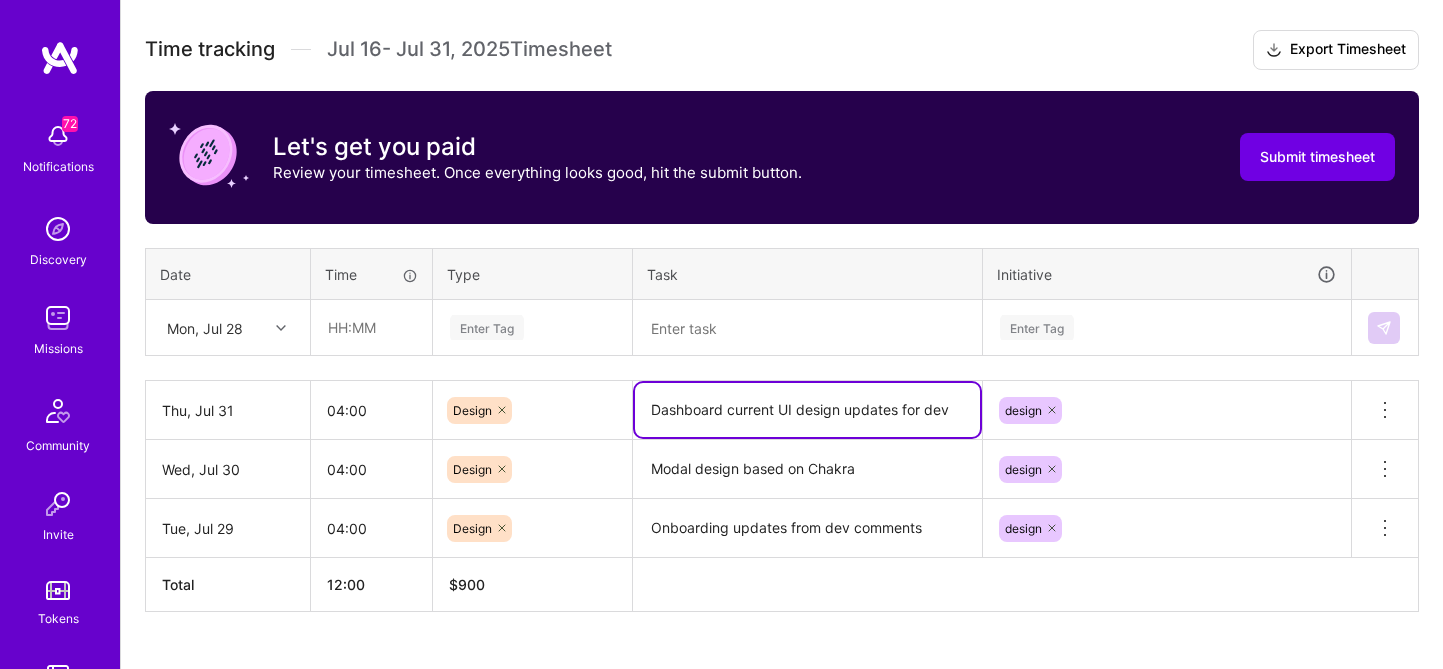 click on "Dashboard current UI design updates for dev" at bounding box center (807, 410) 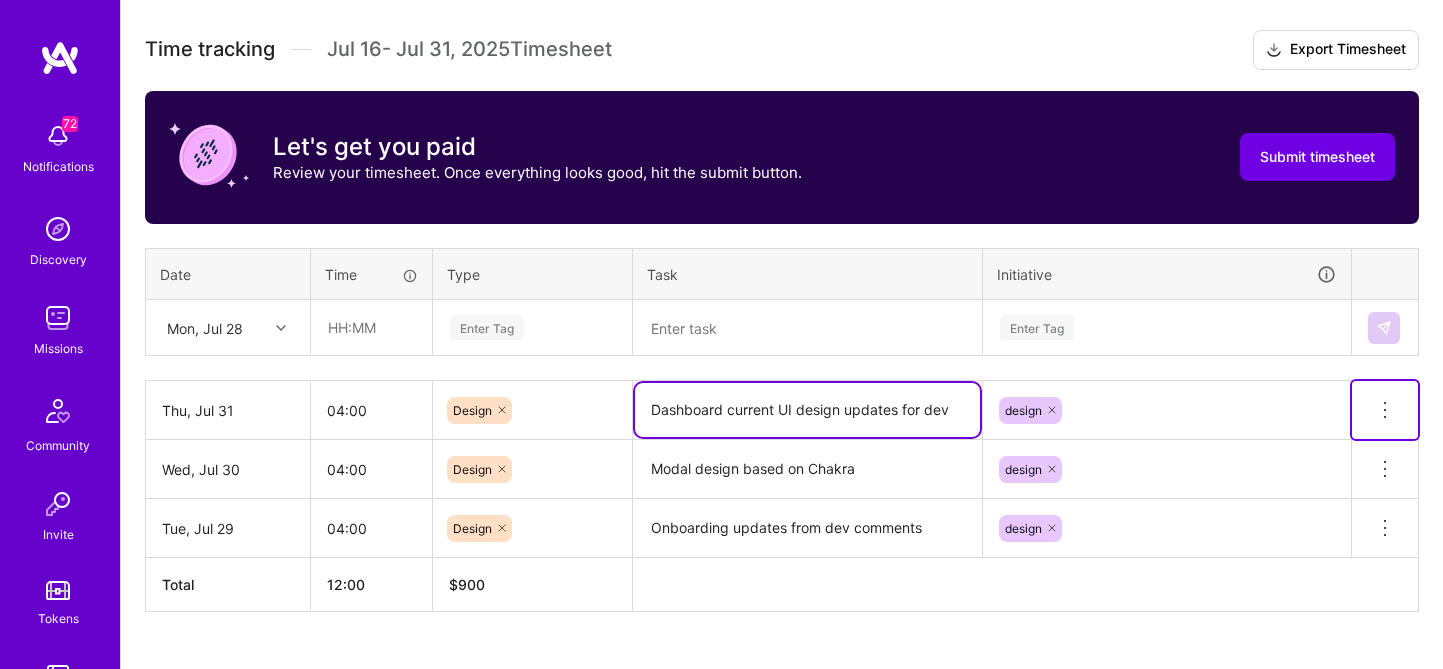 click 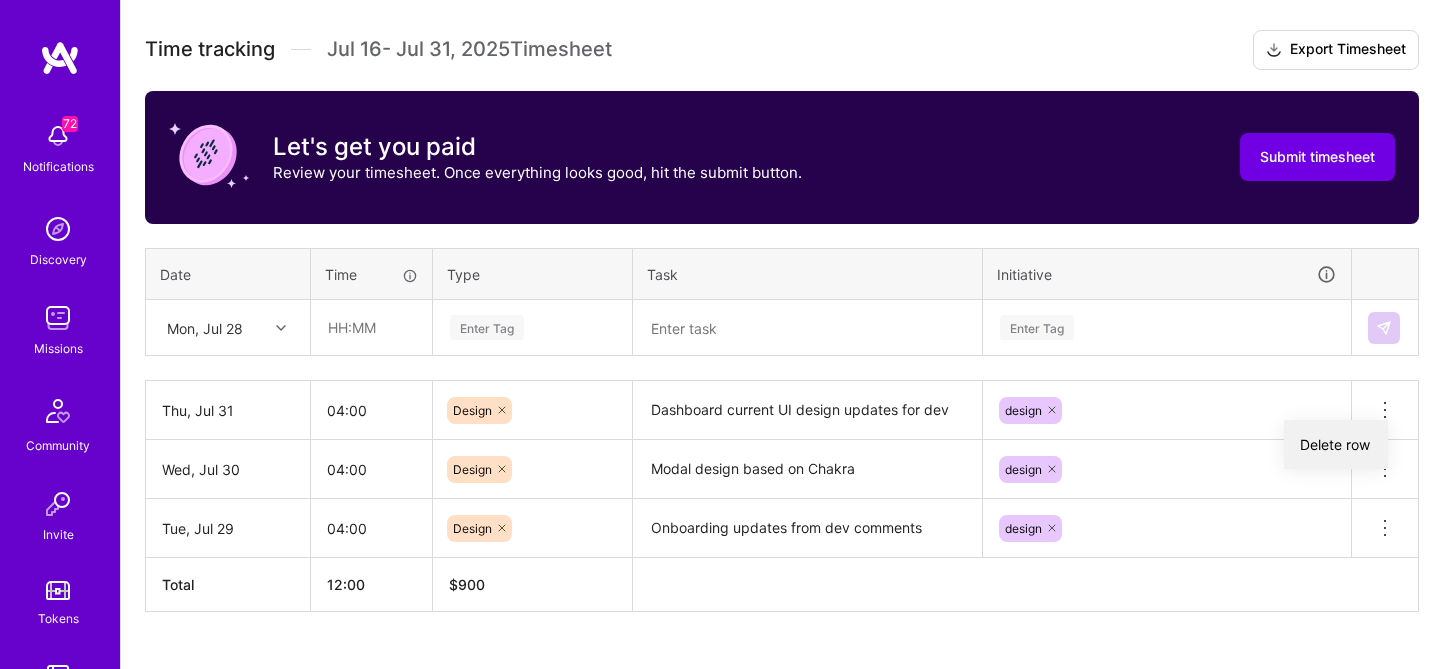 click on "Delete row" at bounding box center (1336, 444) 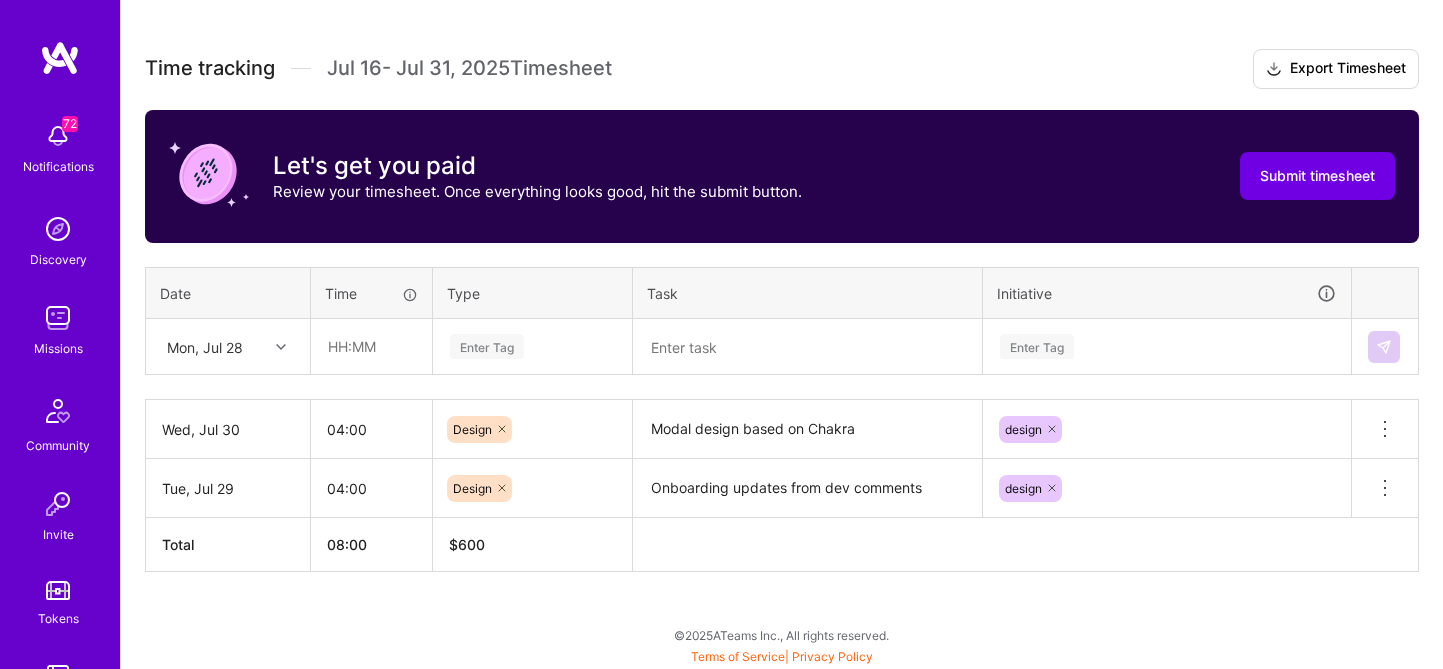 click on "Mon, Jul 28" at bounding box center [205, 346] 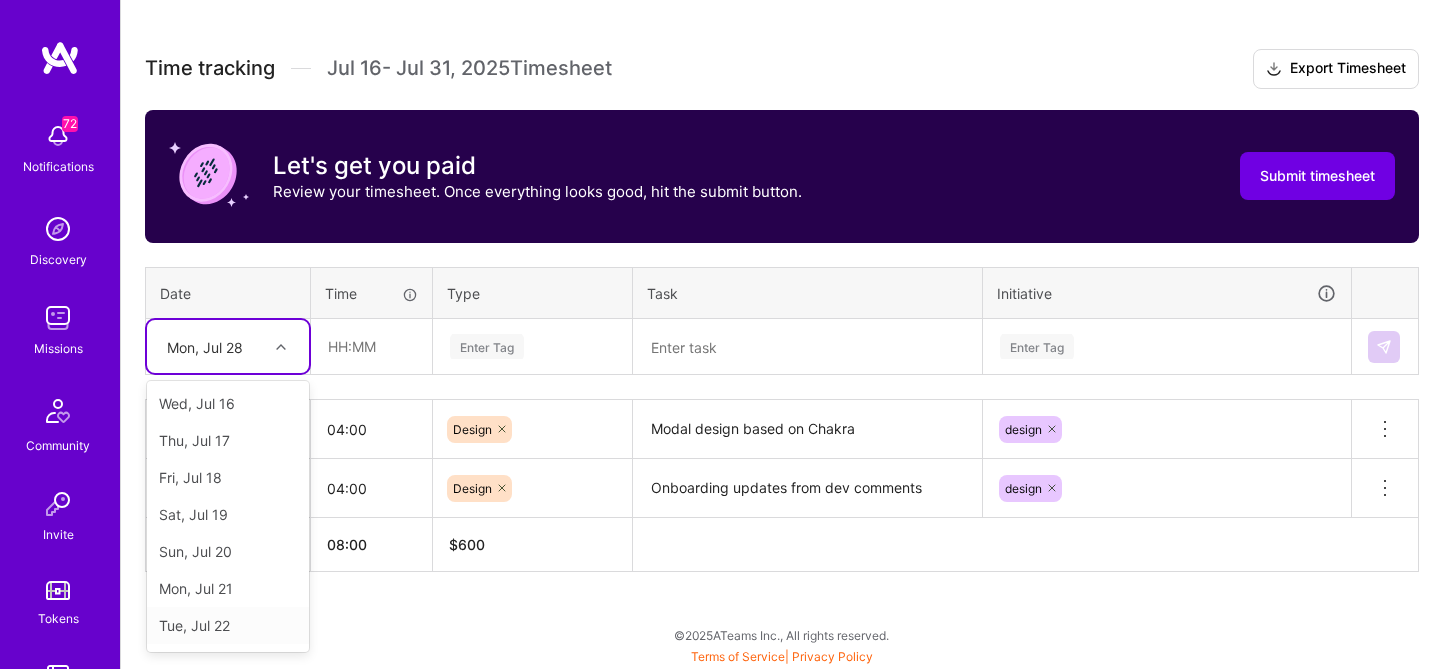scroll, scrollTop: 292, scrollLeft: 0, axis: vertical 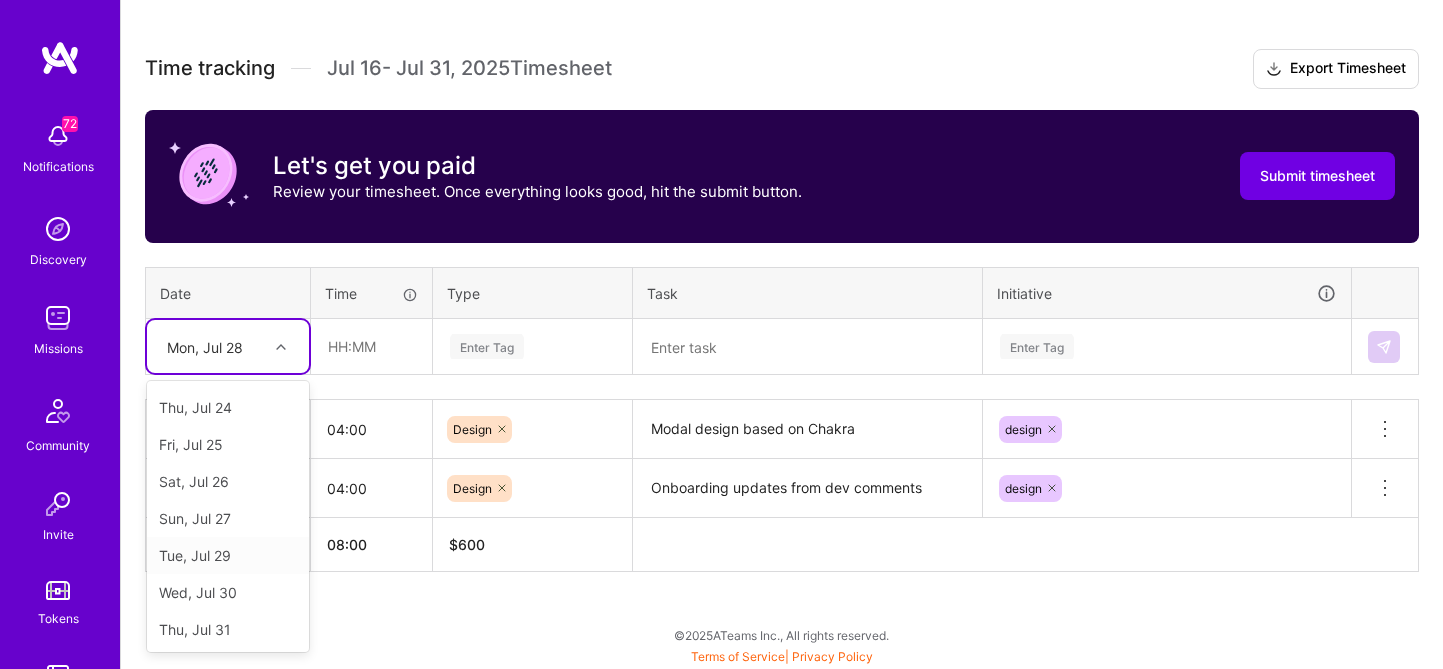 click on "Tue, Jul 29" at bounding box center [228, 555] 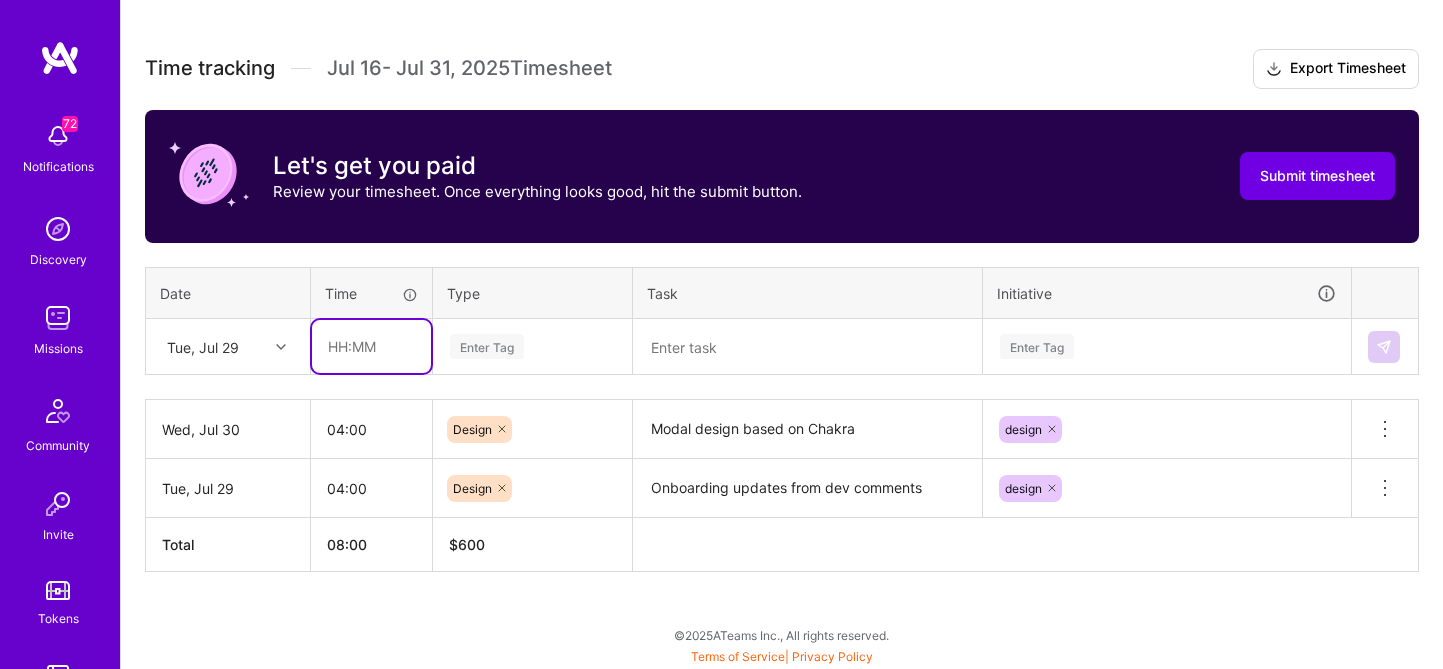 click at bounding box center (371, 346) 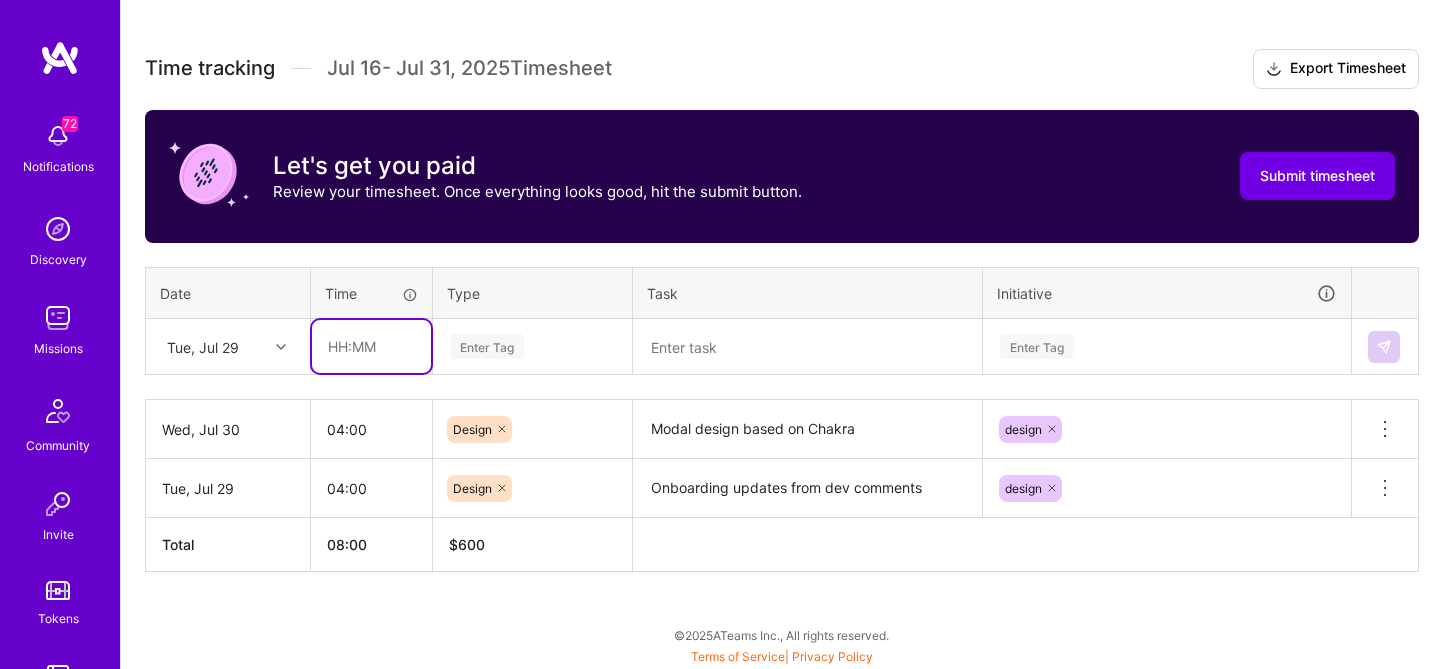 type on "04:00" 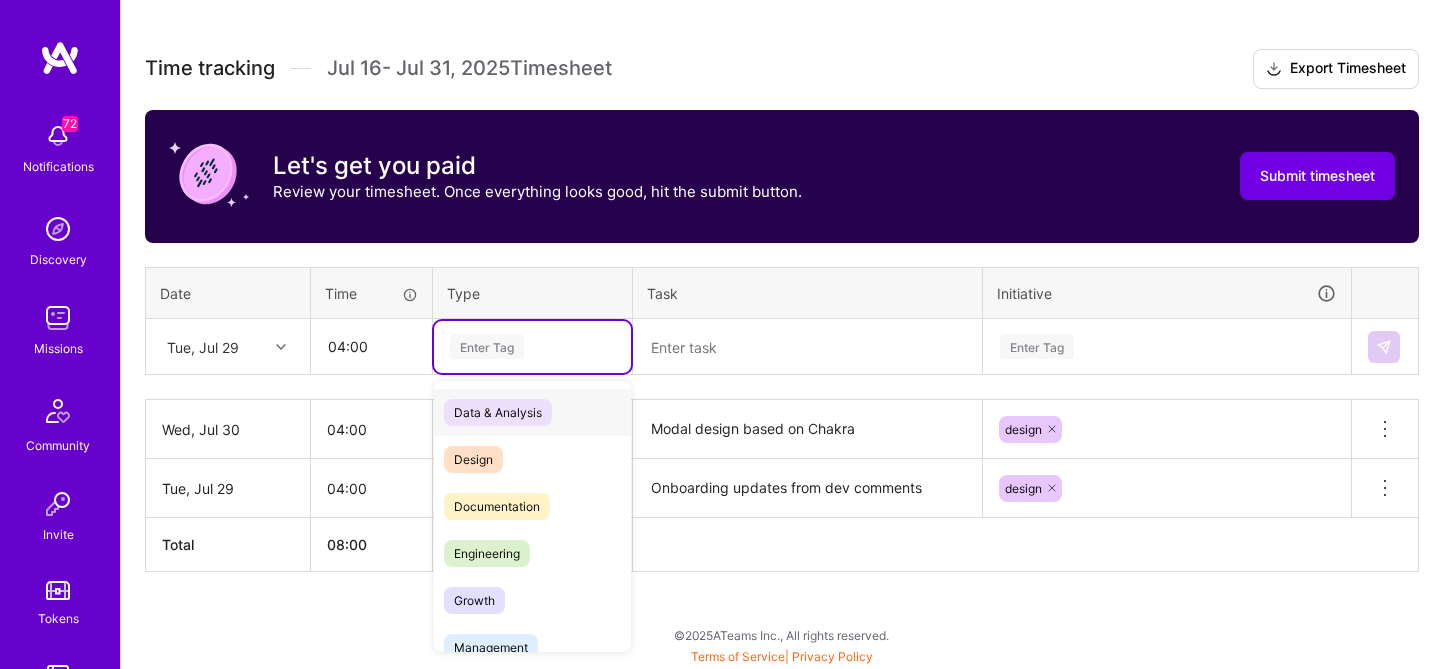 click on "Enter Tag" at bounding box center (487, 346) 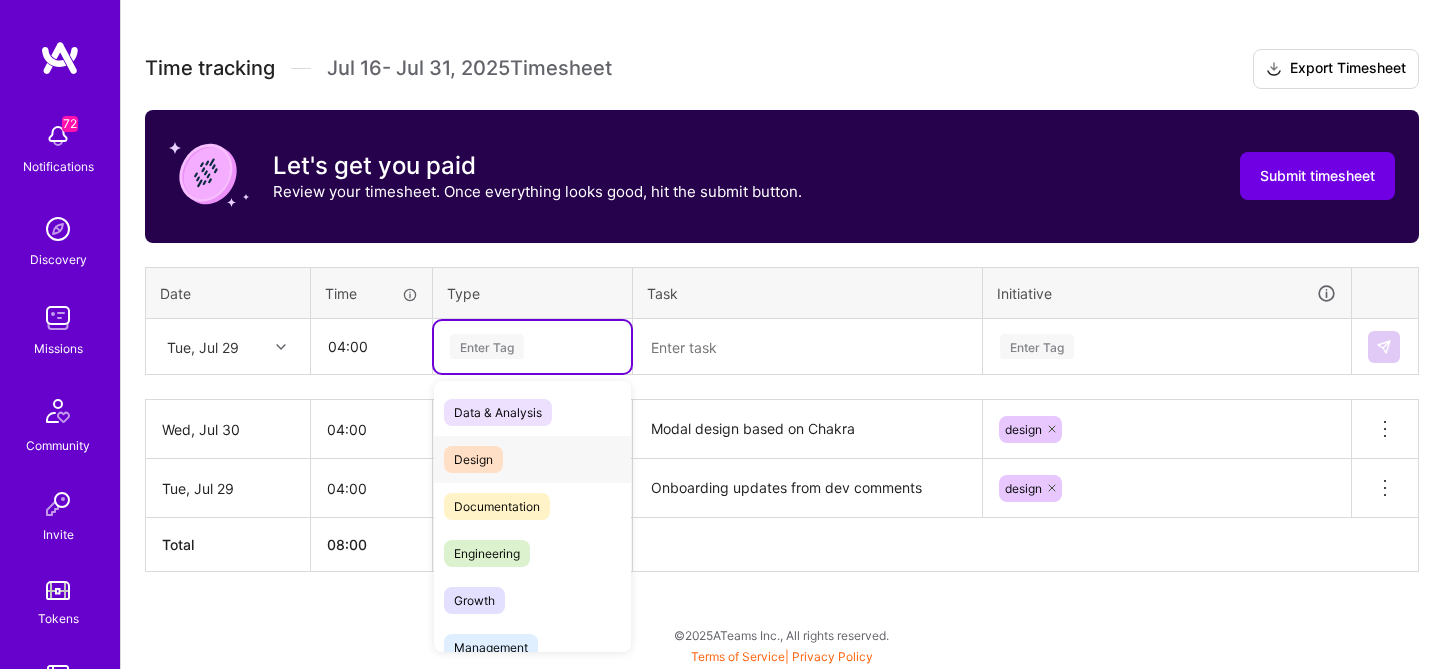 click on "Design" at bounding box center [473, 459] 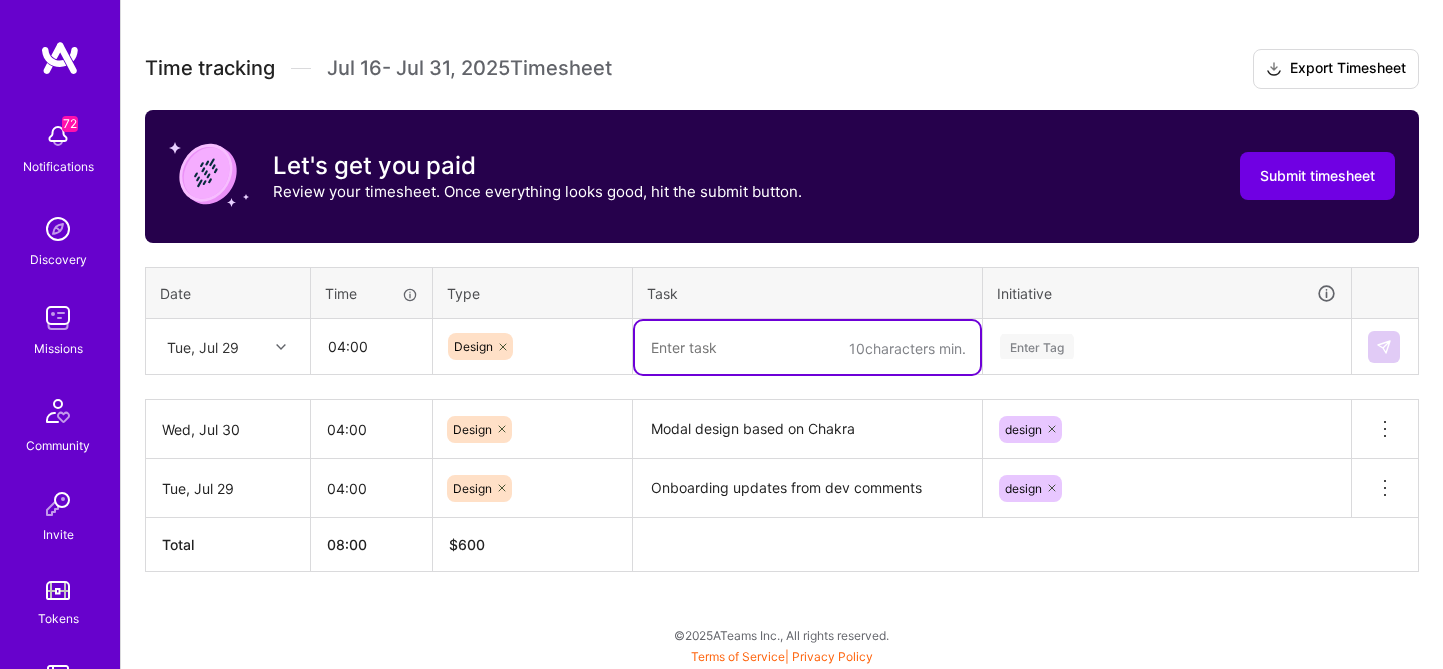 click at bounding box center (807, 347) 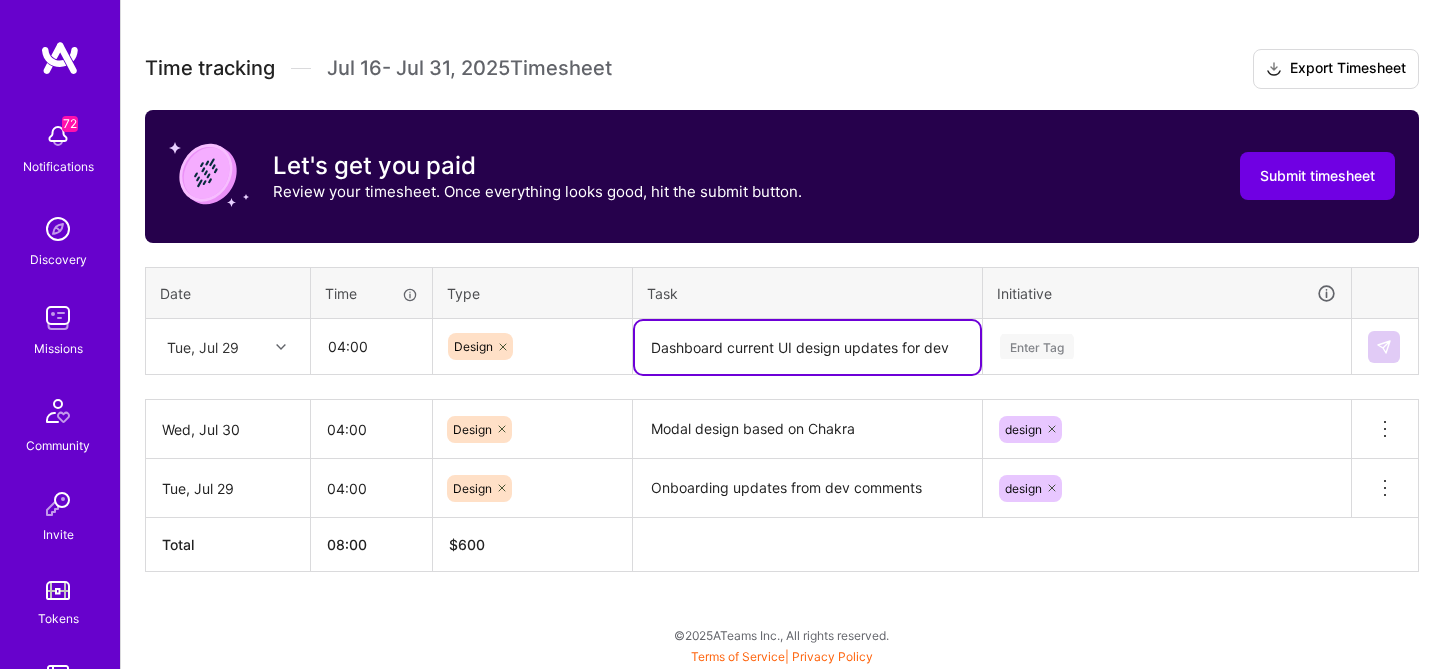 type on "Dashboard current UI design updates for dev" 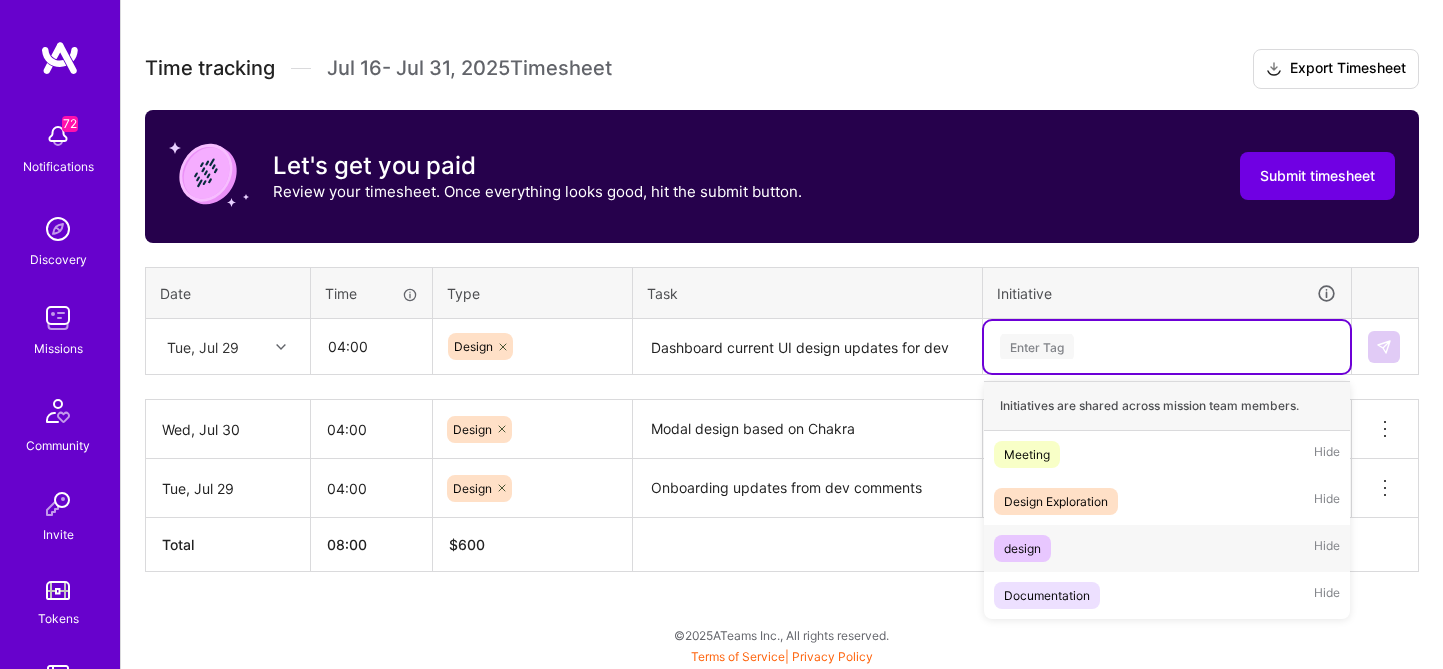 click on "design" at bounding box center [1022, 548] 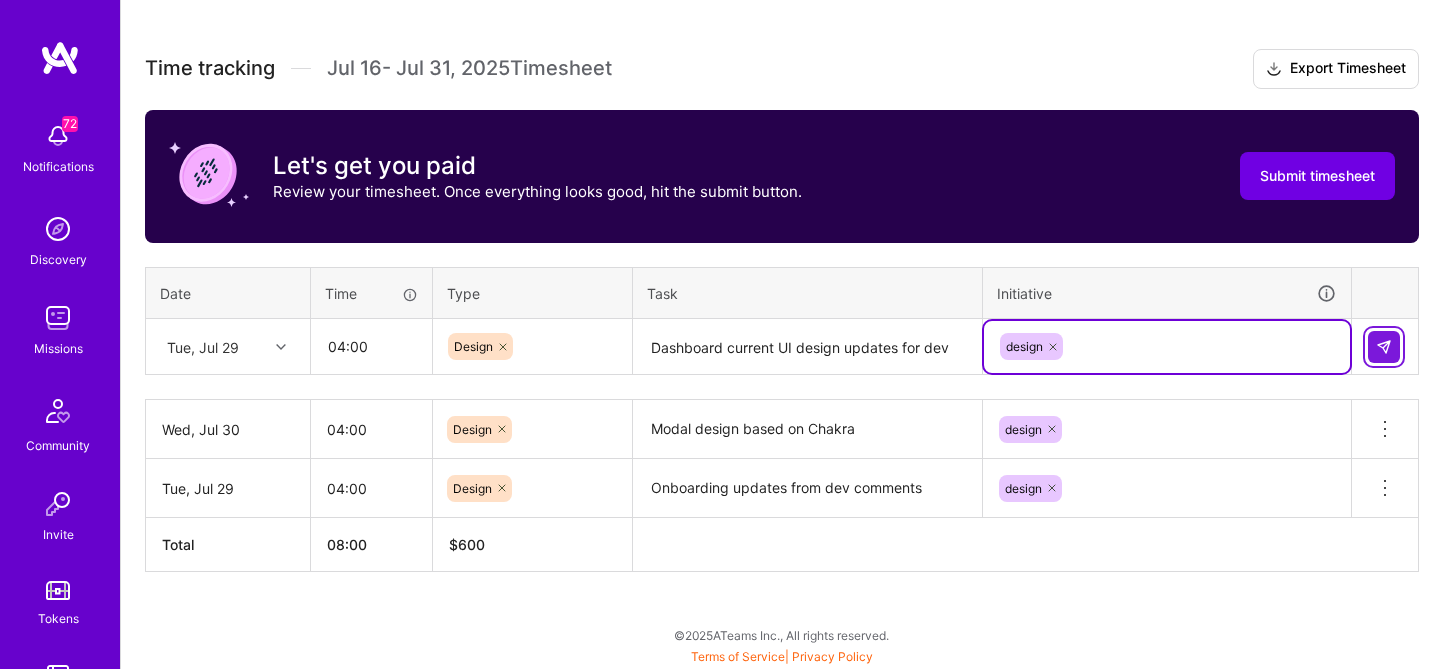 click at bounding box center (1384, 347) 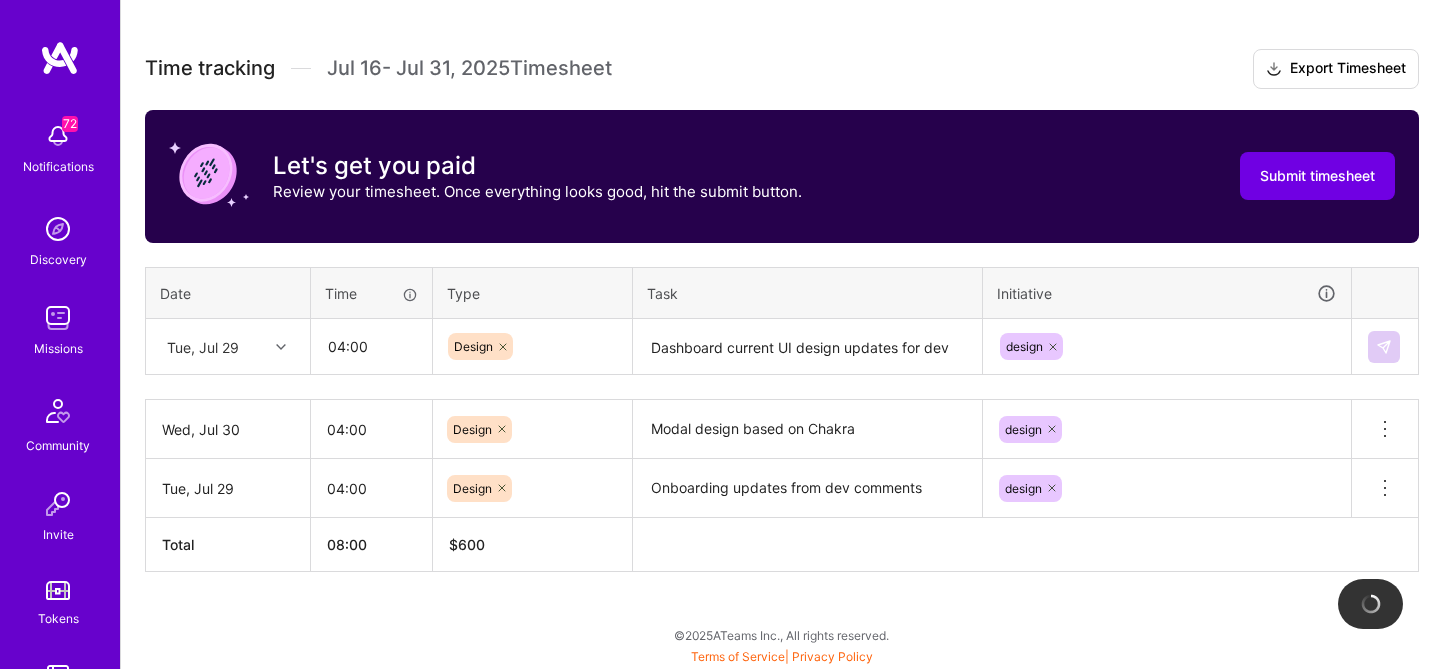 type 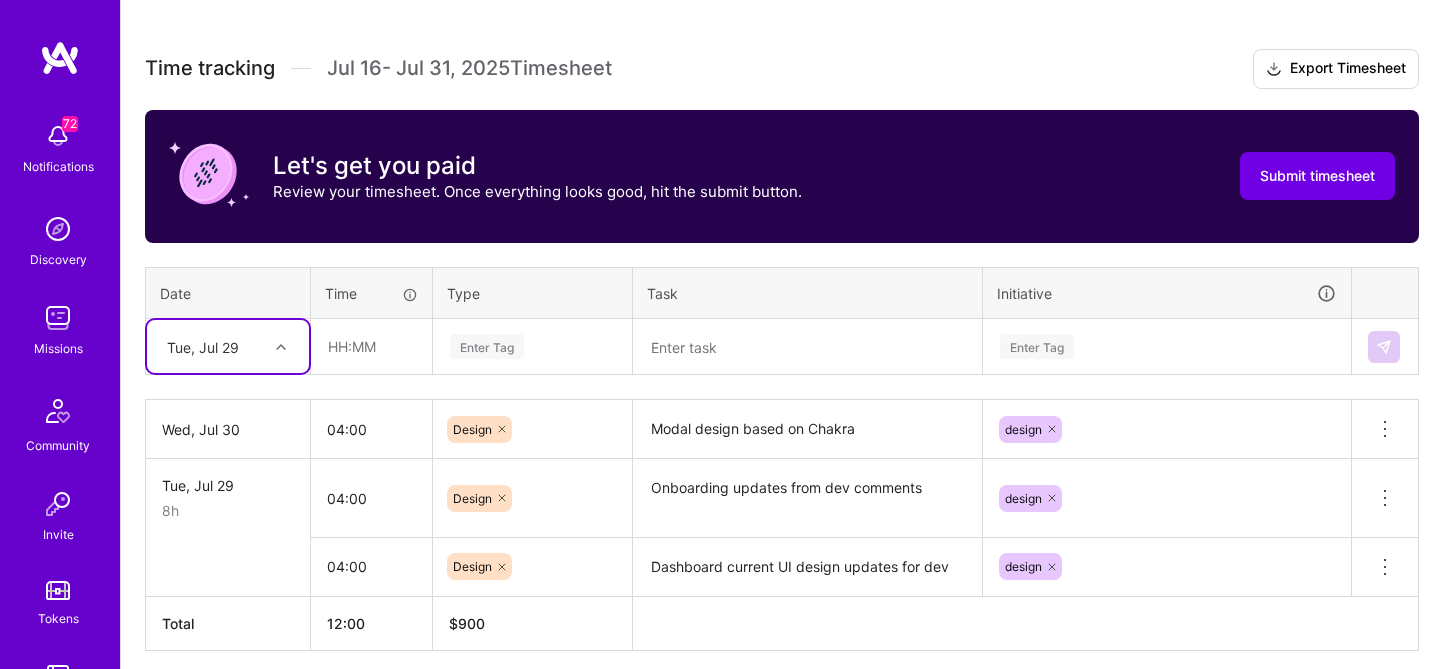 scroll, scrollTop: 609, scrollLeft: 0, axis: vertical 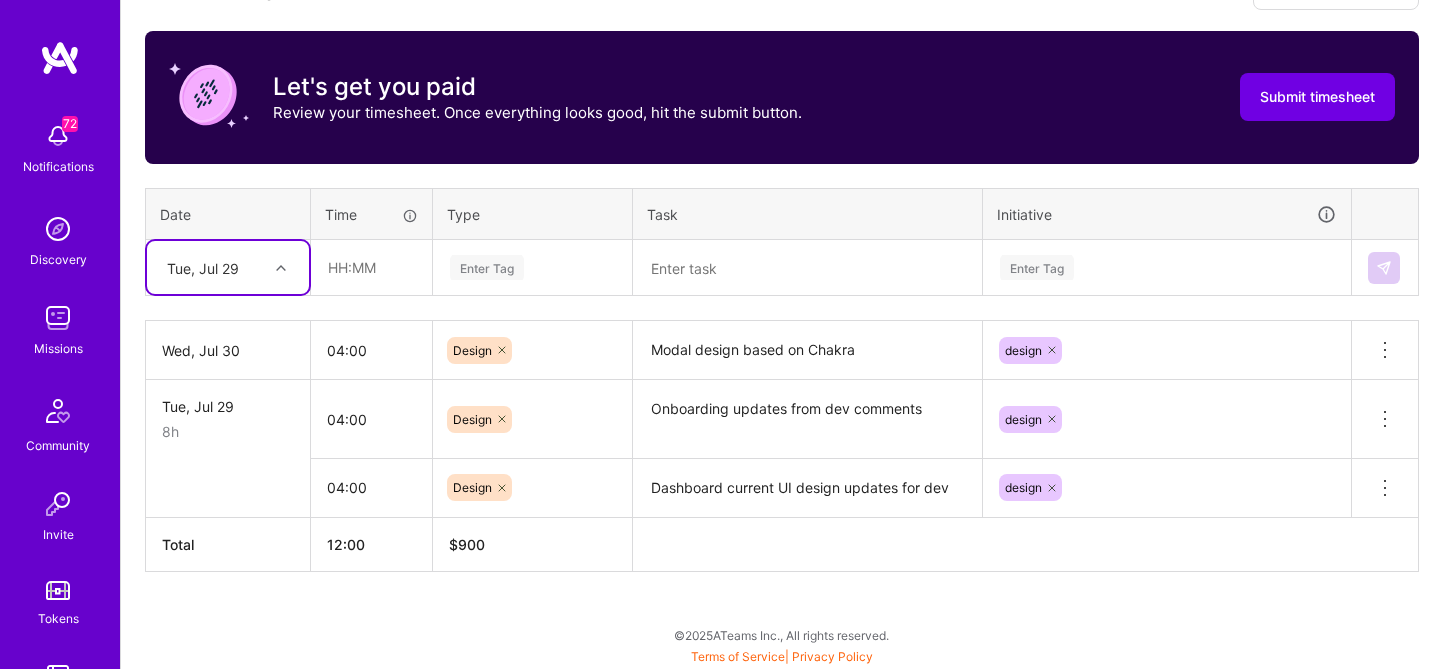 click on "Tue, Jul 29" at bounding box center (212, 267) 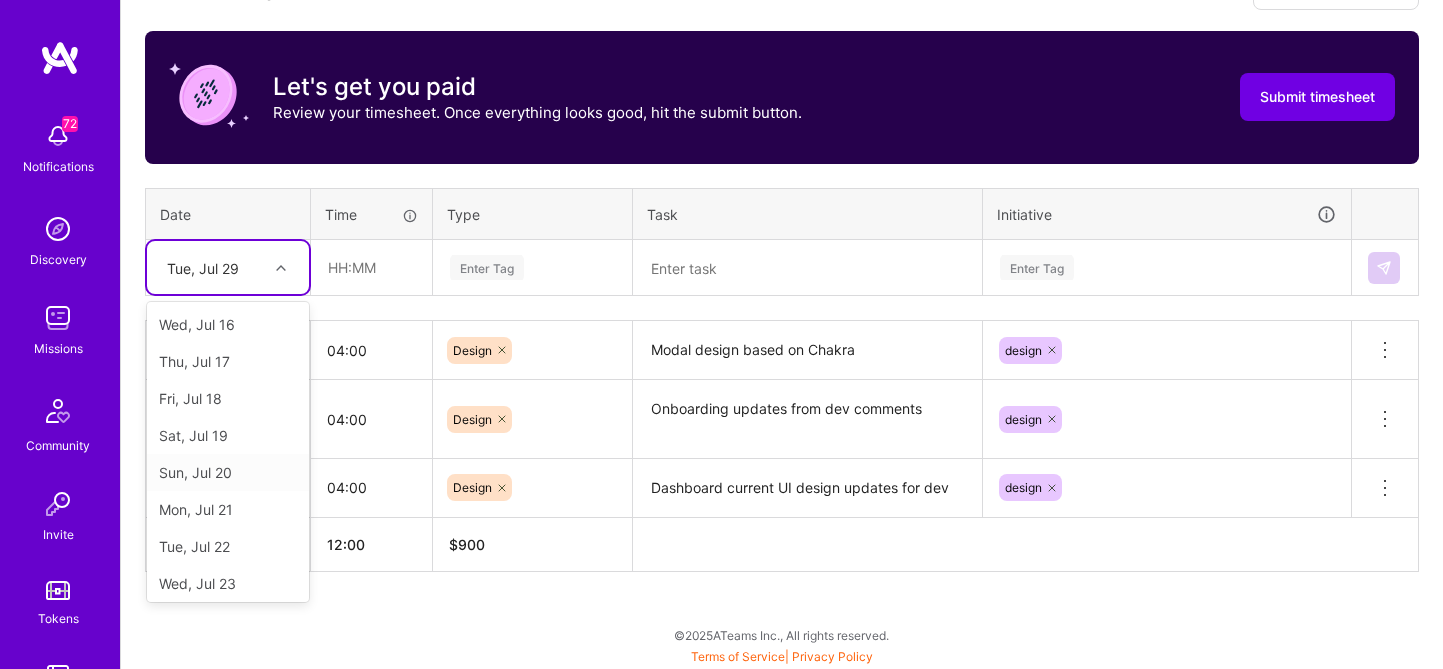 scroll, scrollTop: 263, scrollLeft: 0, axis: vertical 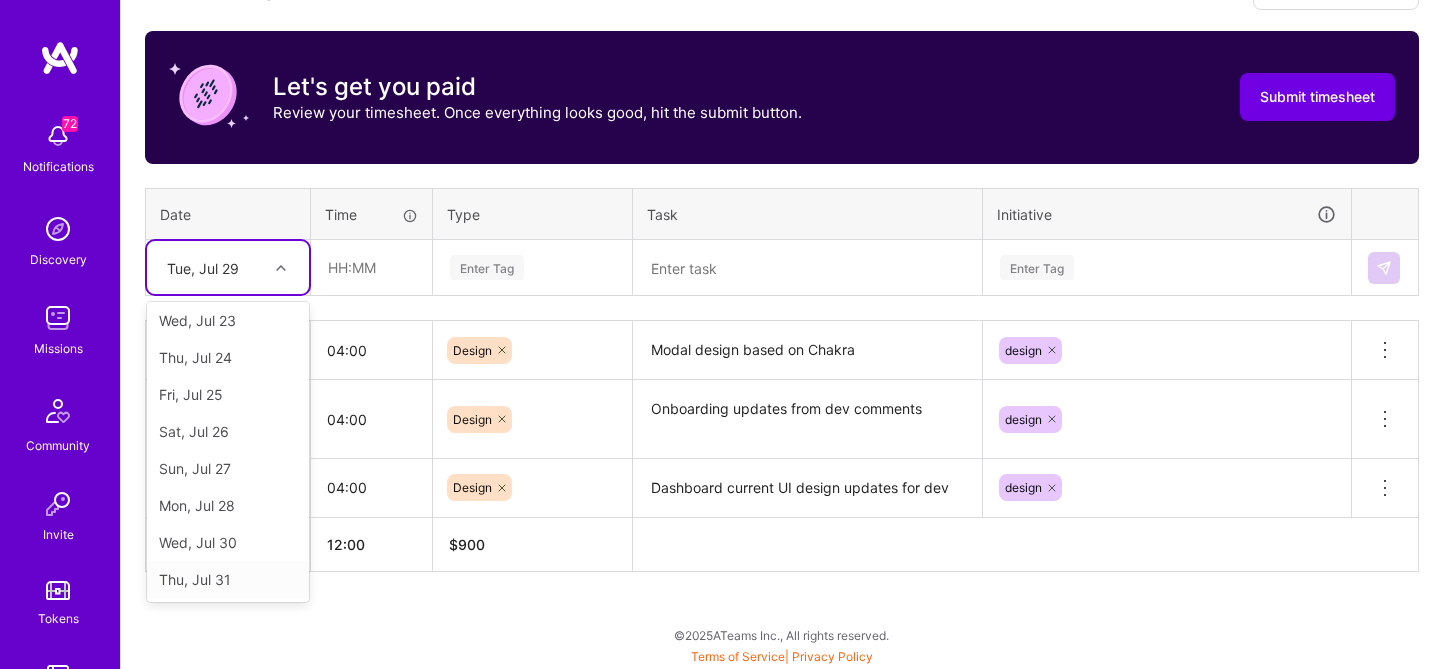 click on "Thu, Jul 31" at bounding box center (228, 579) 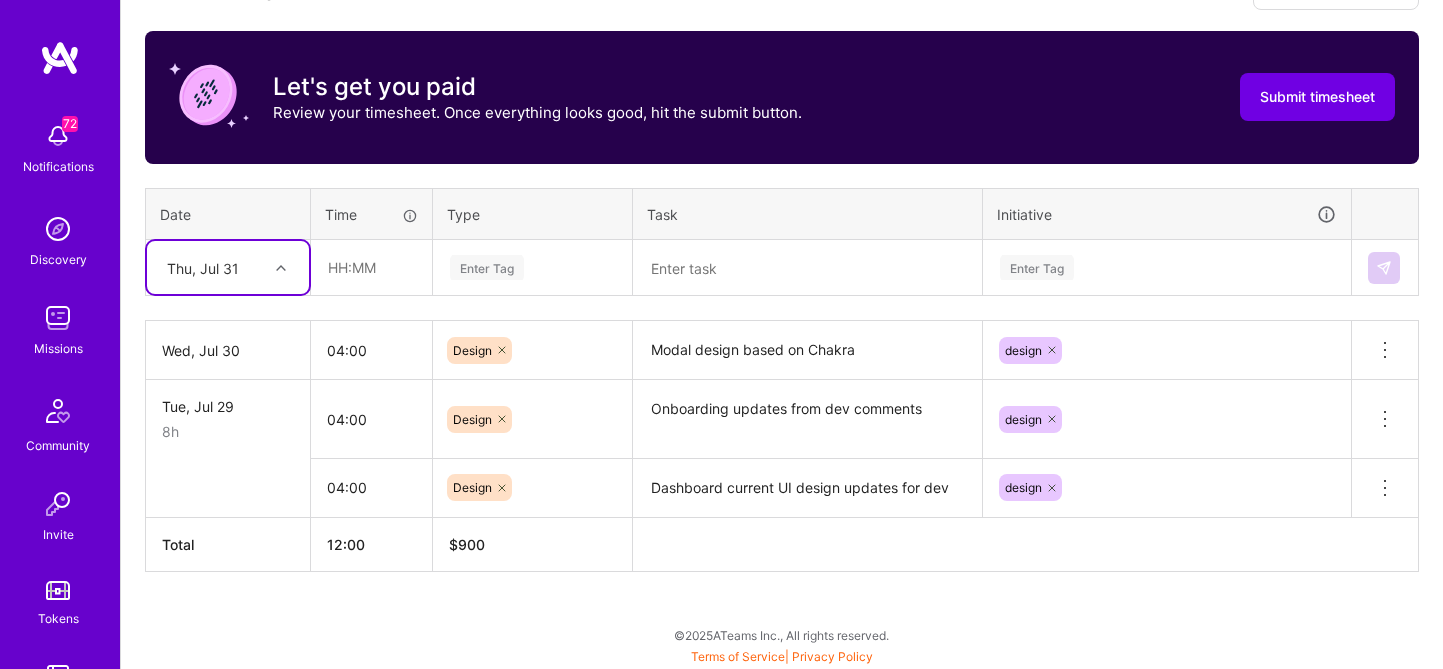 click on "Dashboard current UI design updates for dev" at bounding box center [807, 488] 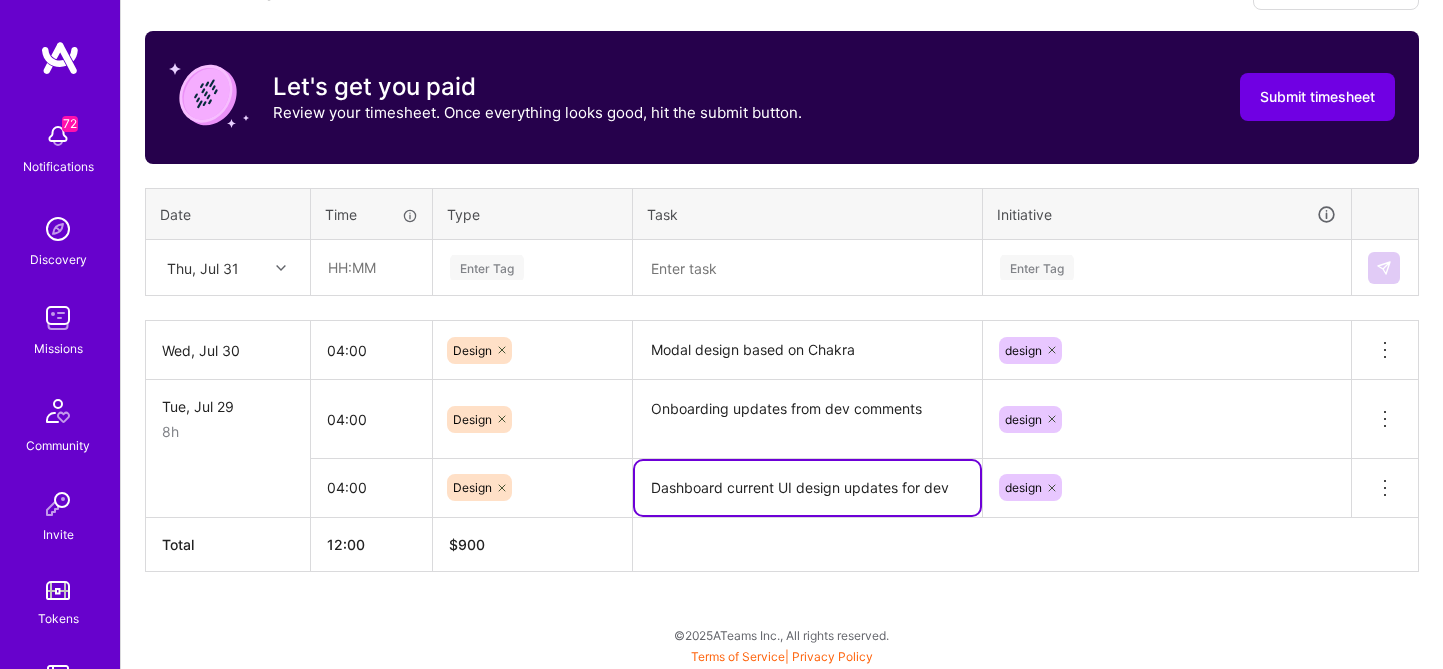 click on "Dashboard current UI design updates for dev" at bounding box center (807, 488) 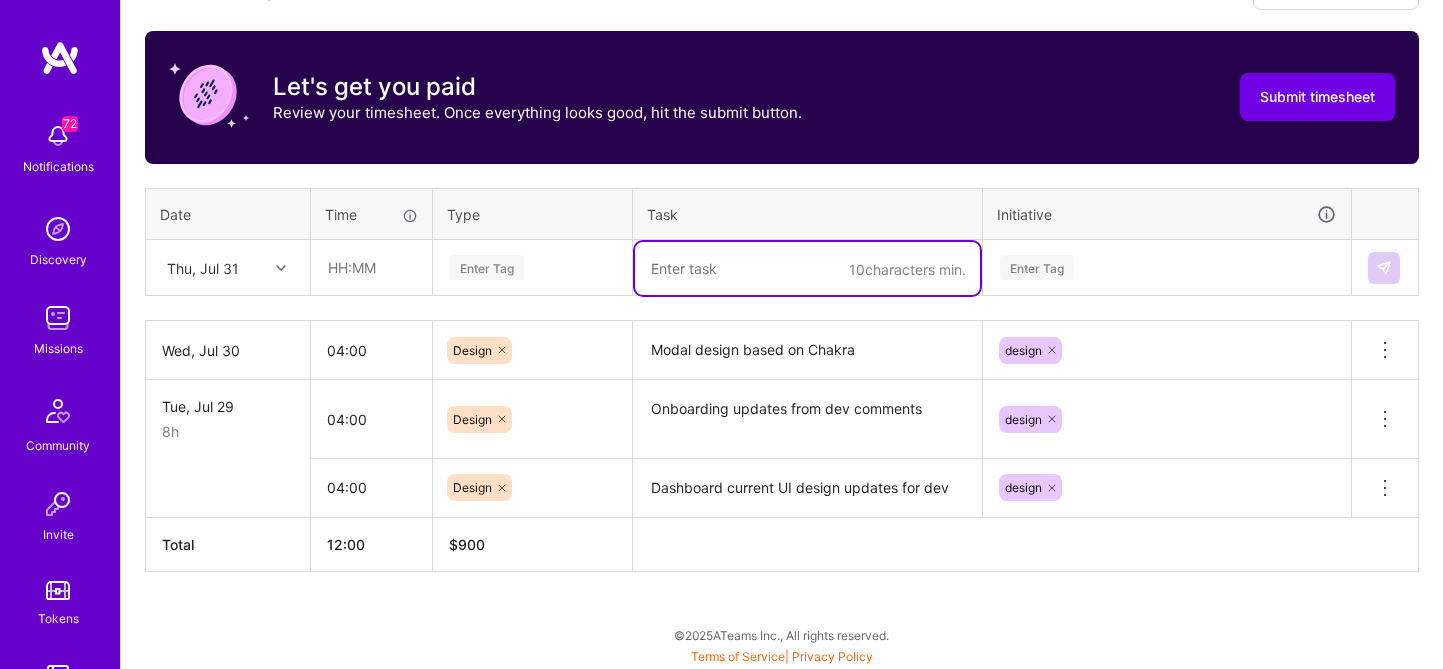 paste on "Dashboard current UI design updates for dev" 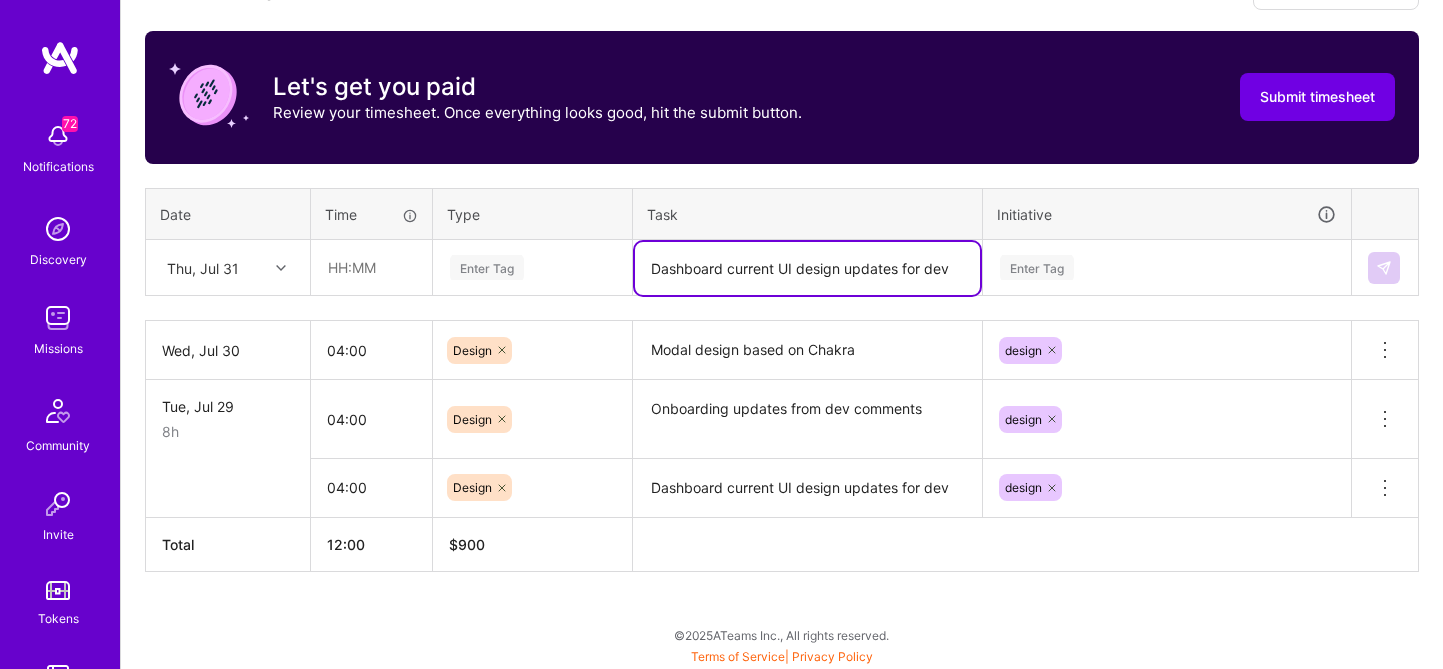 type on "Dashboard current UI design updates for dev" 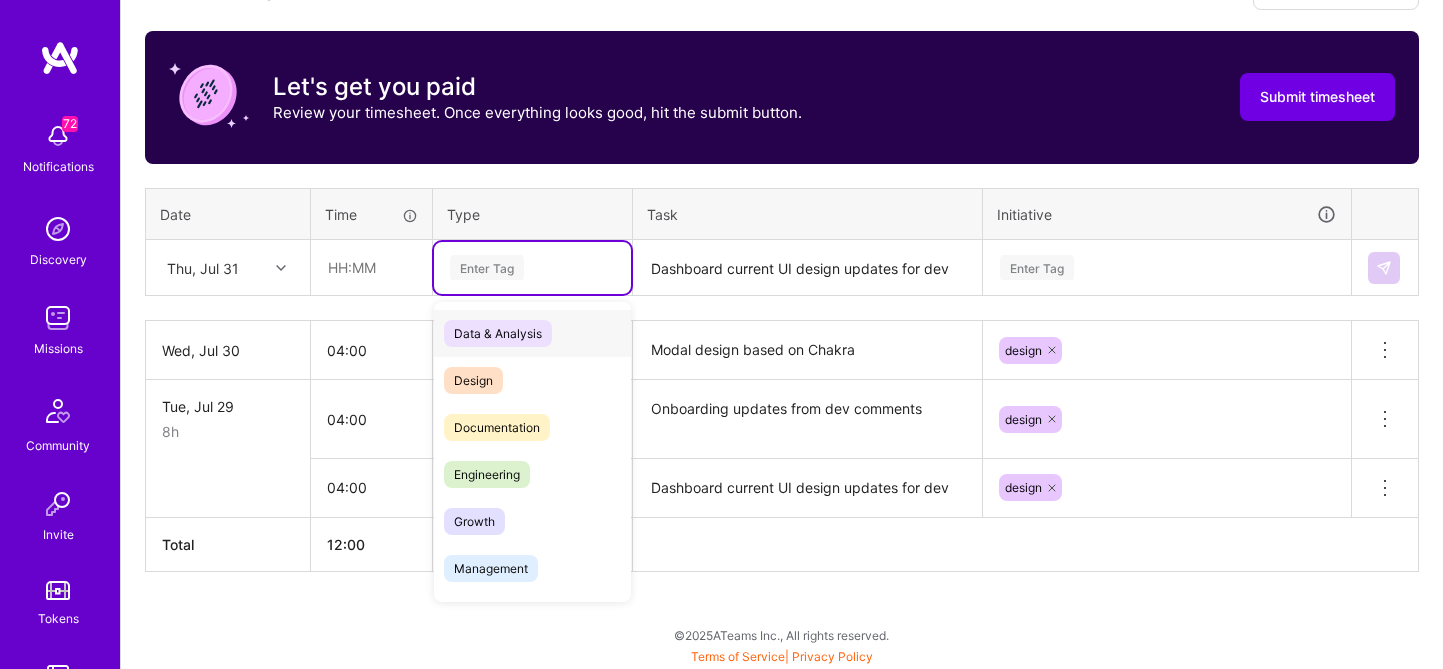 click on "Enter Tag" at bounding box center [532, 267] 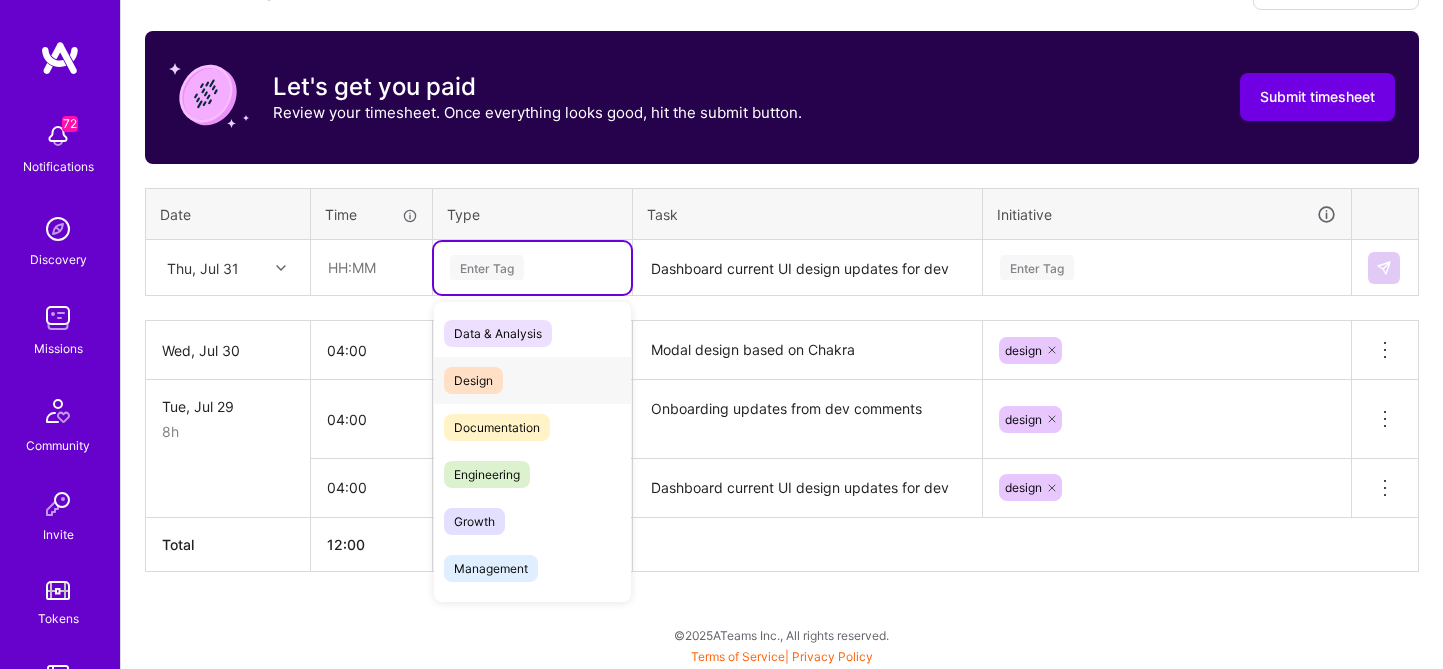 click on "Design" at bounding box center [473, 380] 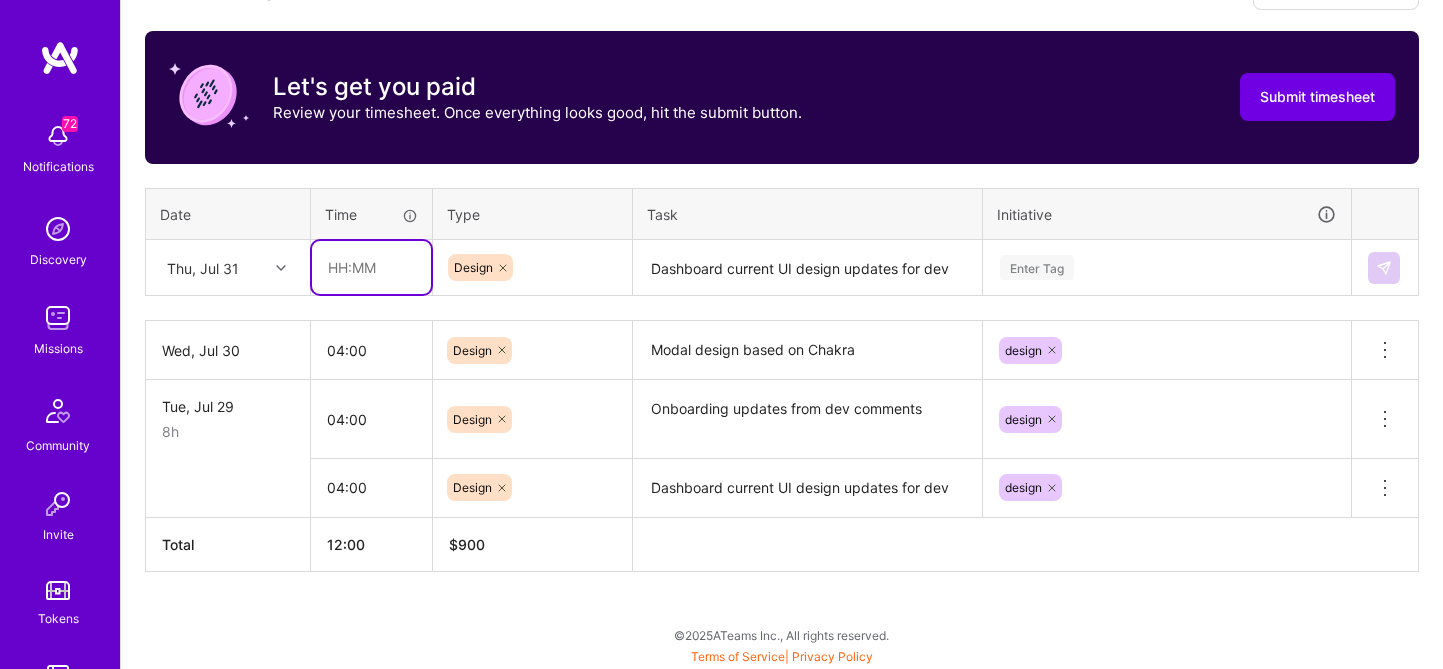 click at bounding box center [371, 267] 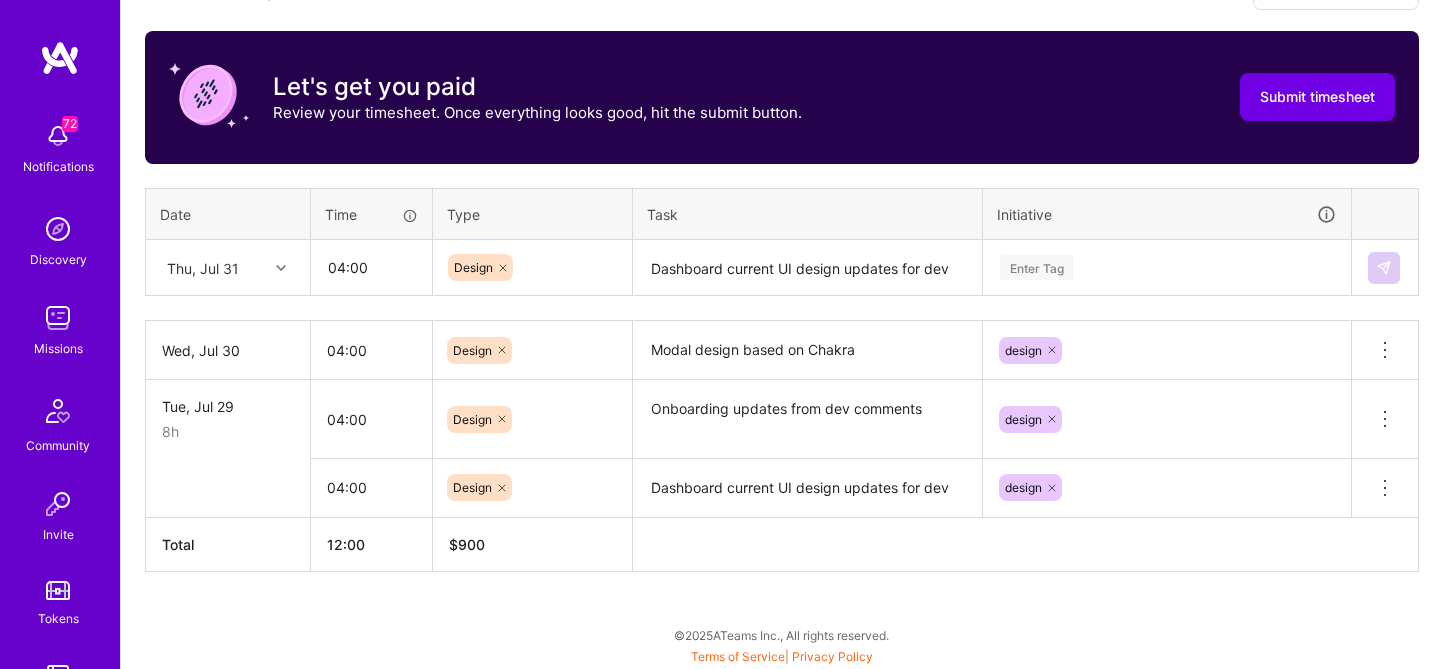 click on "Enter Tag" at bounding box center [1167, 267] 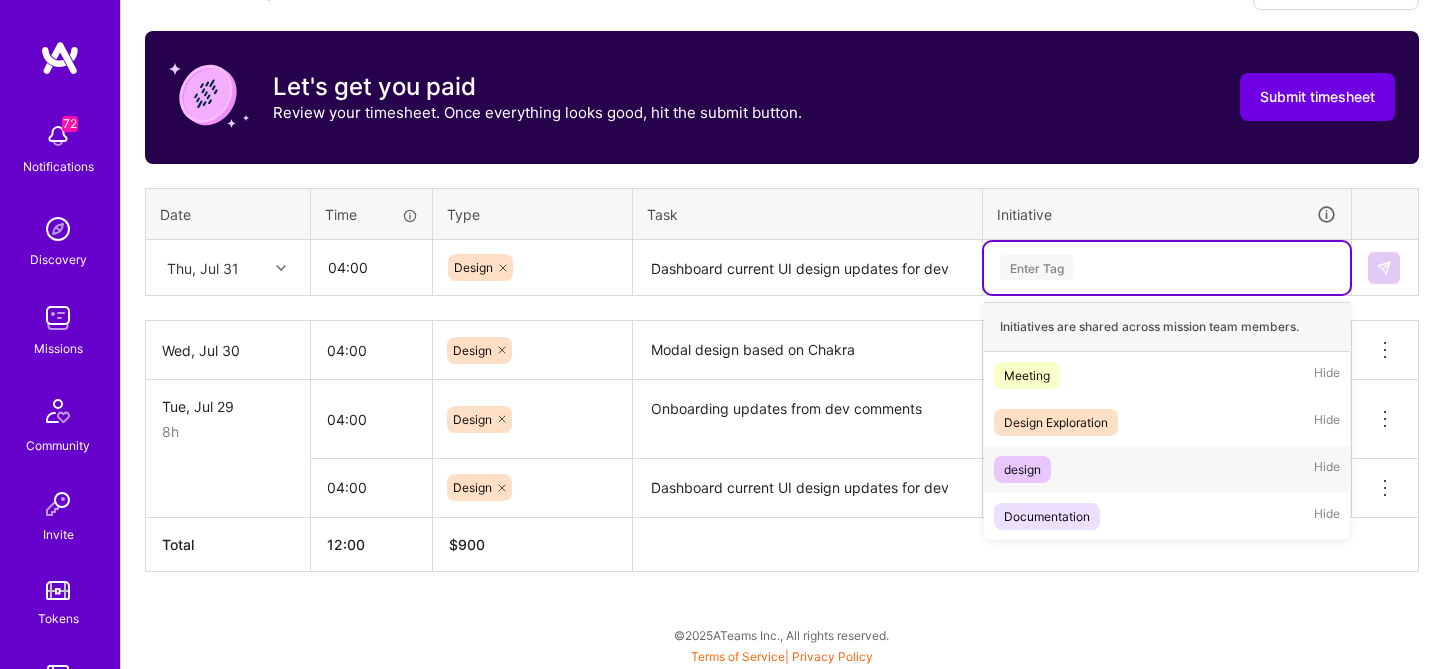 click on "design" at bounding box center [1022, 469] 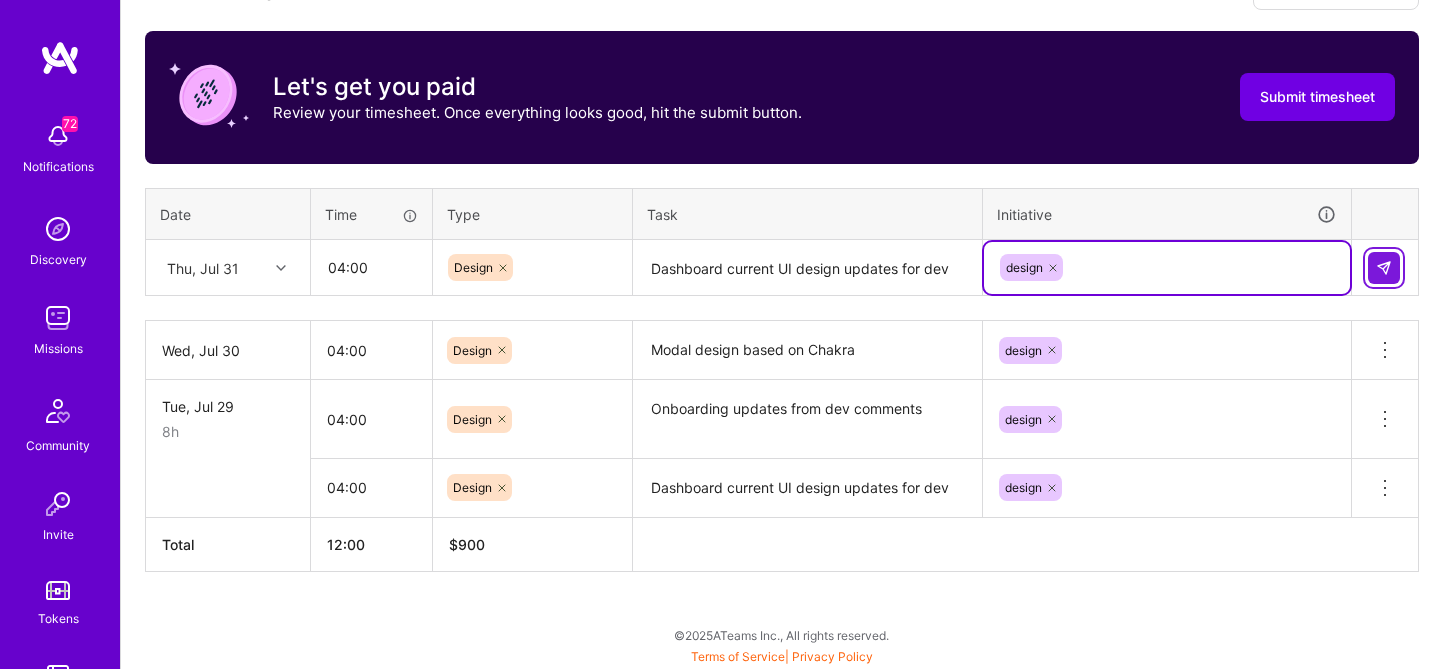 click at bounding box center (1384, 268) 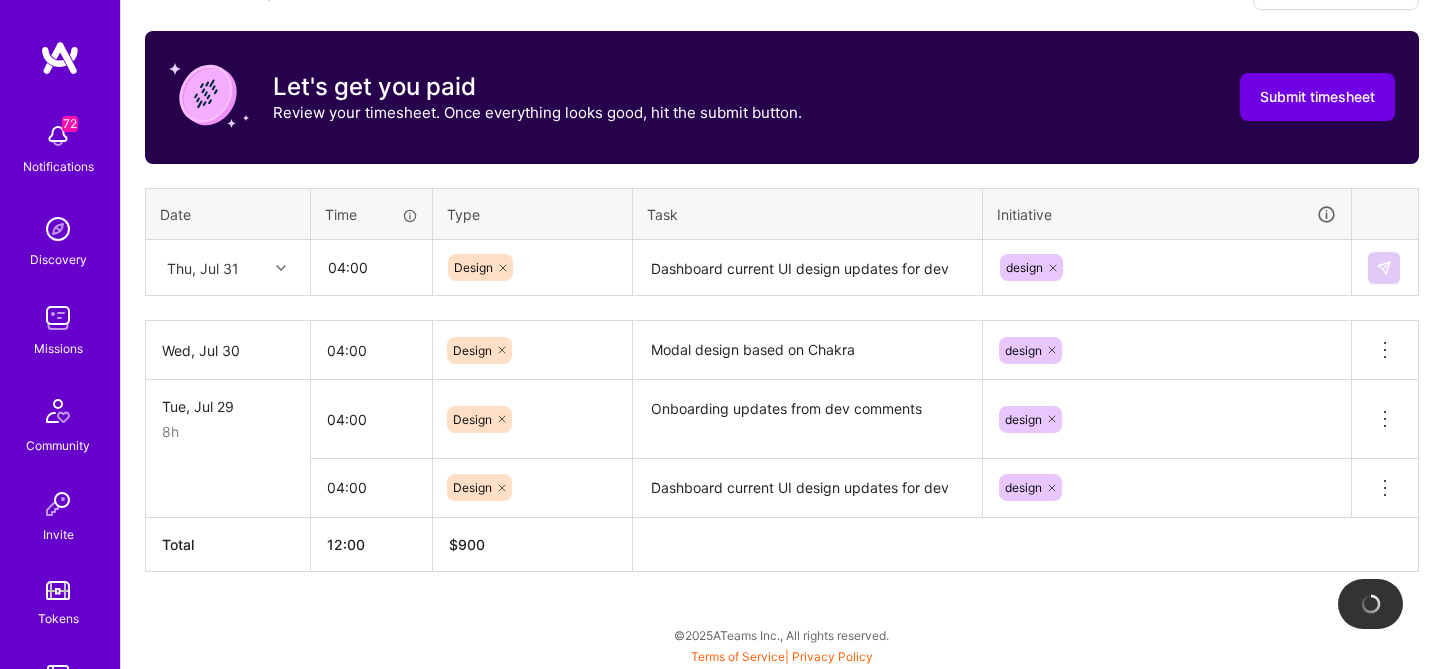 type 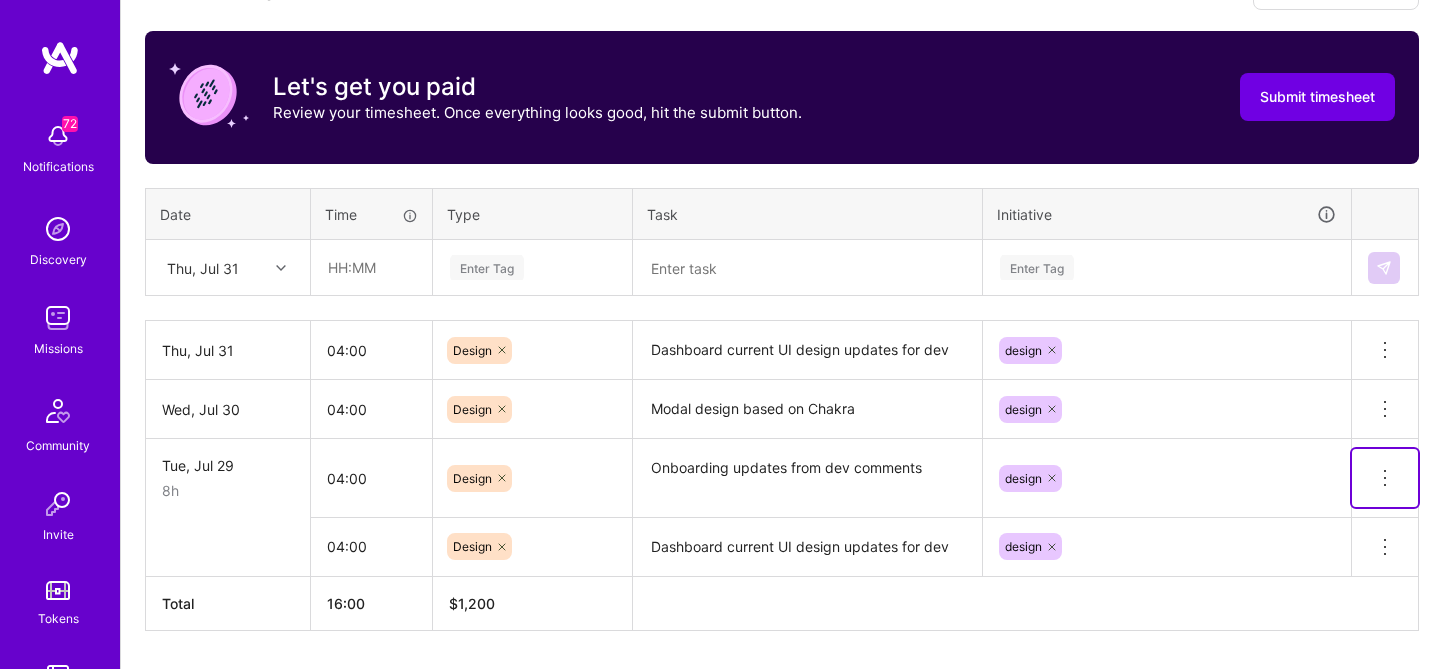 click 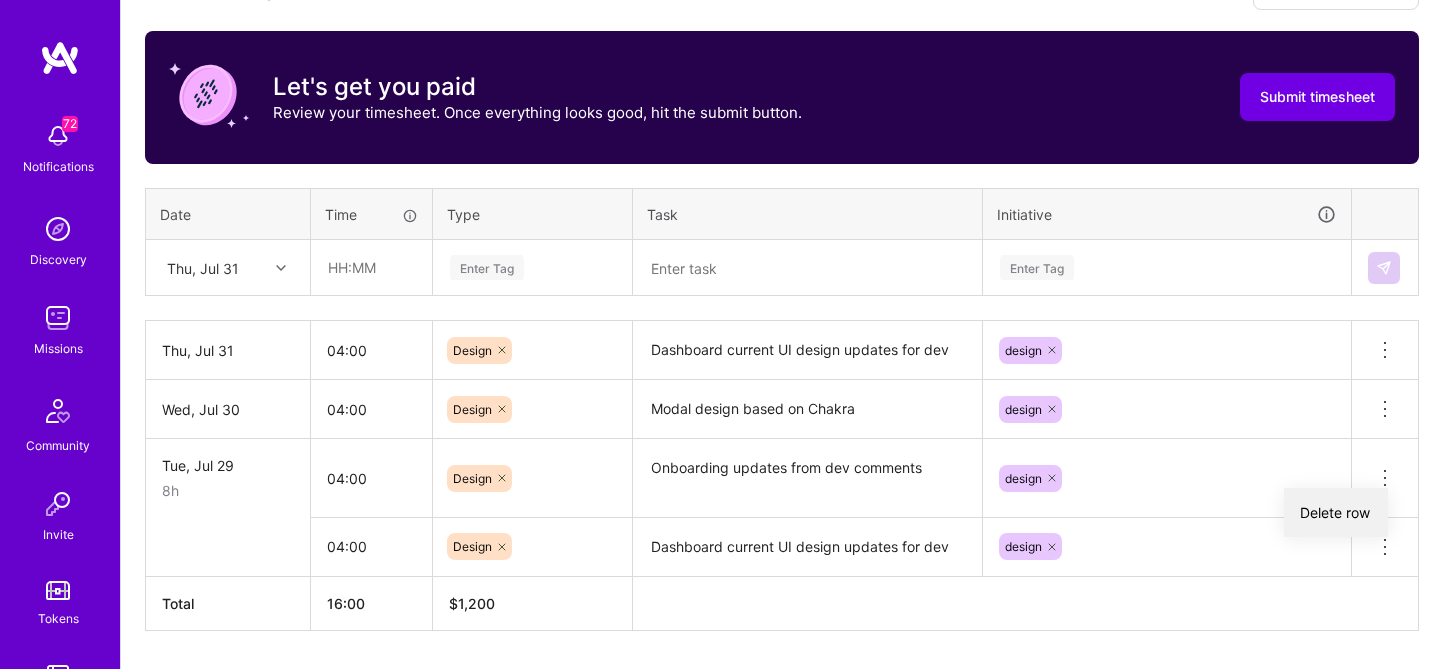 click on "Delete row" at bounding box center [1336, 512] 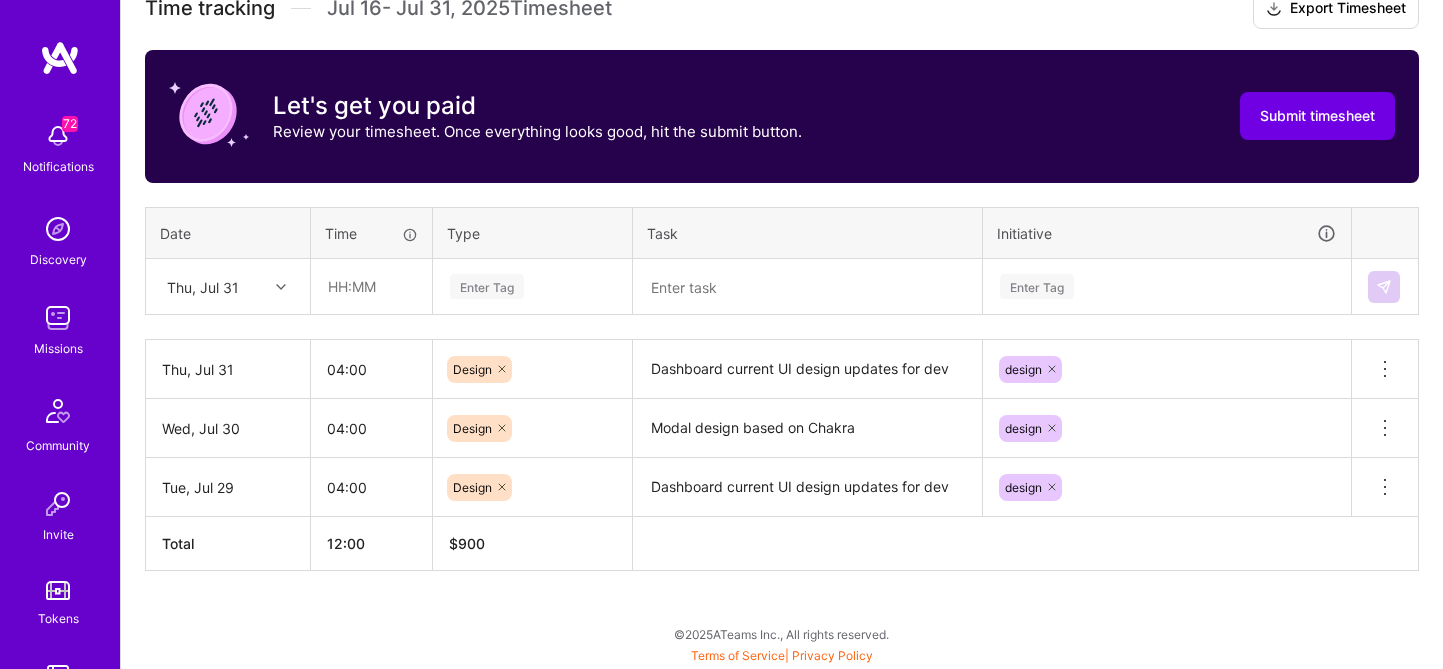 scroll, scrollTop: 589, scrollLeft: 0, axis: vertical 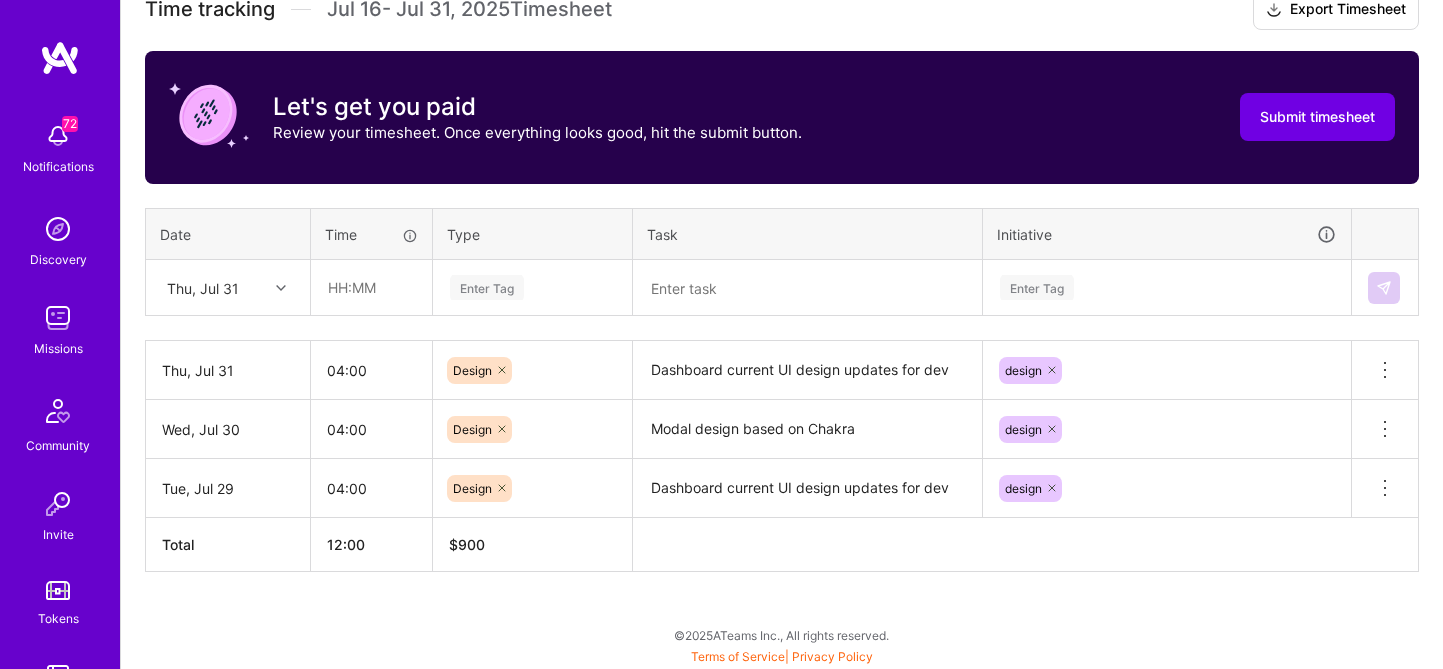 click on "Thu, Jul 31" at bounding box center (212, 287) 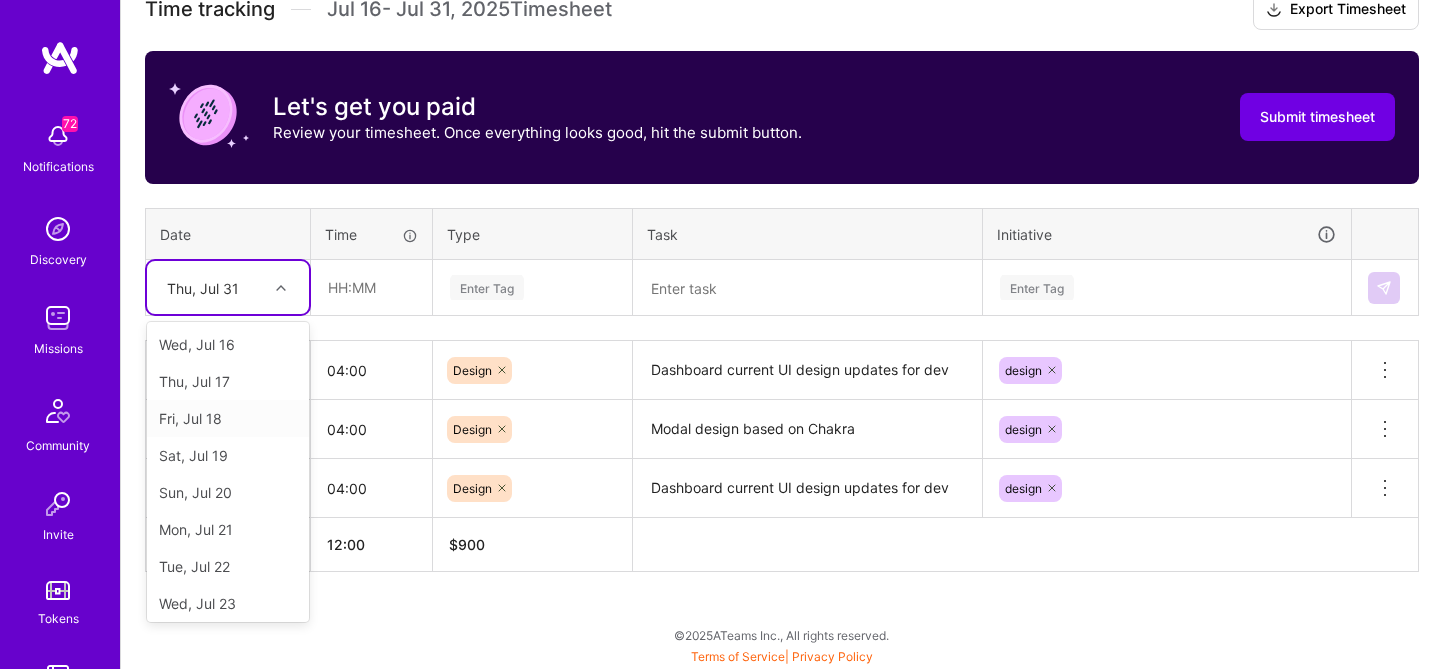 scroll, scrollTop: 263, scrollLeft: 0, axis: vertical 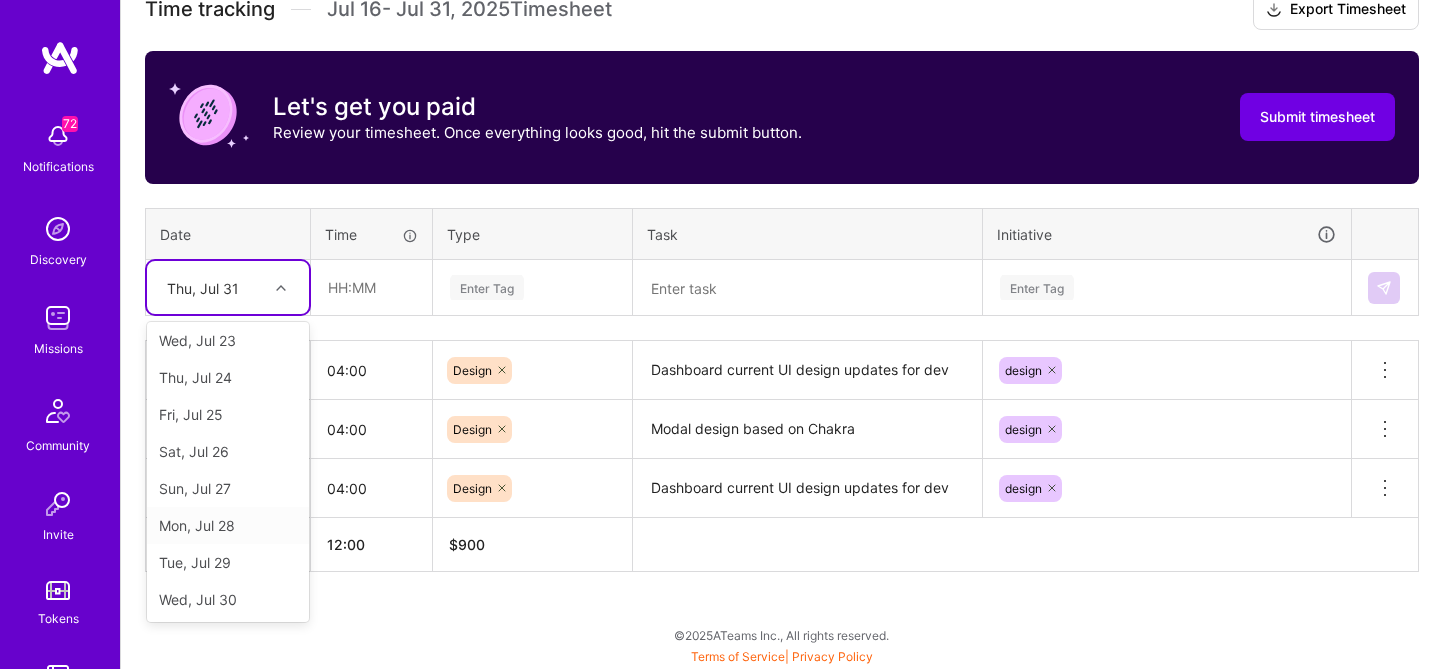 click on "Mon, Jul 28" at bounding box center [228, 525] 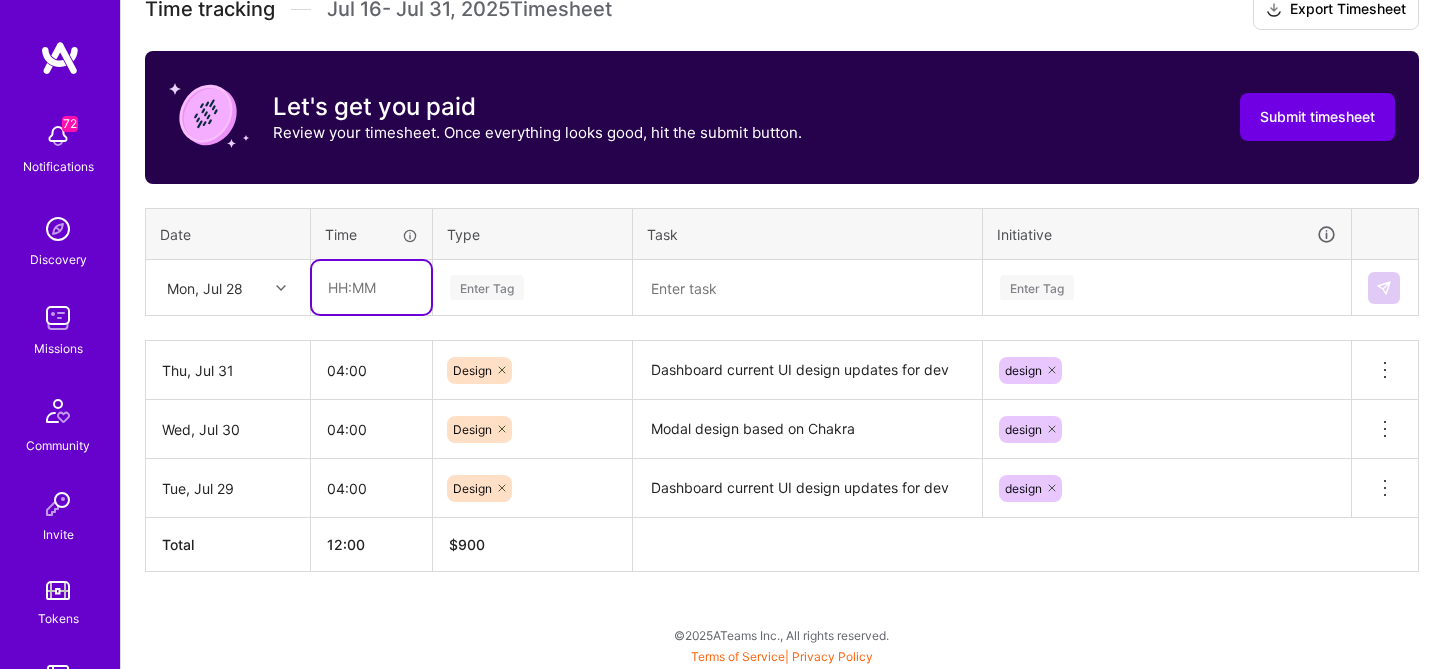 click at bounding box center (371, 287) 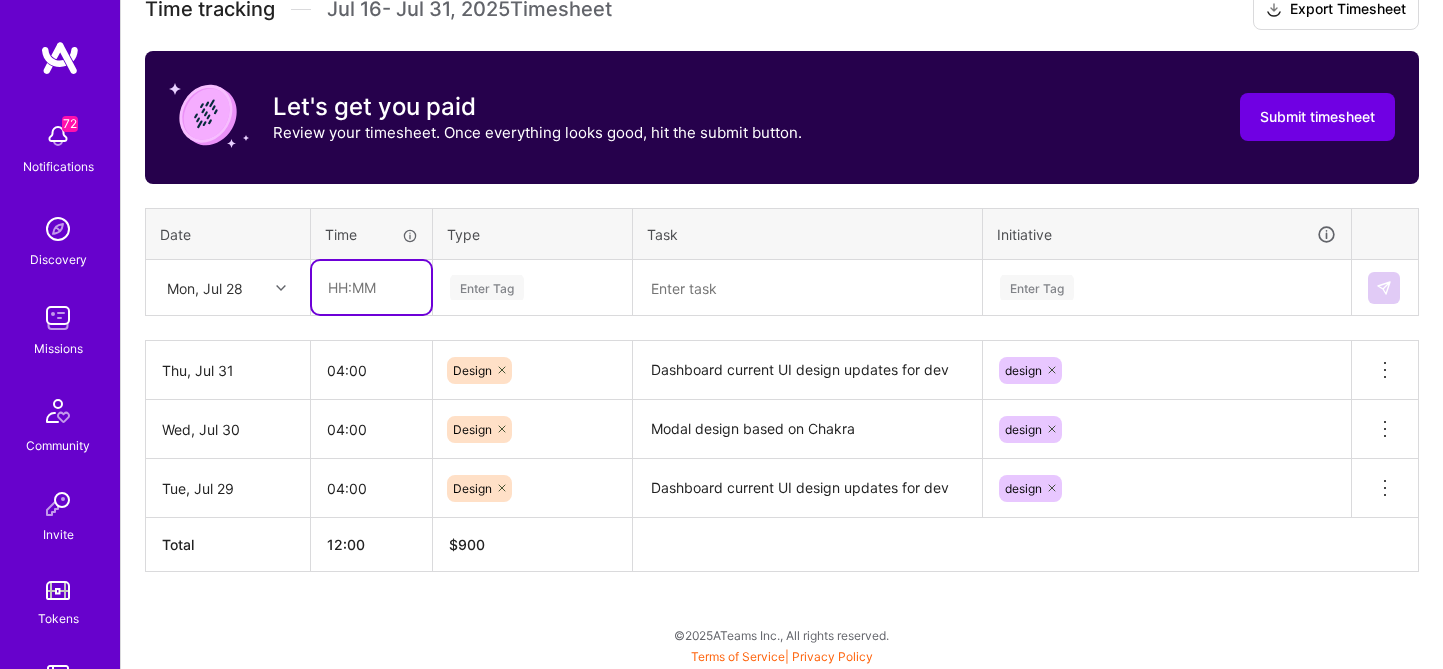 type on "04:00" 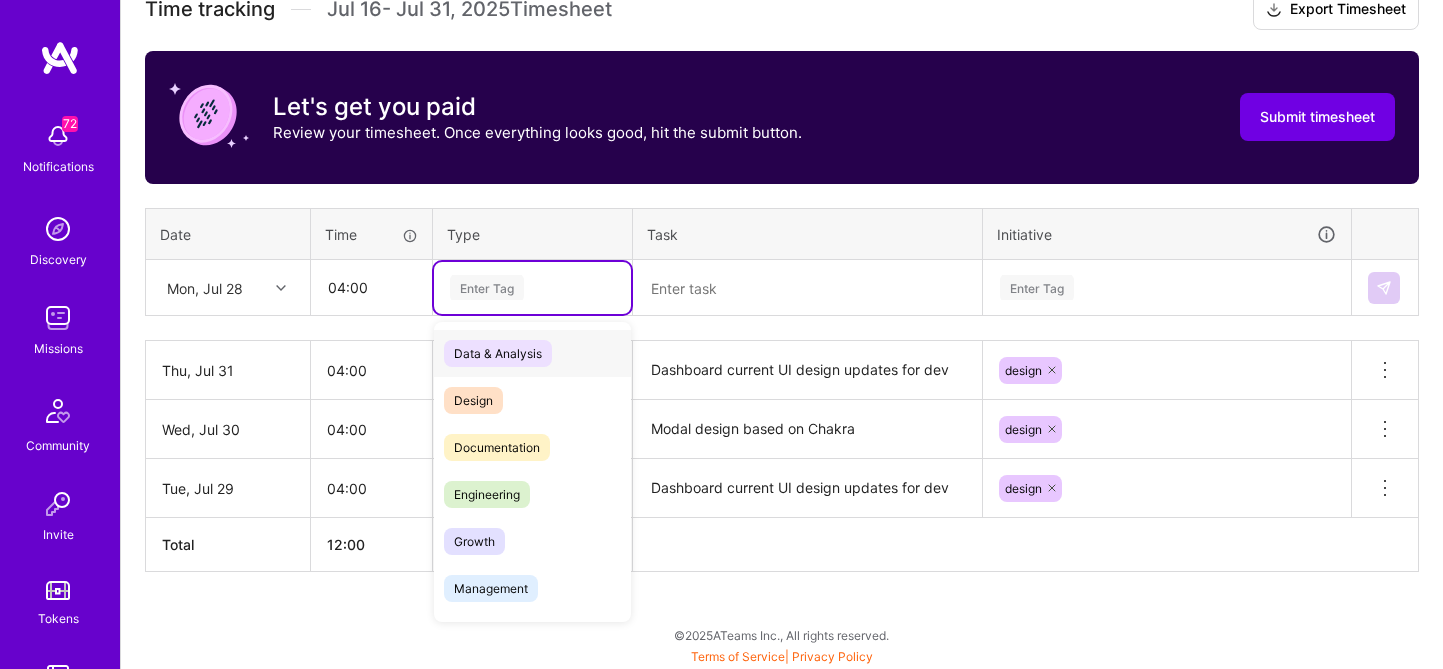 click on "Enter Tag" at bounding box center [487, 287] 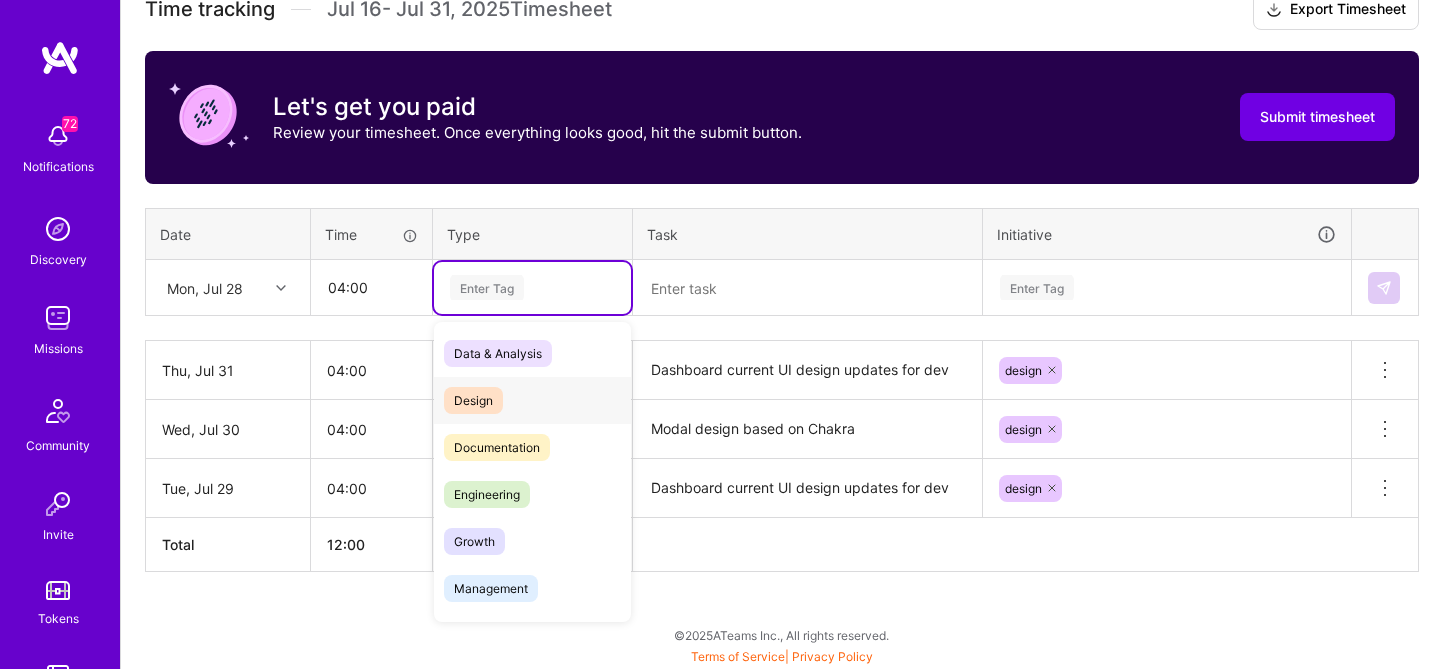 click on "Design" at bounding box center [532, 400] 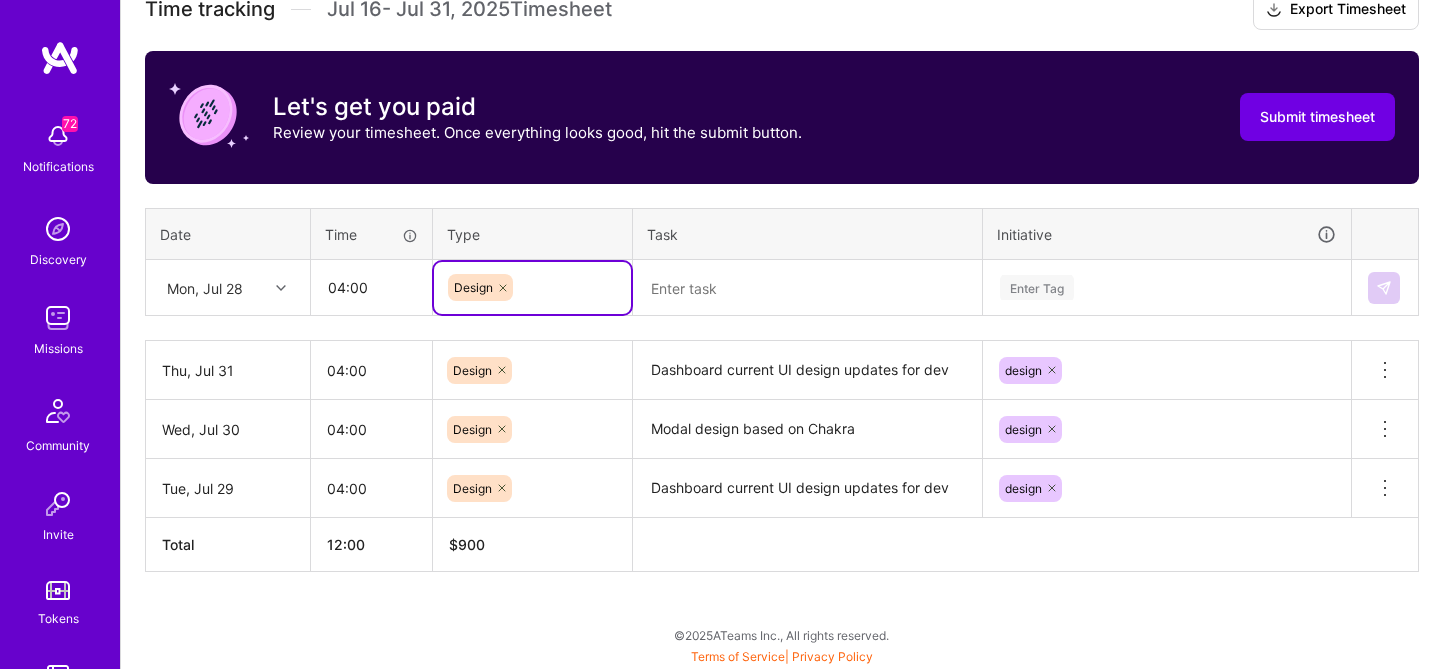 click at bounding box center [807, 288] 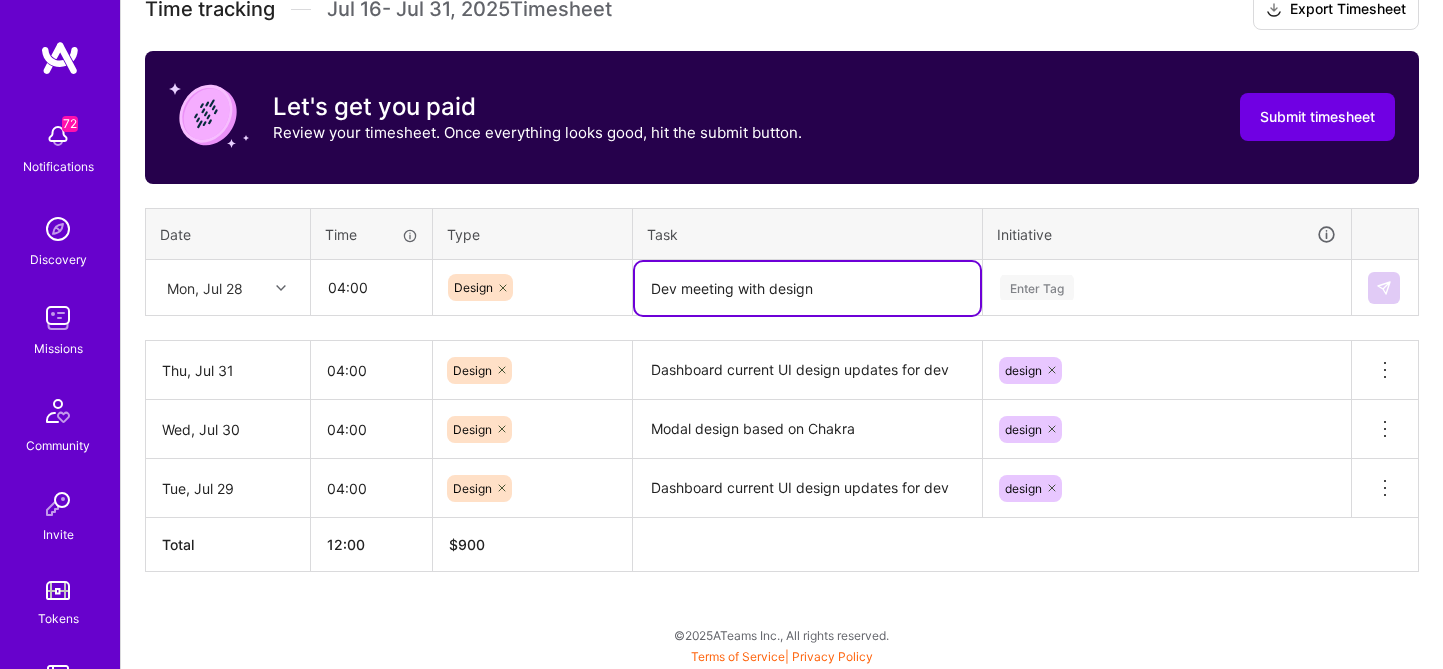 type on "Dev meeting with design" 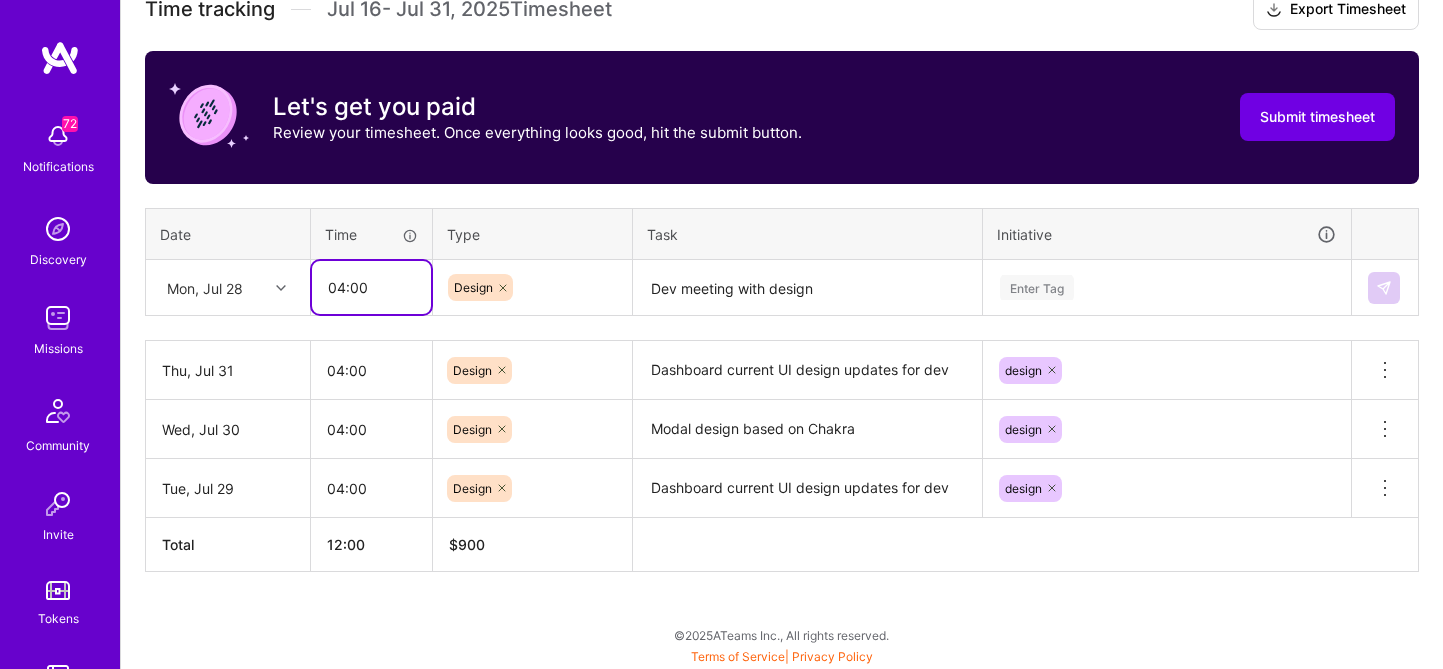 click on "04:00" at bounding box center (371, 287) 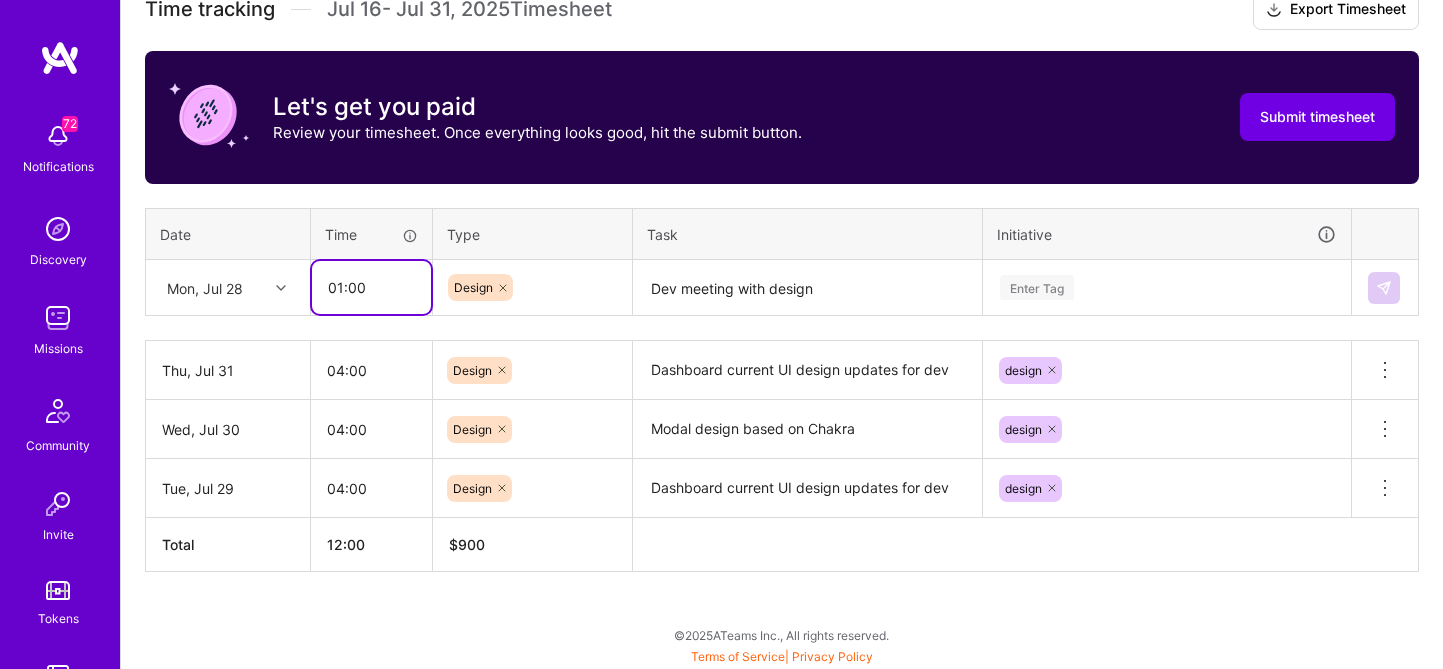 type on "01:00" 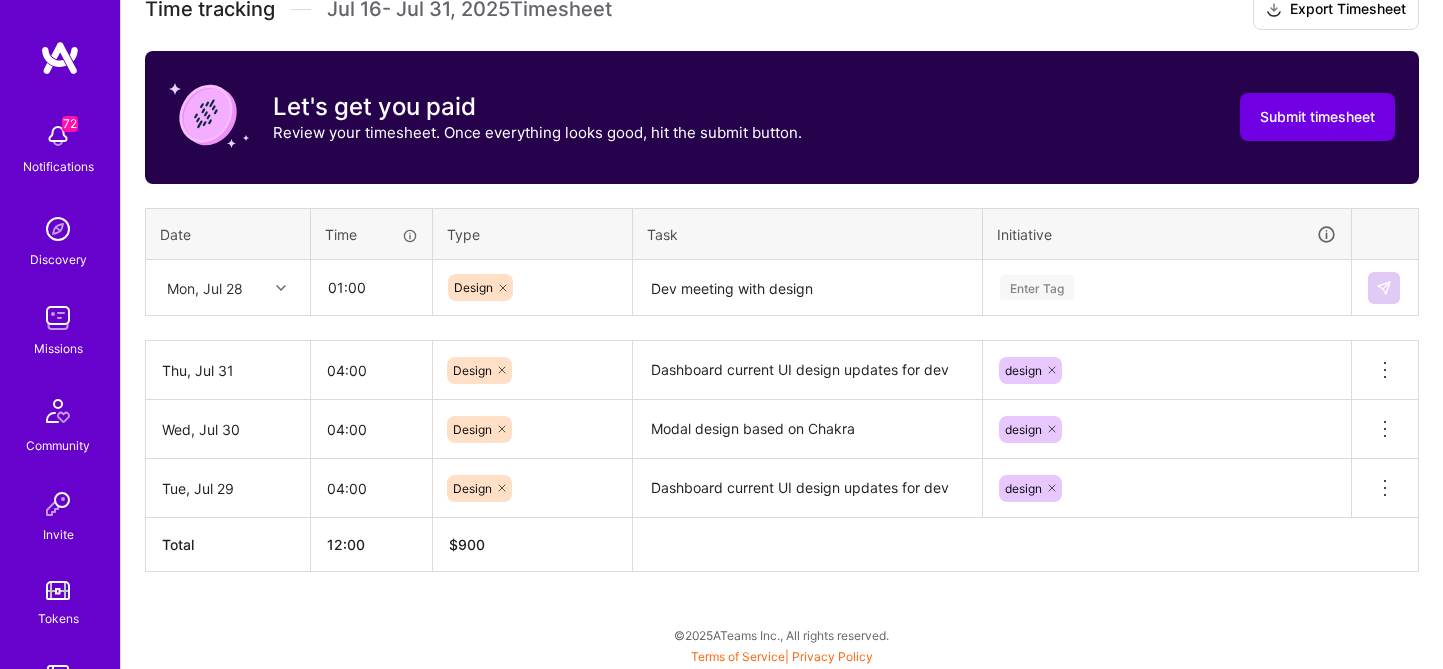 click on "Enter Tag" at bounding box center (1167, 287) 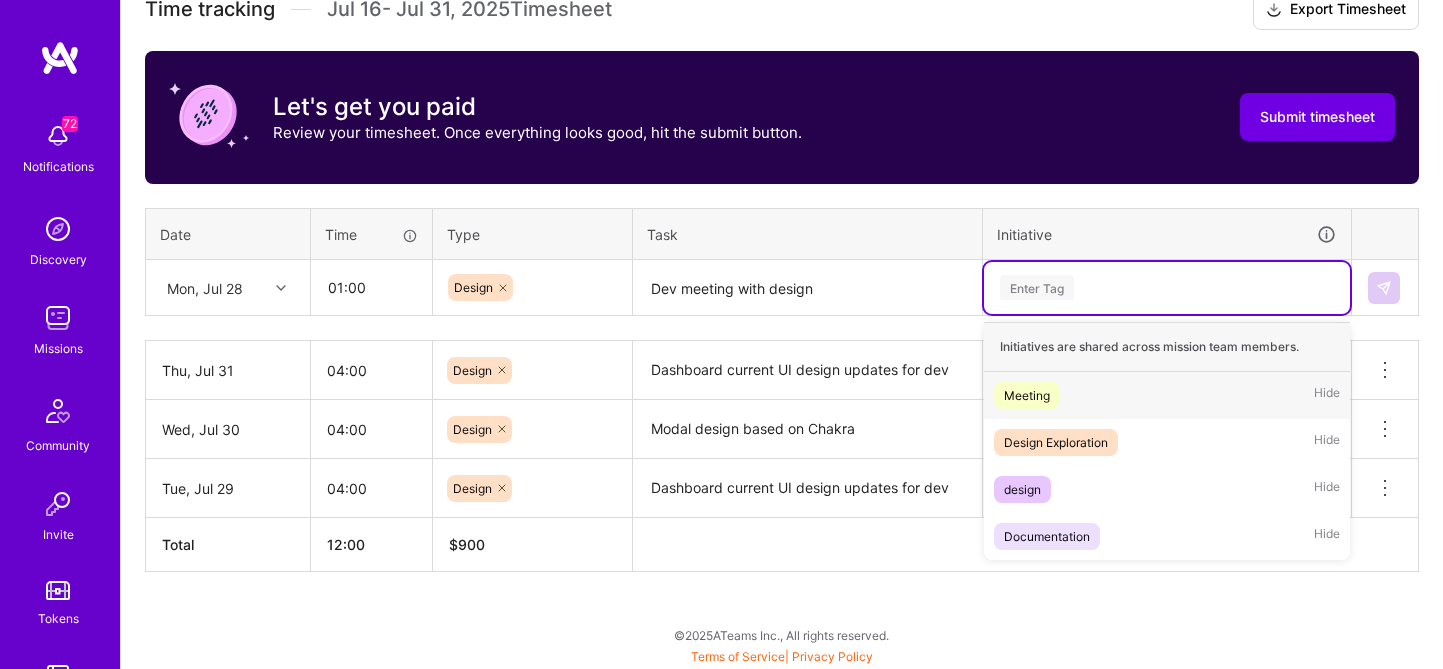 click on "Meeting" at bounding box center (1027, 395) 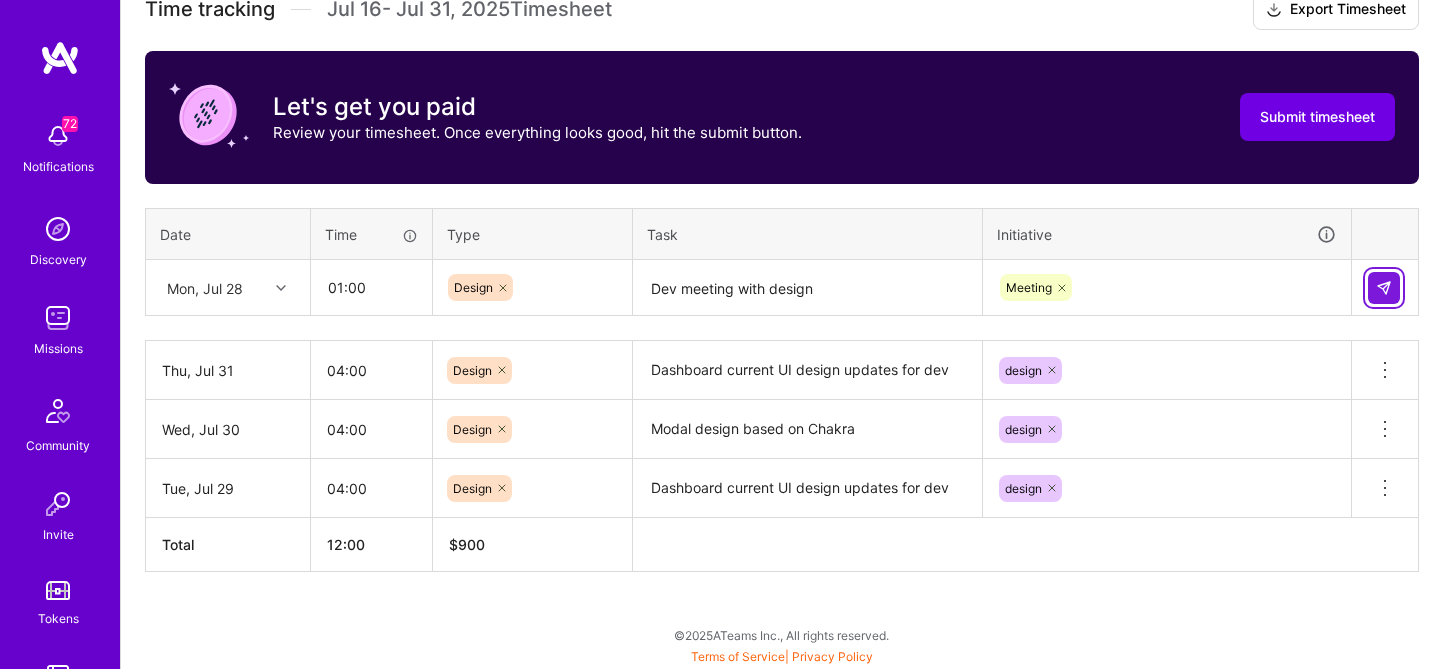 click at bounding box center [1384, 288] 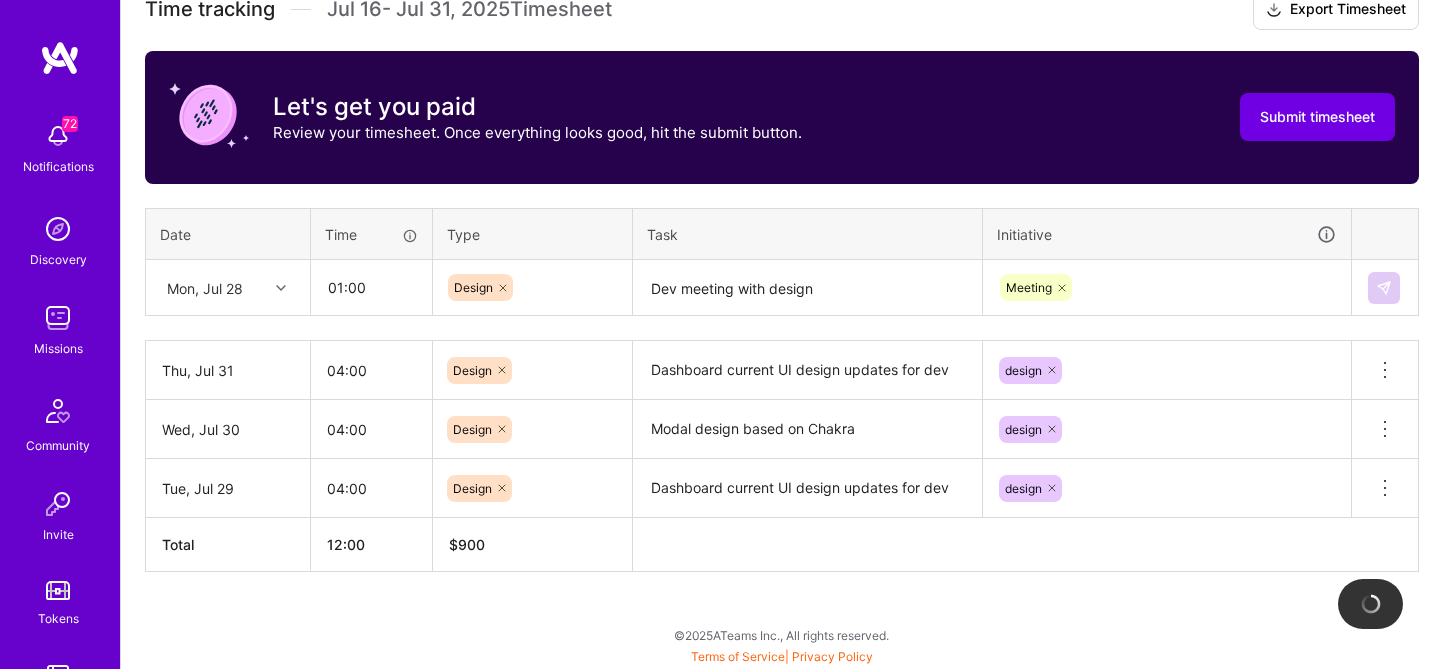 type 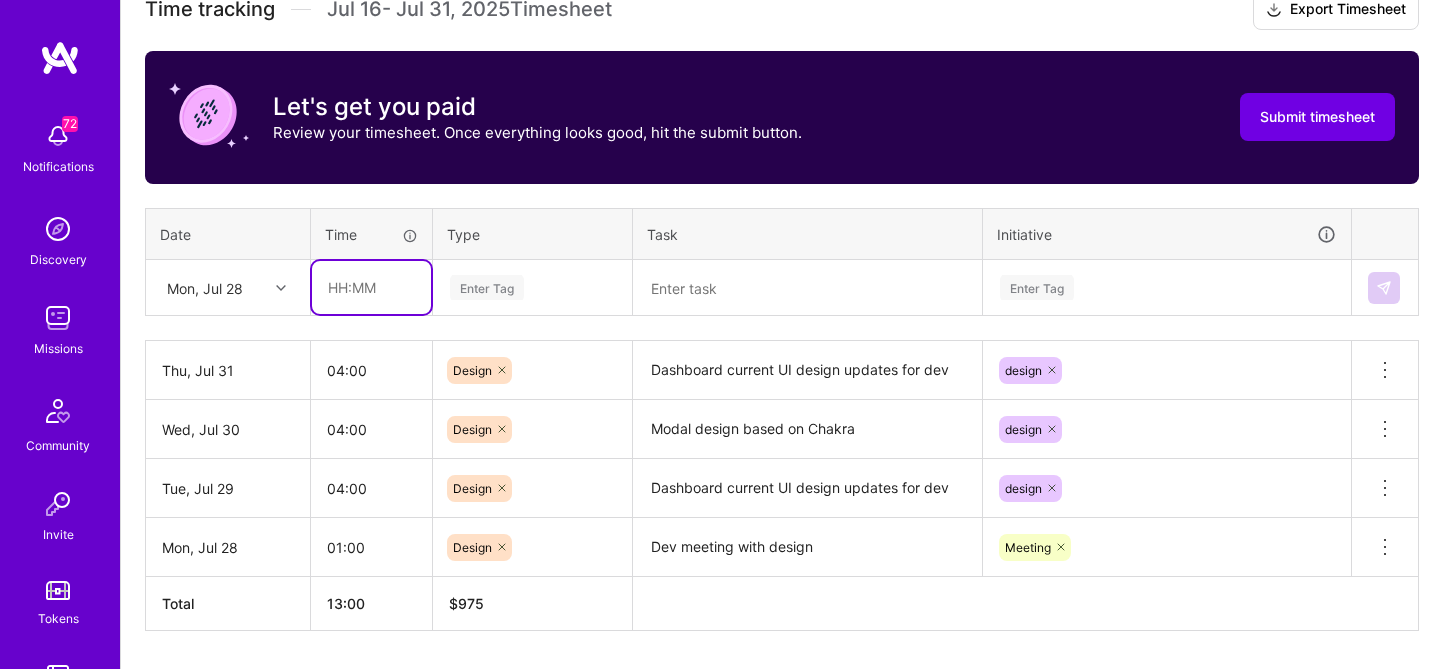 click at bounding box center (371, 287) 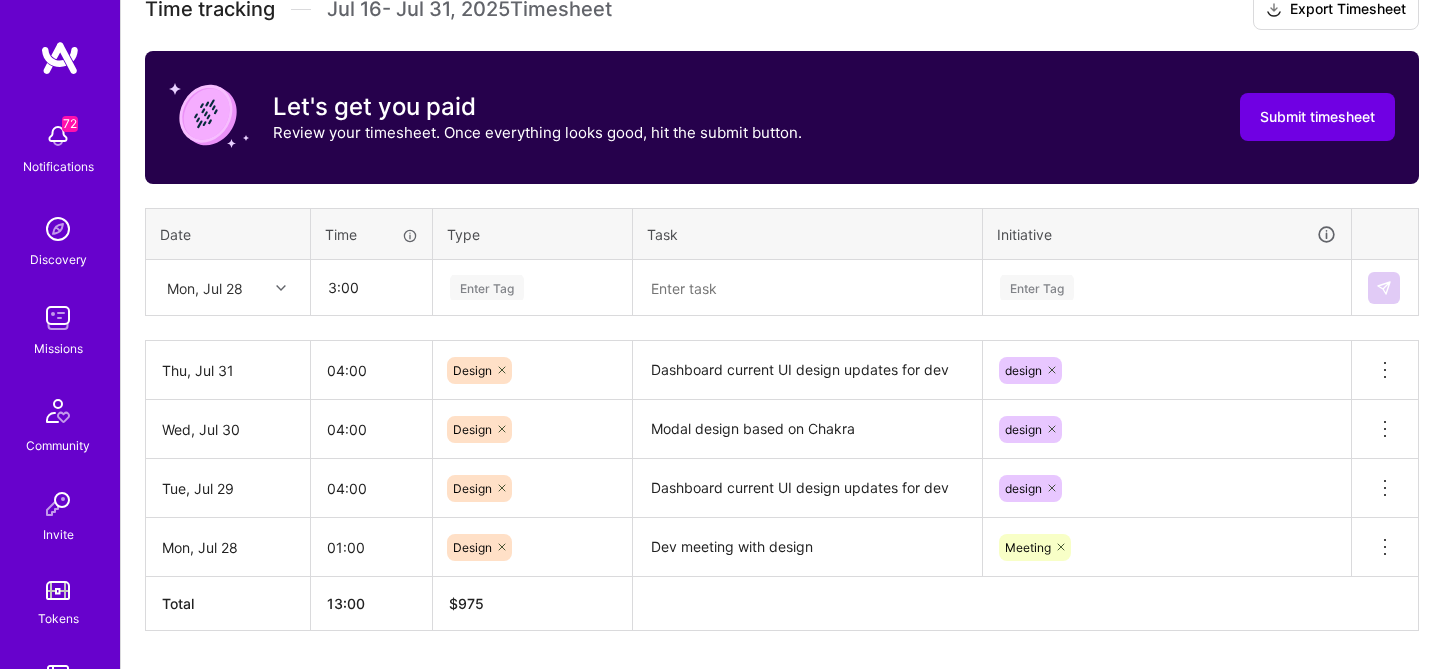 type on "03:00" 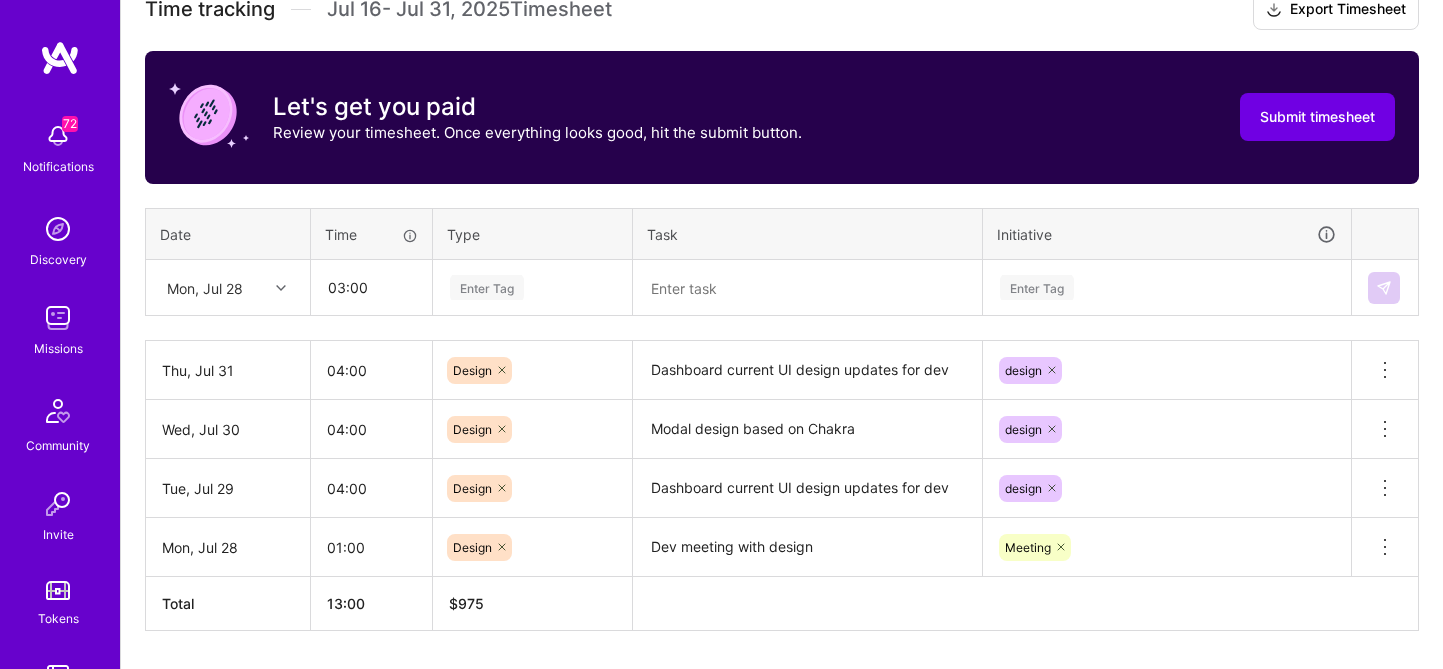 click on "Enter Tag" at bounding box center [532, 288] 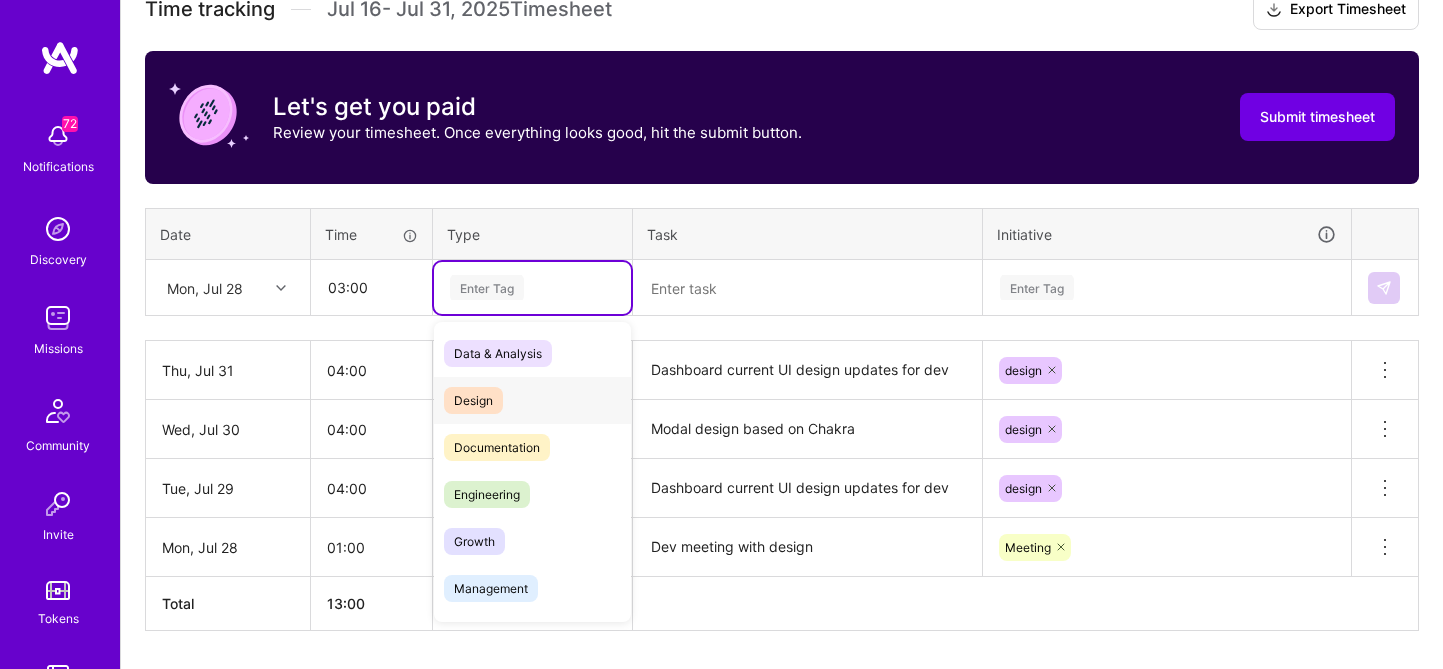 click on "Design" at bounding box center [473, 400] 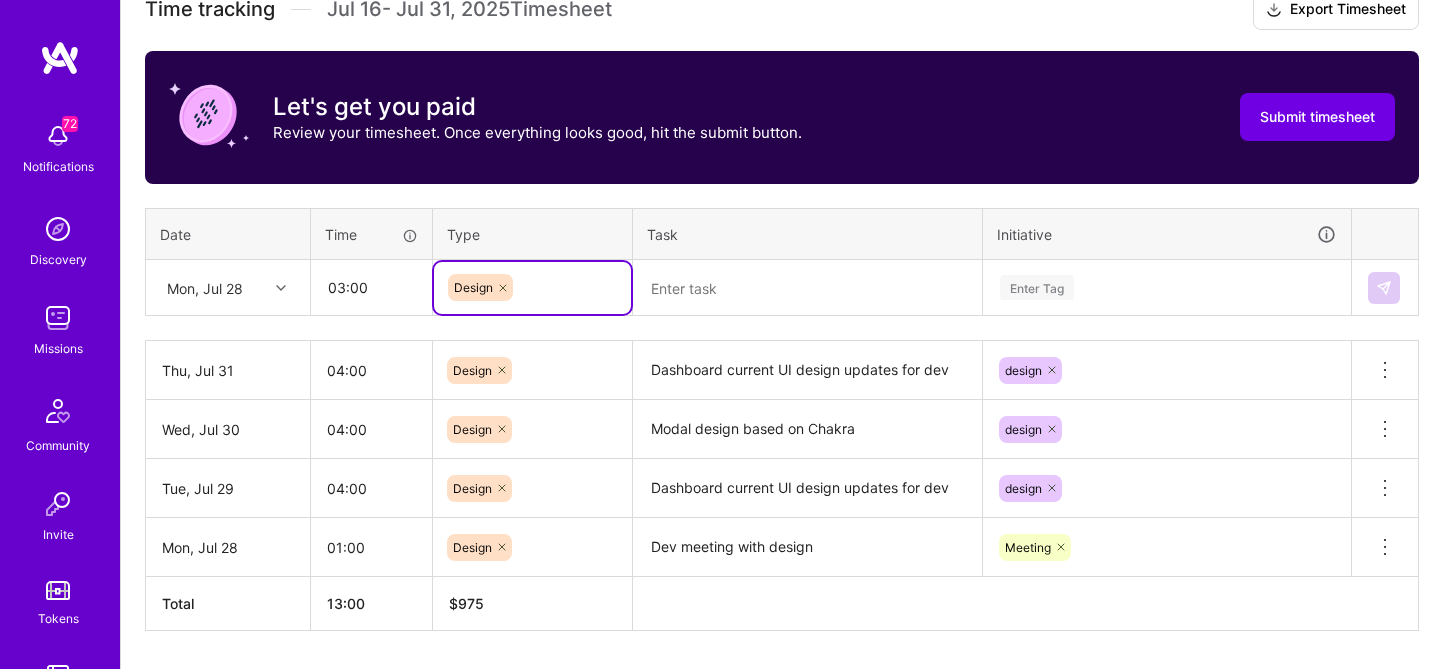 click at bounding box center (807, 288) 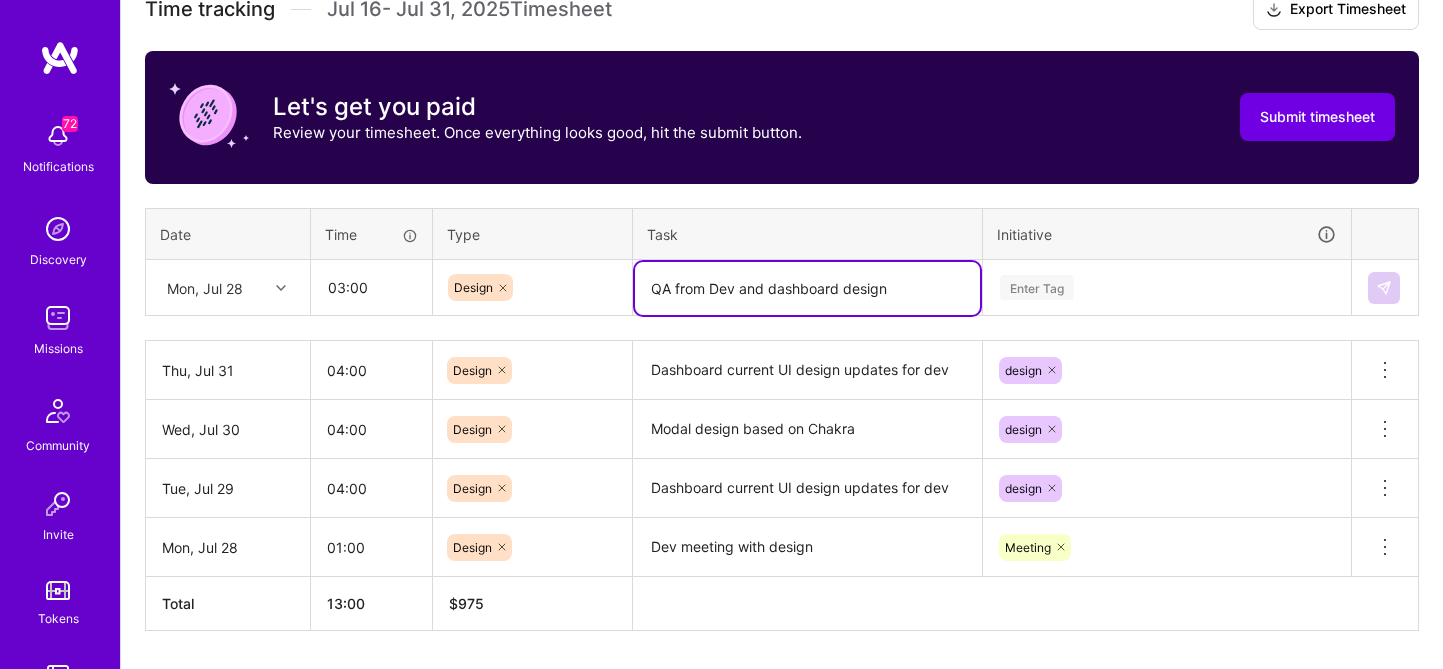 type on "QA from Dev and dashboard design" 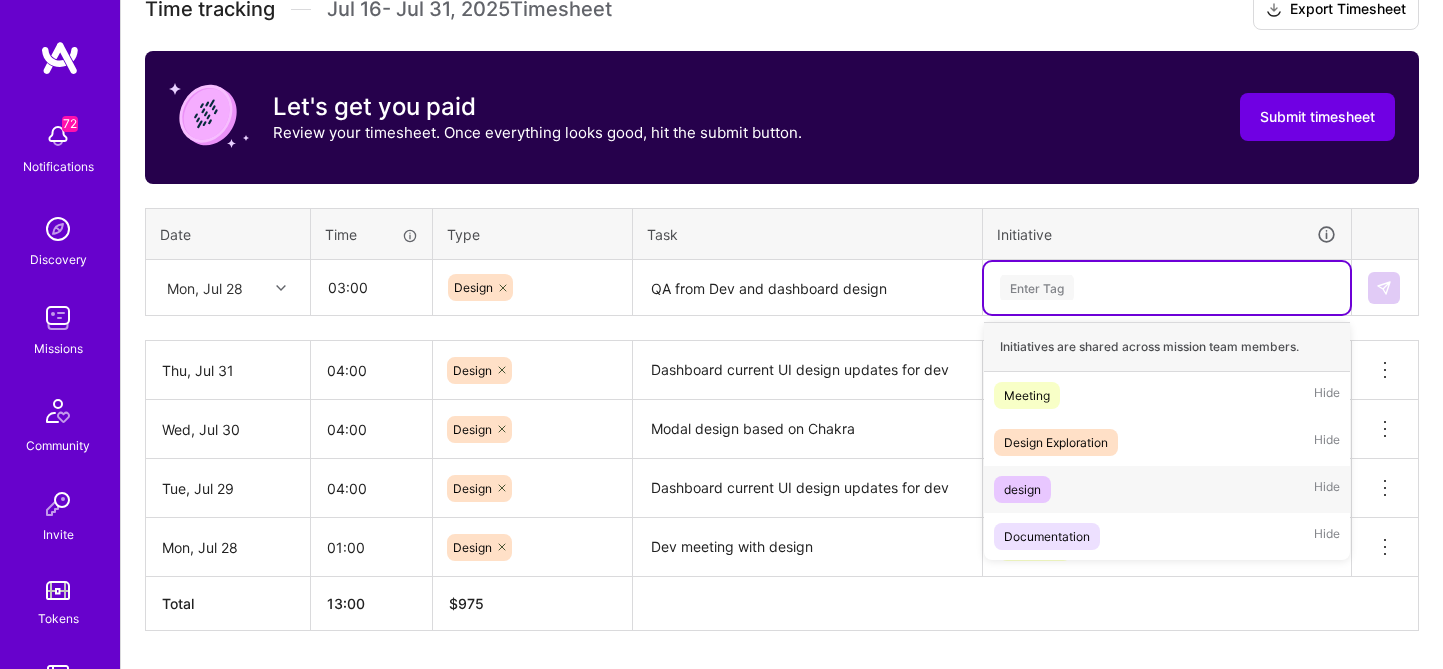 click on "design Hide" at bounding box center (1167, 489) 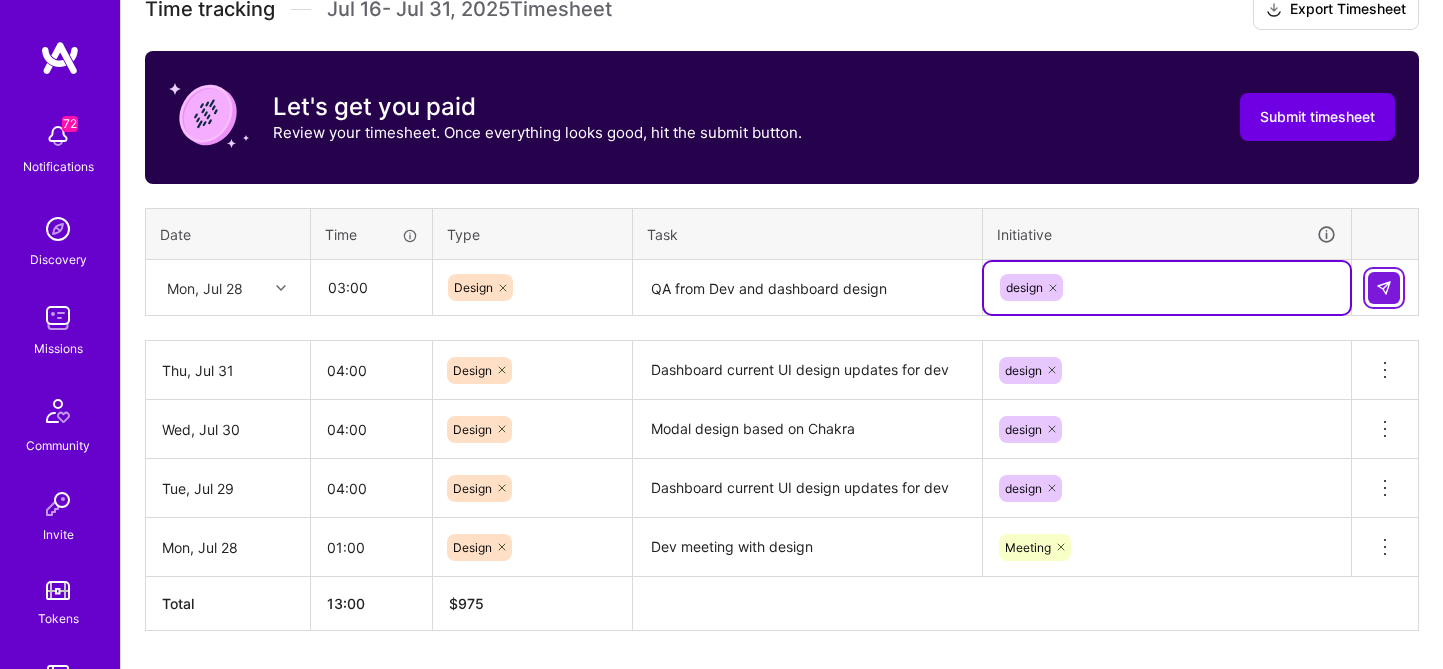 click at bounding box center (1384, 288) 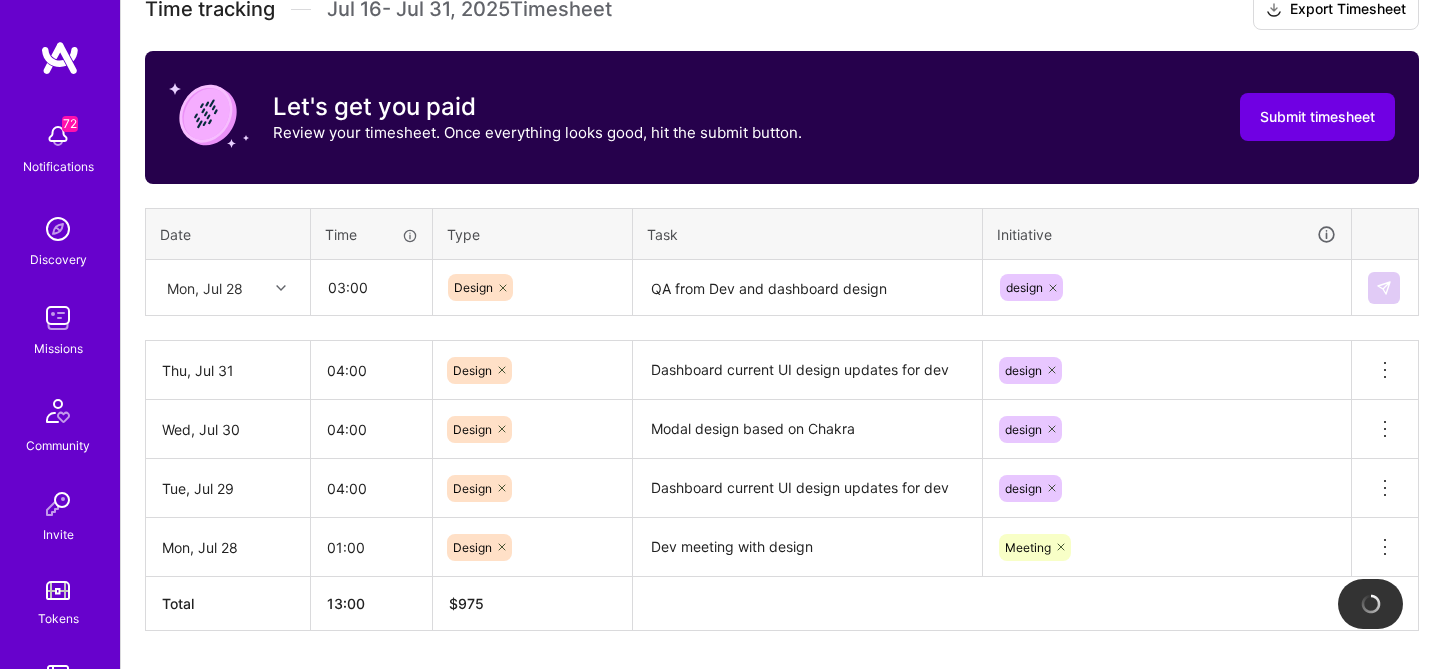 type 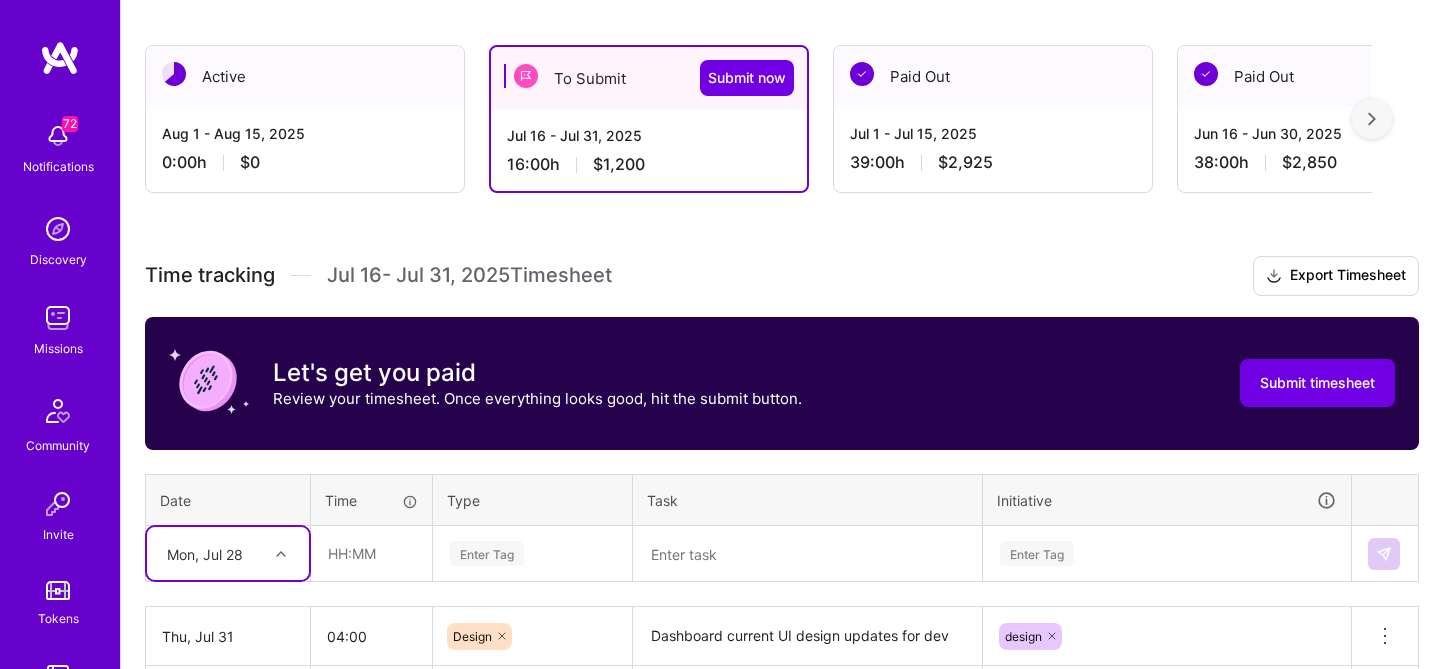 scroll, scrollTop: 381, scrollLeft: 0, axis: vertical 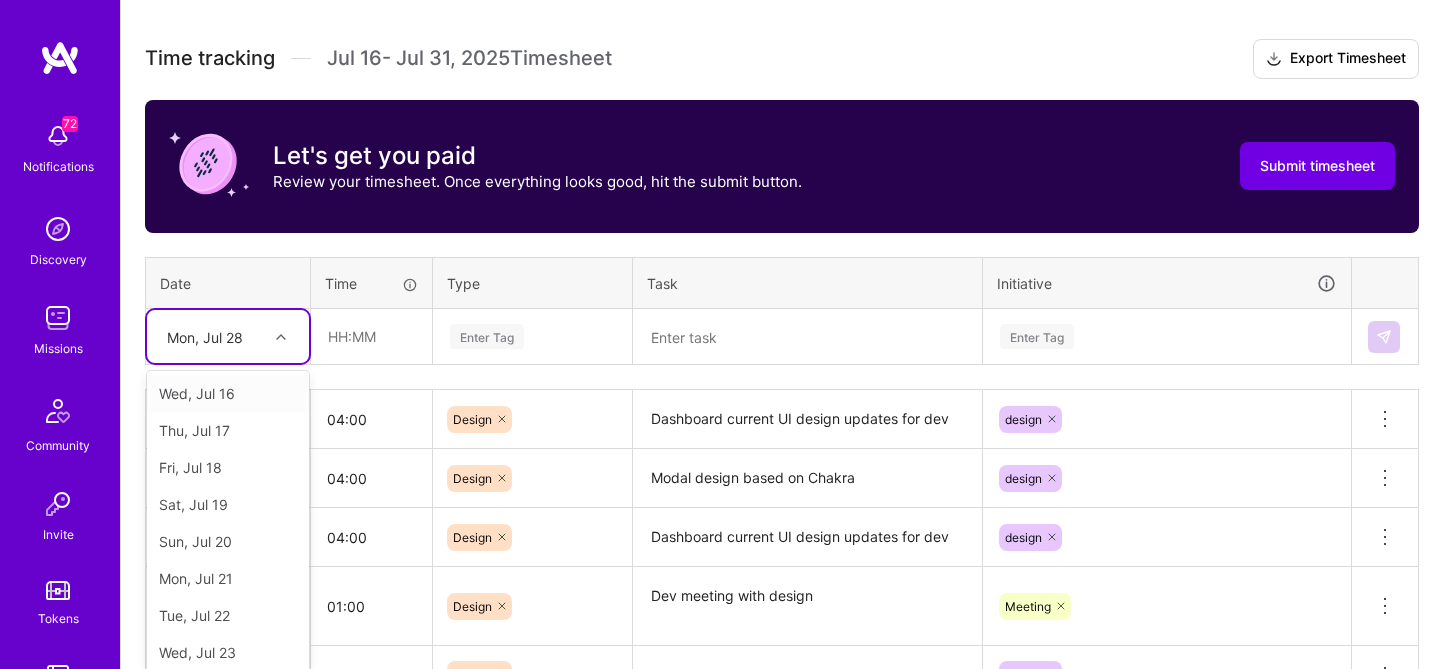 click on "option Mon, Jul 28, selected. option Wed, Jul 16 focused, 1 of 16. 15 results available. Use Up and Down to choose options, press Enter to select the currently focused option, press Escape to exit the menu, press Tab to select the option and exit the menu. Mon, Jul 28 Wed, Jul 16 Thu, Jul 17 Fri, Jul 18 Sat, Jul 19 Sun, Jul 20 Mon, Jul 21 Tue, Jul 22 Wed, Jul 23 Thu, Jul 24 Fri, Jul 25 Sat, Jul 26 Sun, Jul 27 Tue, Jul 29 Wed, Jul 30 Thu, Jul 31" at bounding box center [228, 336] 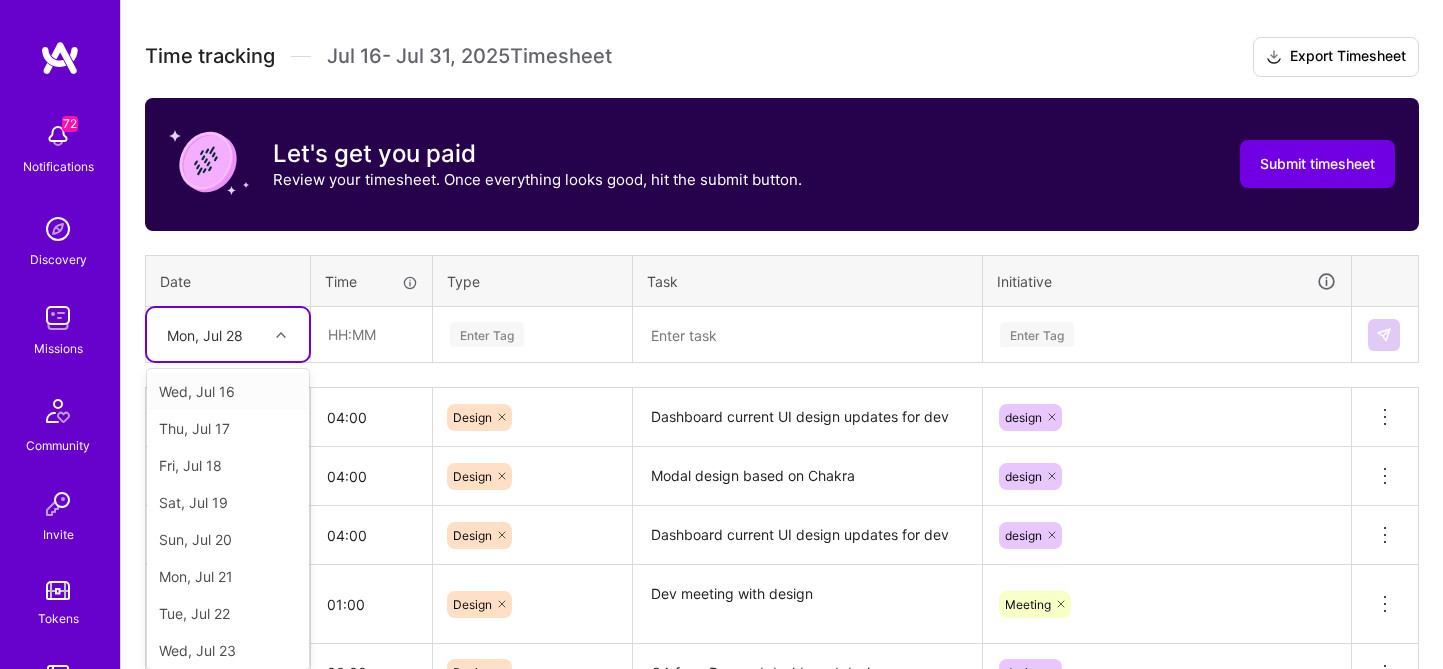 scroll, scrollTop: 549, scrollLeft: 0, axis: vertical 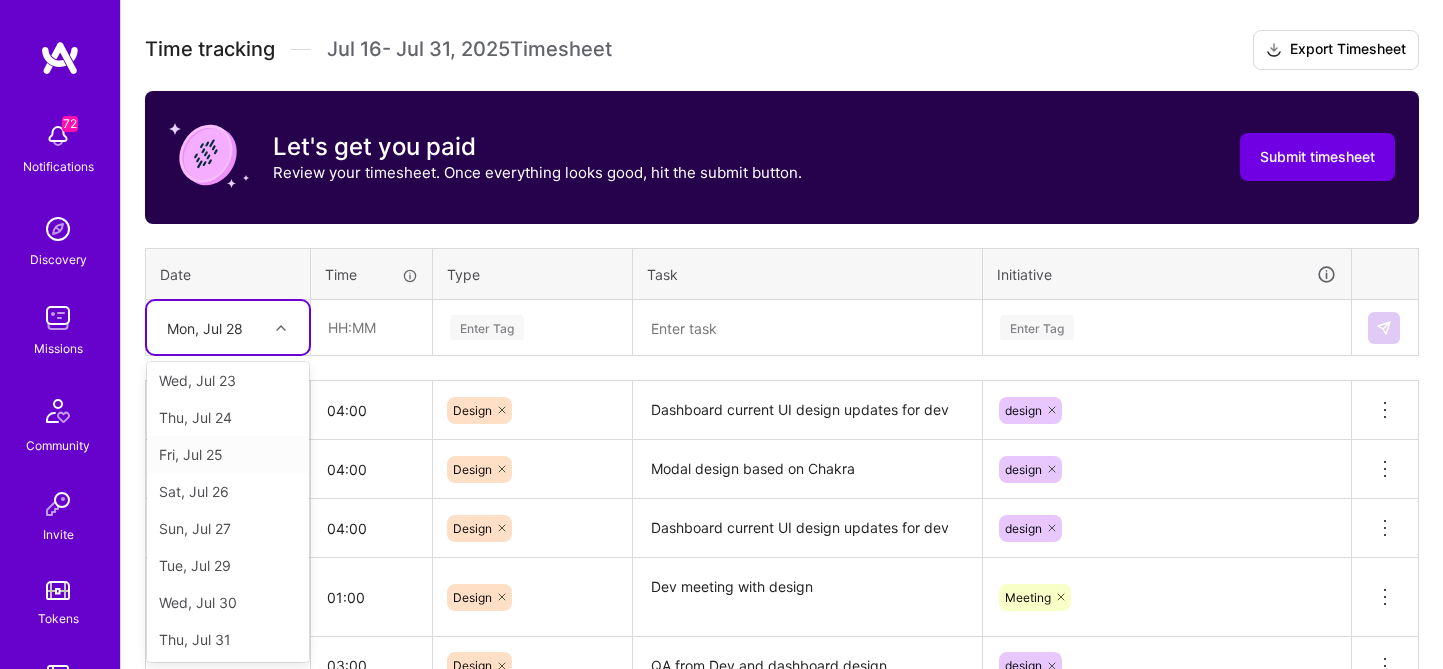 click on "Fri, Jul 25" at bounding box center [228, 454] 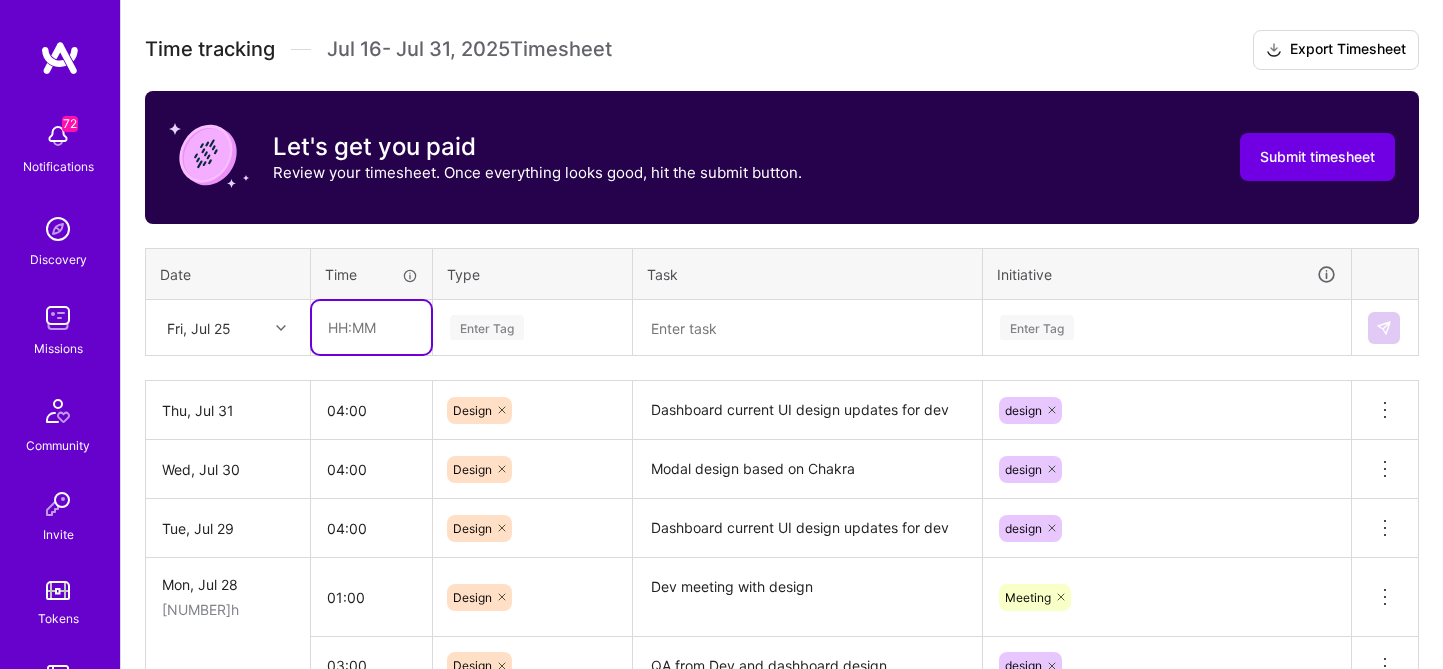 click at bounding box center [371, 327] 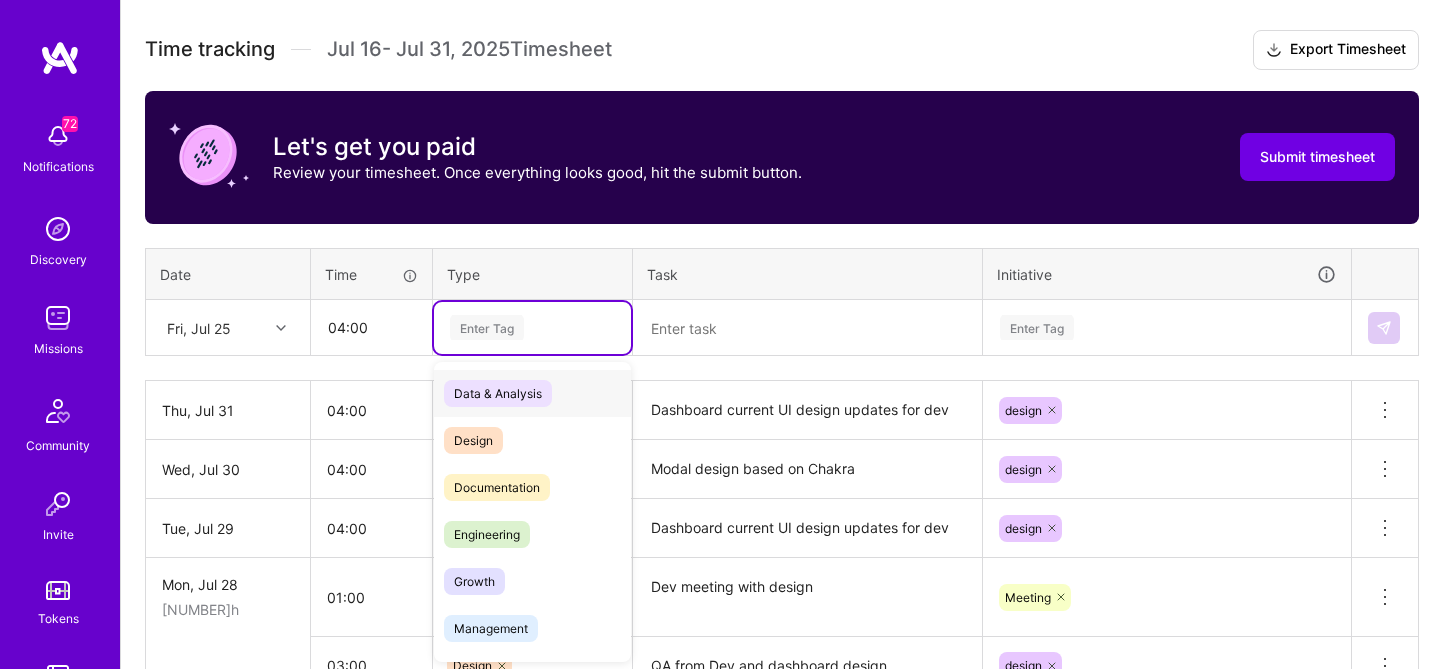 click on "Enter Tag" at bounding box center (487, 327) 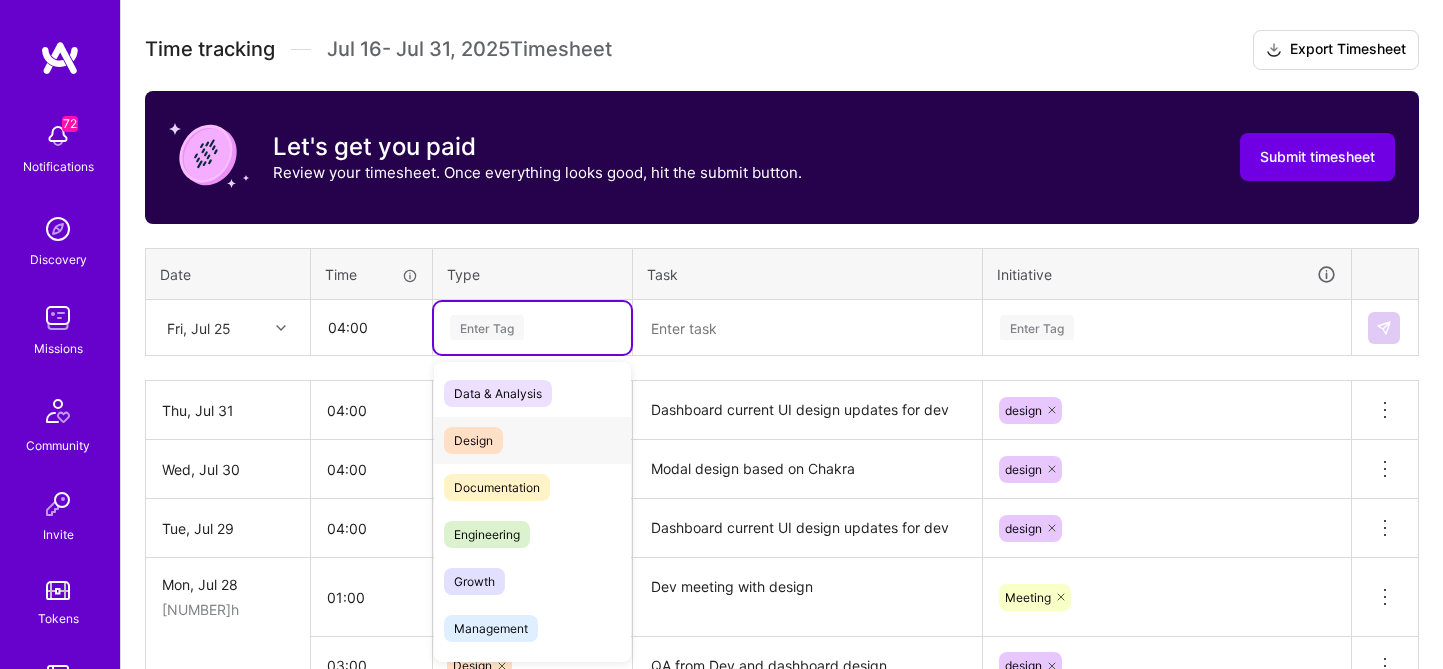 click on "Design" at bounding box center (473, 440) 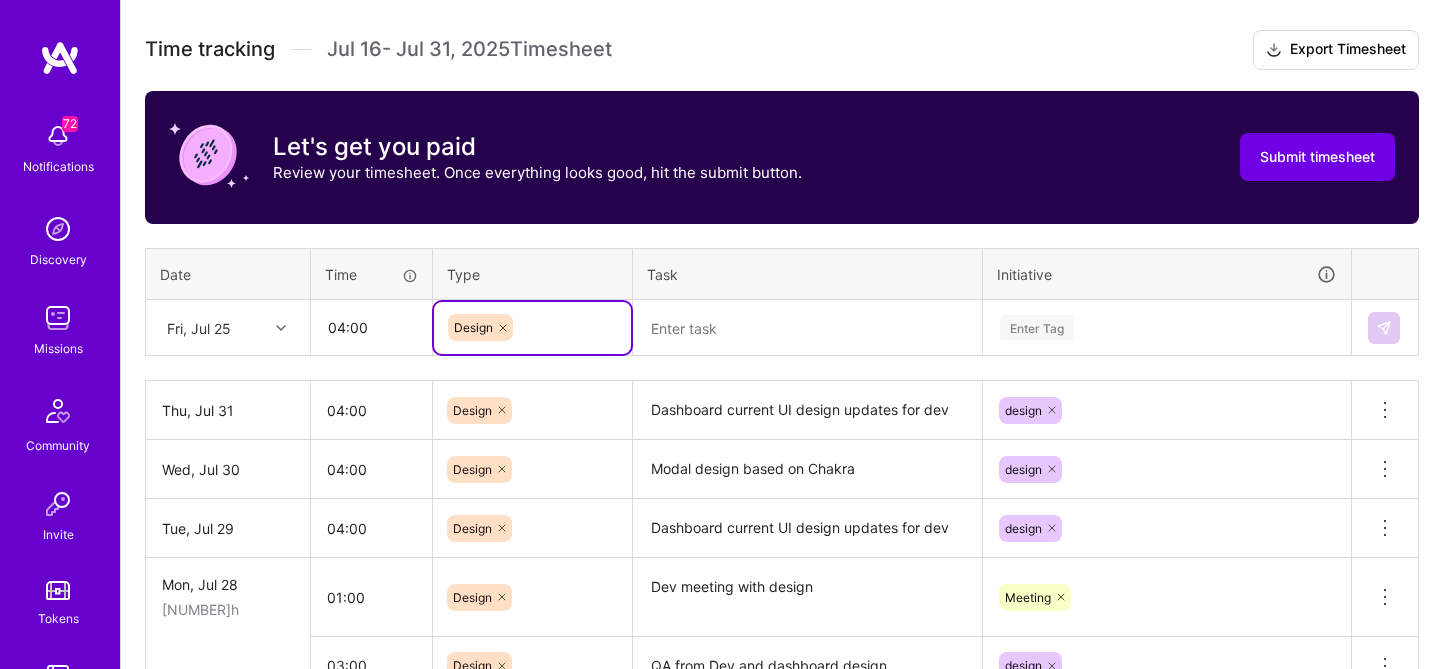 click at bounding box center [807, 328] 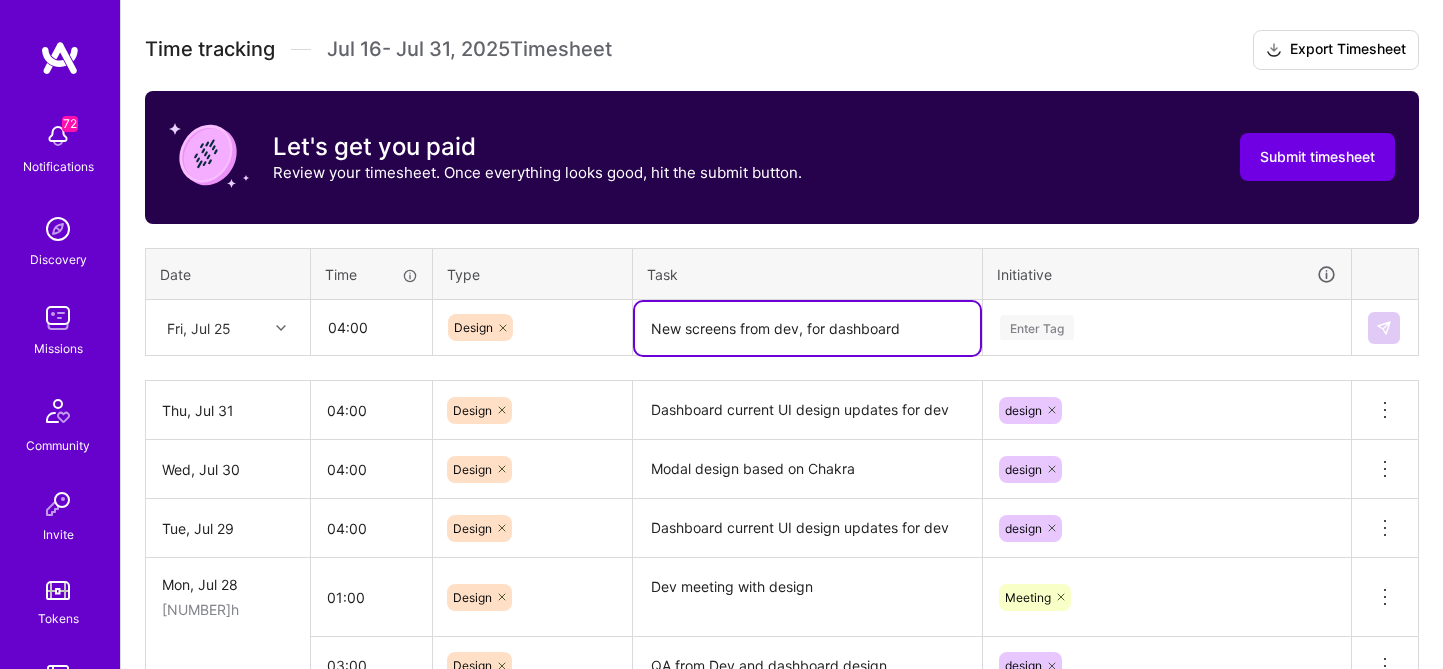 type on "New screens from dev, for dashboard" 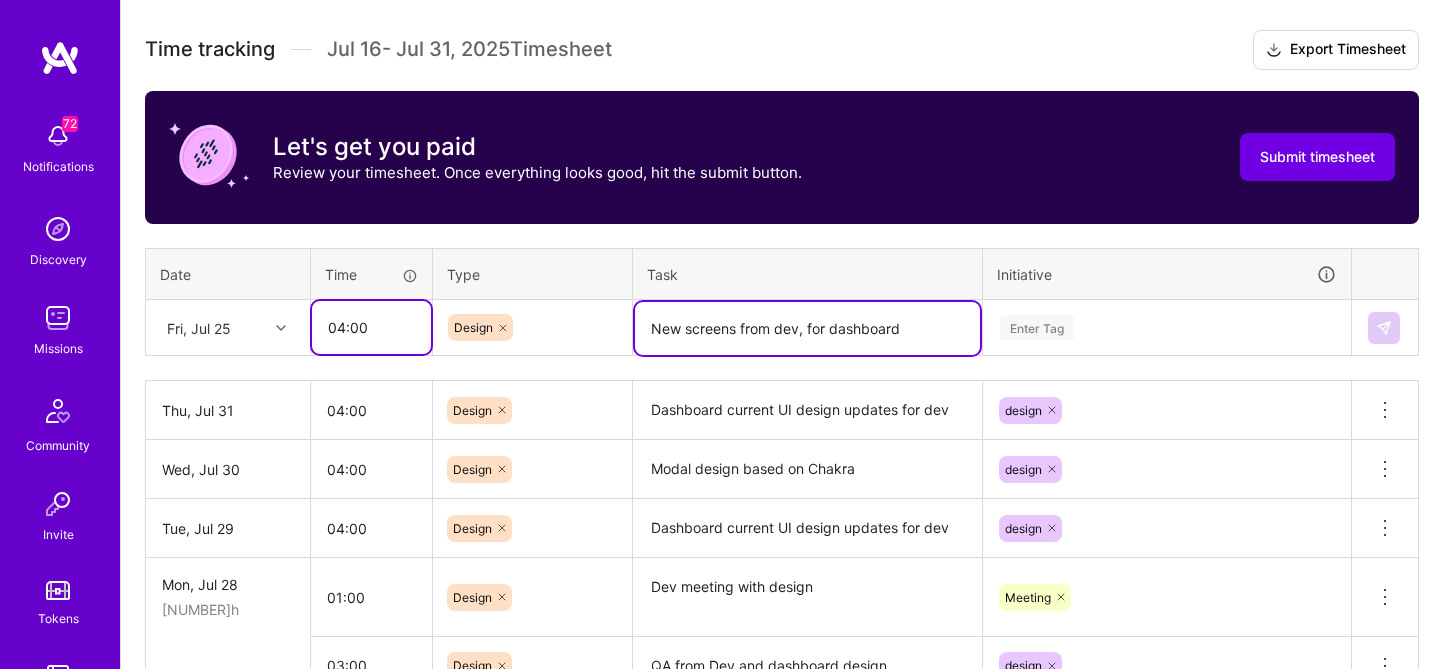 click on "04:00" at bounding box center [371, 327] 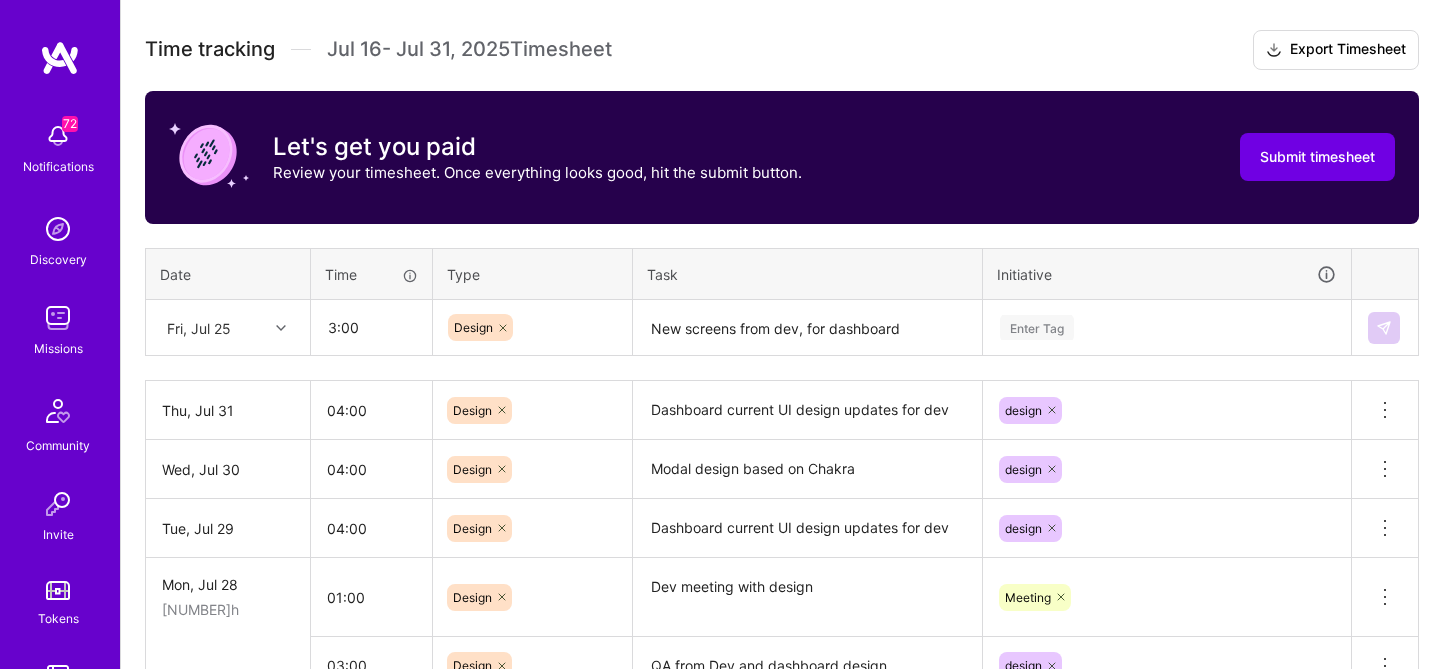 type on "03:00" 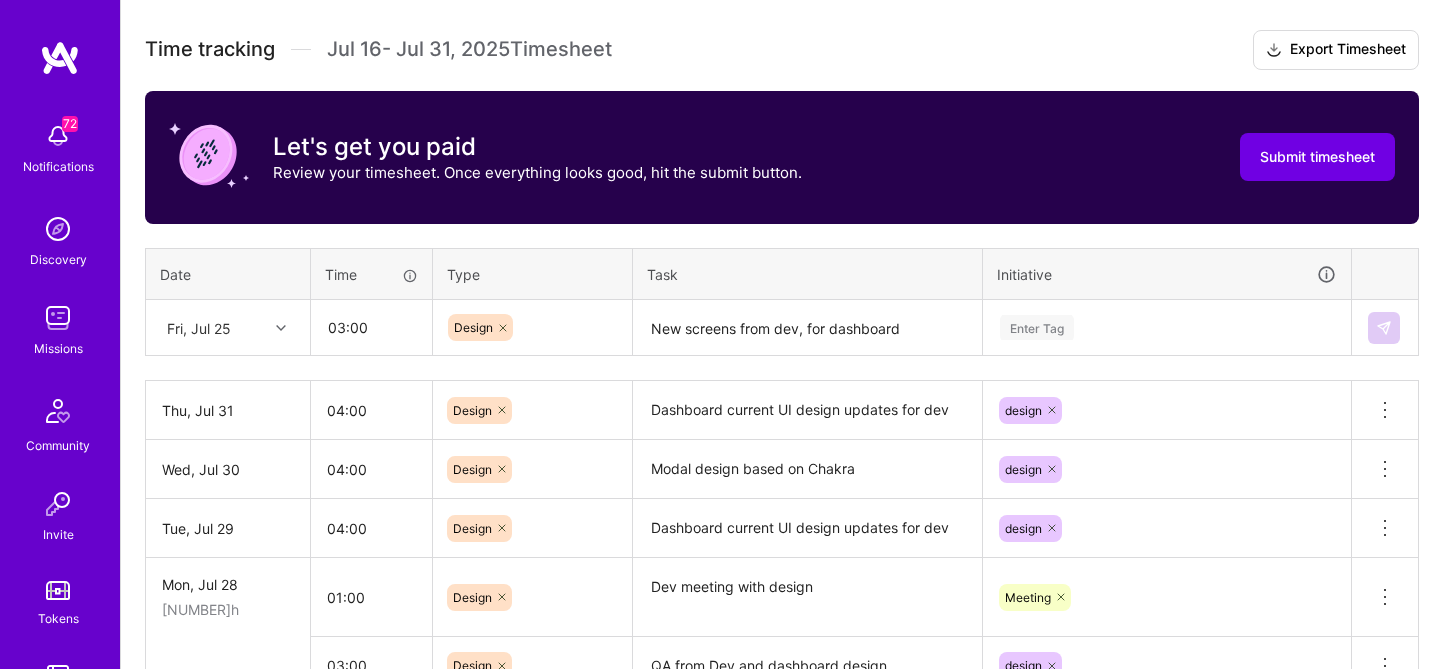 click on "Enter Tag" at bounding box center (1167, 327) 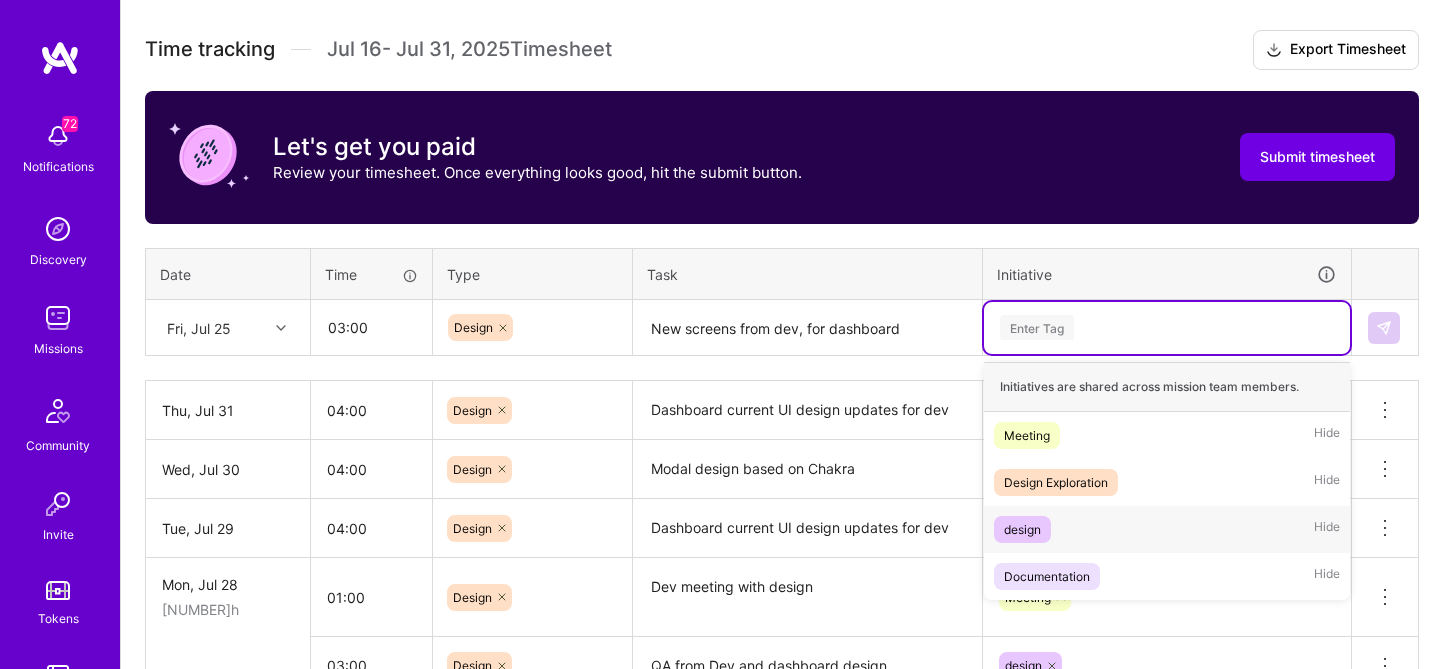 click on "design" at bounding box center [1022, 529] 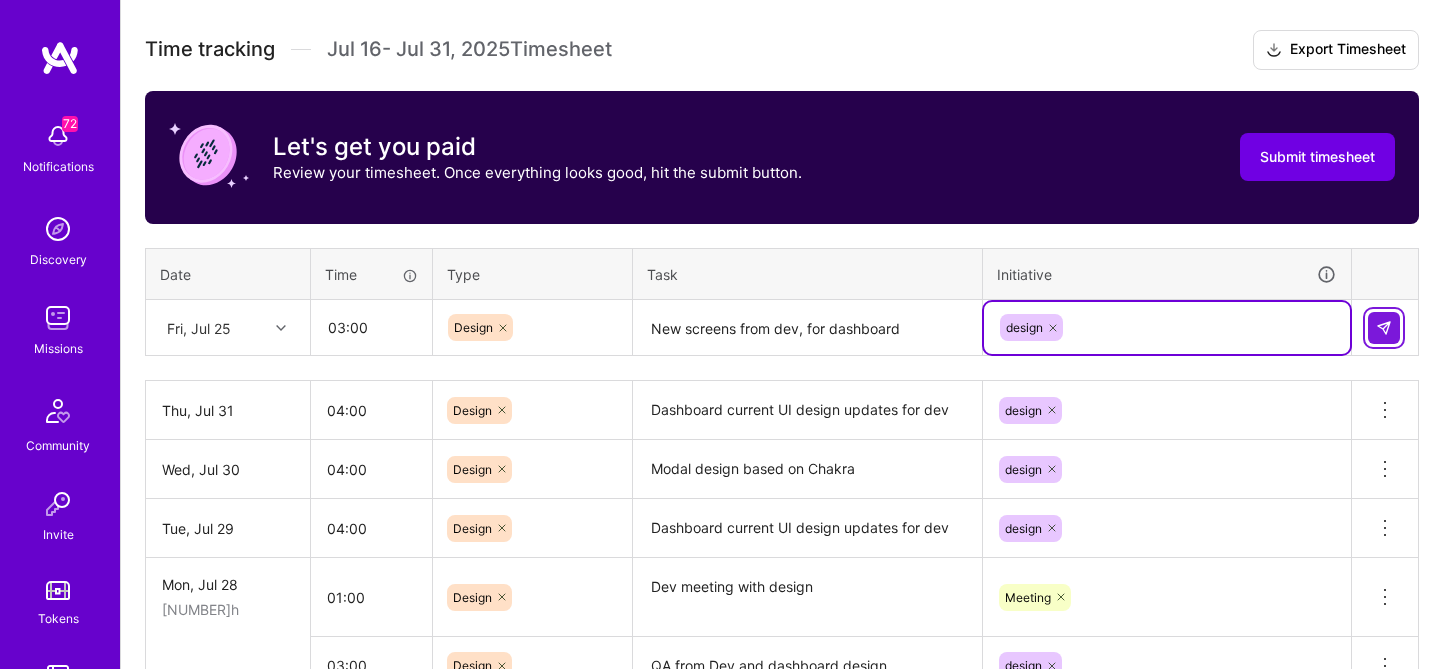 click at bounding box center (1384, 328) 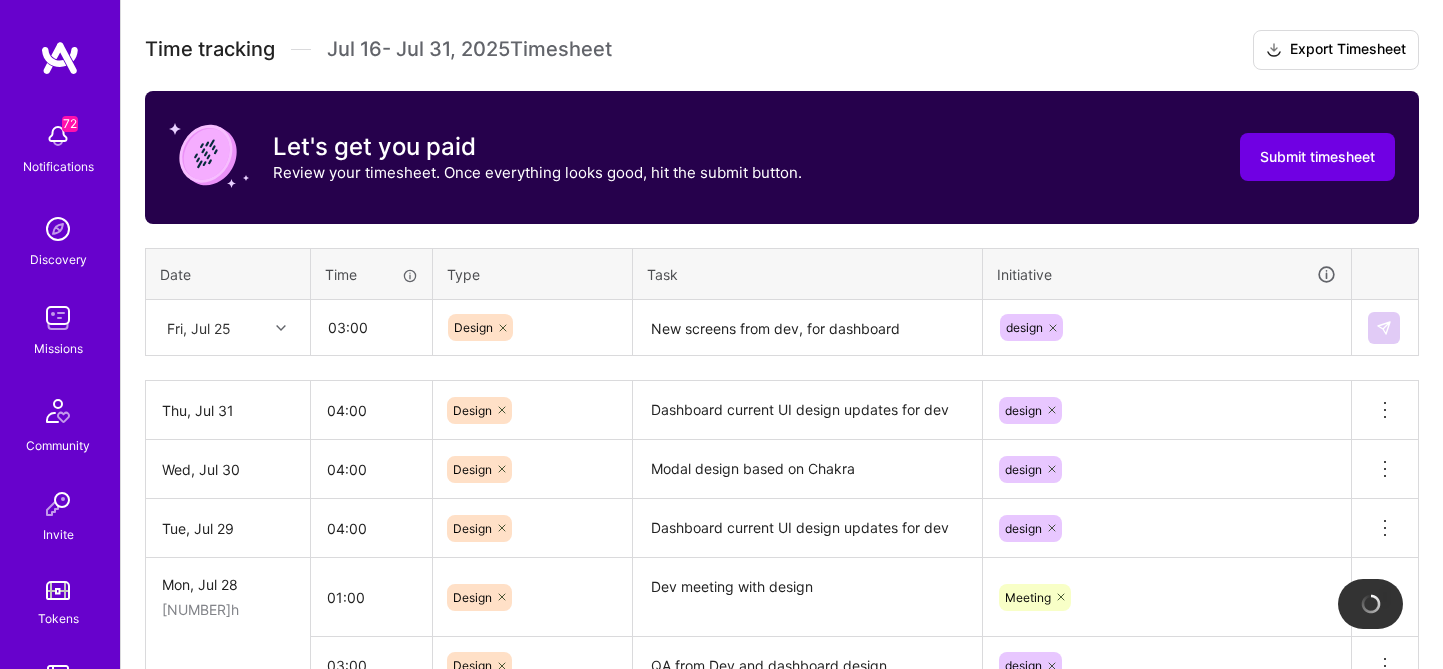 type 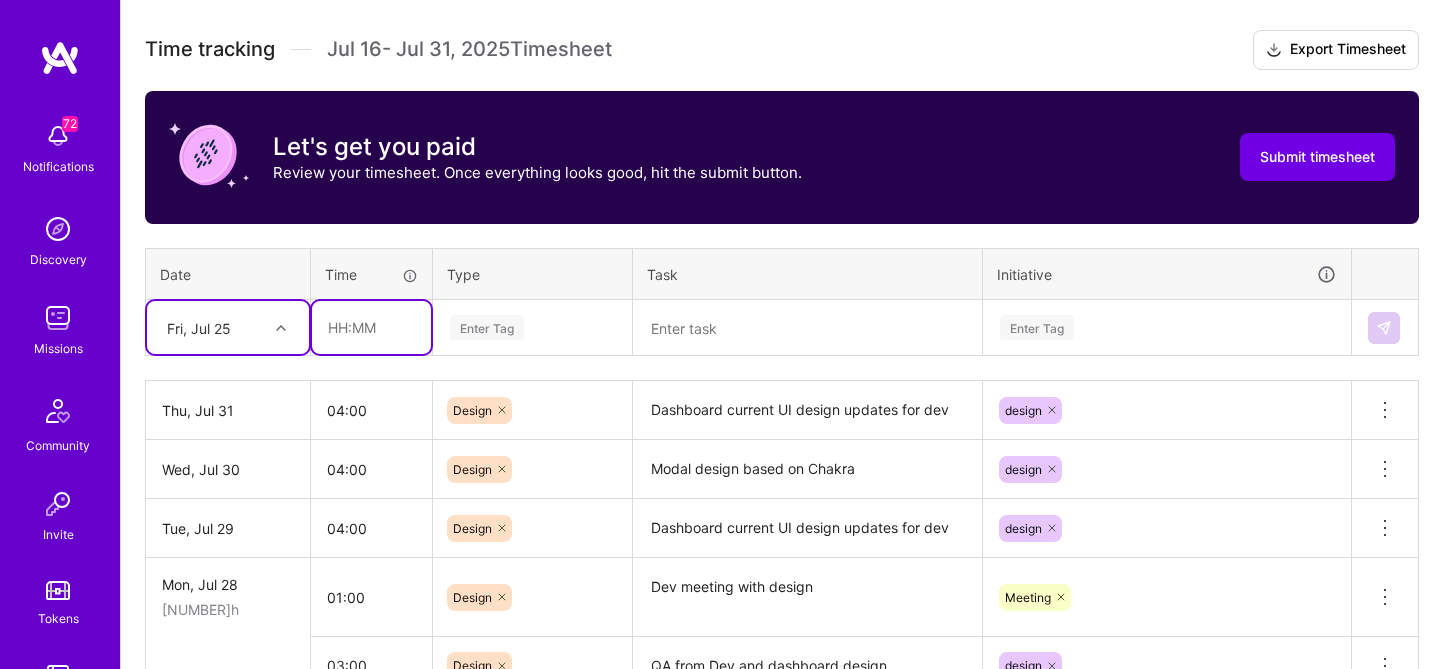 click at bounding box center [371, 327] 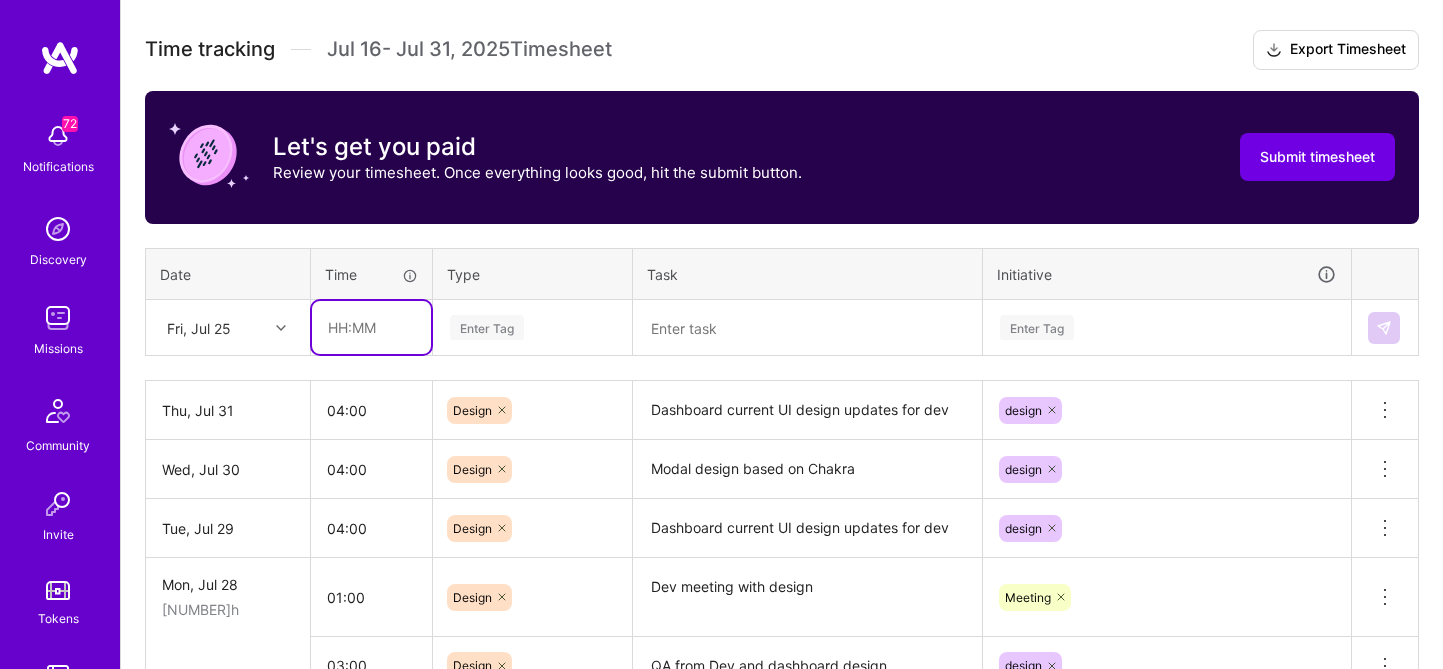 type on "01:00" 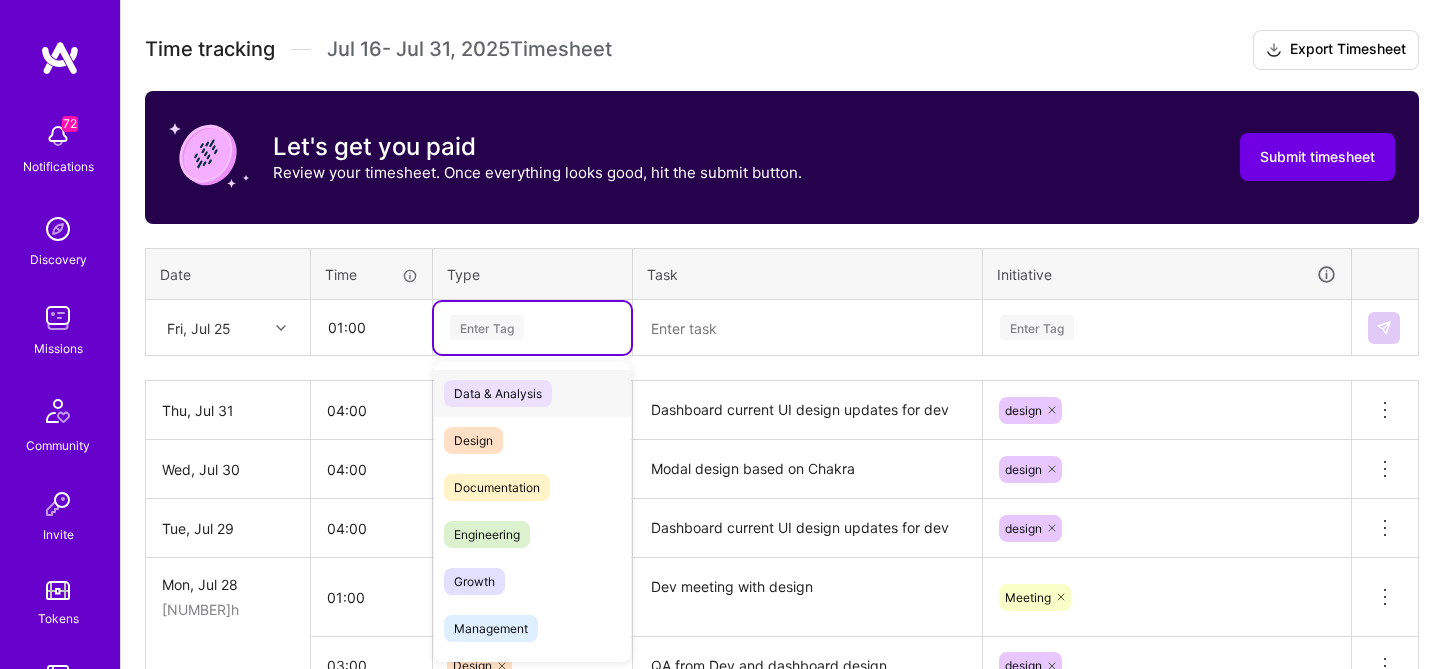 click on "Enter Tag" at bounding box center (487, 327) 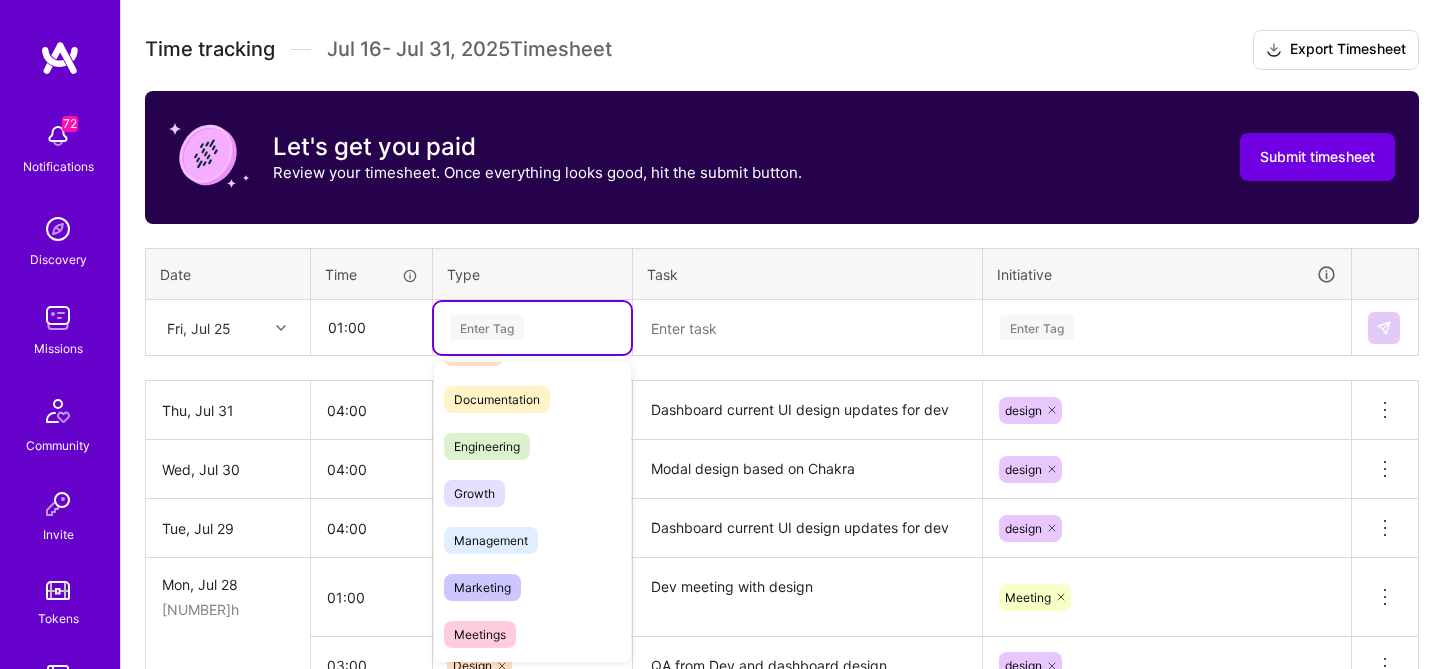 scroll, scrollTop: 96, scrollLeft: 0, axis: vertical 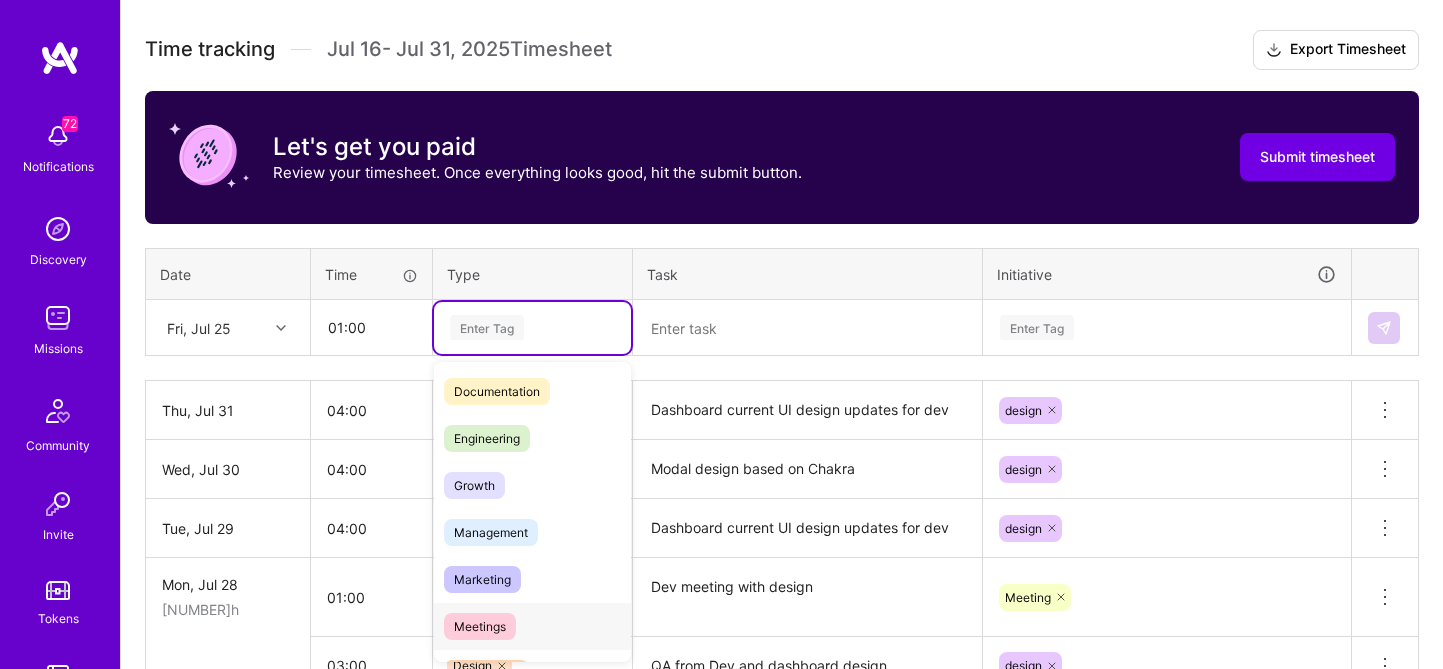 click on "Meetings" at bounding box center [480, 626] 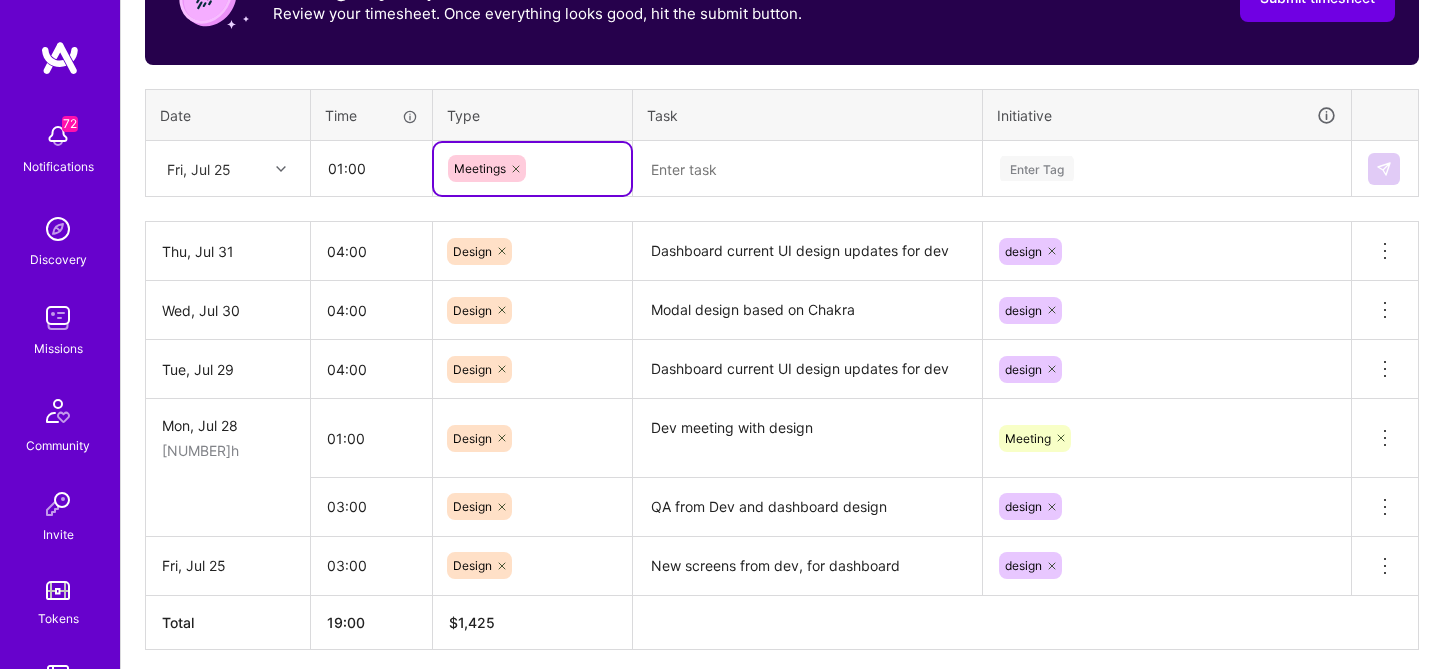 scroll, scrollTop: 703, scrollLeft: 0, axis: vertical 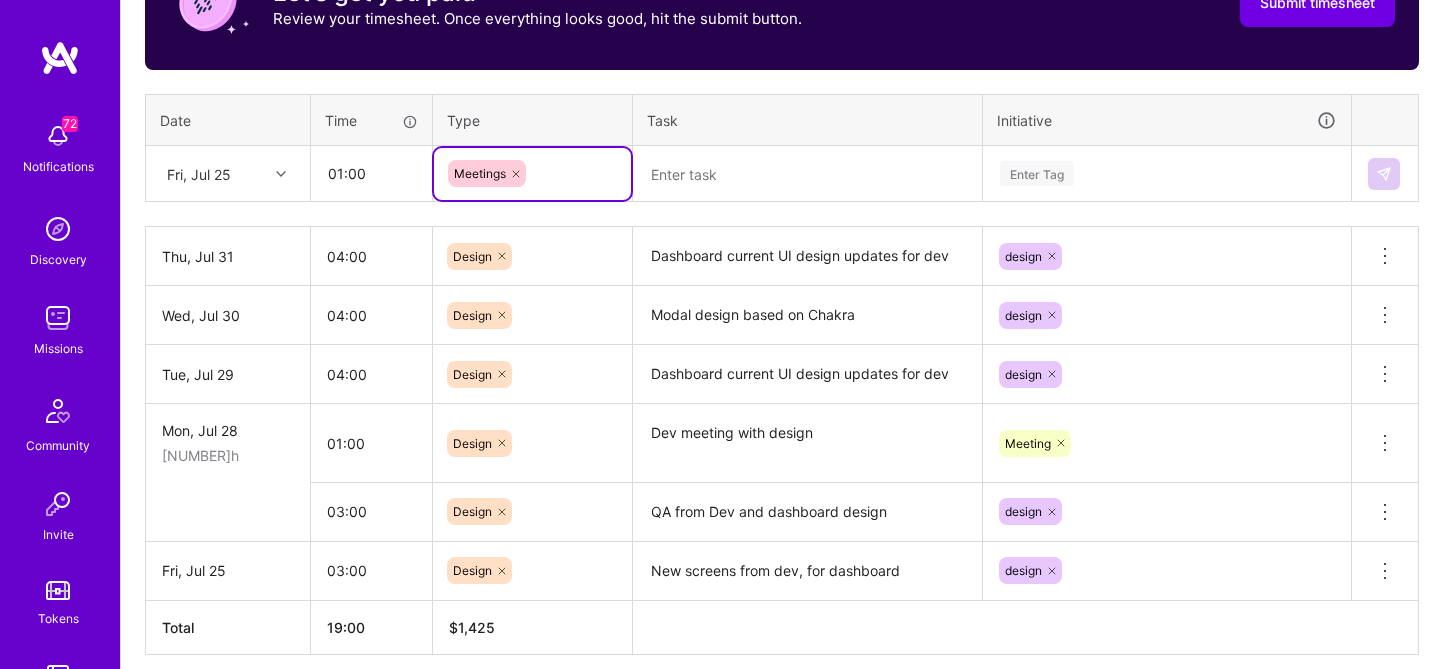 click 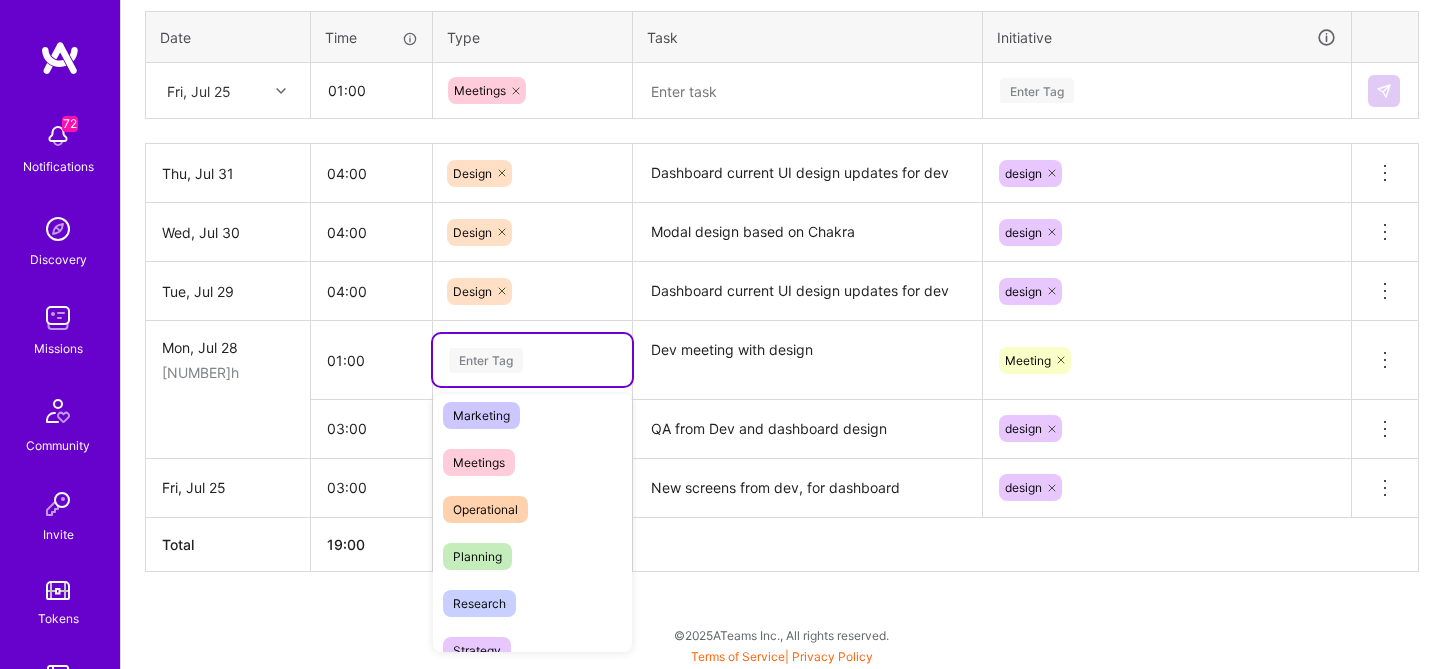 scroll, scrollTop: 283, scrollLeft: 0, axis: vertical 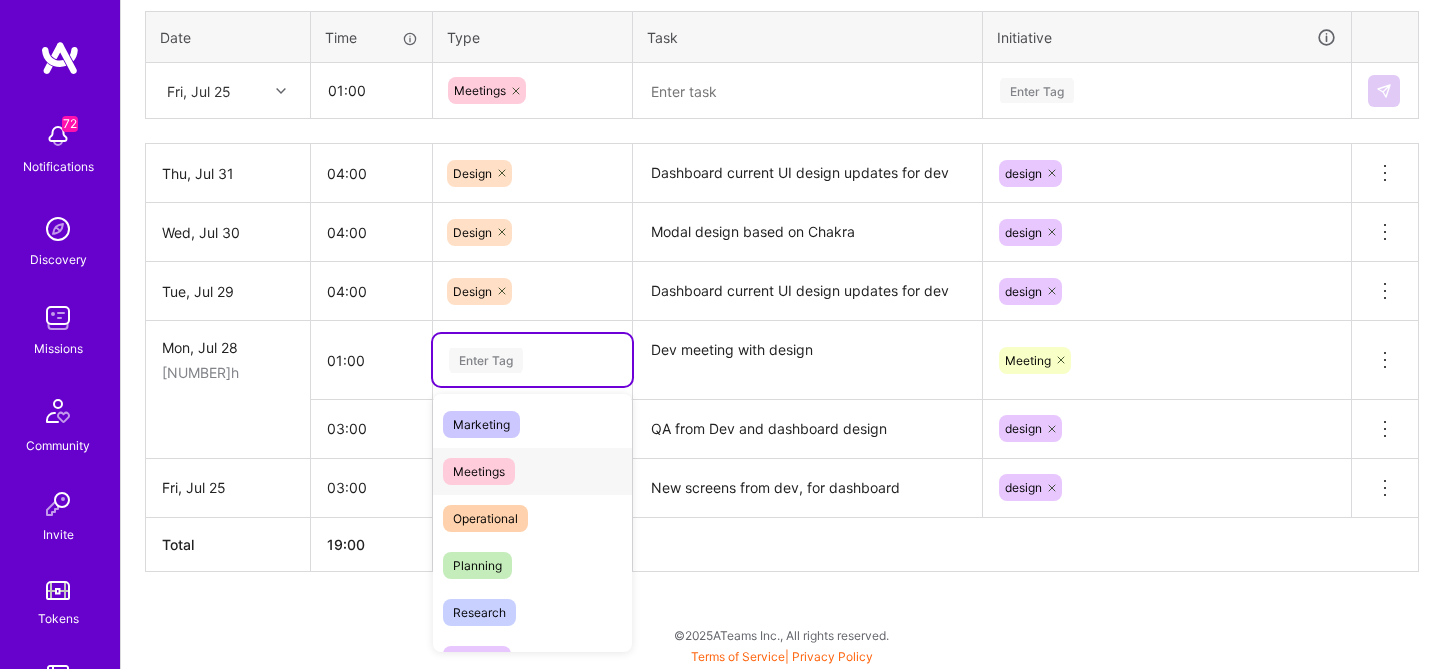 click on "Meetings" at bounding box center [479, 471] 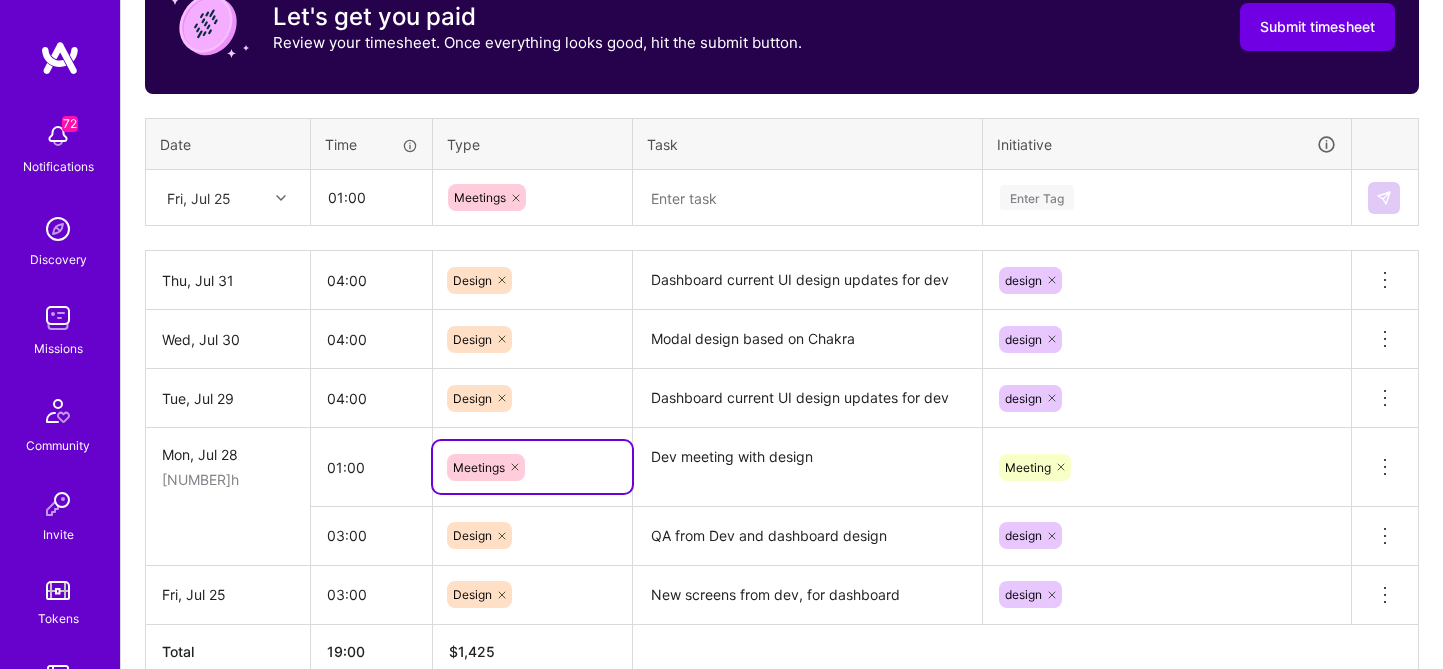 scroll, scrollTop: 664, scrollLeft: 0, axis: vertical 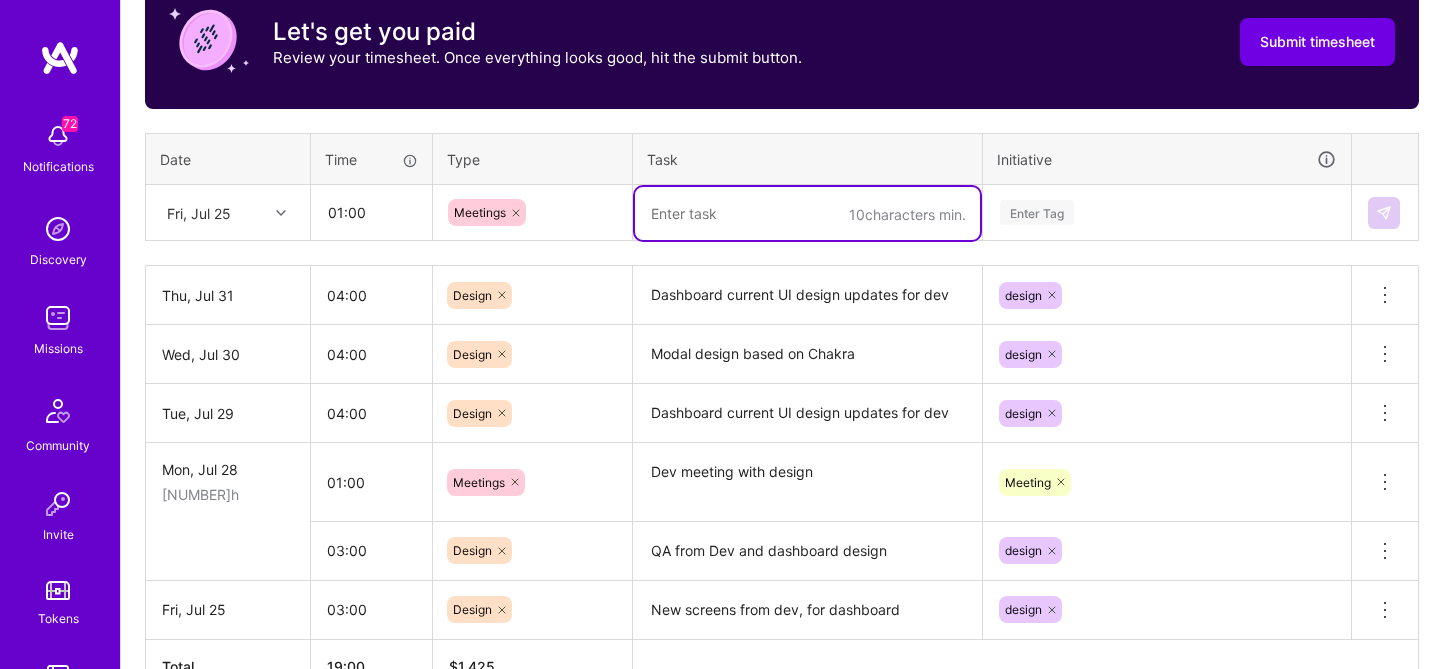 click at bounding box center (807, 213) 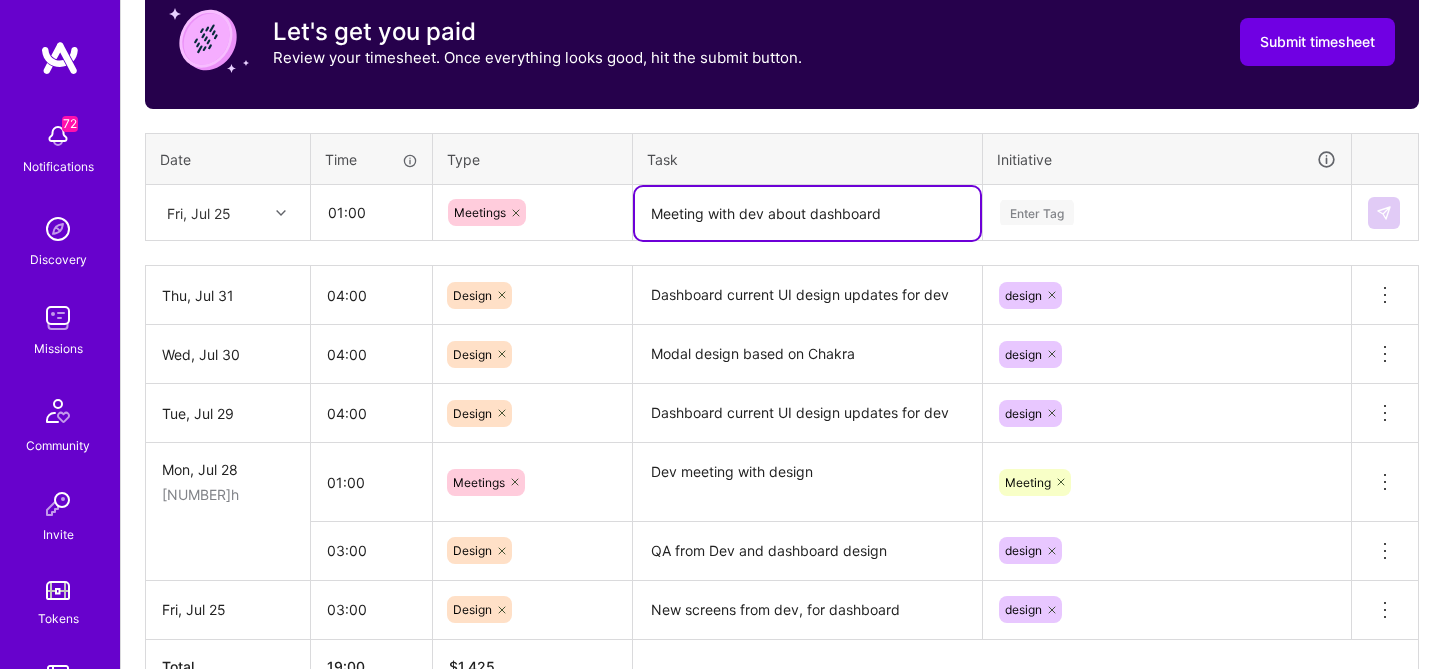 type on "Meeting with dev about dashboard" 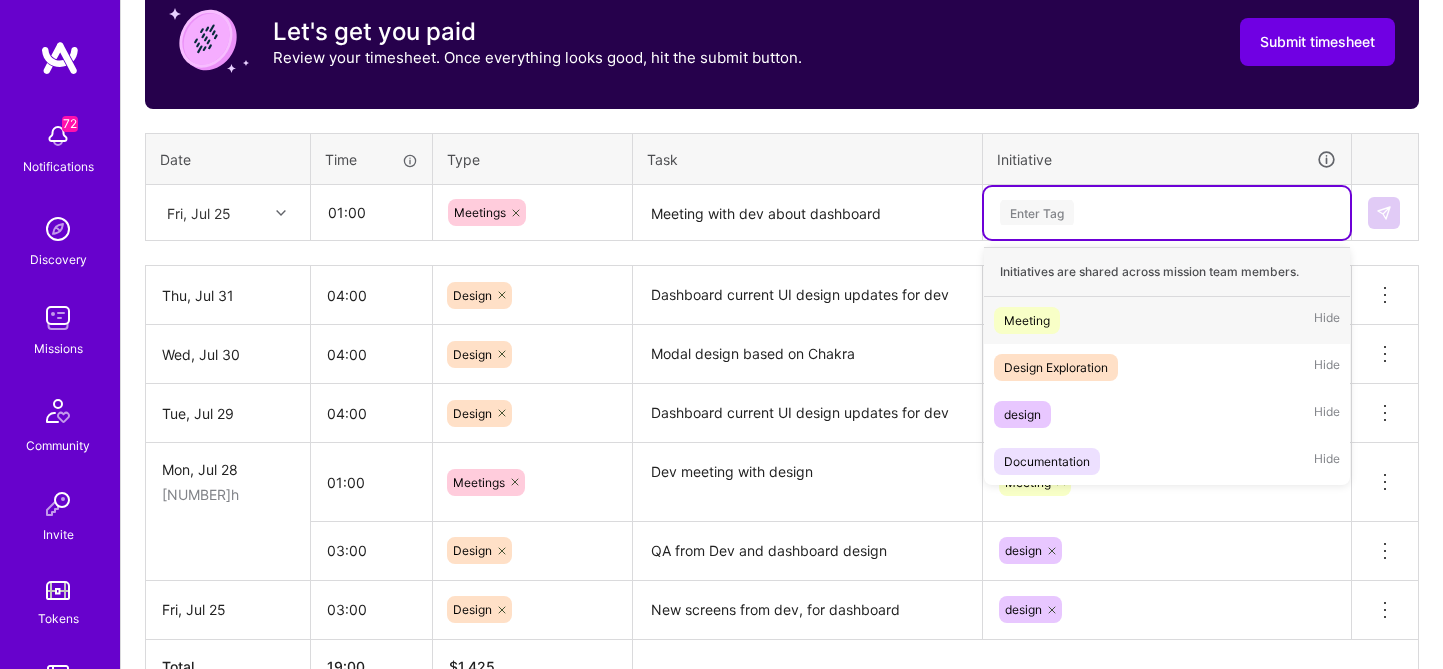 click on "Meeting" at bounding box center (1027, 320) 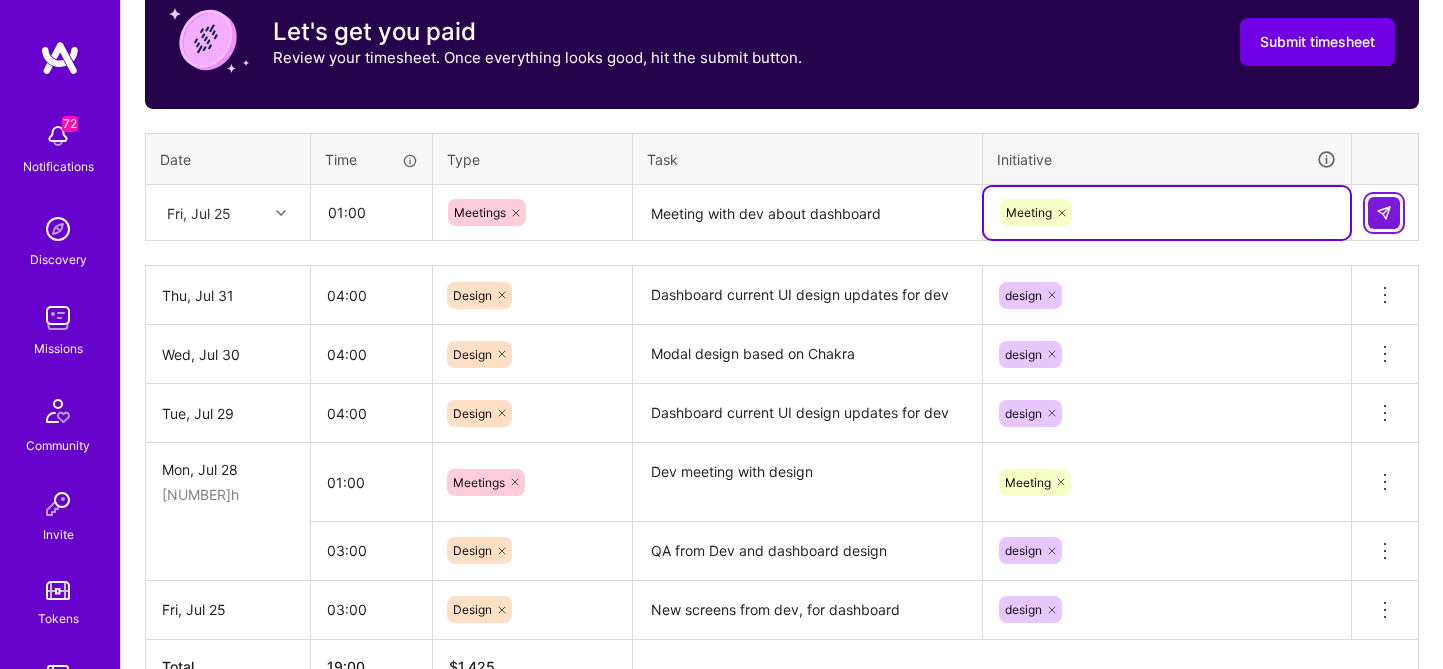 click at bounding box center (1384, 213) 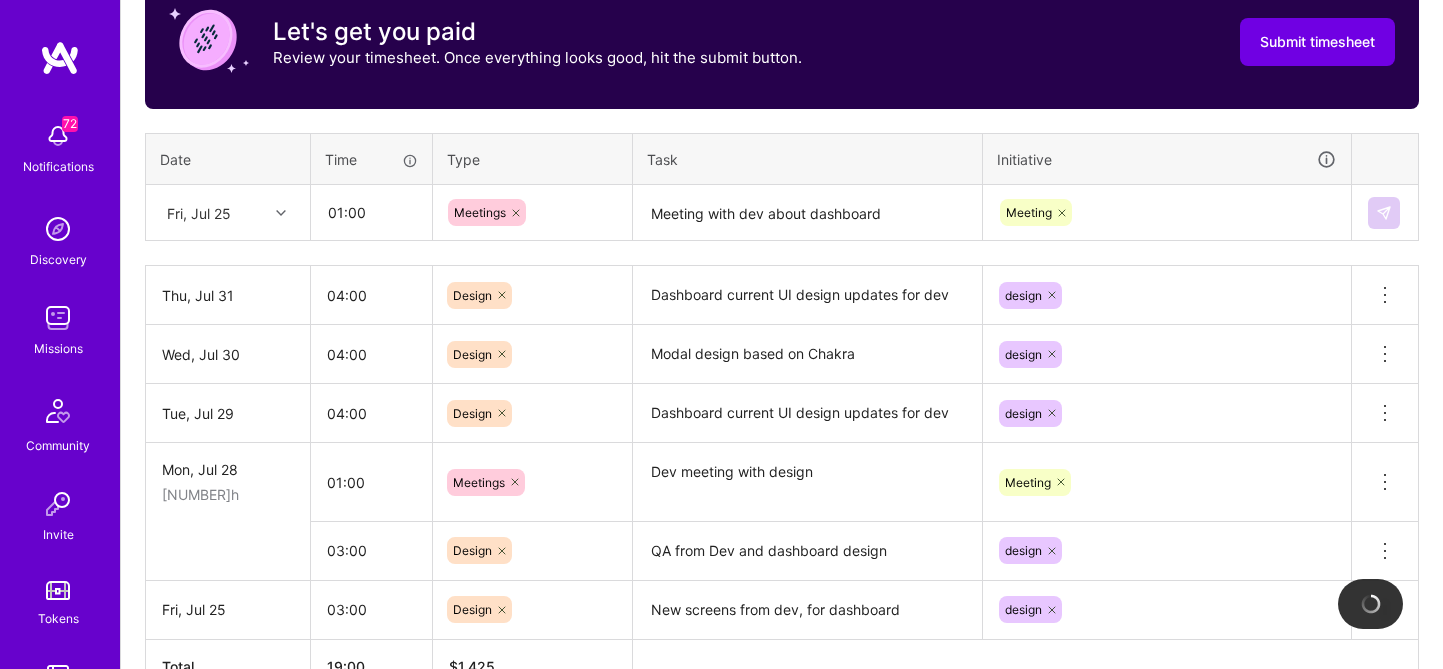 type 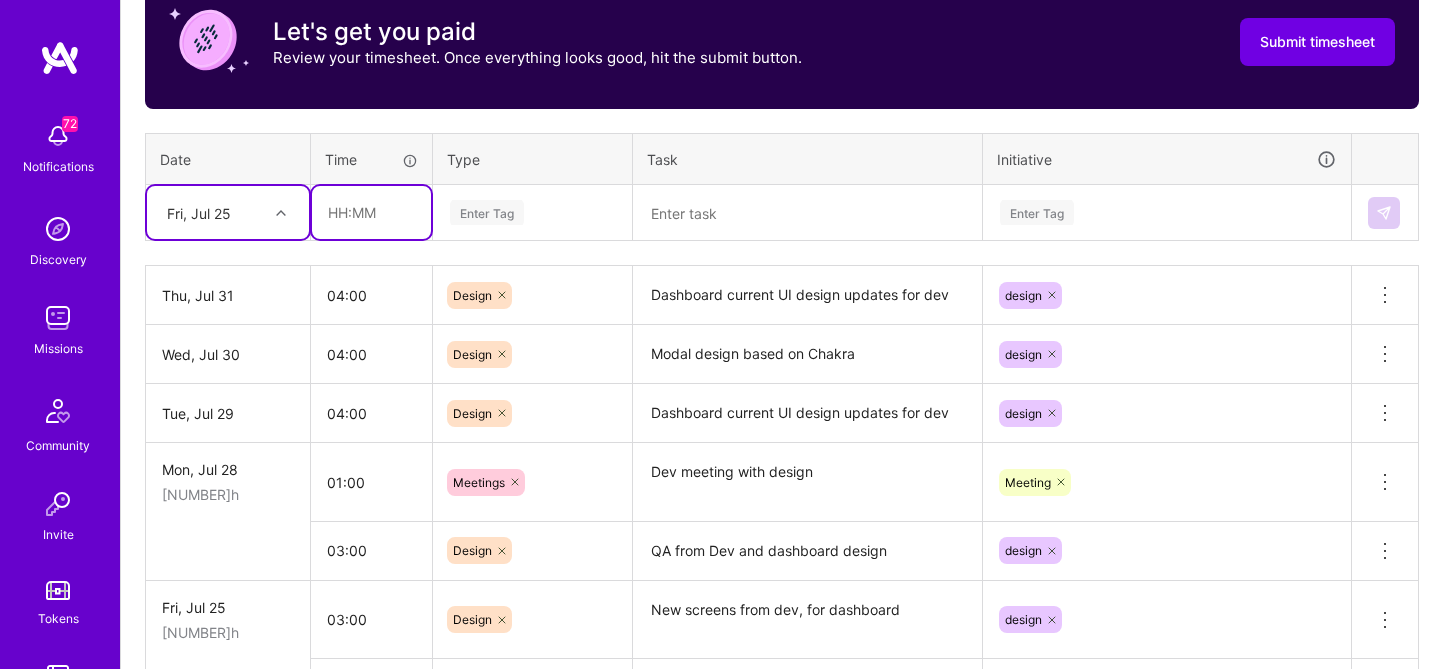 click at bounding box center [371, 212] 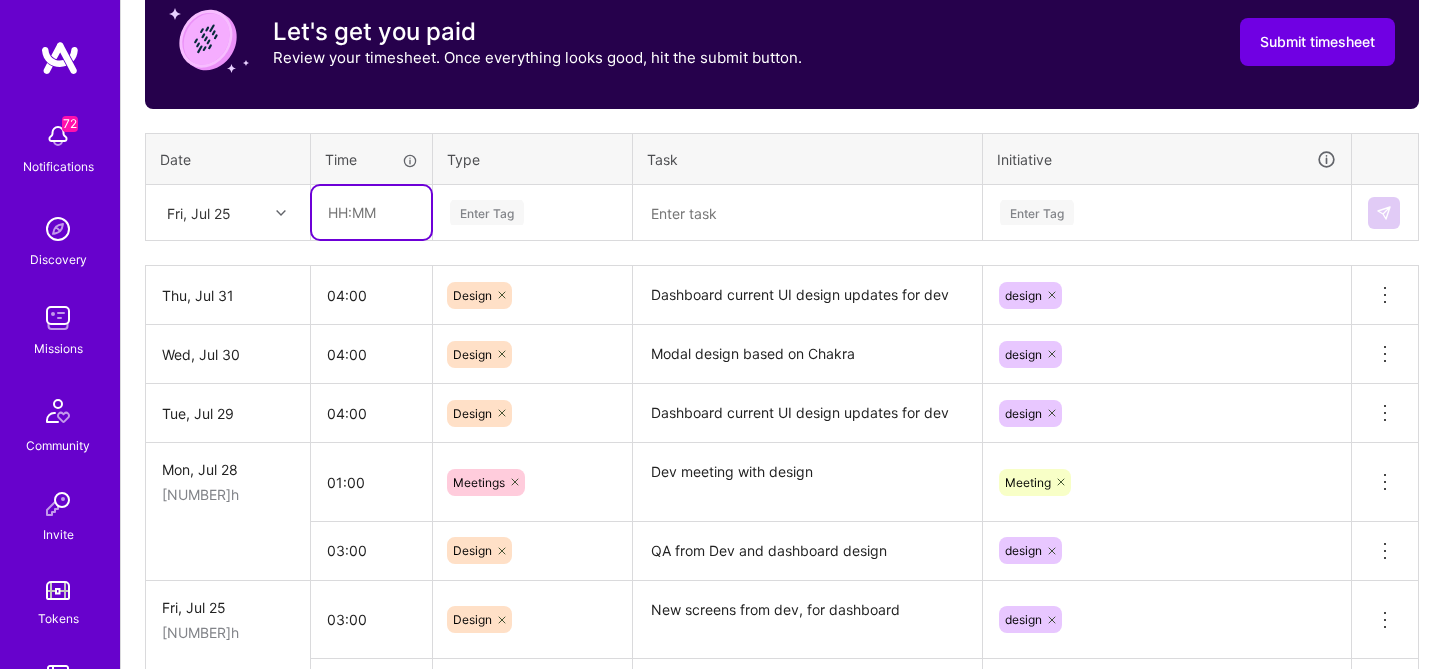 type on "02:00" 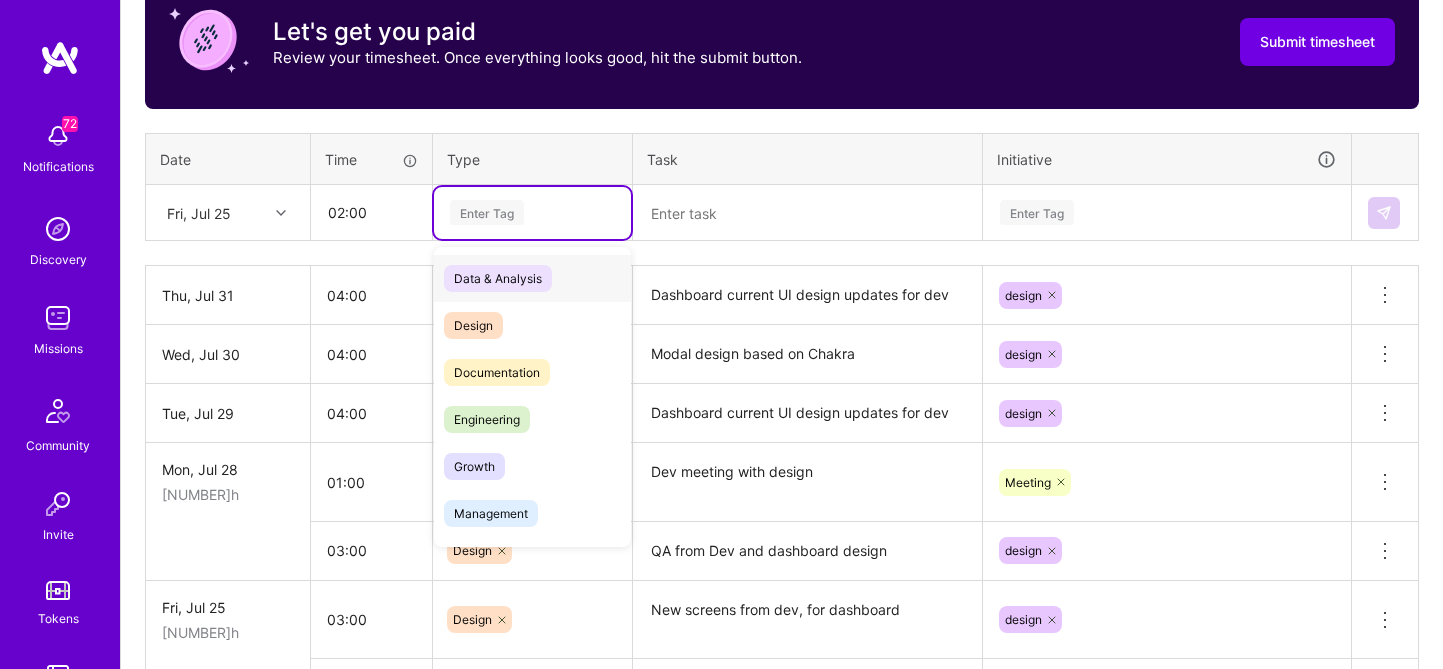 click on "Enter Tag" at bounding box center (487, 212) 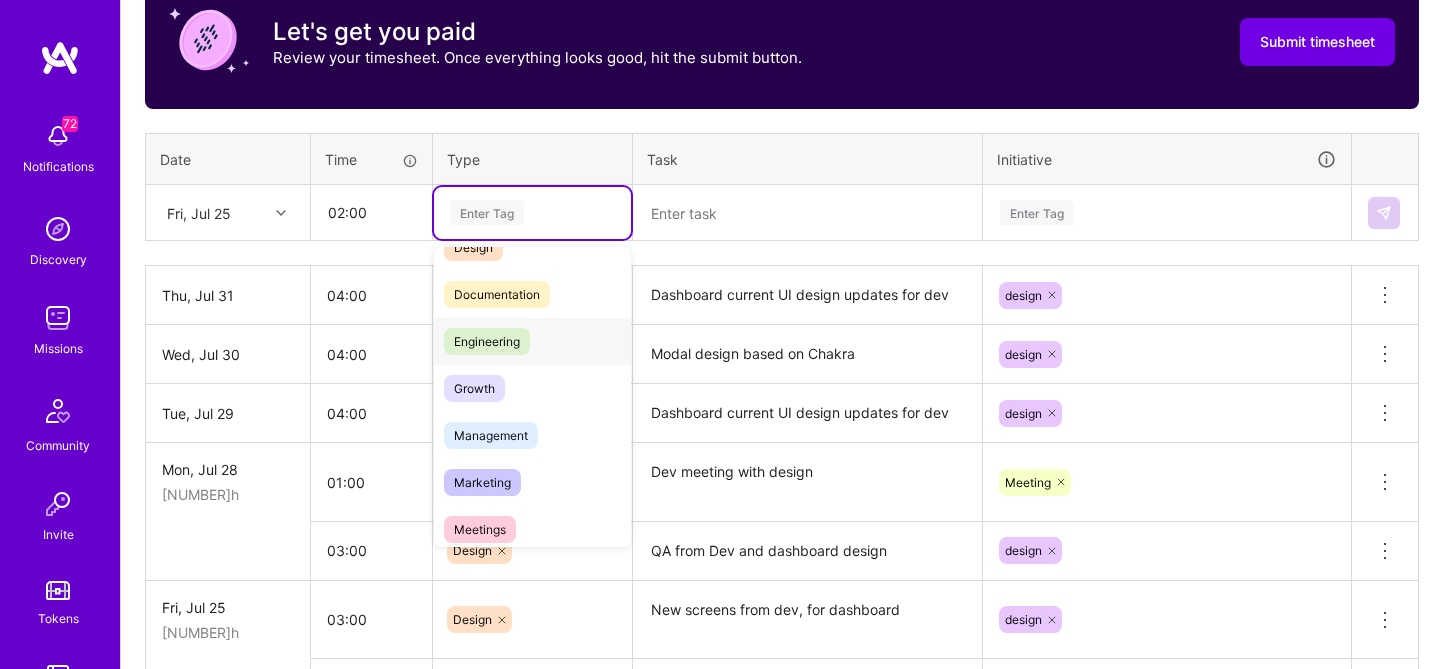 scroll, scrollTop: 0, scrollLeft: 0, axis: both 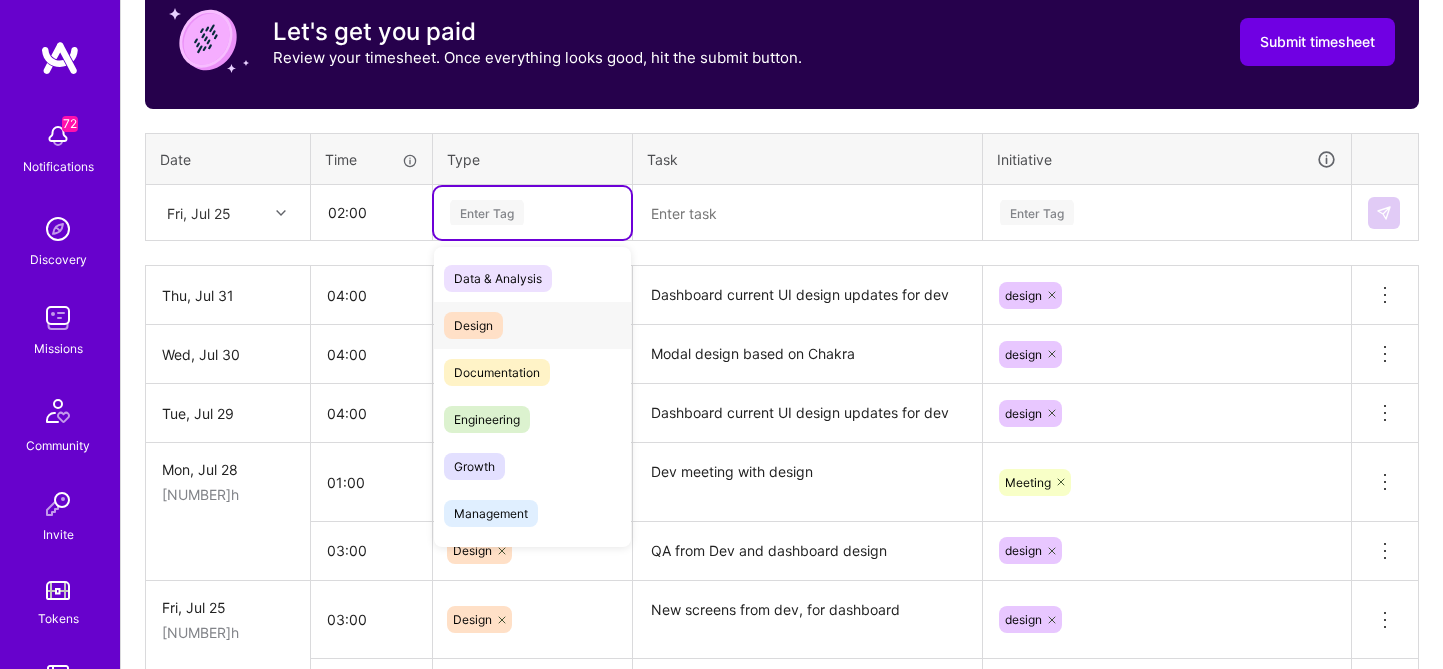 click on "Documentation" at bounding box center (497, 372) 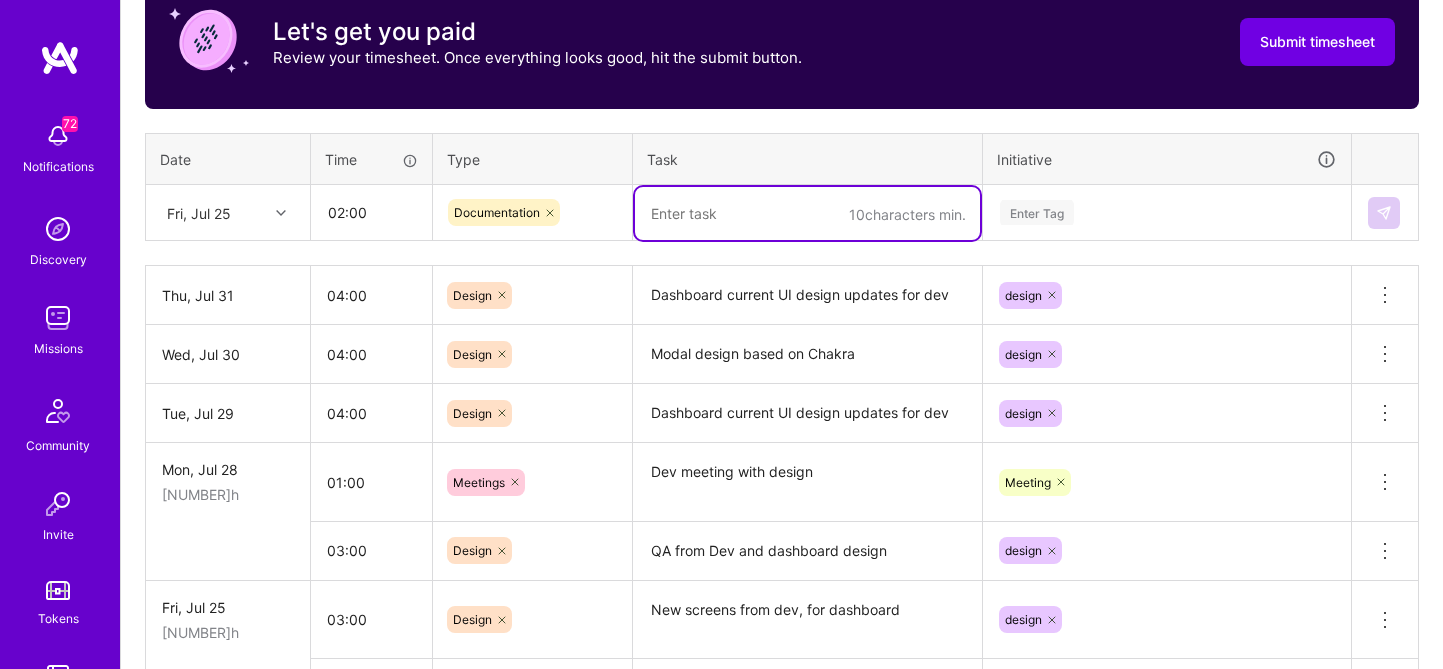 click at bounding box center (807, 213) 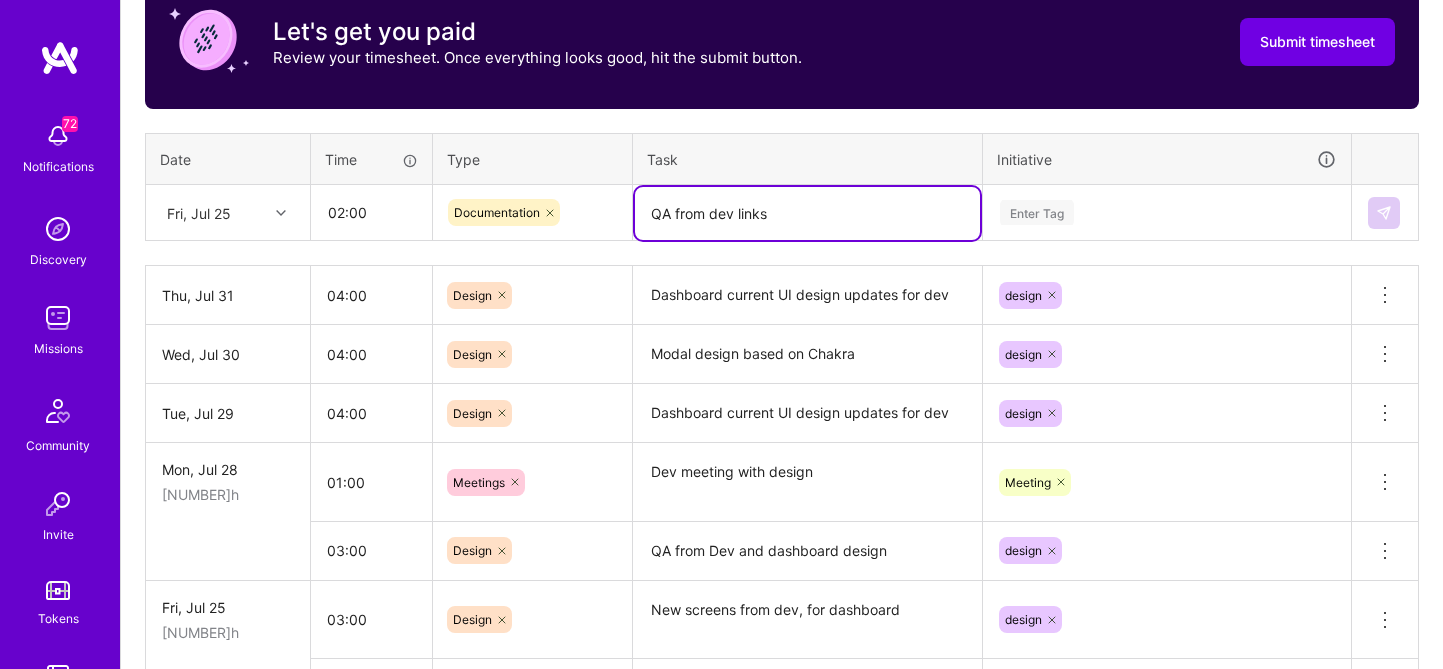 type on "QA from dev links" 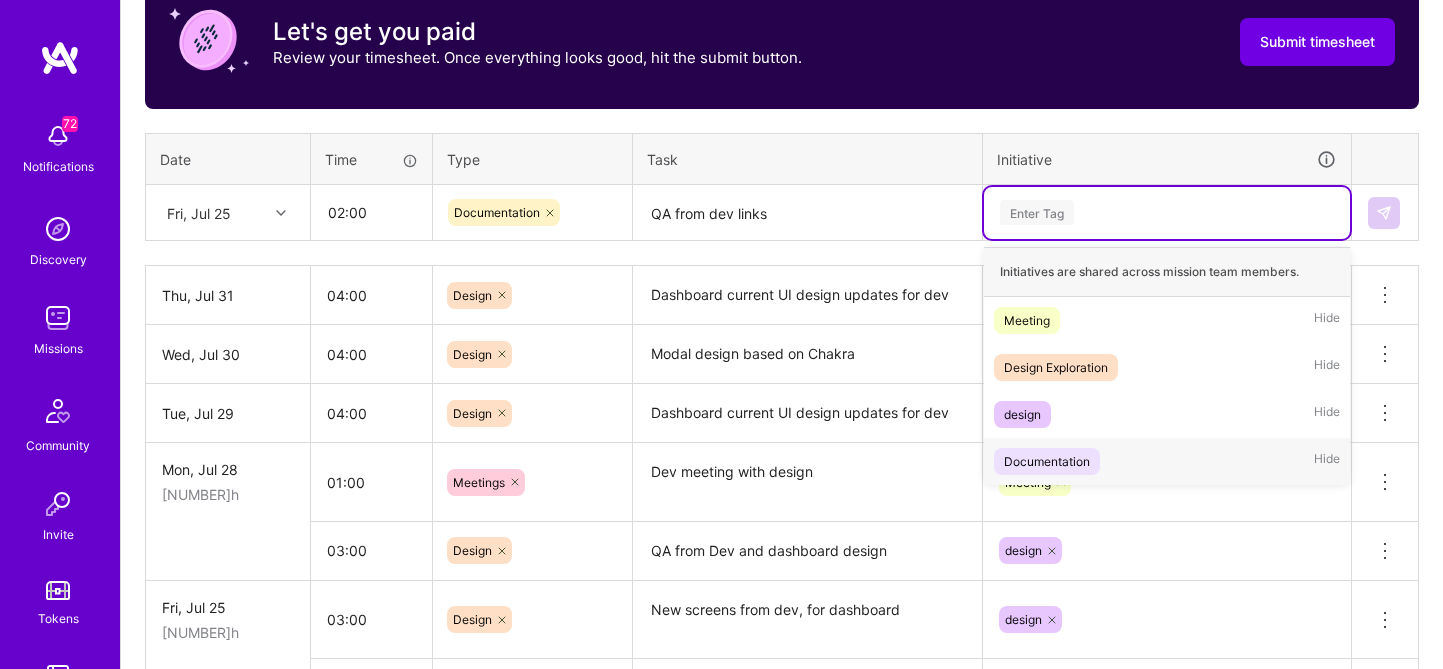 click on "Documentation" at bounding box center [1047, 461] 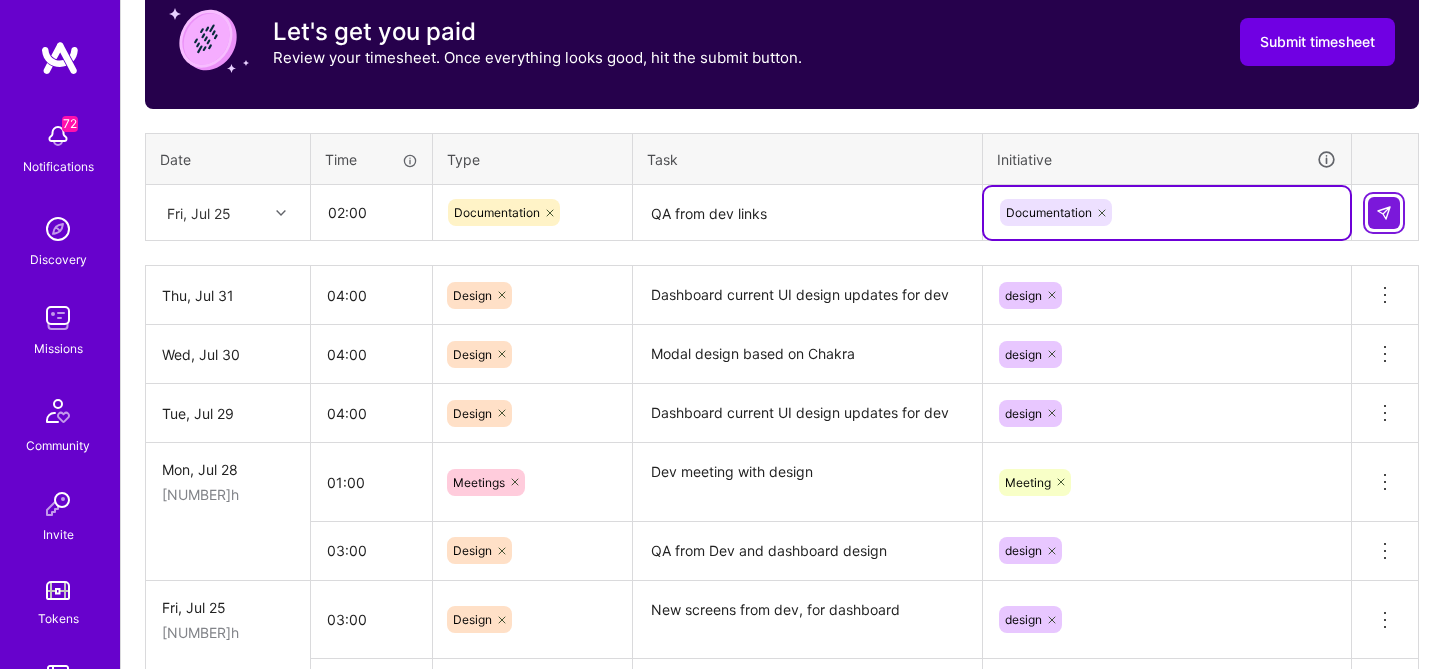 click at bounding box center [1384, 213] 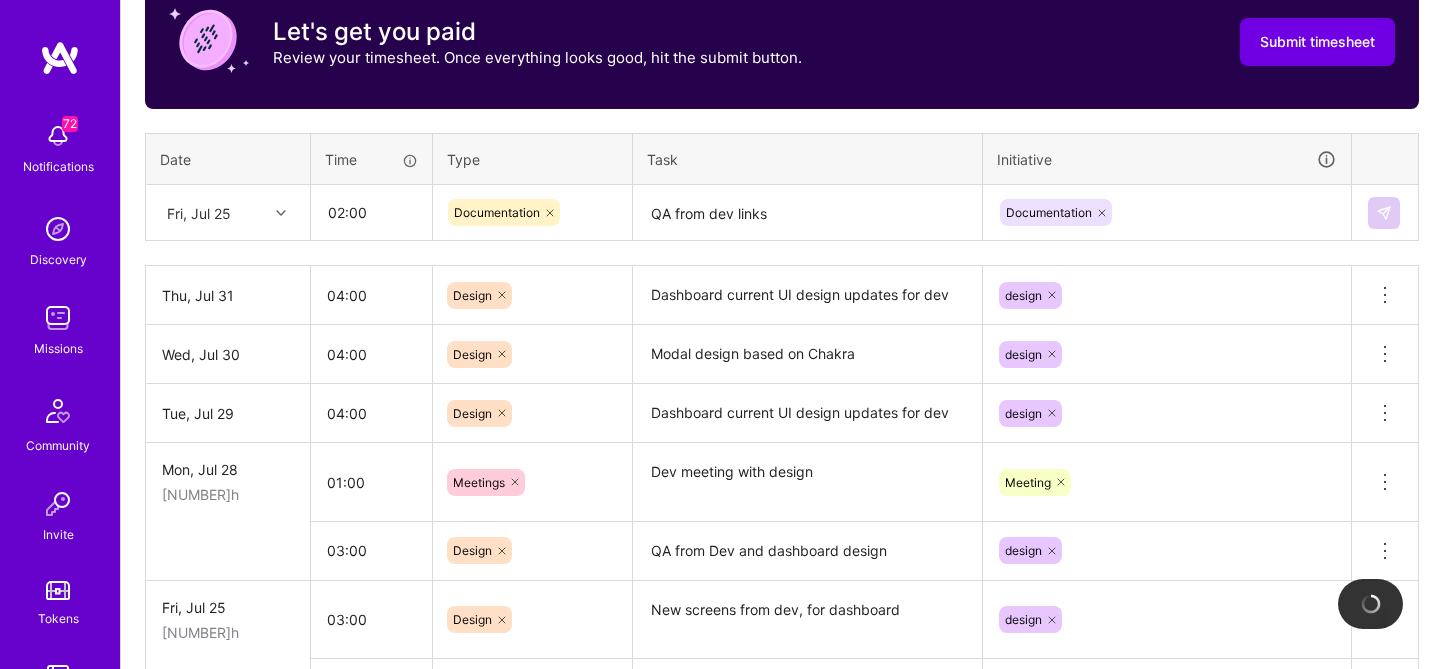 type 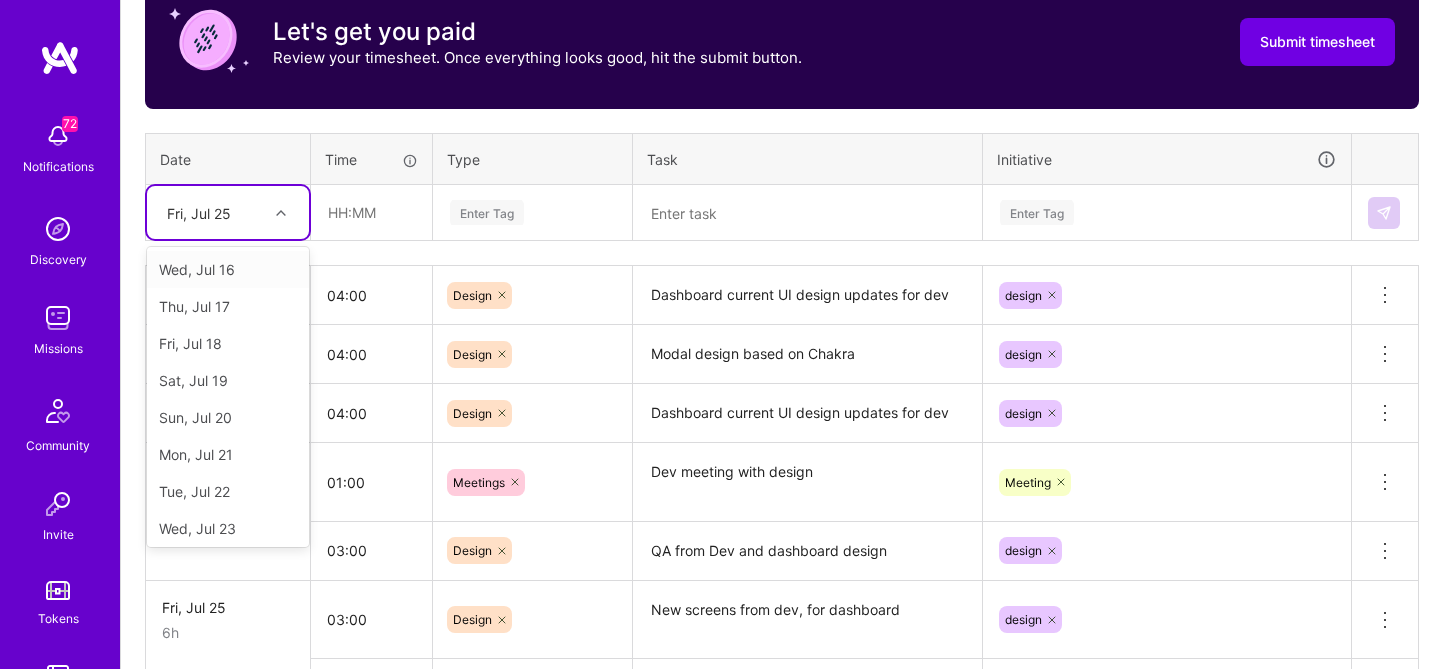 click on "Fri, Jul 25" at bounding box center [212, 212] 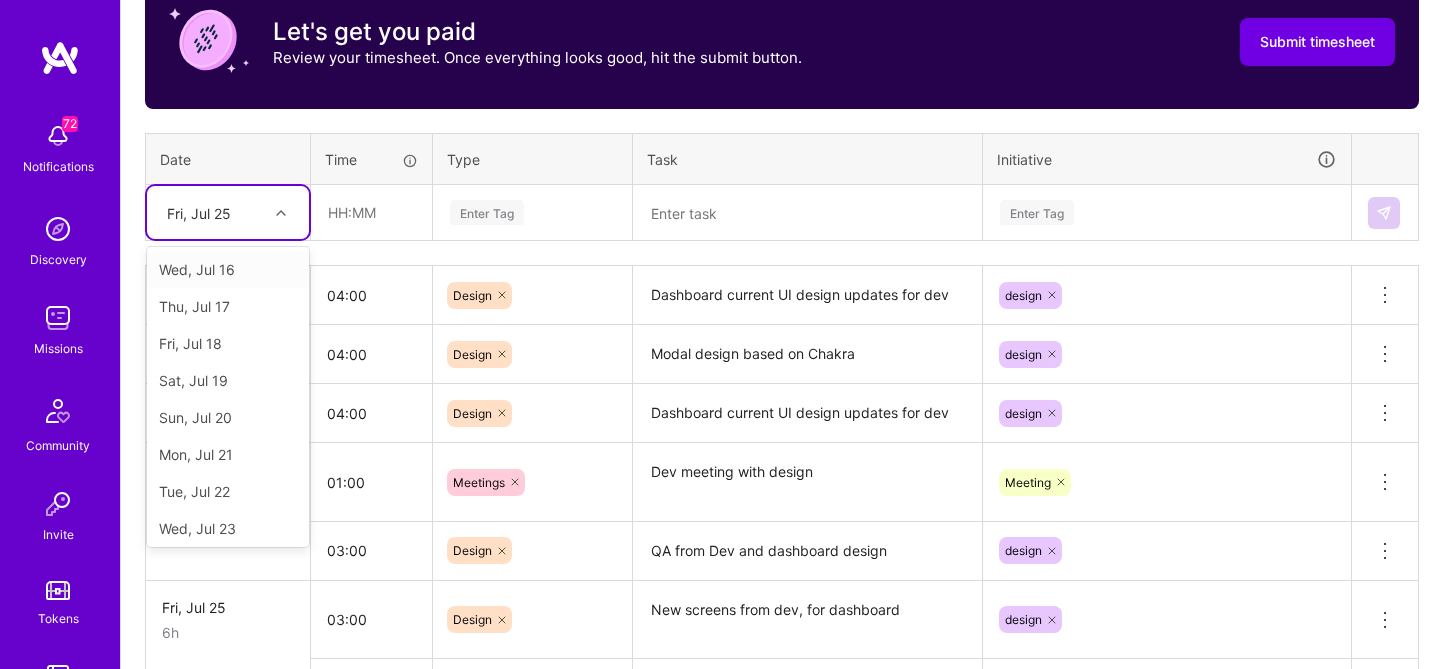 click on "Fri, Jul 25" at bounding box center [212, 212] 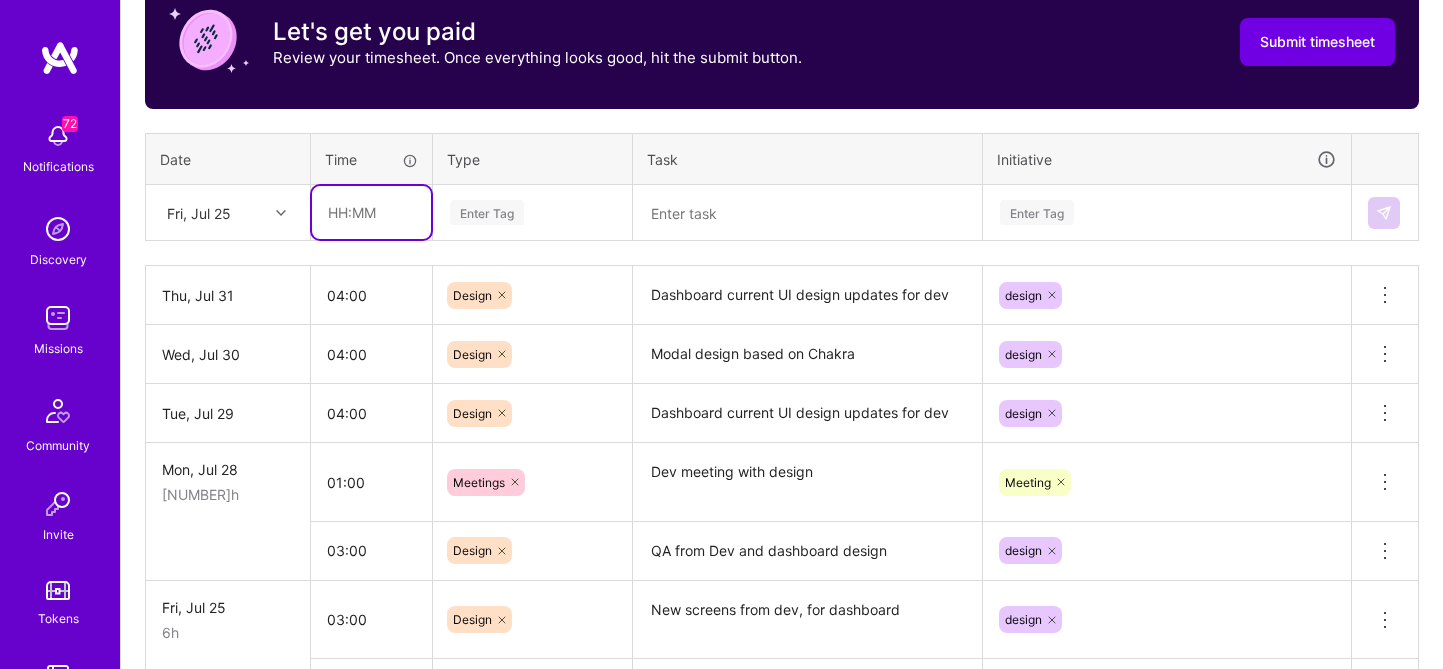 click at bounding box center [371, 212] 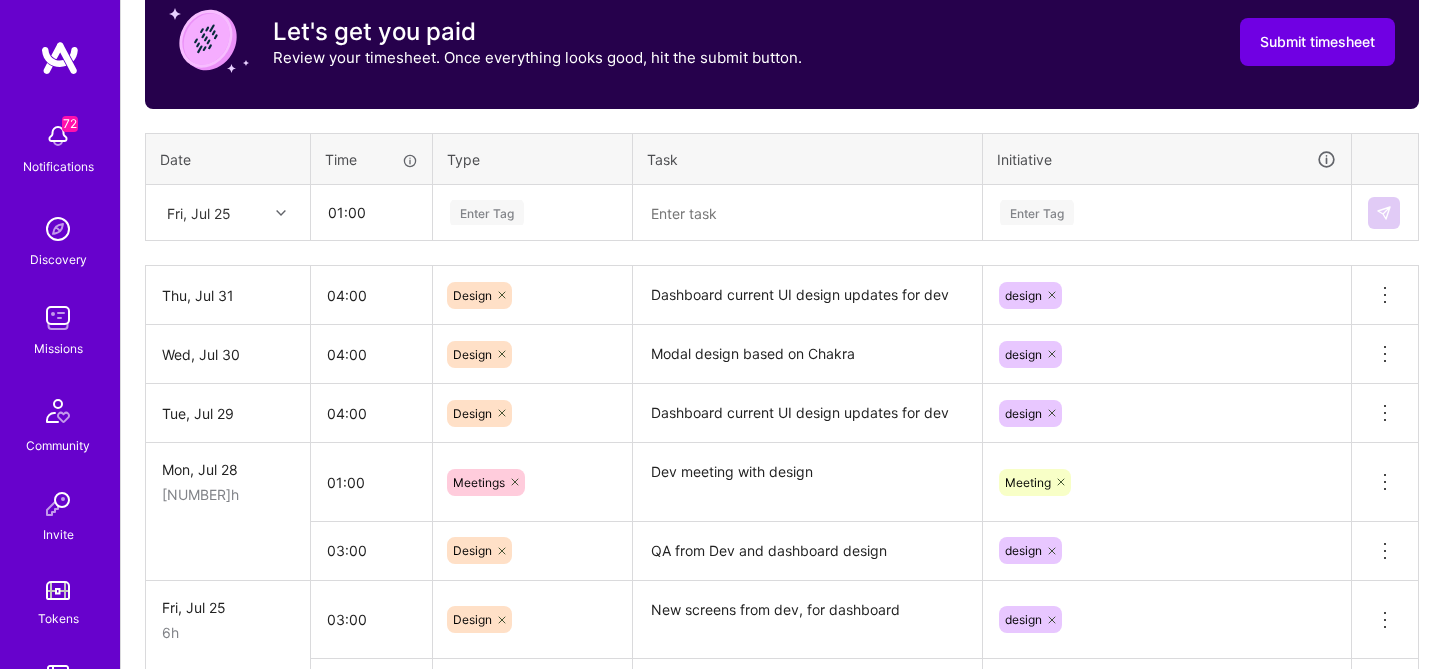 click on "Enter Tag" at bounding box center [487, 212] 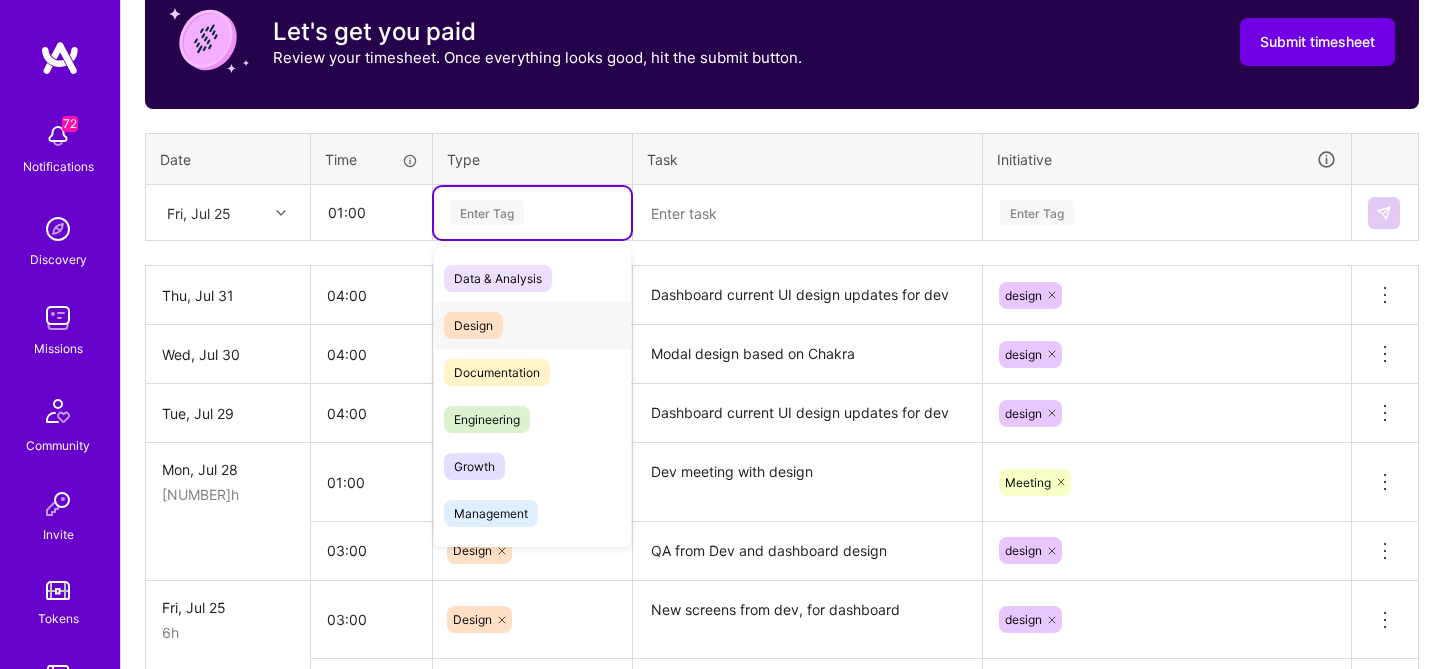 click on "Design" at bounding box center (473, 325) 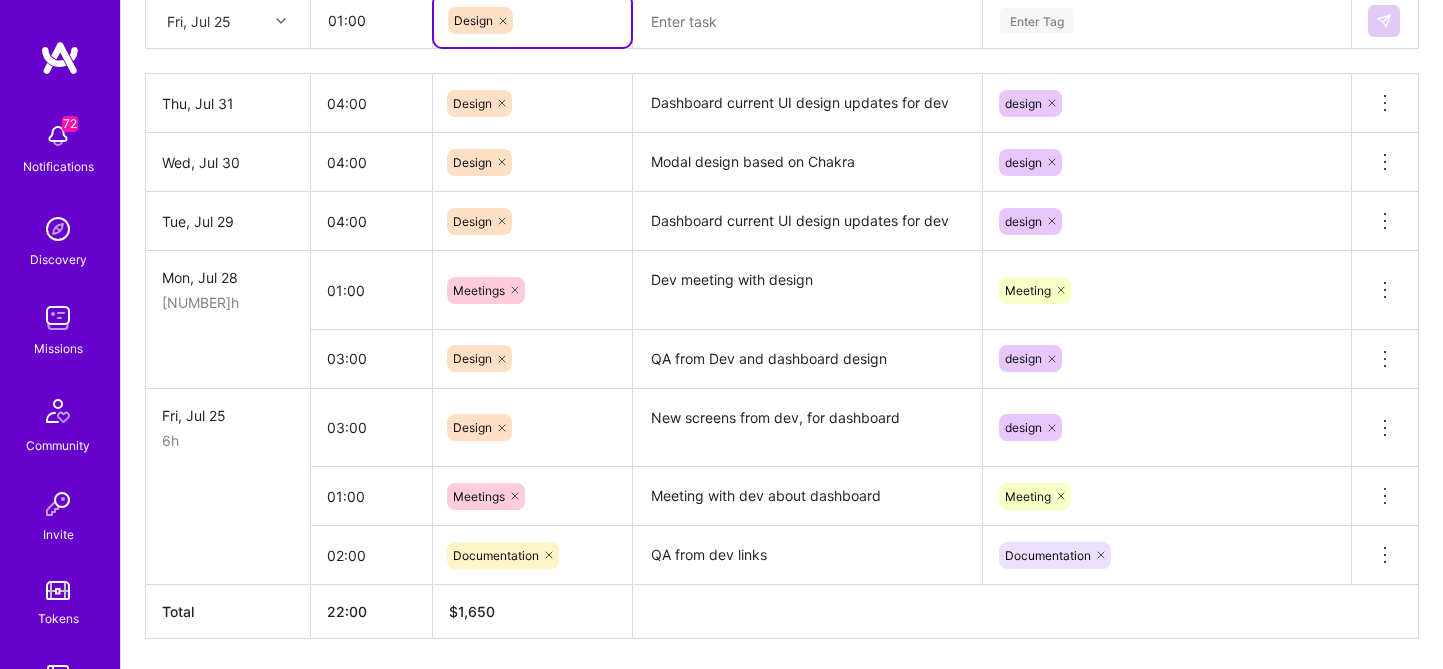 scroll, scrollTop: 850, scrollLeft: 0, axis: vertical 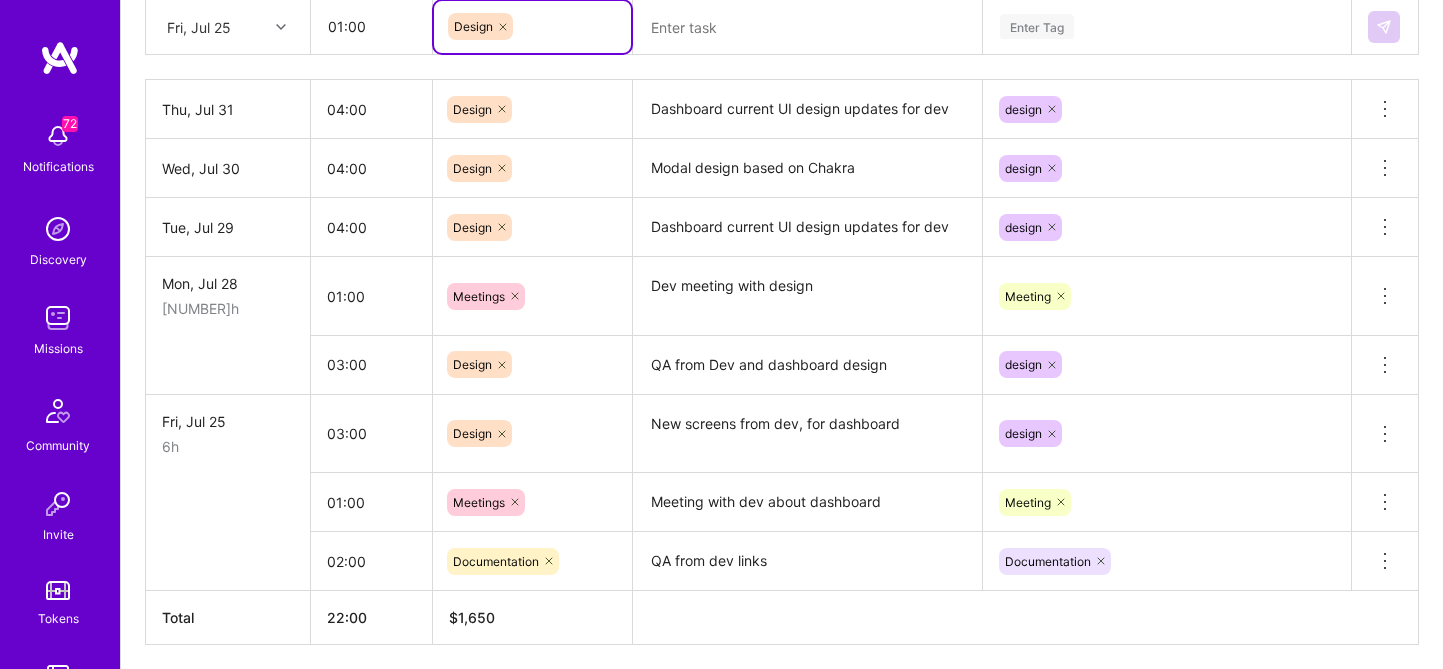 click on "New screens from dev, for dashboard" at bounding box center (807, 434) 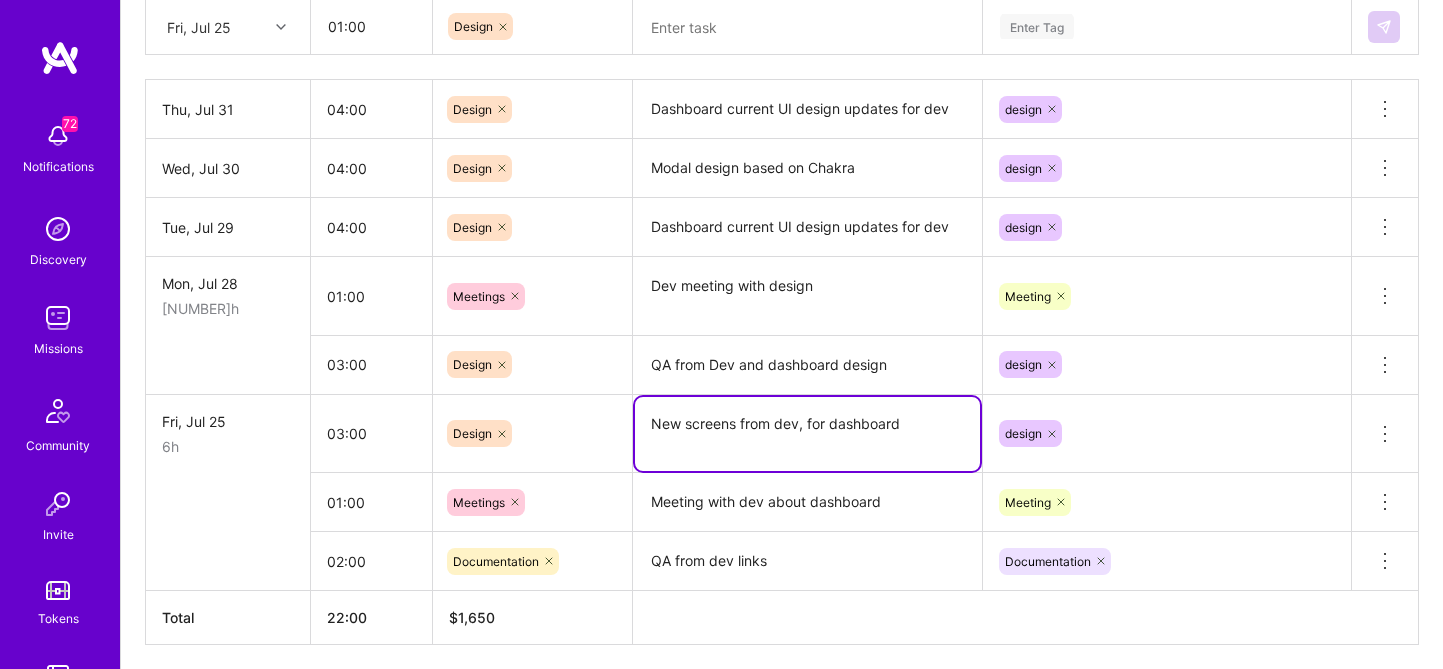 click on "New screens from dev, for dashboard" at bounding box center (807, 434) 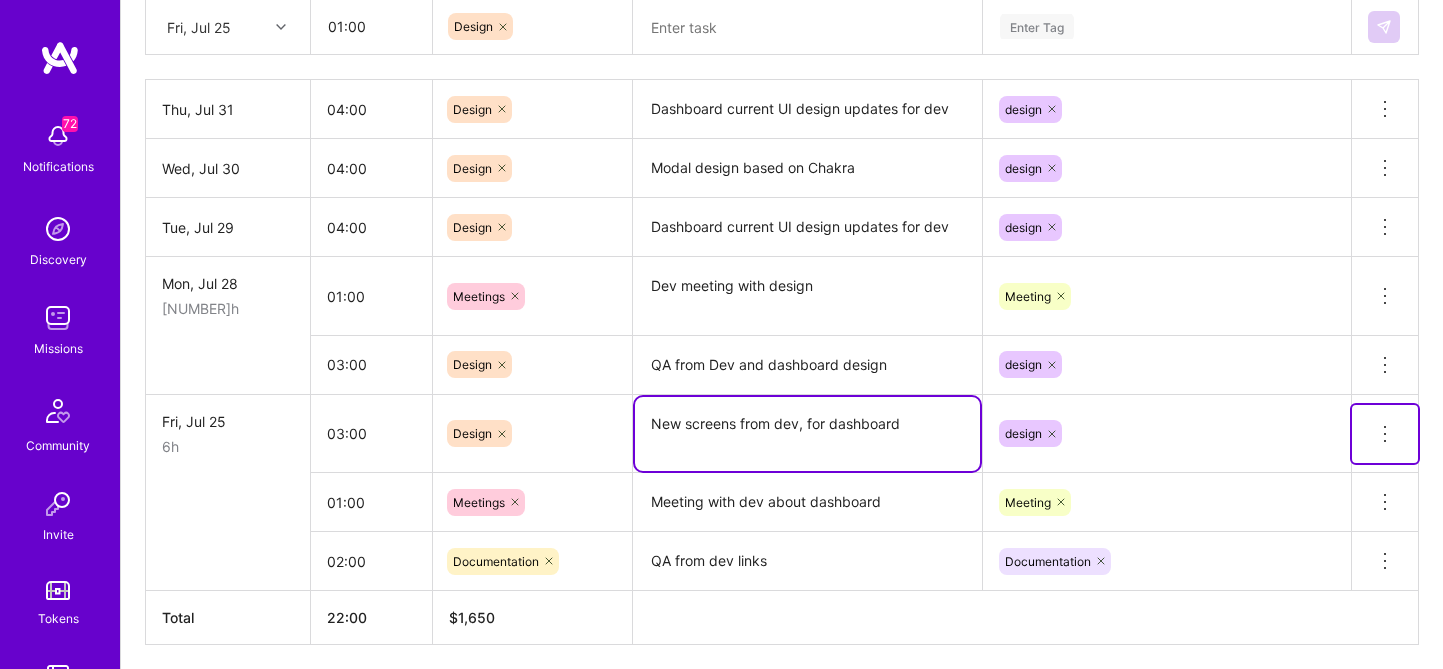click 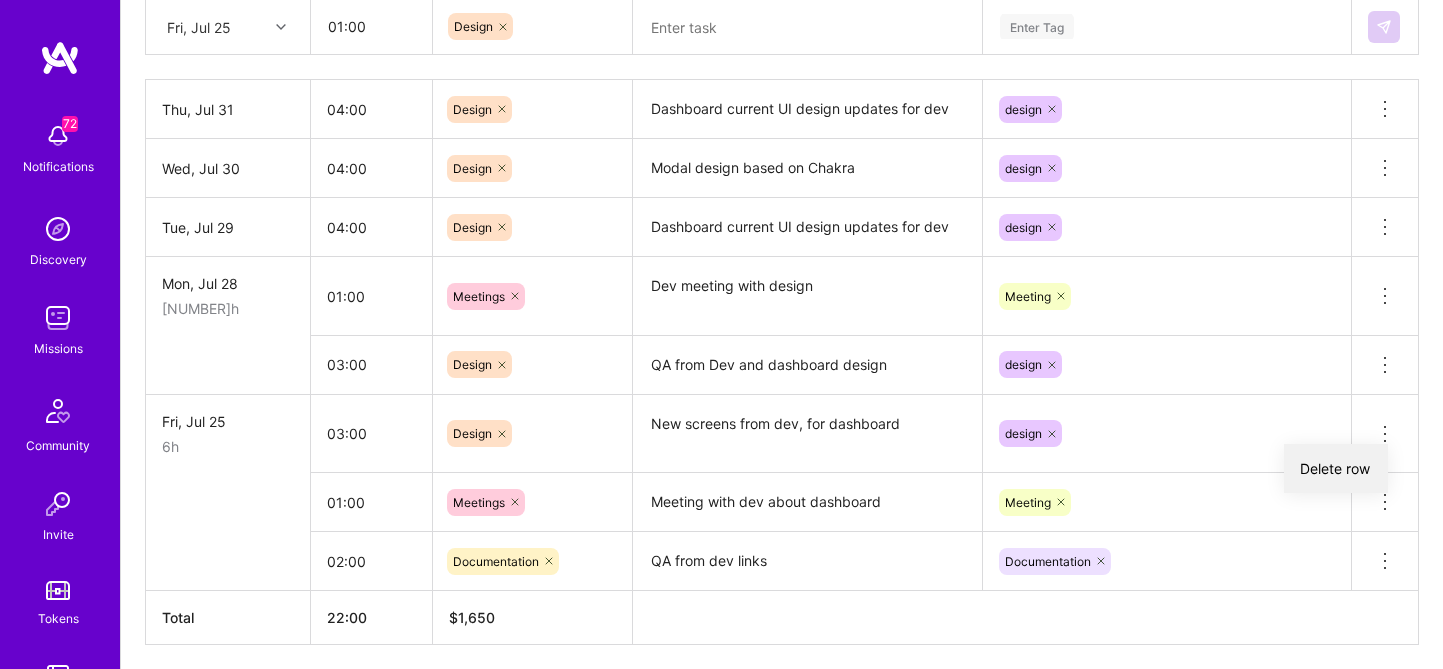 click on "Delete row" at bounding box center [1336, 468] 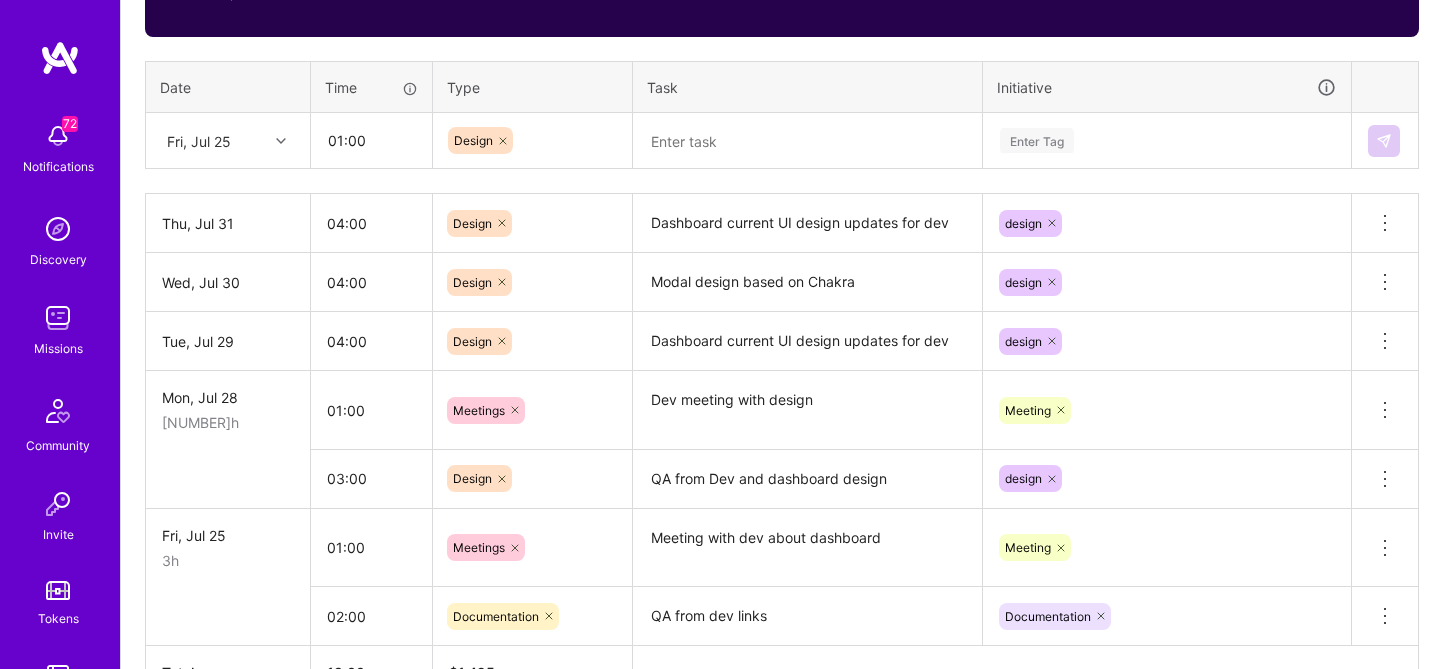 scroll, scrollTop: 744, scrollLeft: 0, axis: vertical 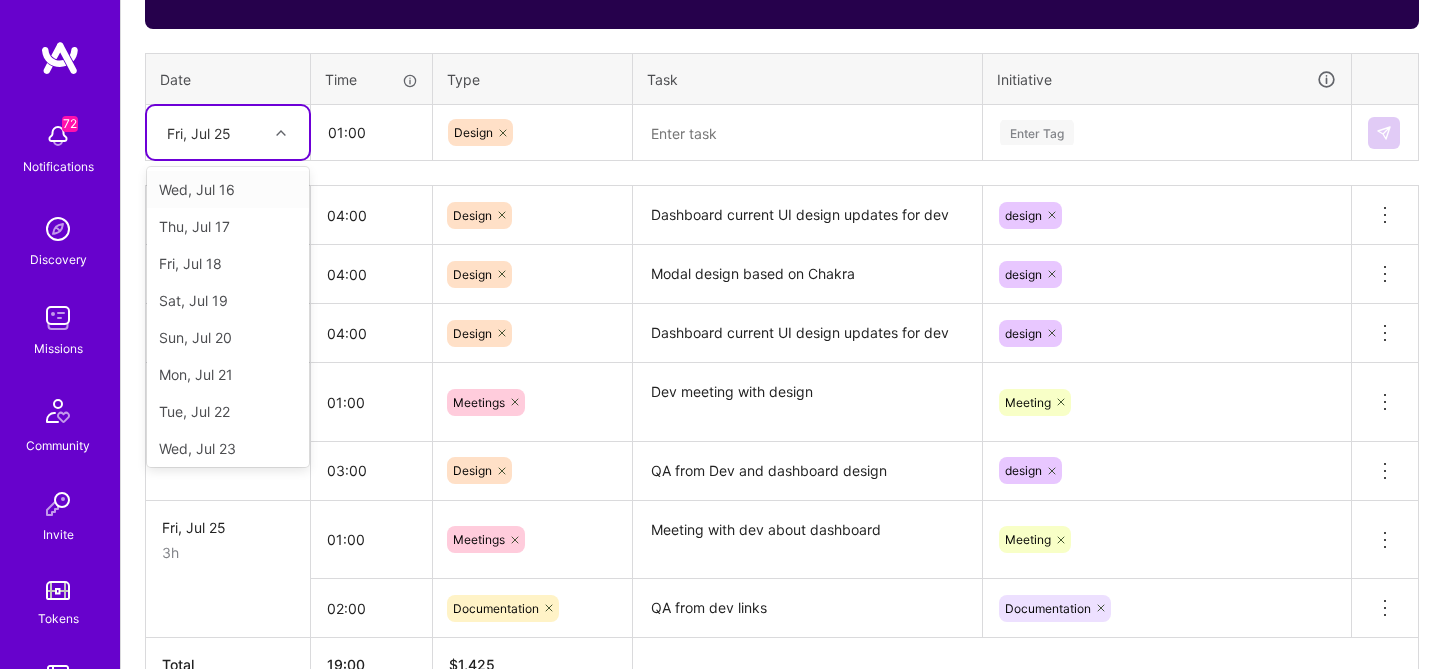 click on "Fri, Jul 25" at bounding box center [199, 132] 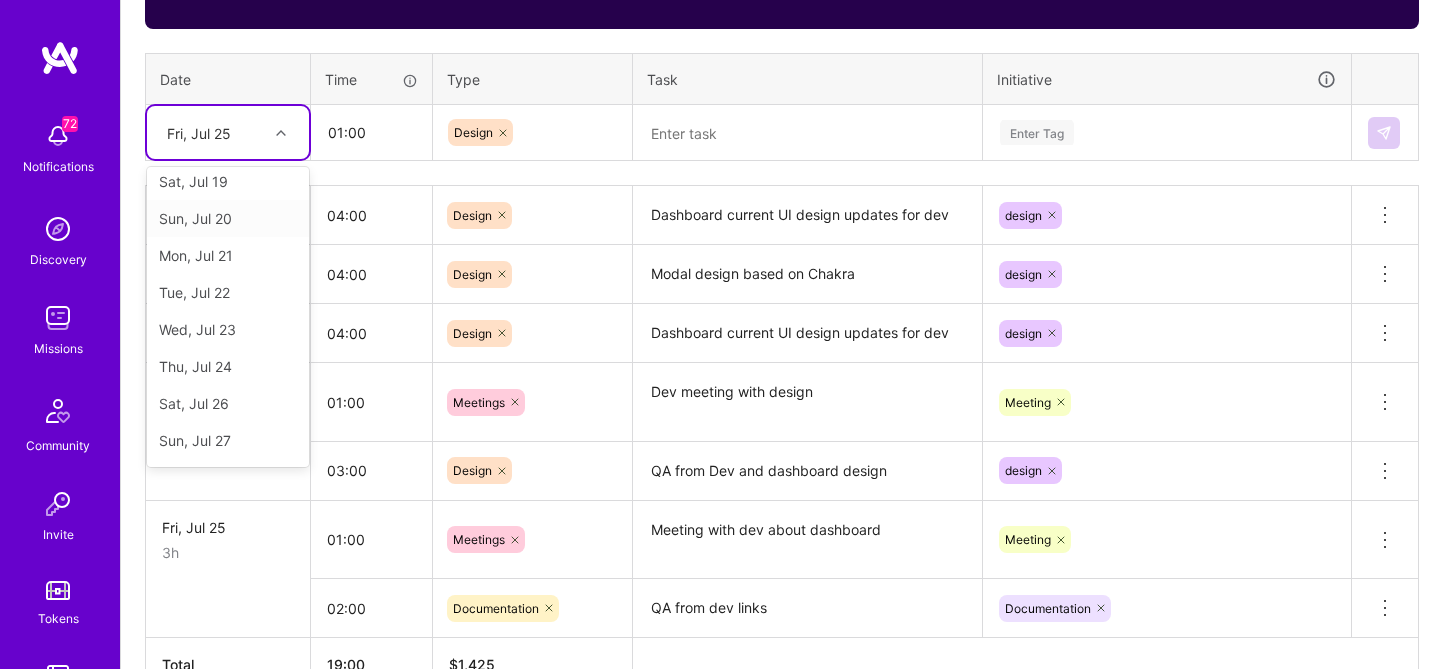 scroll, scrollTop: 157, scrollLeft: 0, axis: vertical 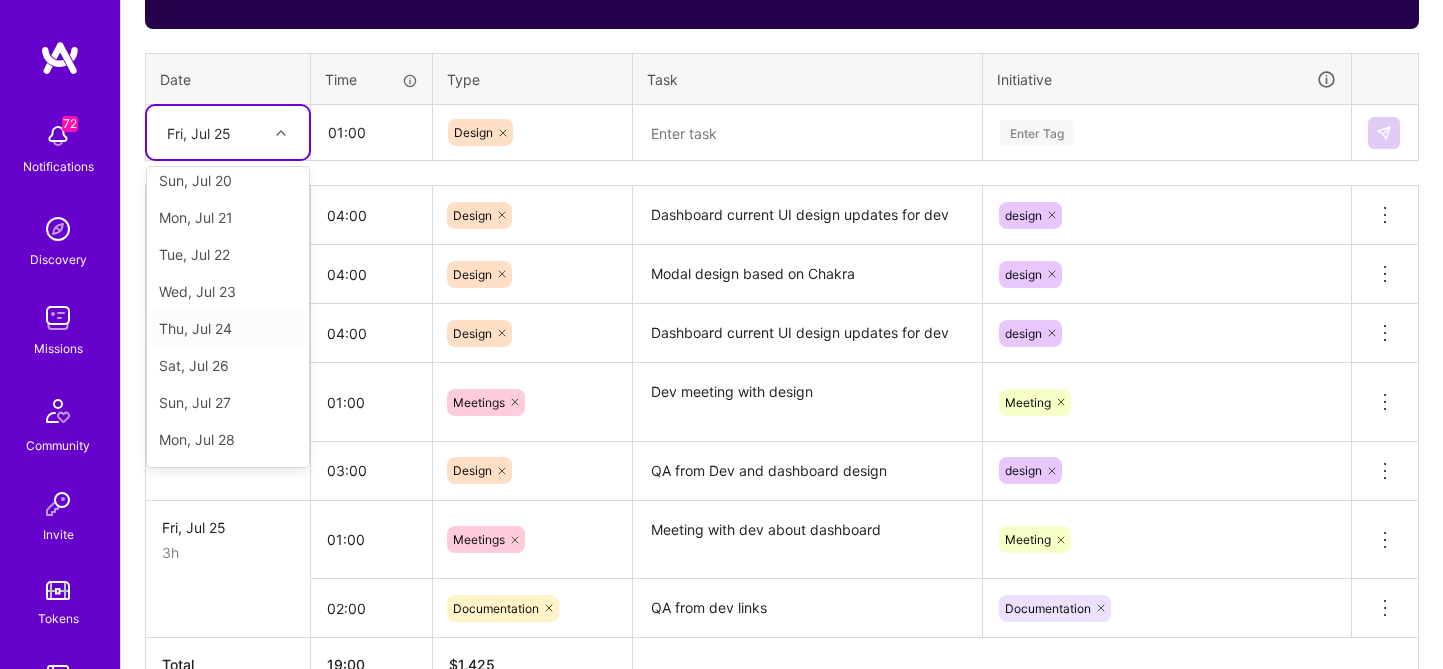 click on "Thu, Jul 24" at bounding box center (228, 328) 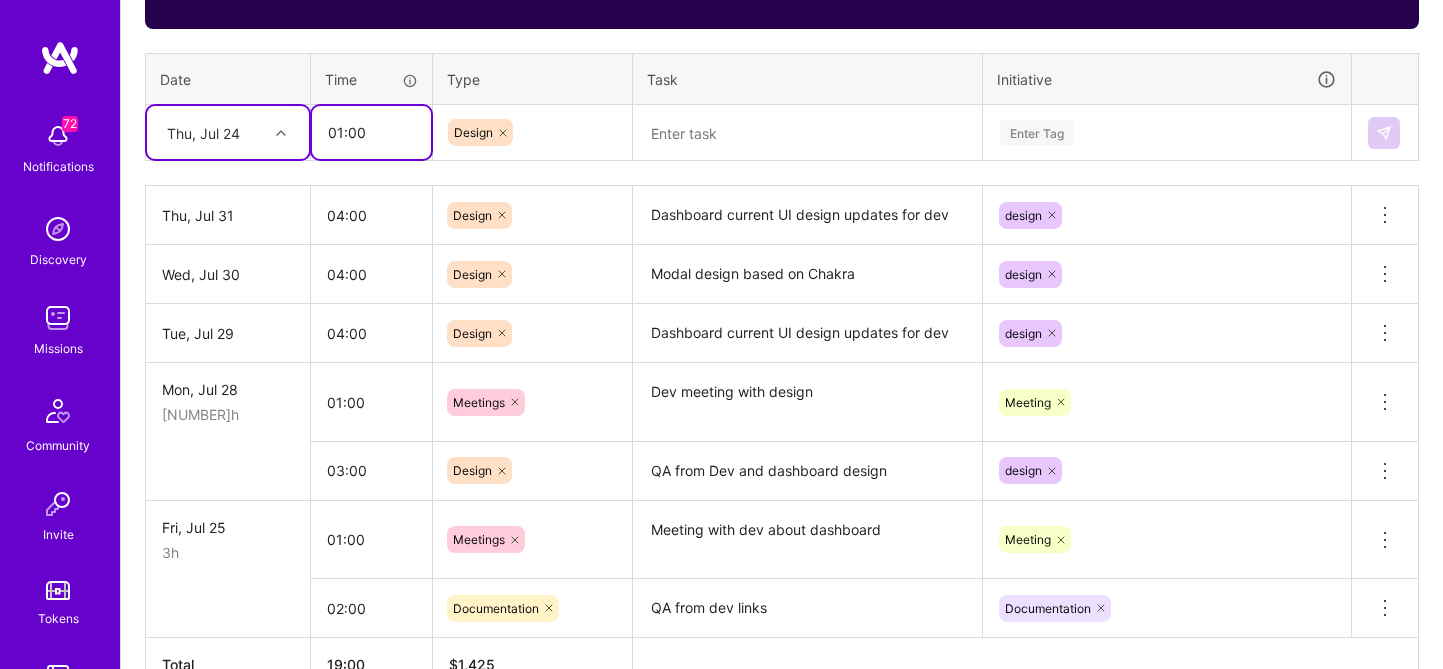 click on "01:00" at bounding box center [371, 132] 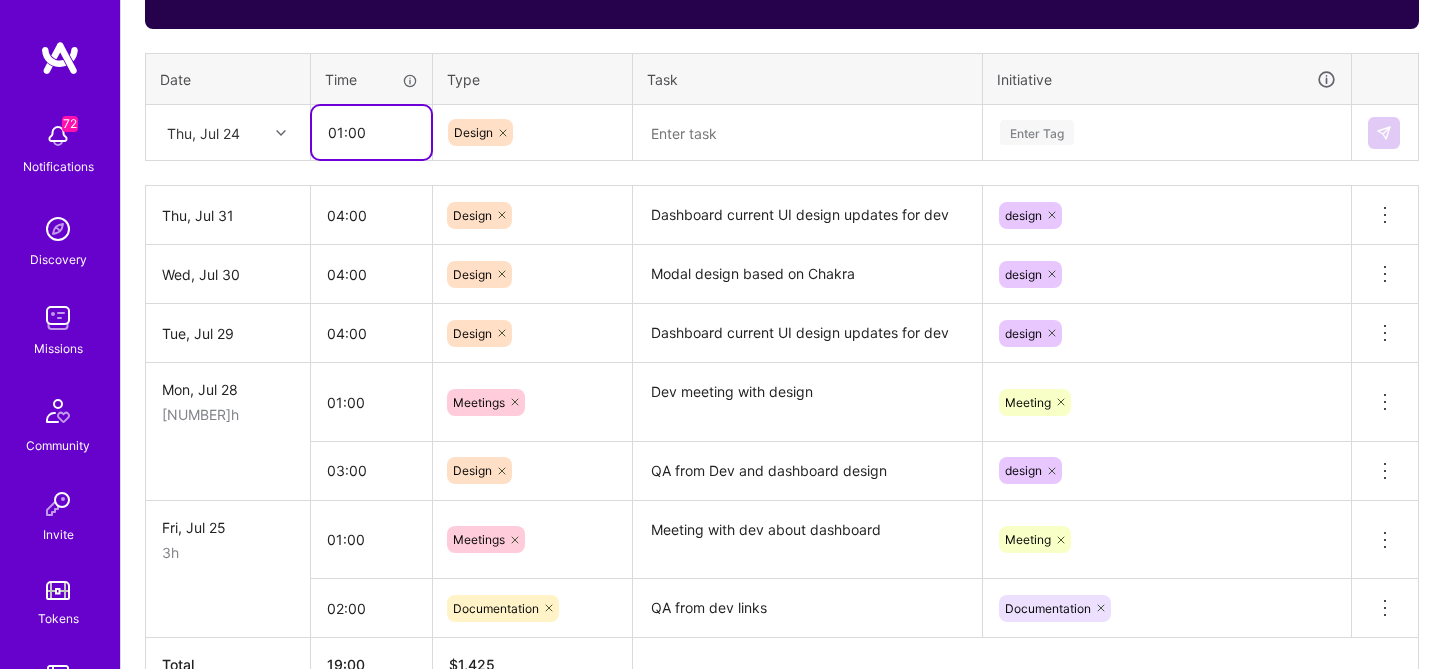 click on "01:00" at bounding box center (371, 132) 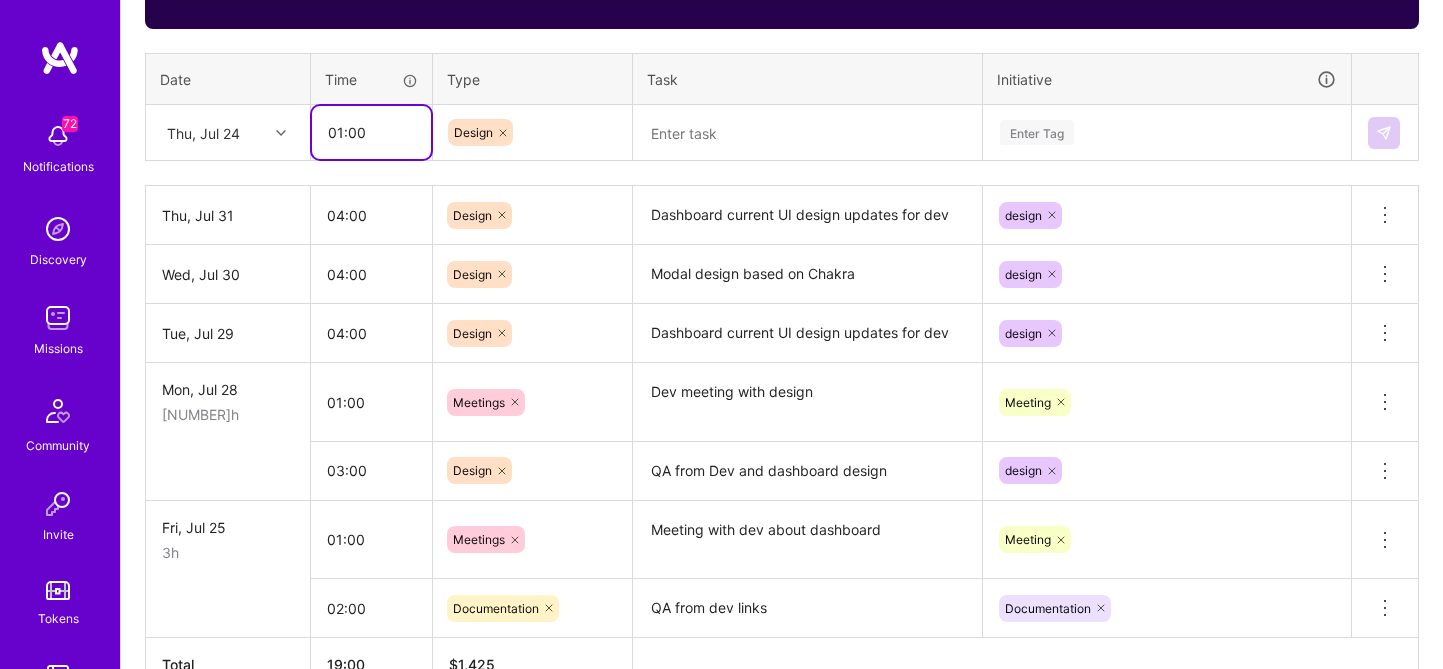 click on "01:00" at bounding box center [371, 132] 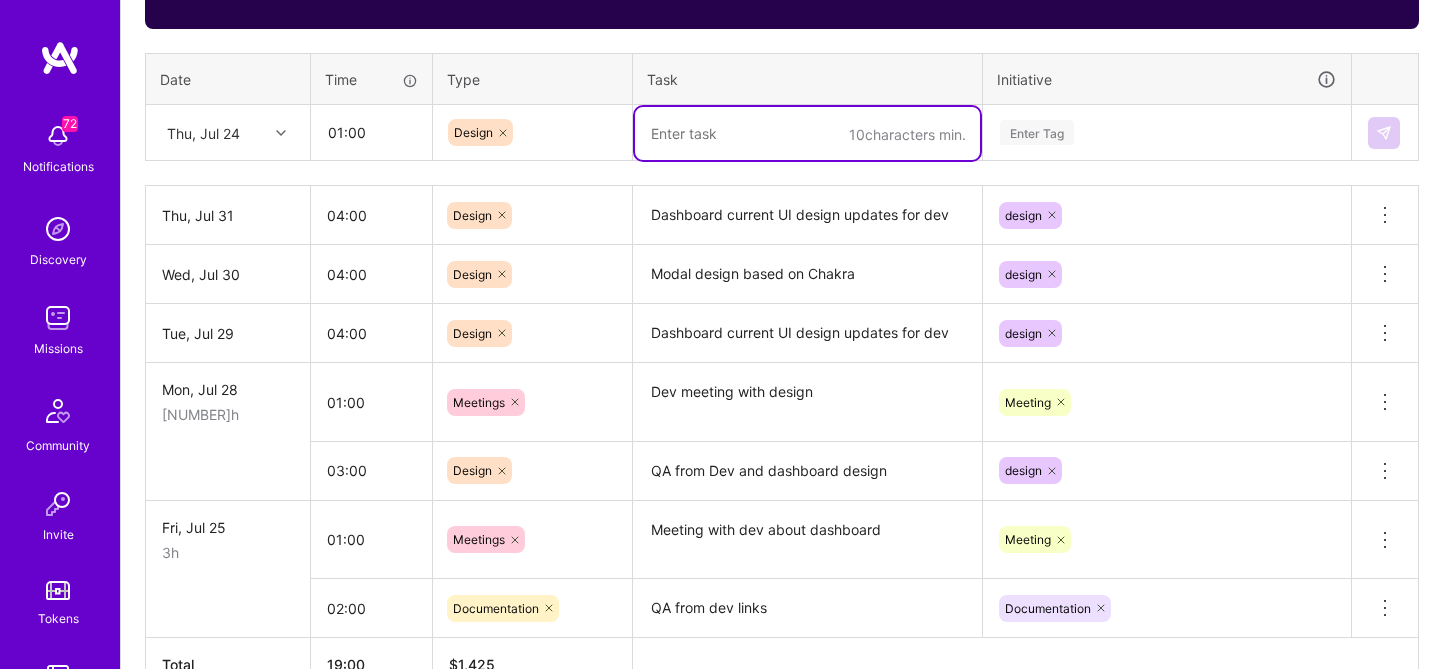 click at bounding box center (807, 133) 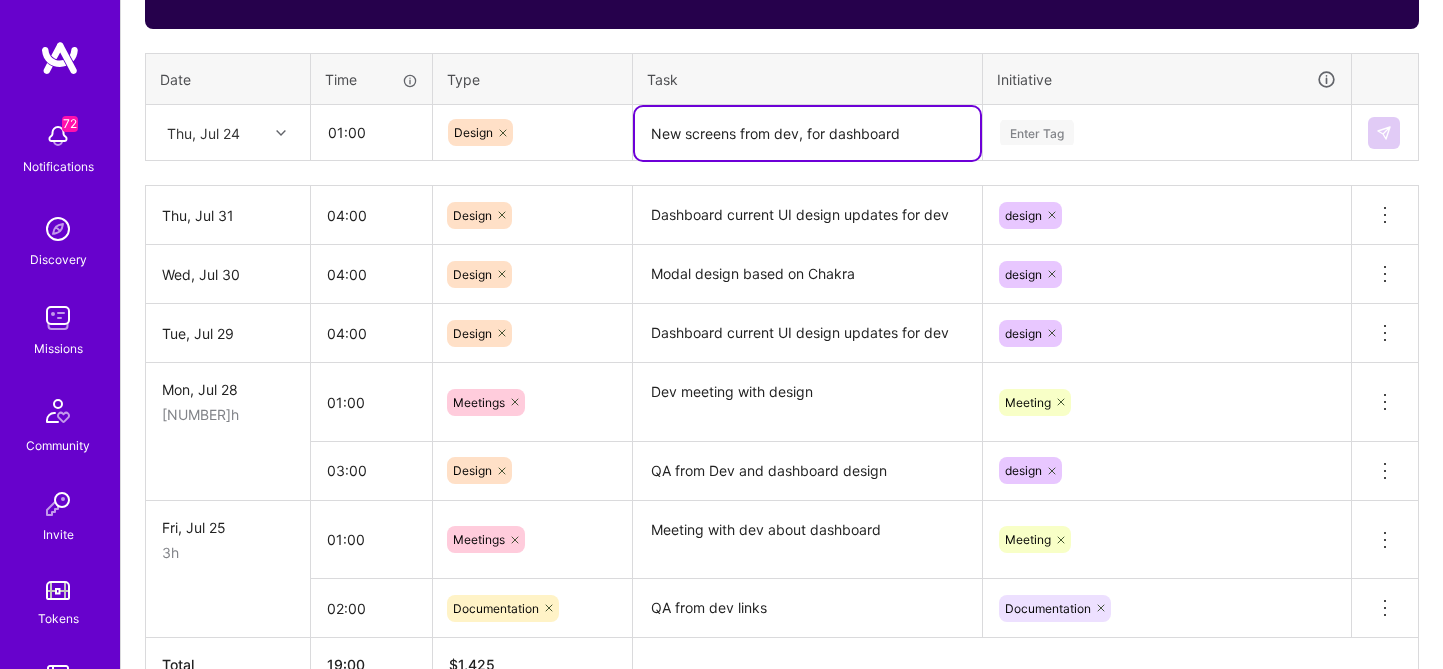 type on "New screens from dev, for dashboard" 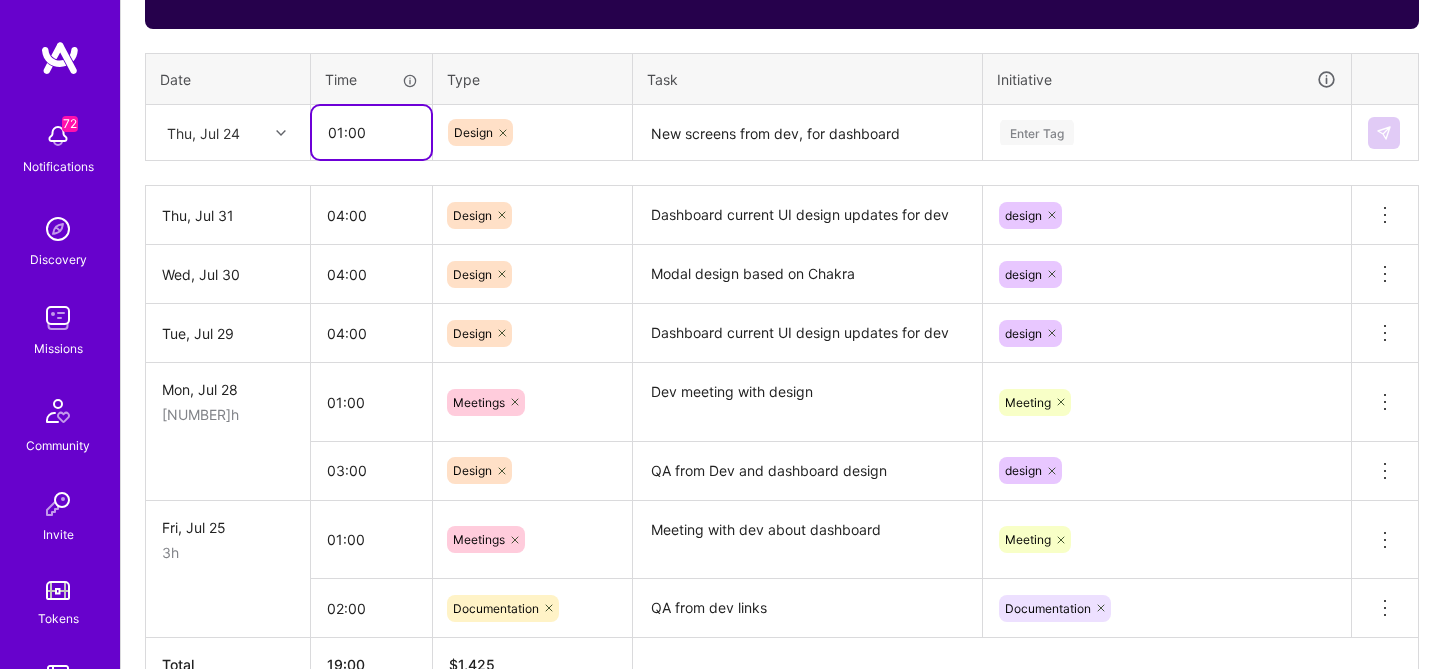 click on "01:00" at bounding box center [371, 132] 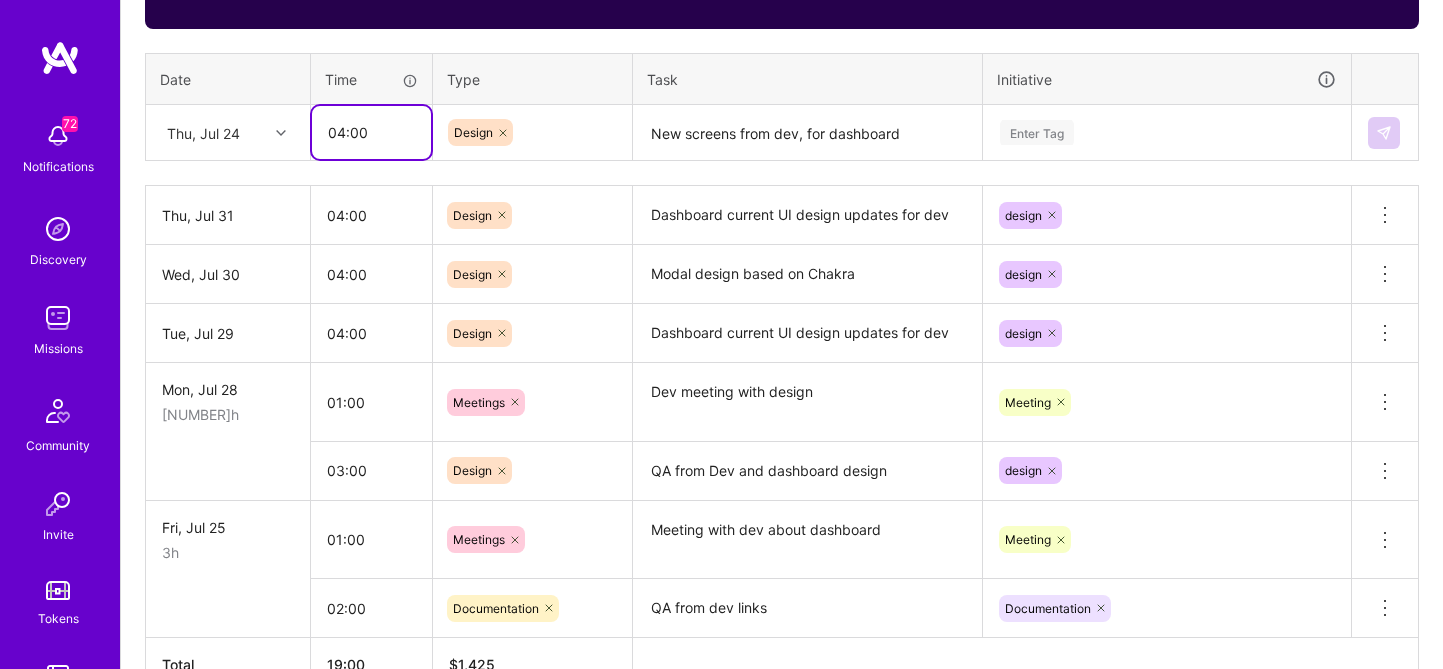 type on "04:00" 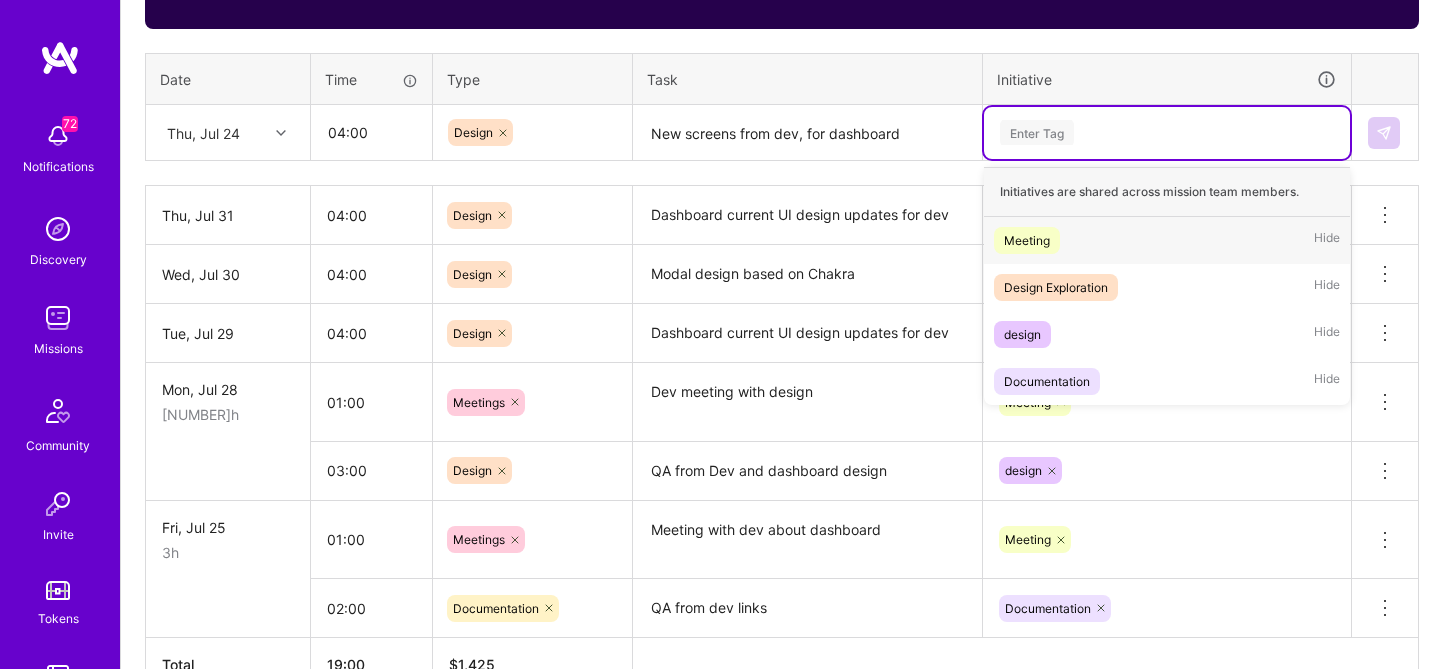 click on "Enter Tag" at bounding box center [1167, 133] 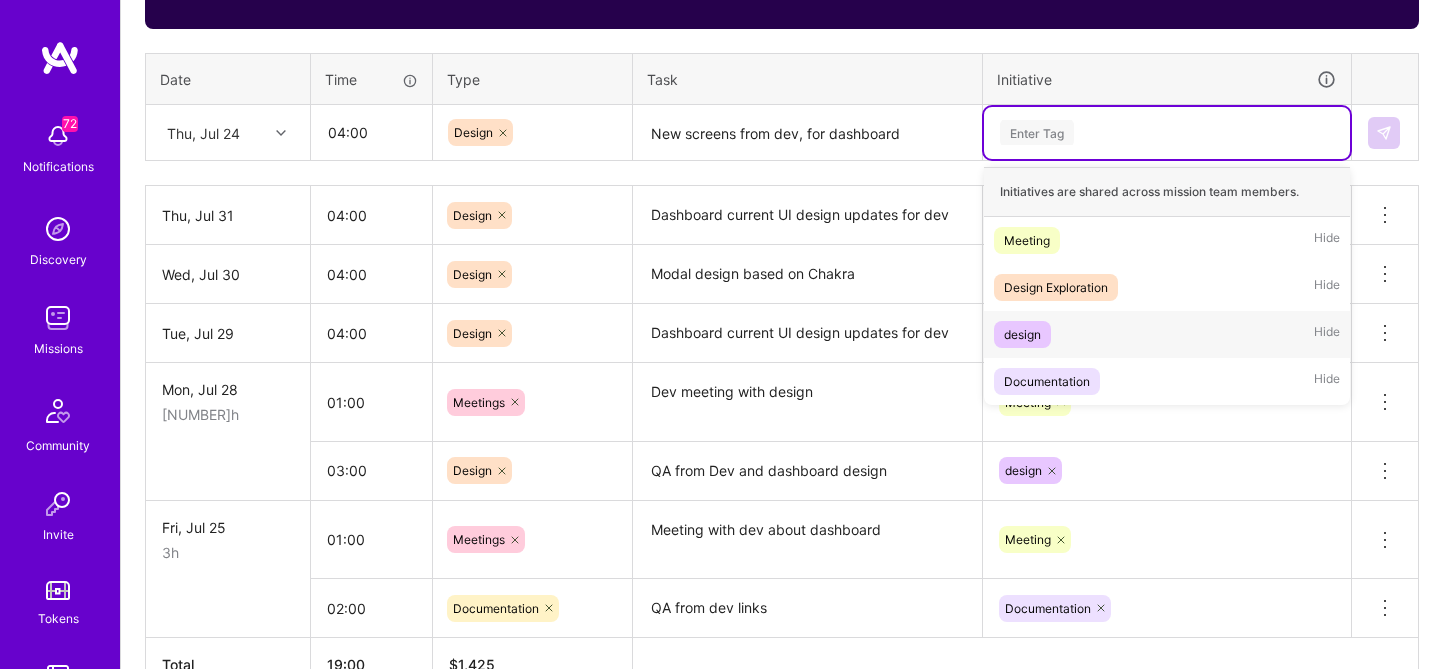 click on "design" at bounding box center [1022, 334] 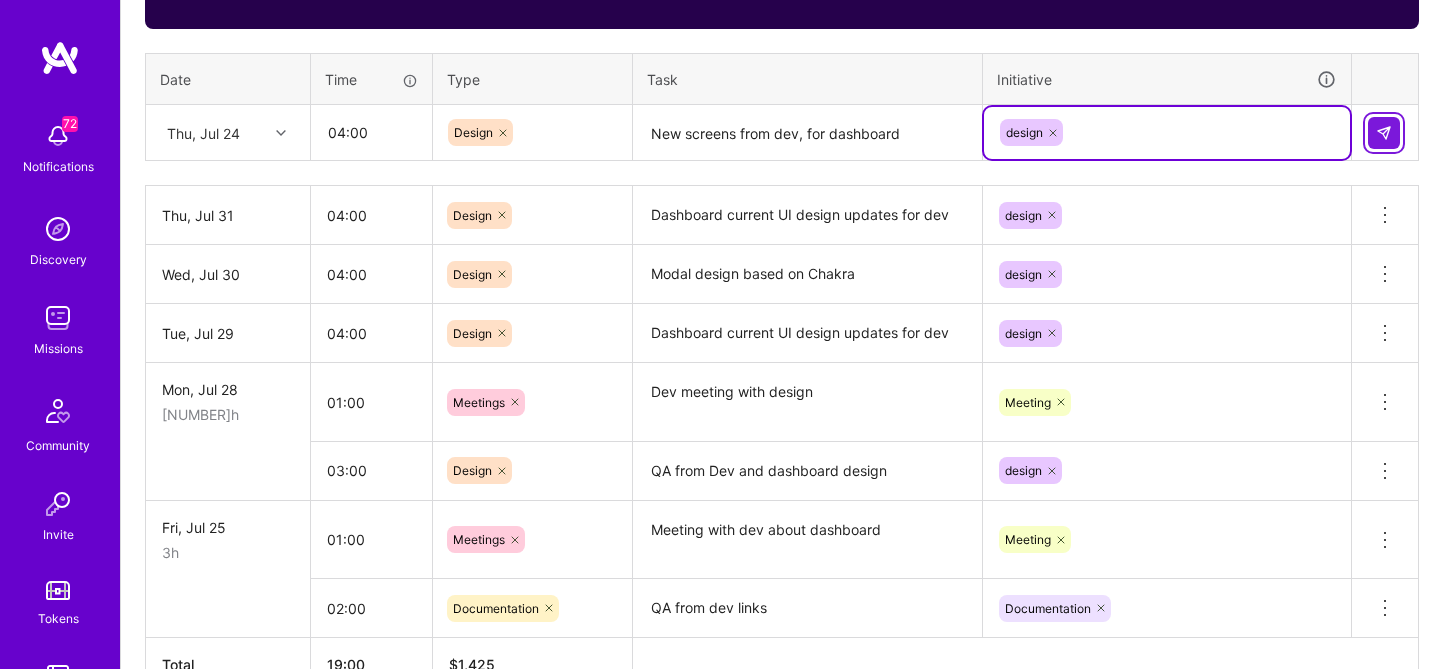 click at bounding box center [1384, 133] 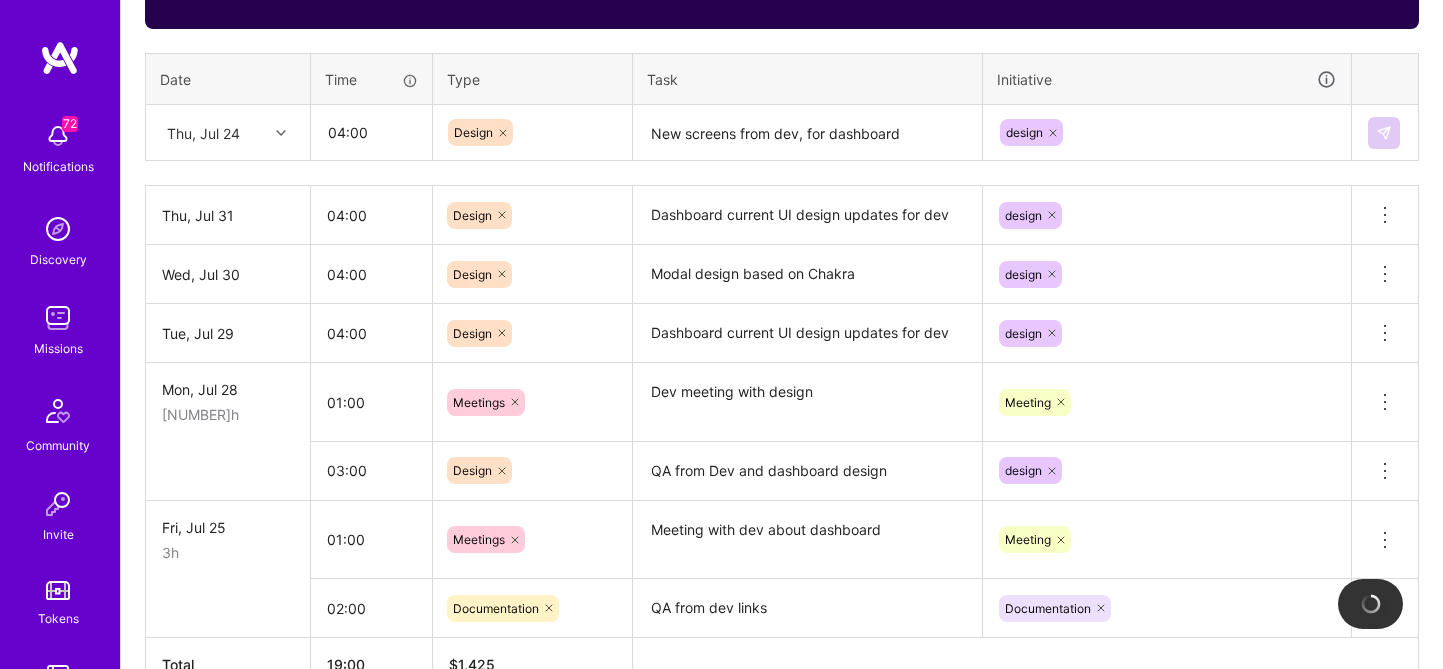 type 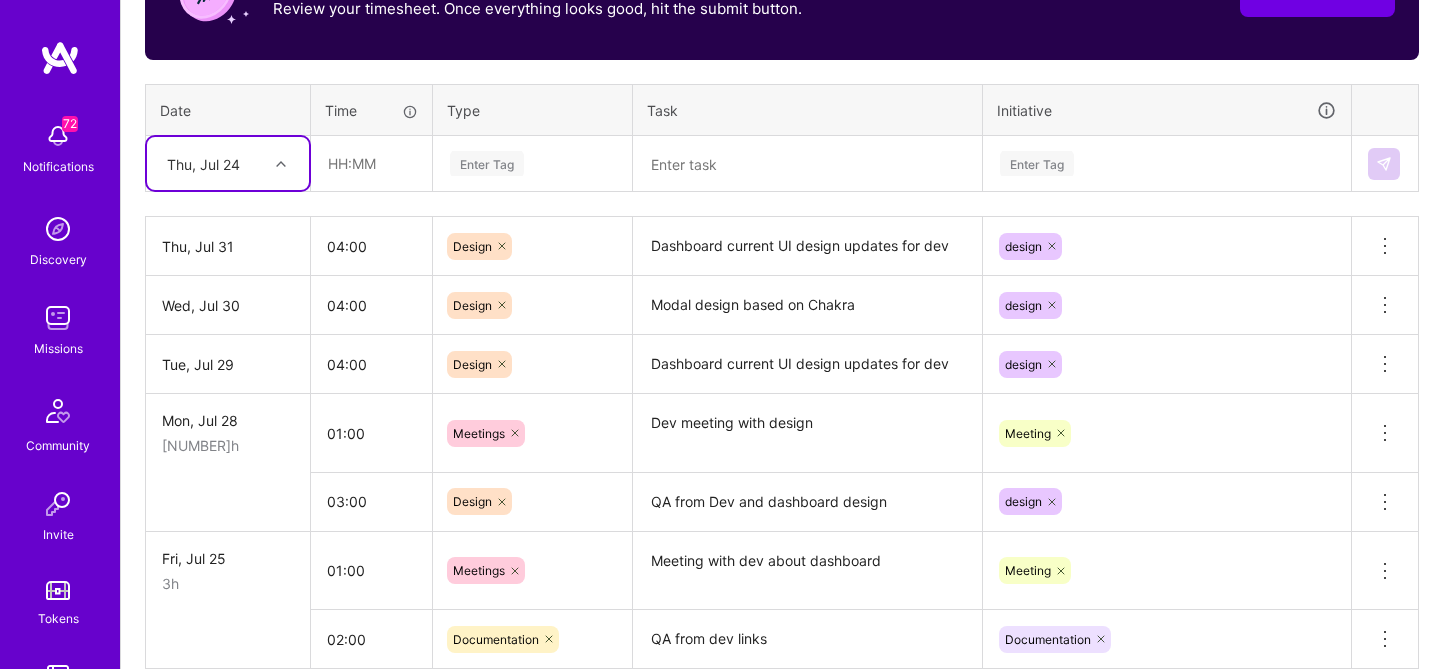 scroll, scrollTop: 923, scrollLeft: 0, axis: vertical 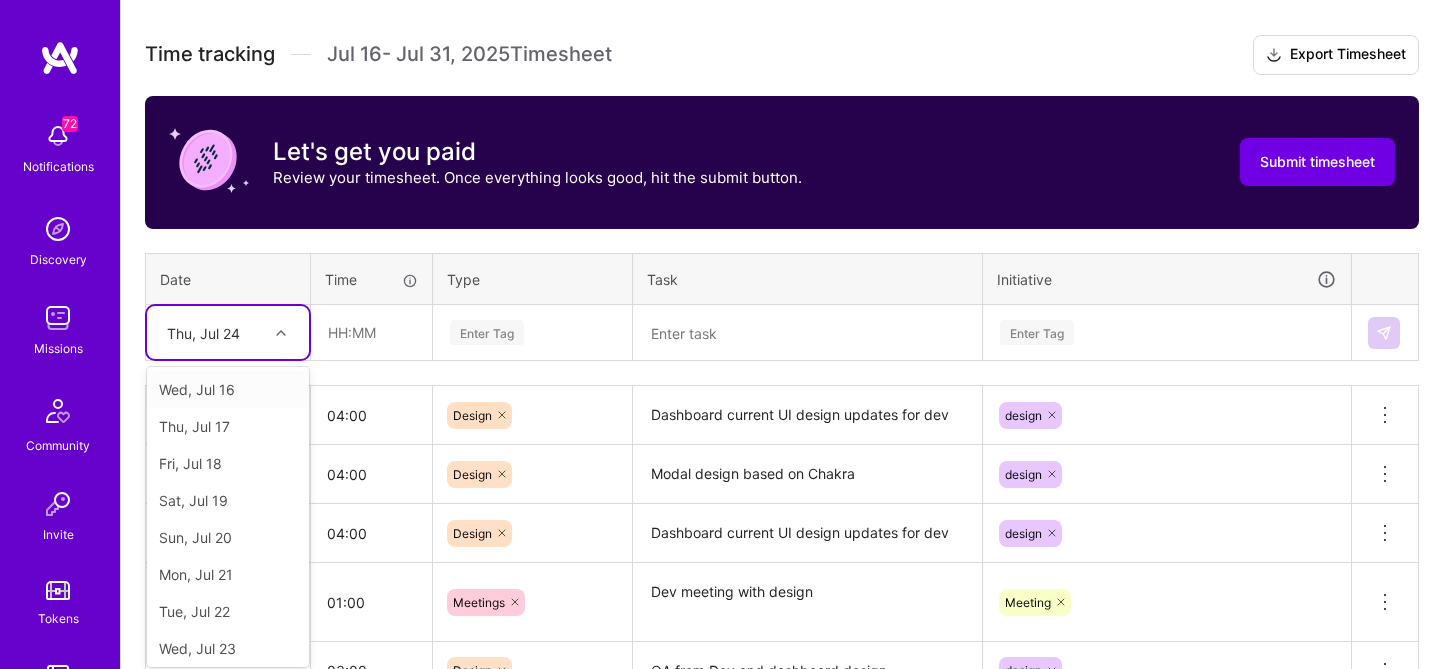 click on "Thu, Jul 24" at bounding box center [228, 332] 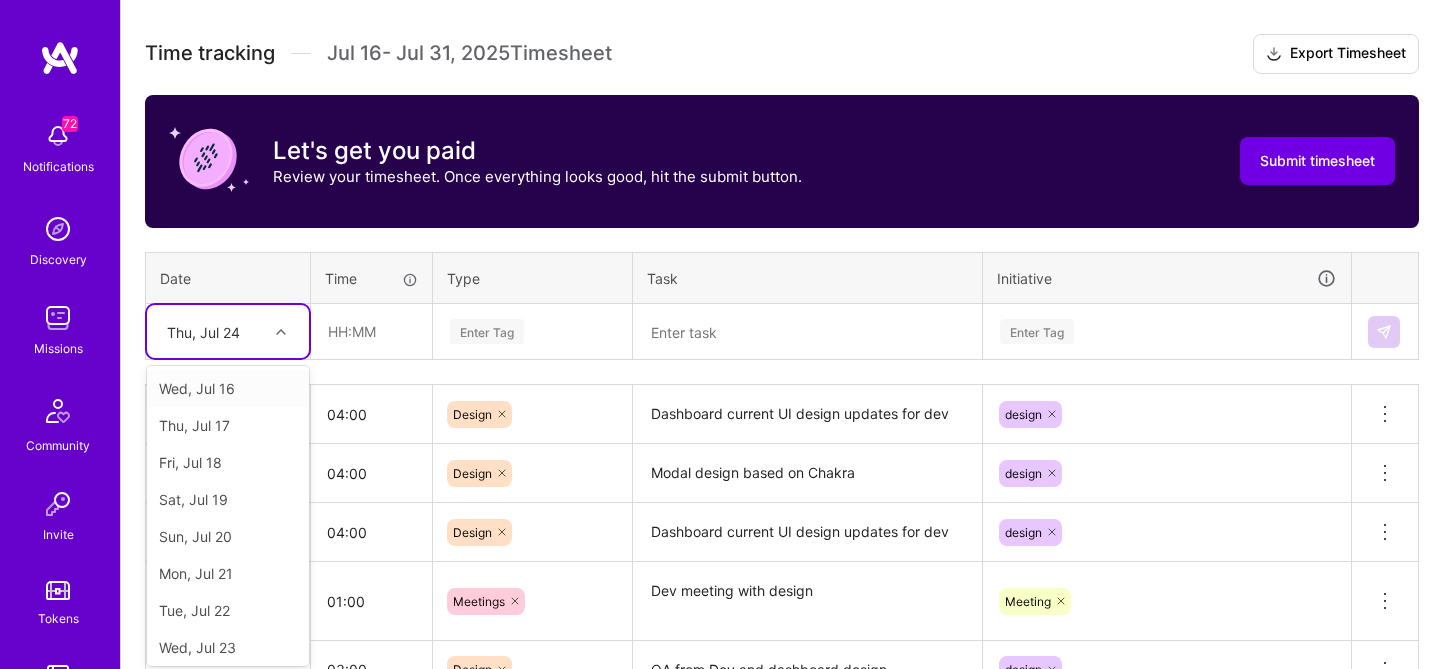 scroll, scrollTop: 549, scrollLeft: 0, axis: vertical 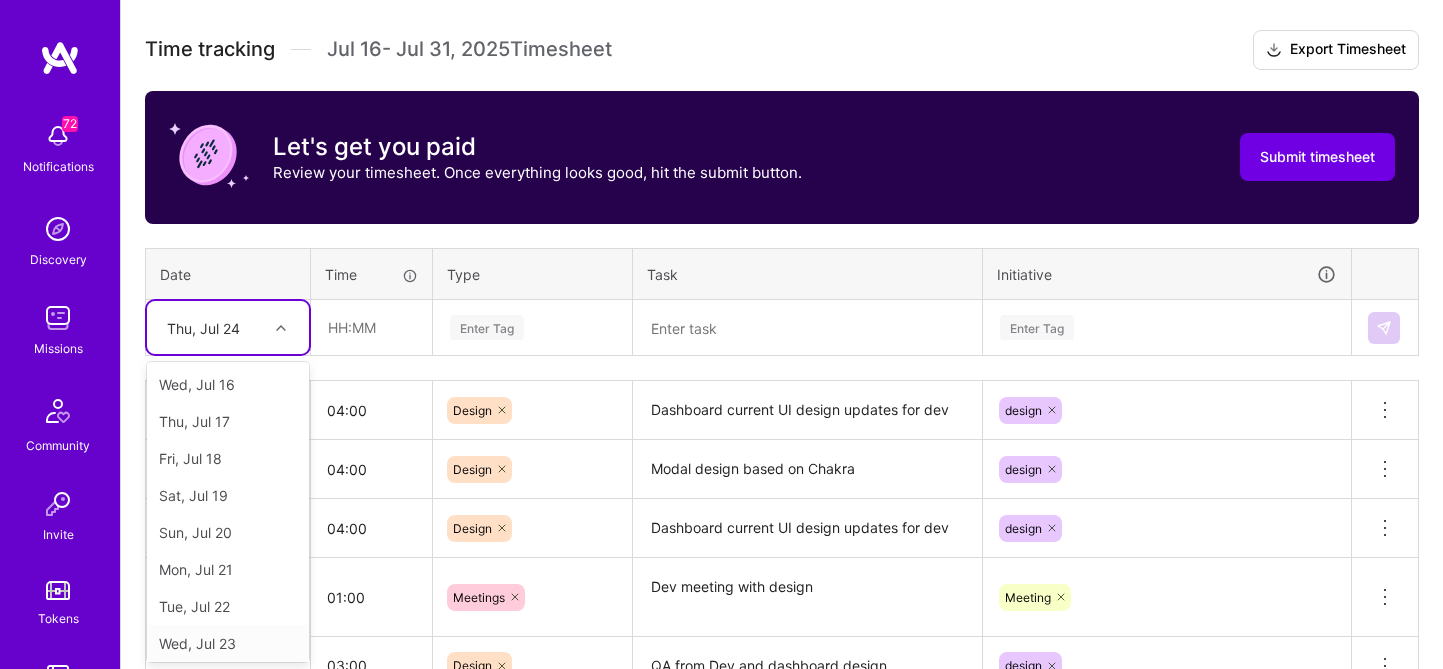 click on "Wed, Jul 23" at bounding box center [228, 643] 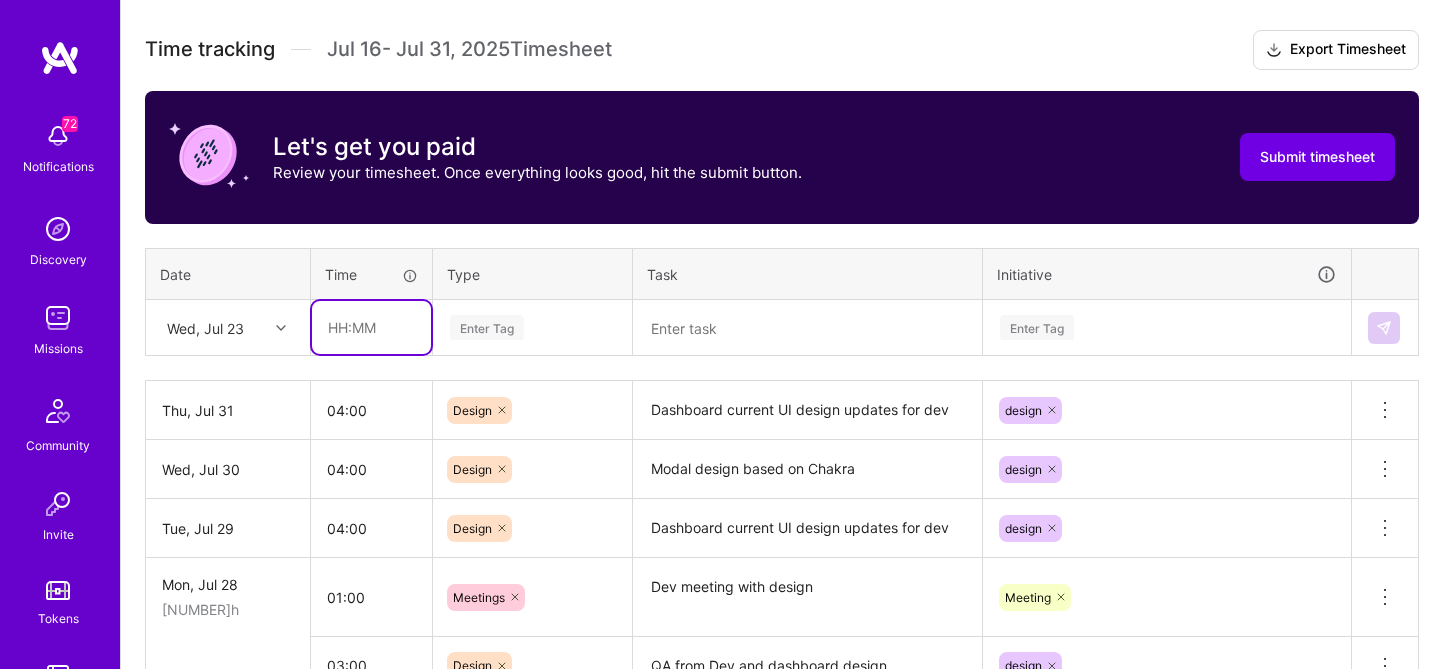 click at bounding box center [371, 327] 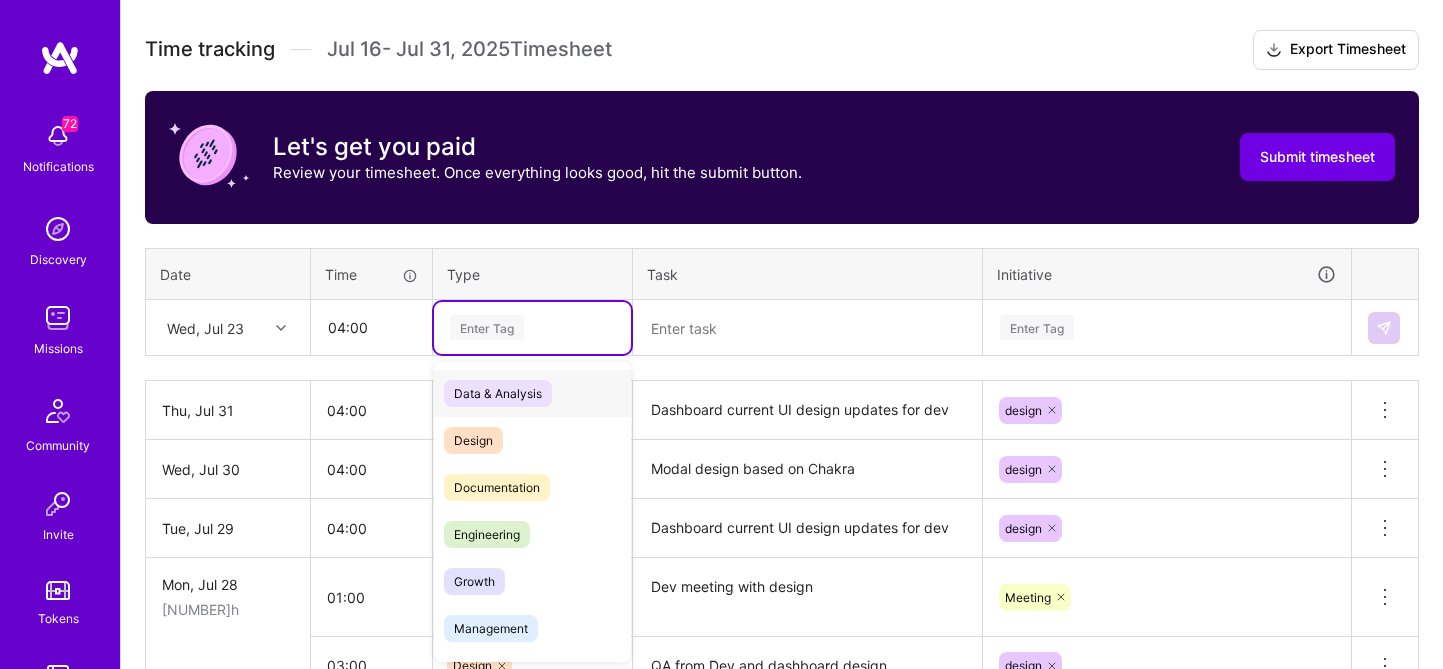 click on "Enter Tag" at bounding box center [487, 327] 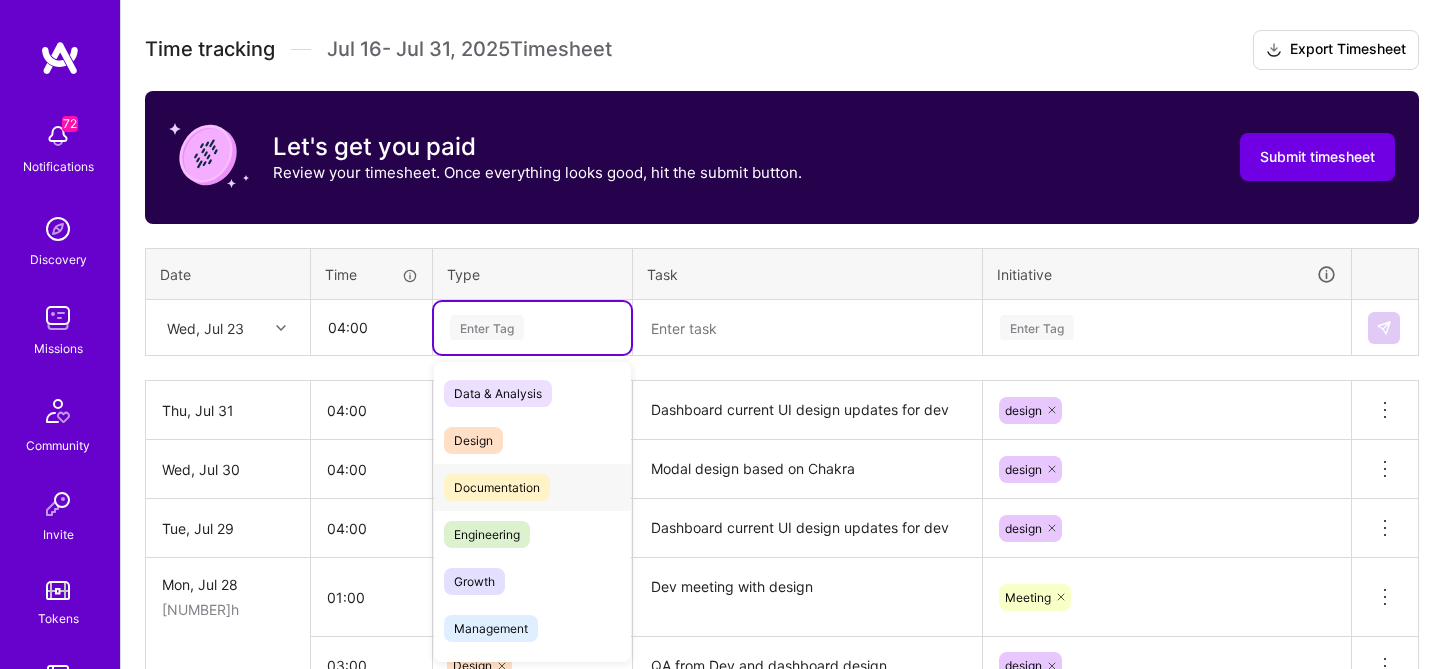 click on "Design" at bounding box center (473, 440) 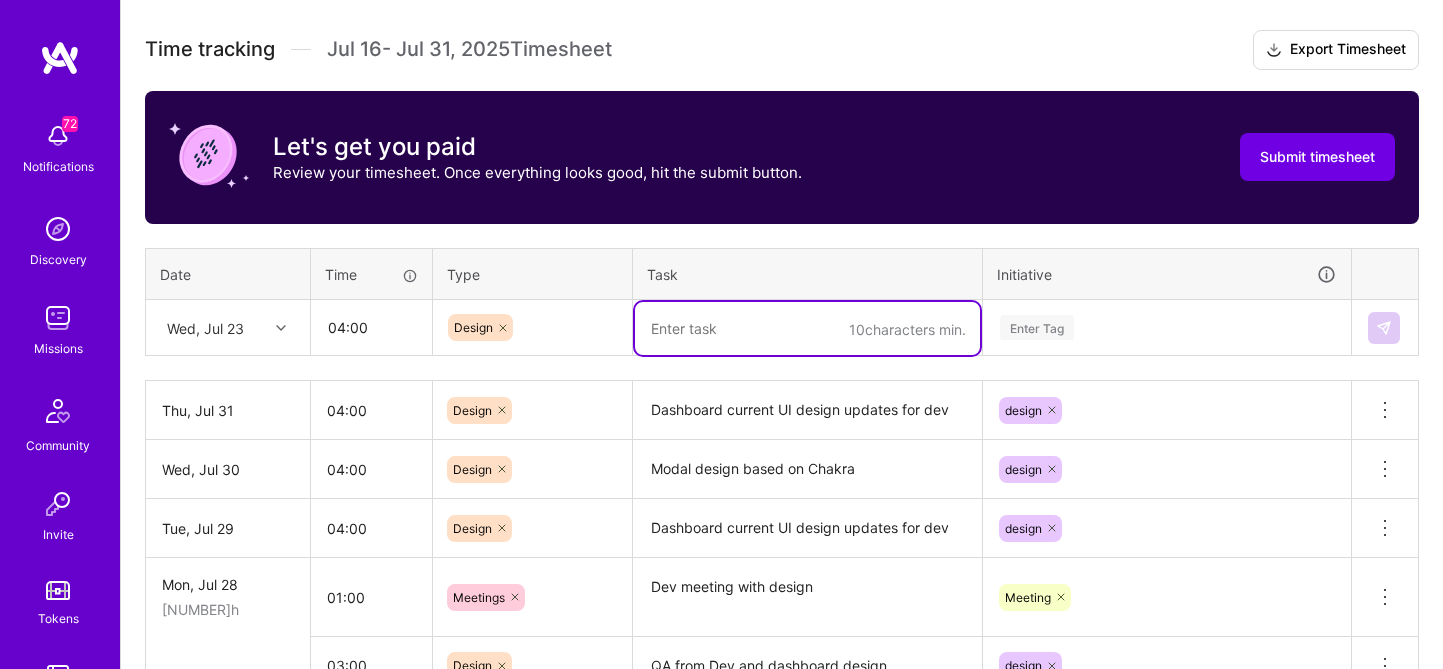 click at bounding box center (807, 328) 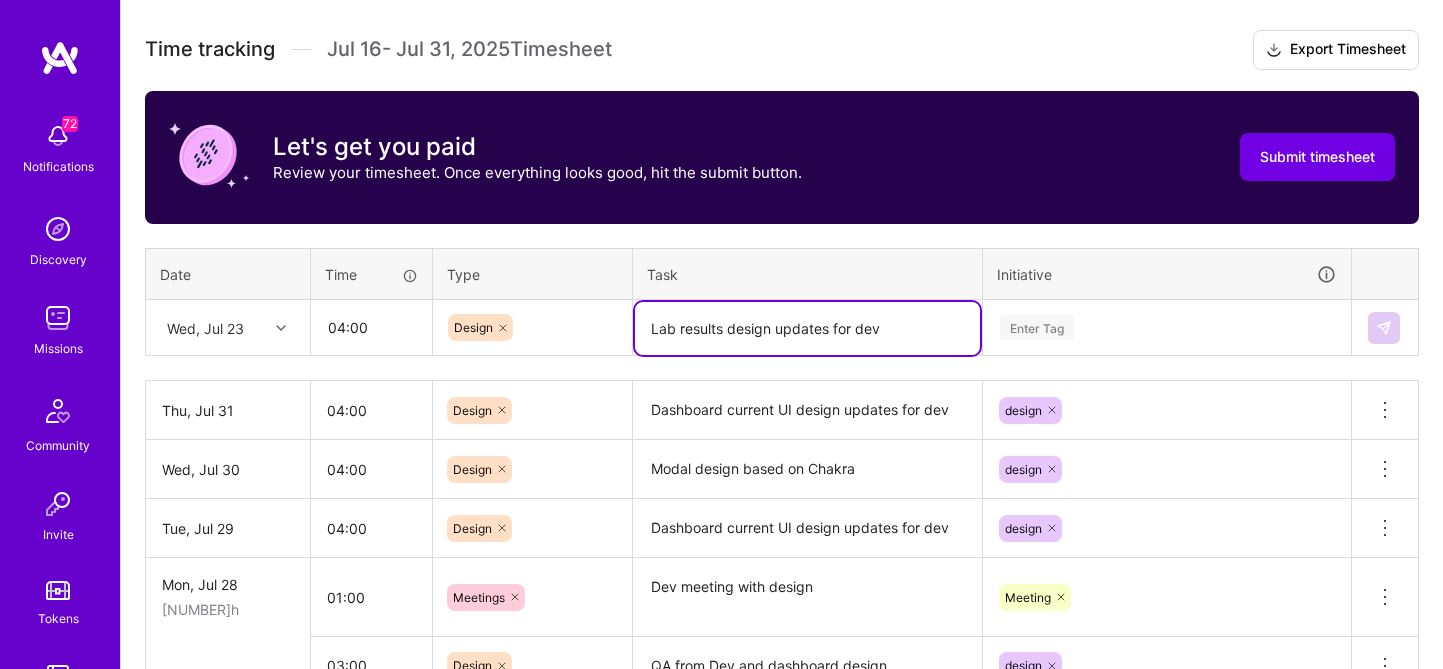 type on "Lab results design updates for dev" 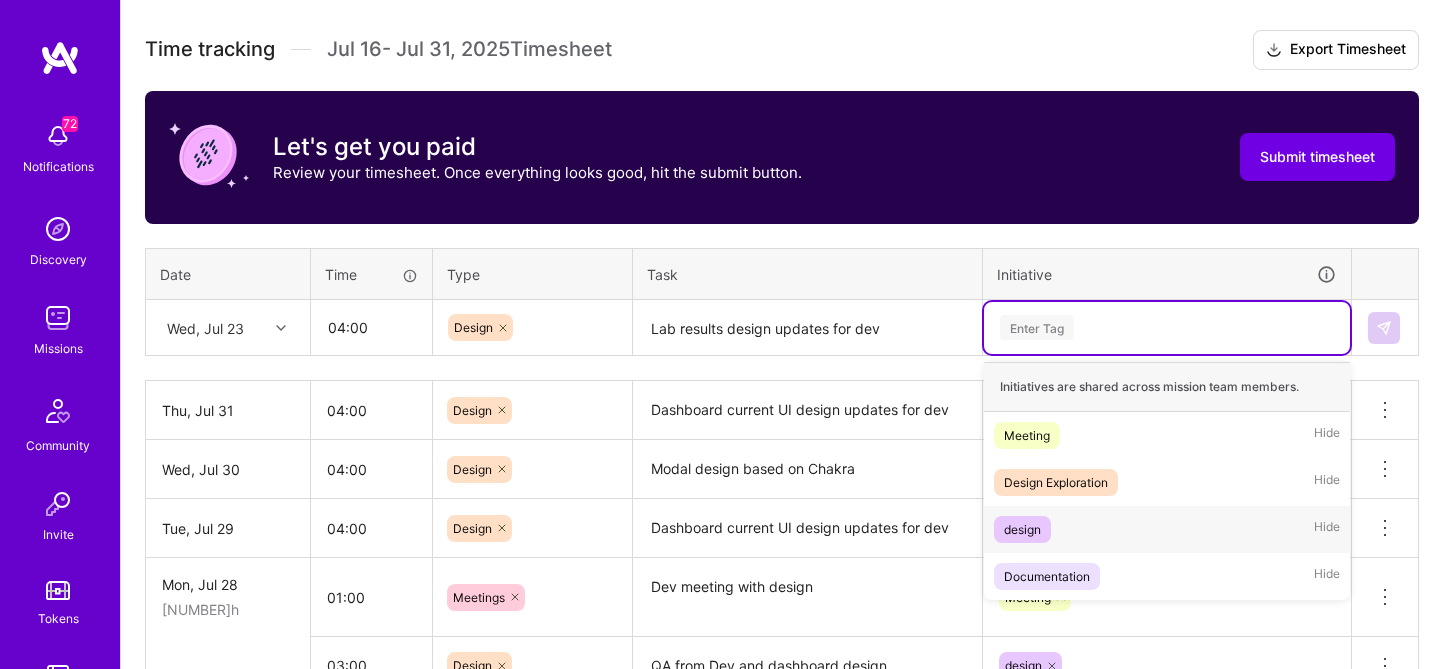 click on "design Hide" at bounding box center [1167, 529] 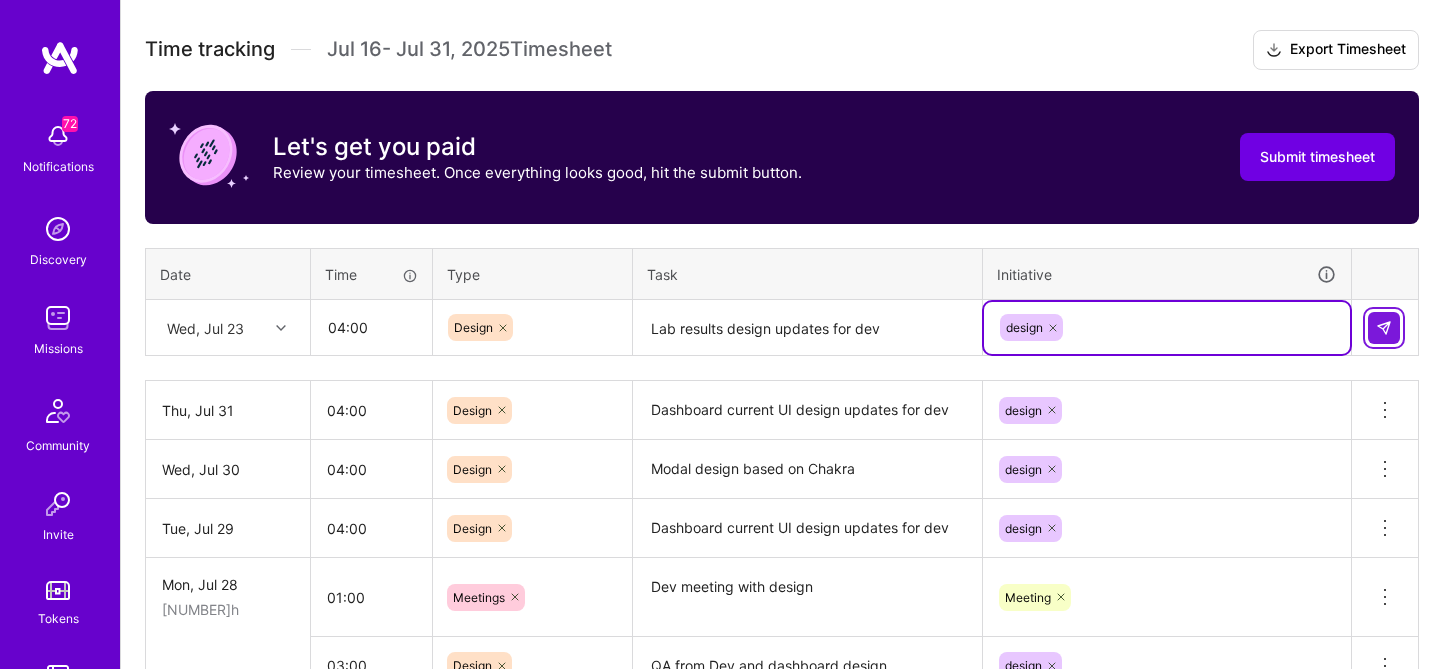 click at bounding box center [1384, 328] 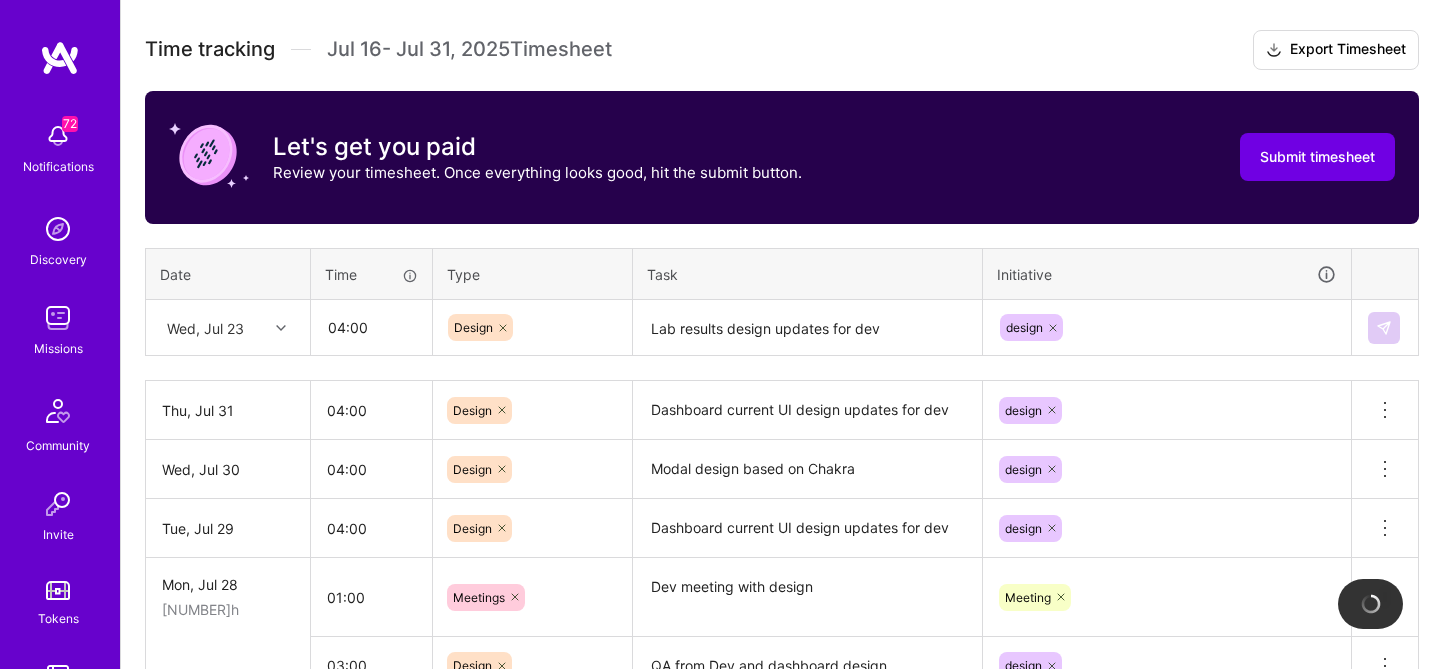 type 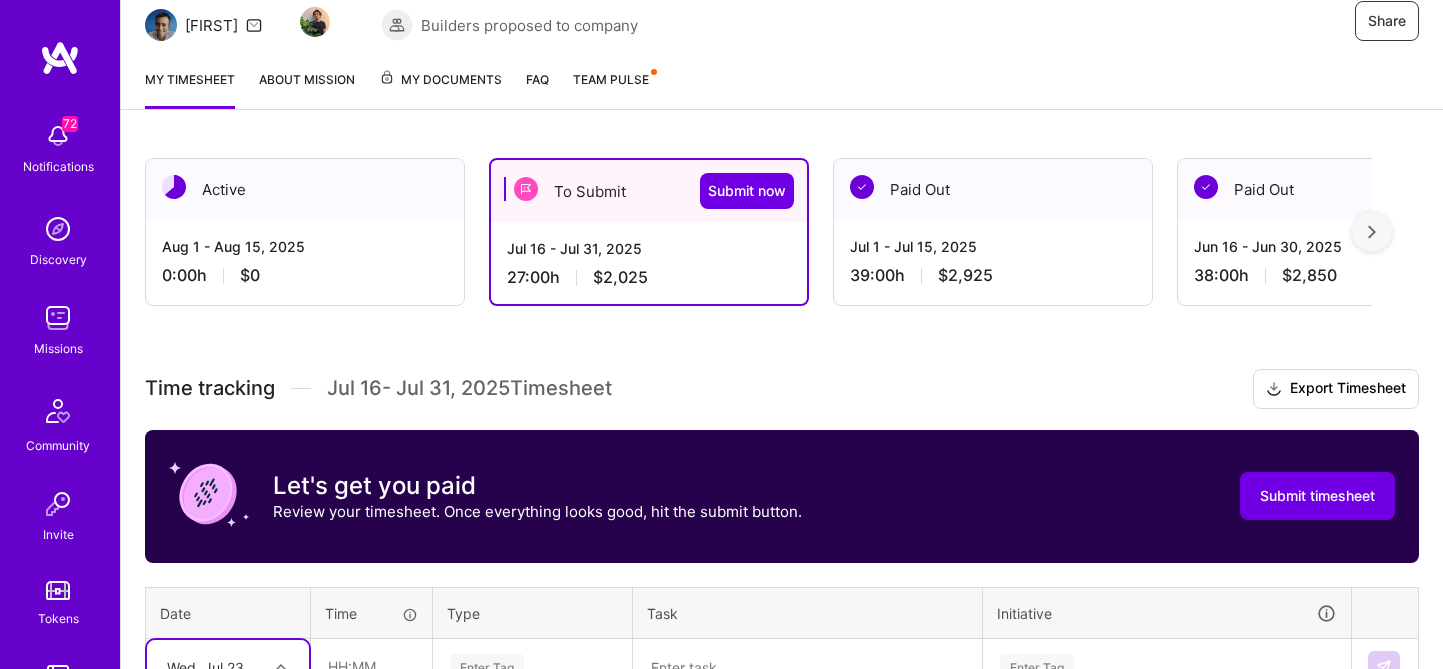 scroll, scrollTop: 29, scrollLeft: 0, axis: vertical 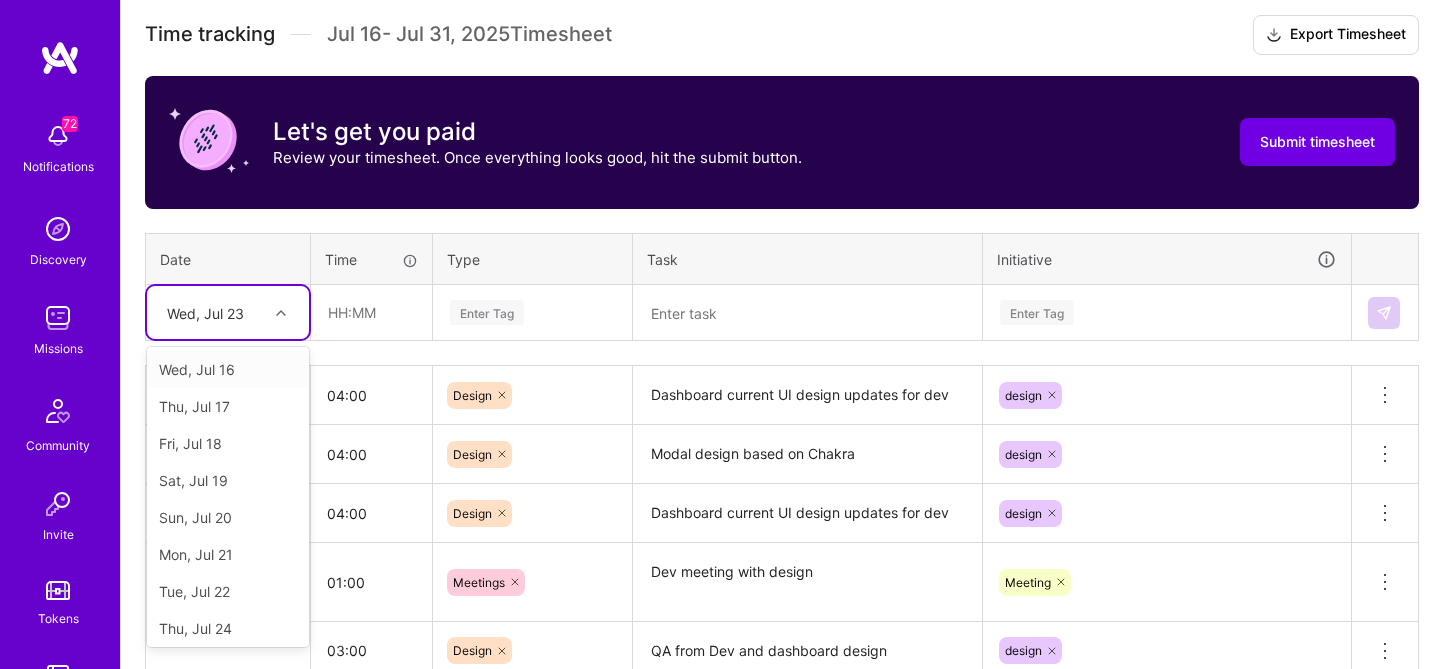 click on "Wed, Jul 23" at bounding box center (205, 312) 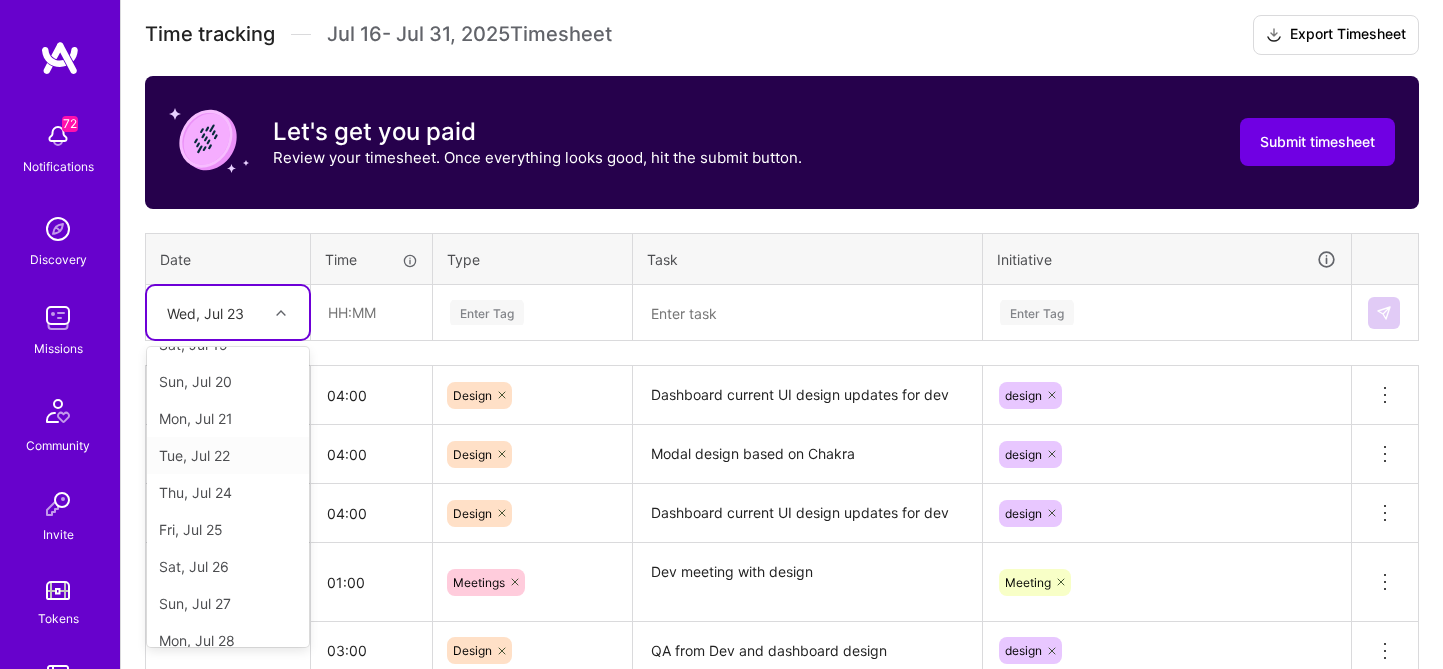 scroll, scrollTop: 110, scrollLeft: 0, axis: vertical 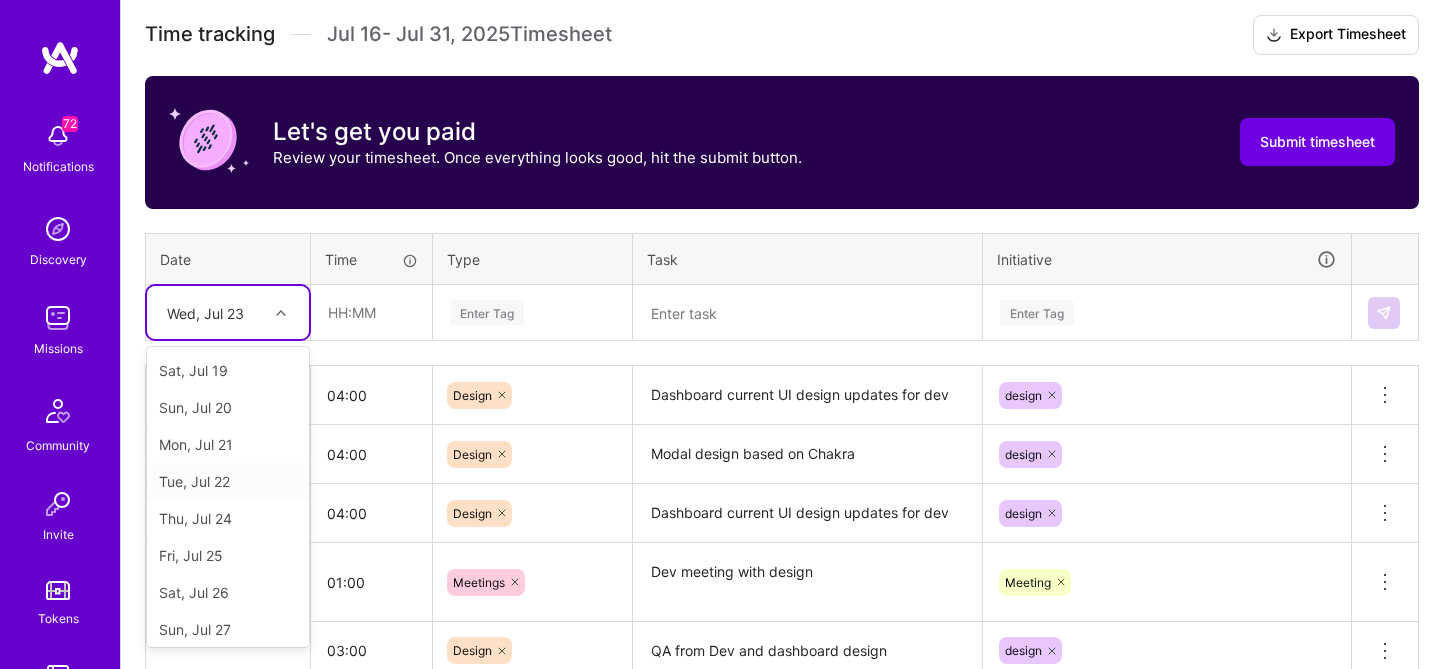 click on "Tue, Jul 22" at bounding box center (228, 481) 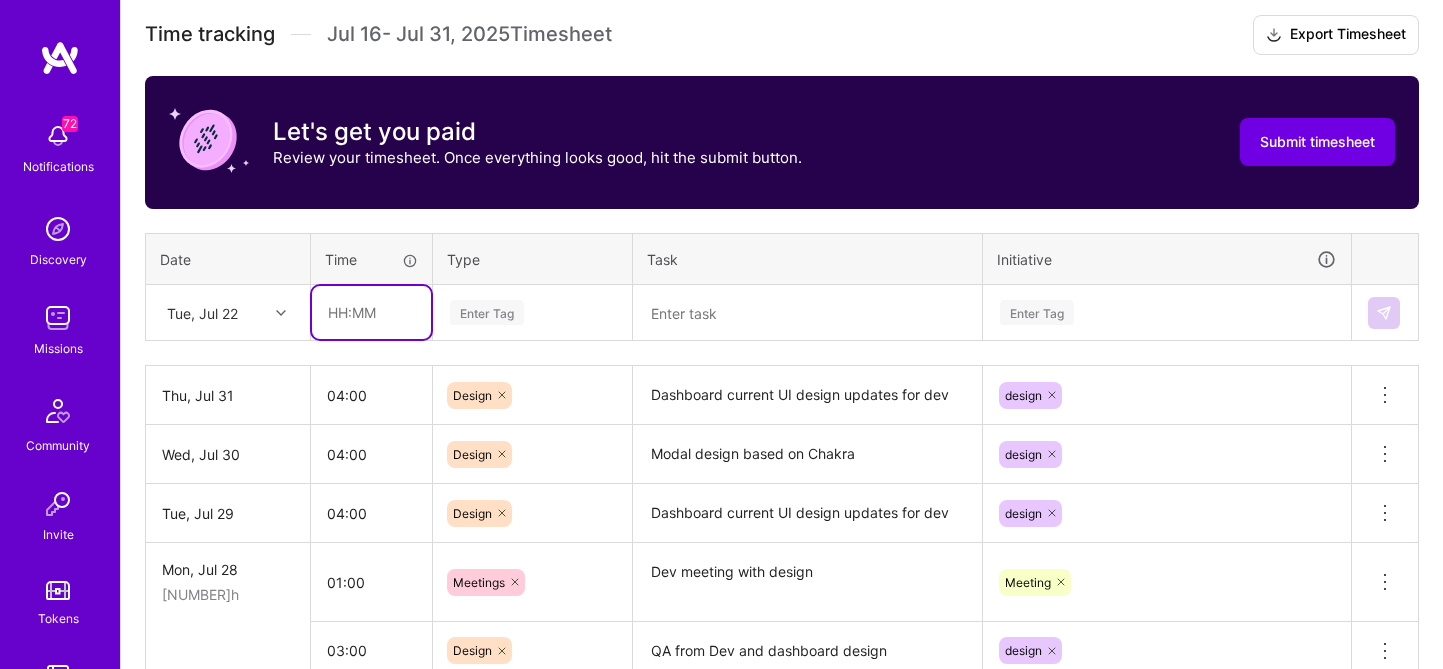 click at bounding box center (371, 312) 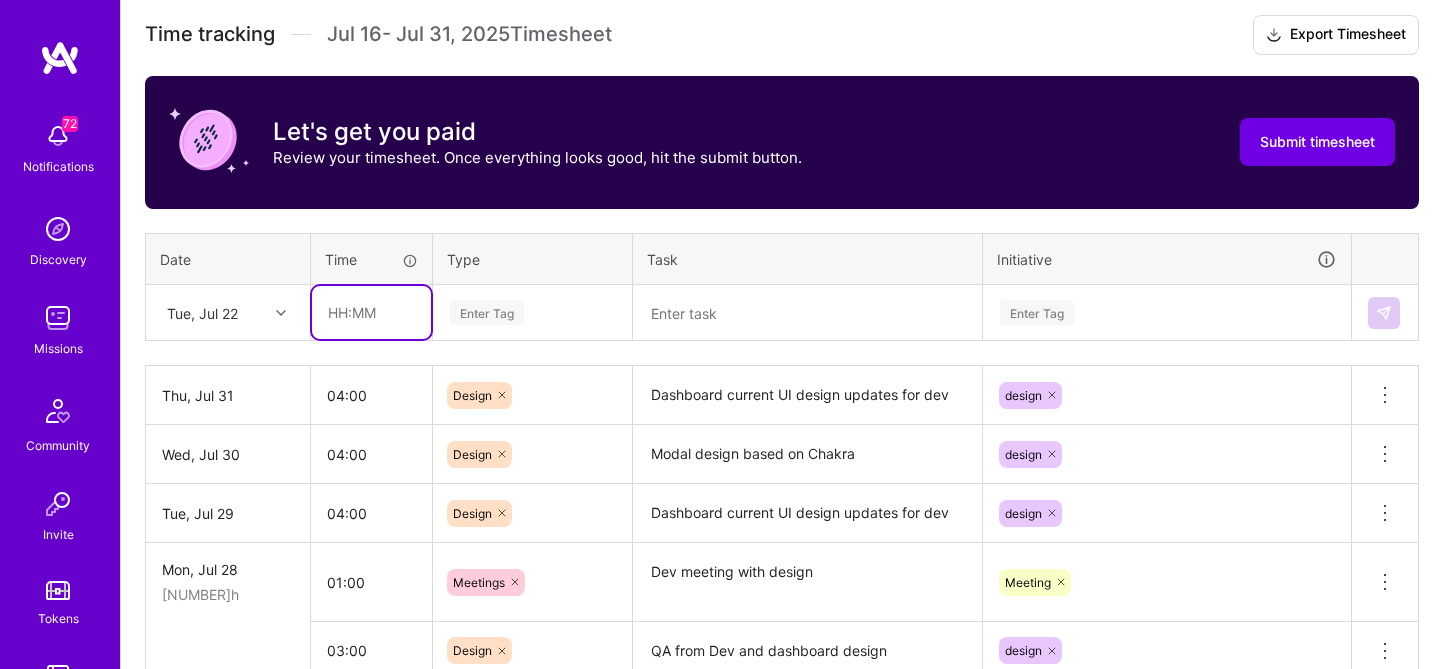 type on "02:00" 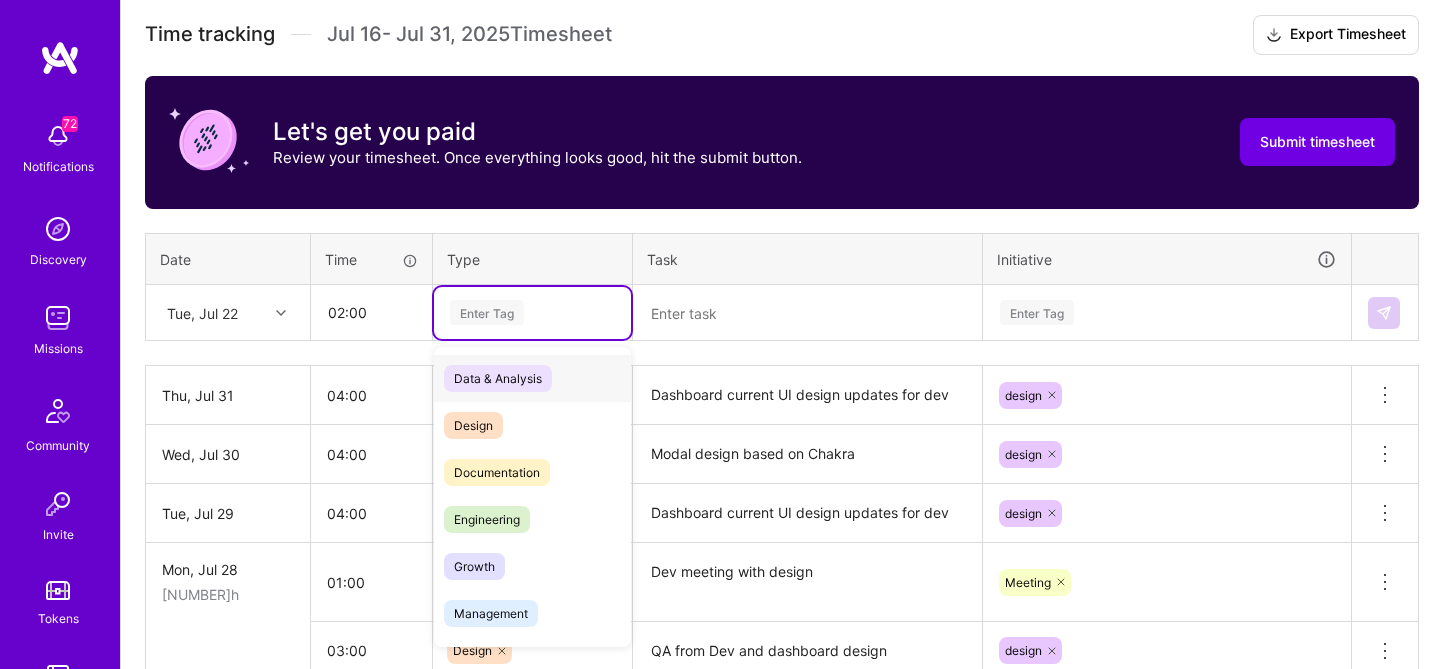 click on "Enter Tag" at bounding box center [532, 312] 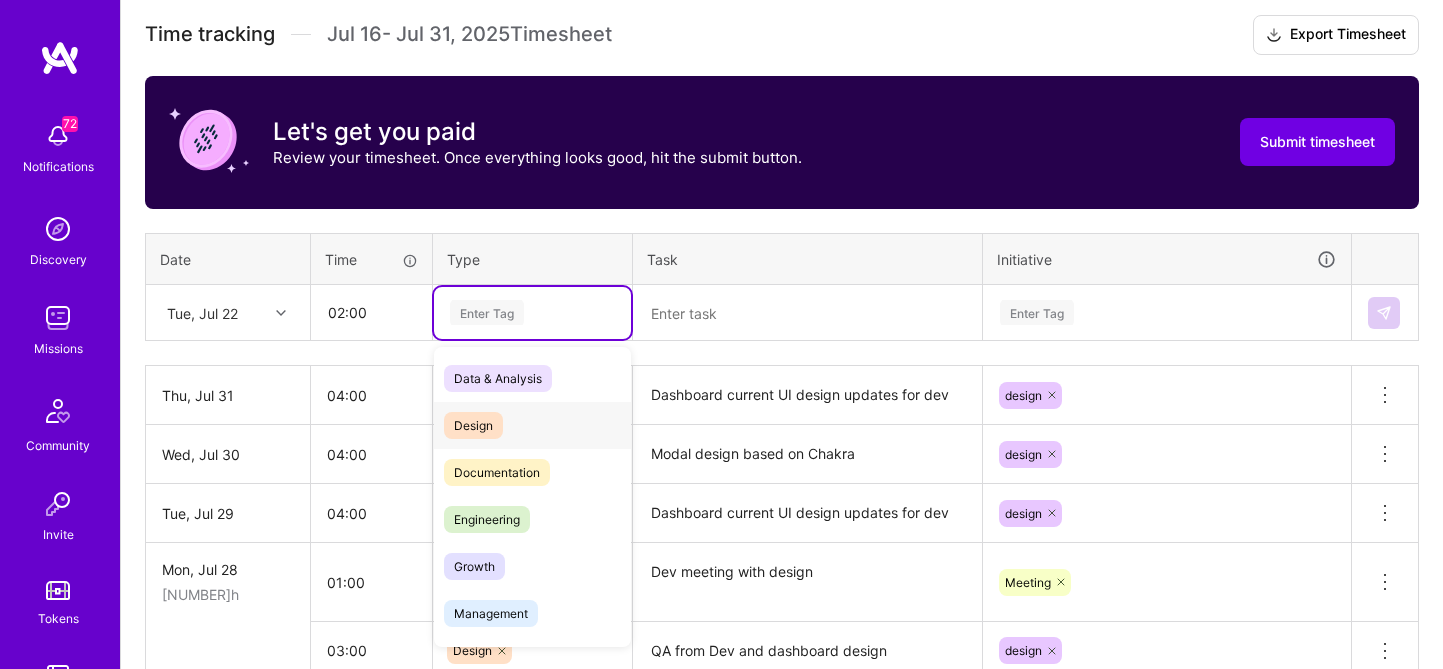 click on "Design" at bounding box center [473, 425] 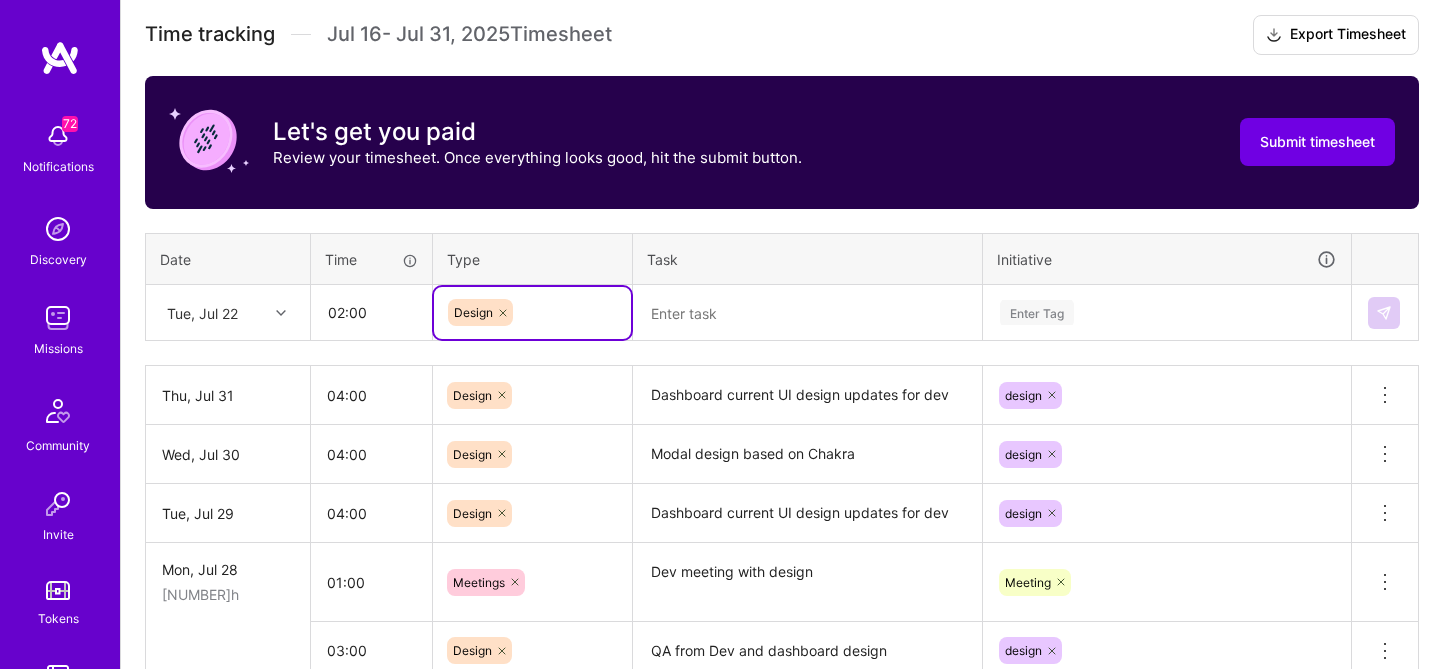 click at bounding box center (807, 313) 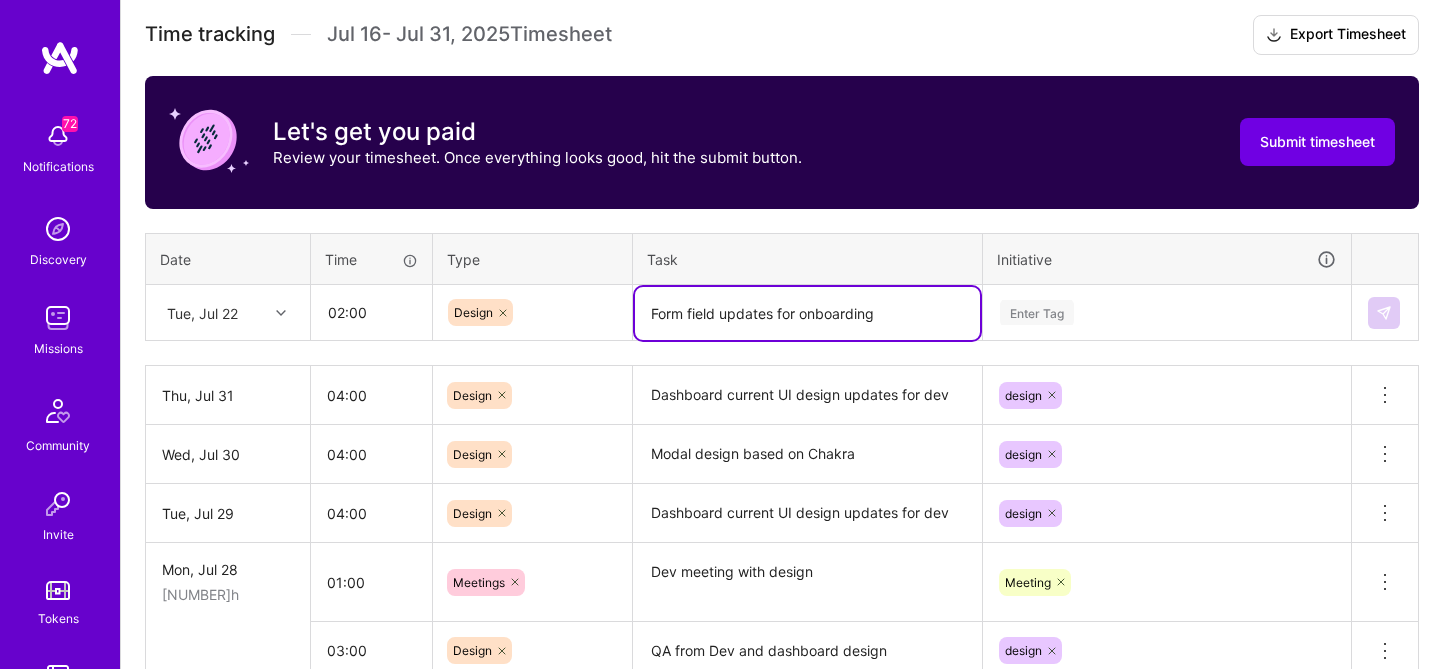 type on "Form field updates for onboarding" 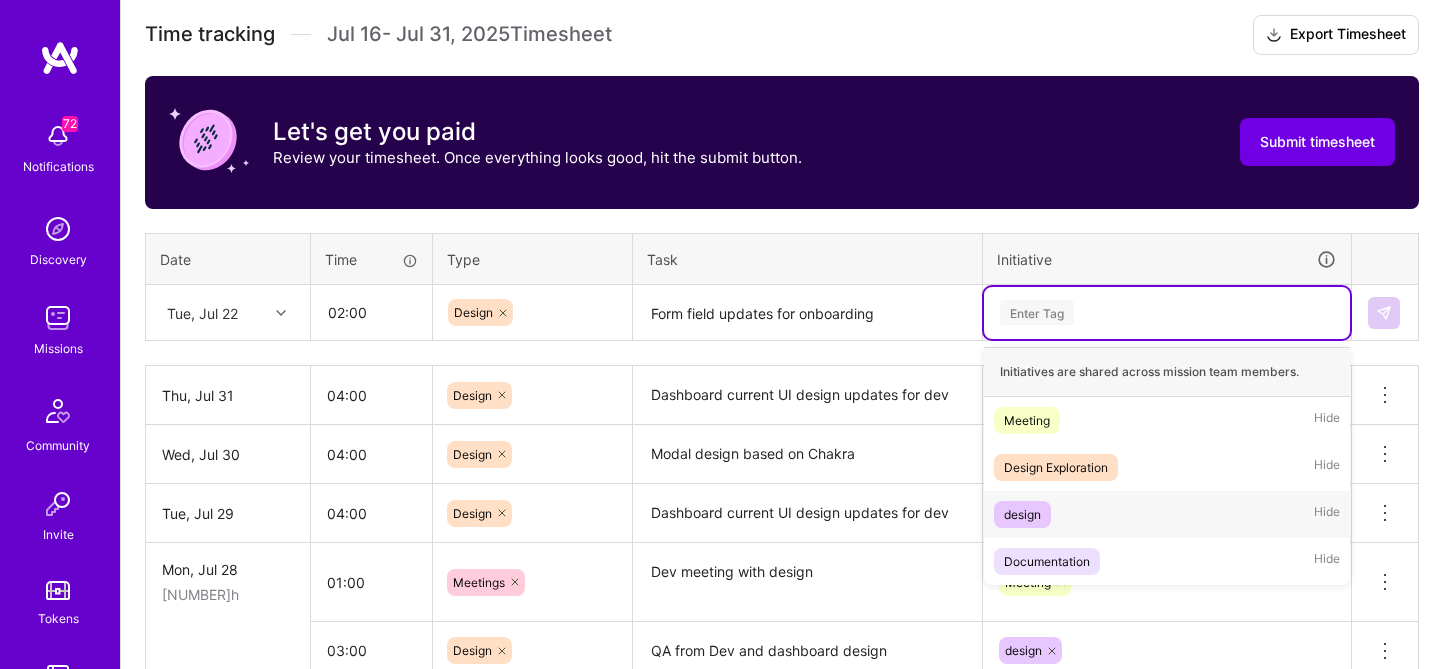 click on "design" at bounding box center [1022, 514] 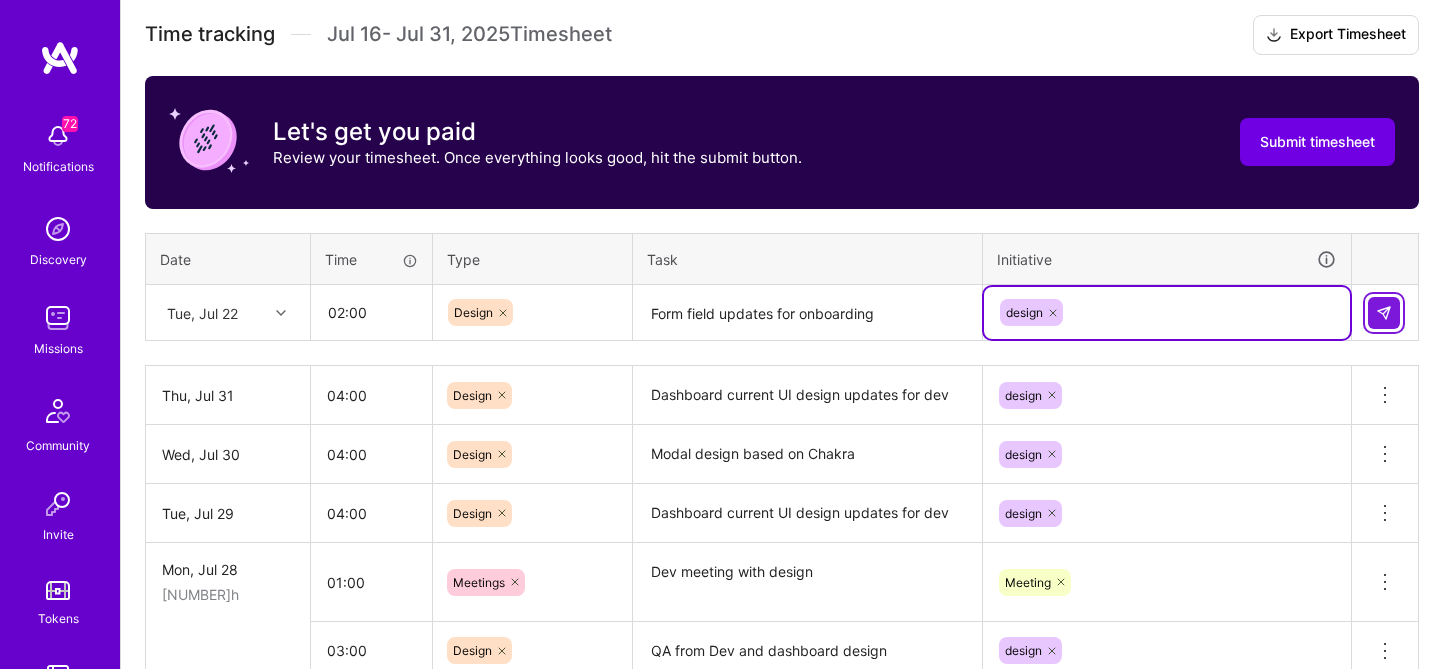 click at bounding box center (1384, 313) 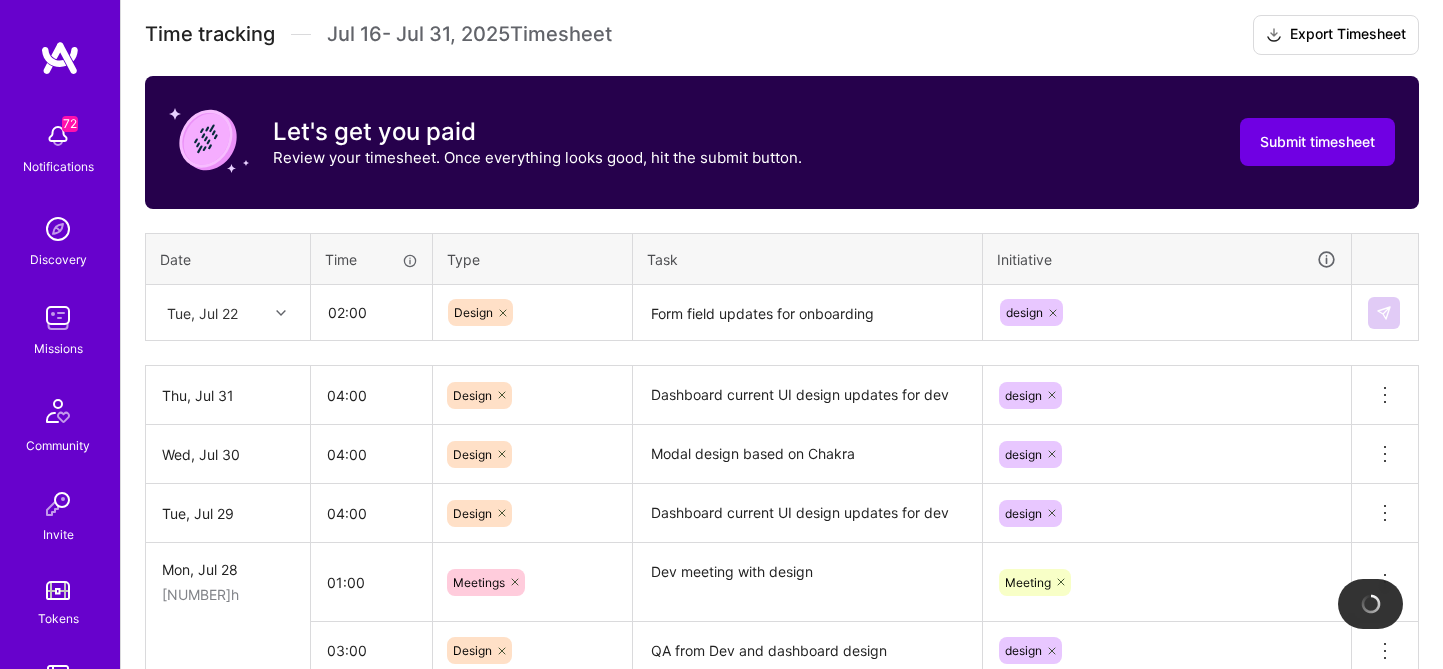 type 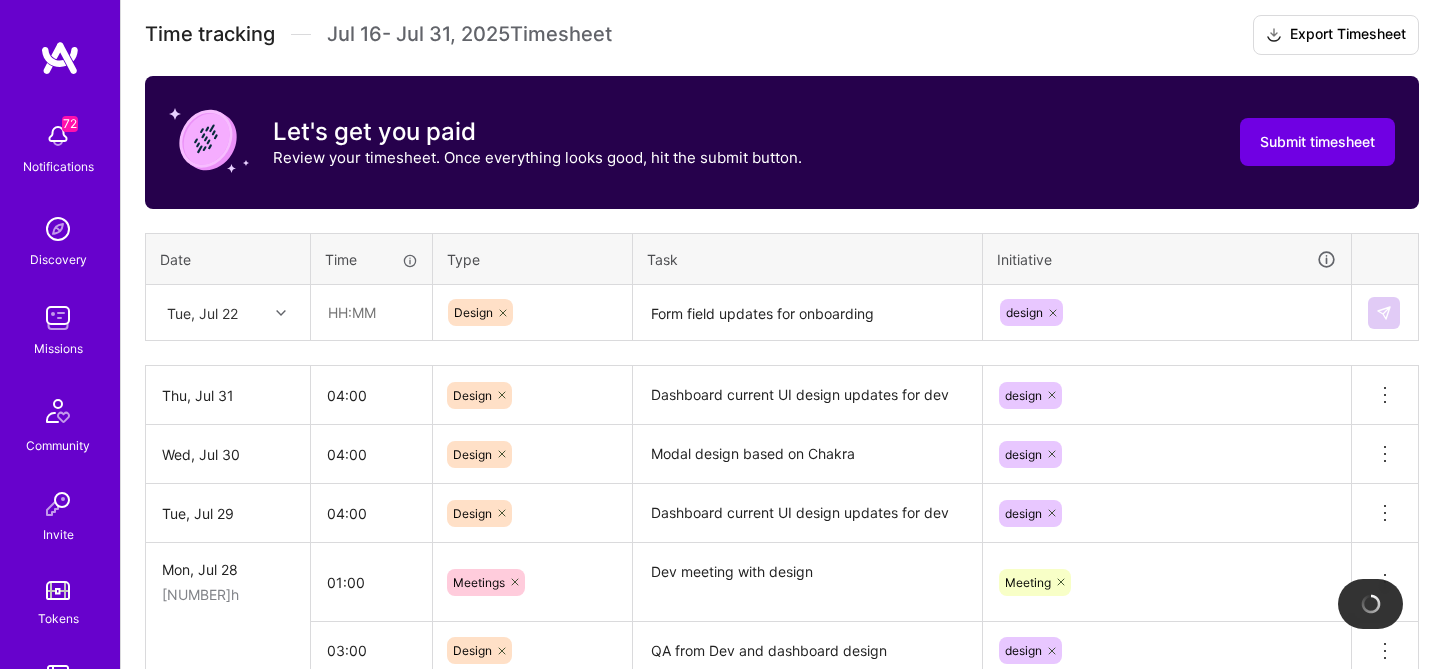 type 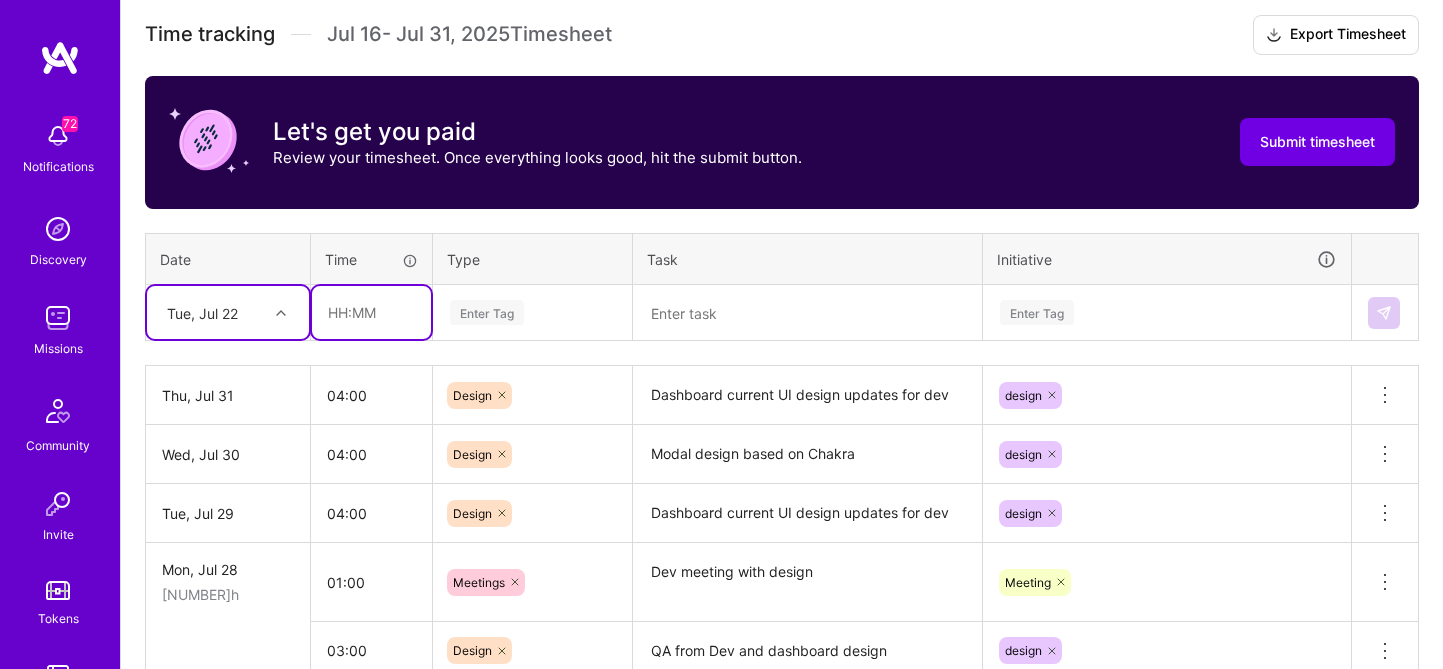 click at bounding box center [371, 312] 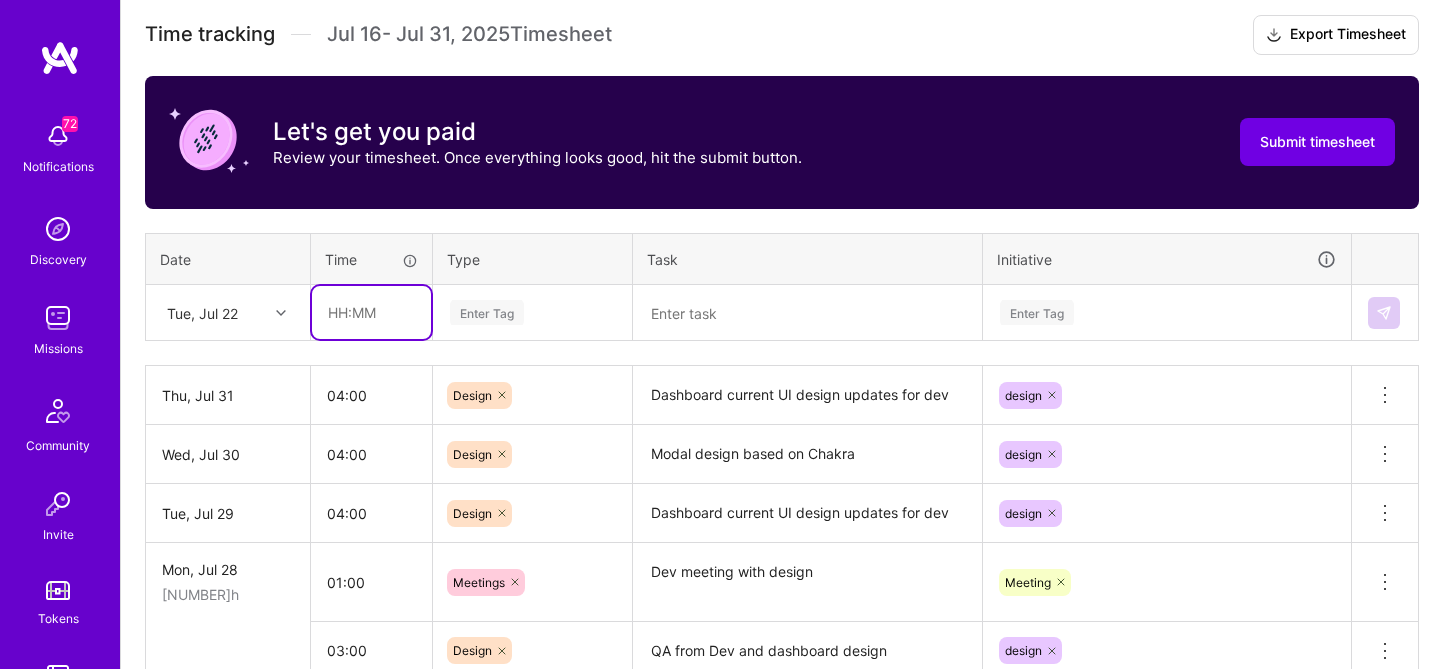 type on "01:00" 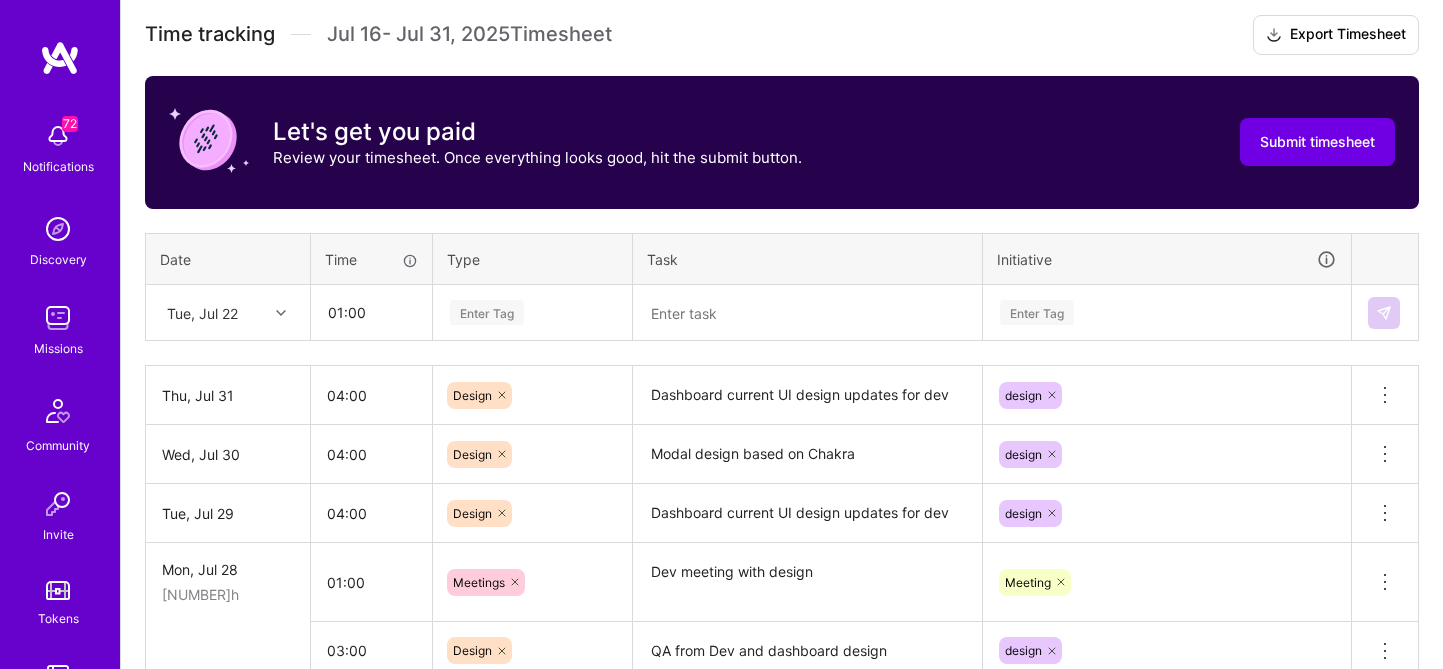 click on "Enter Tag" at bounding box center [532, 313] 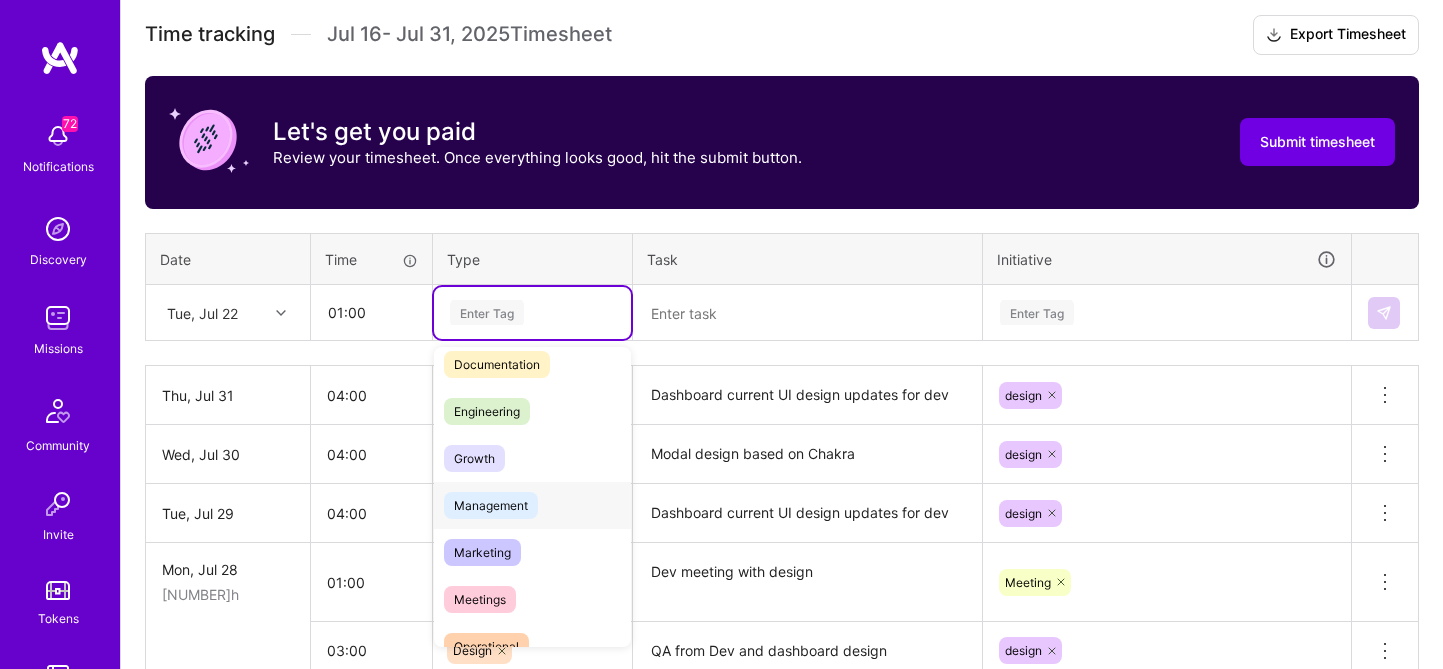 scroll, scrollTop: 204, scrollLeft: 0, axis: vertical 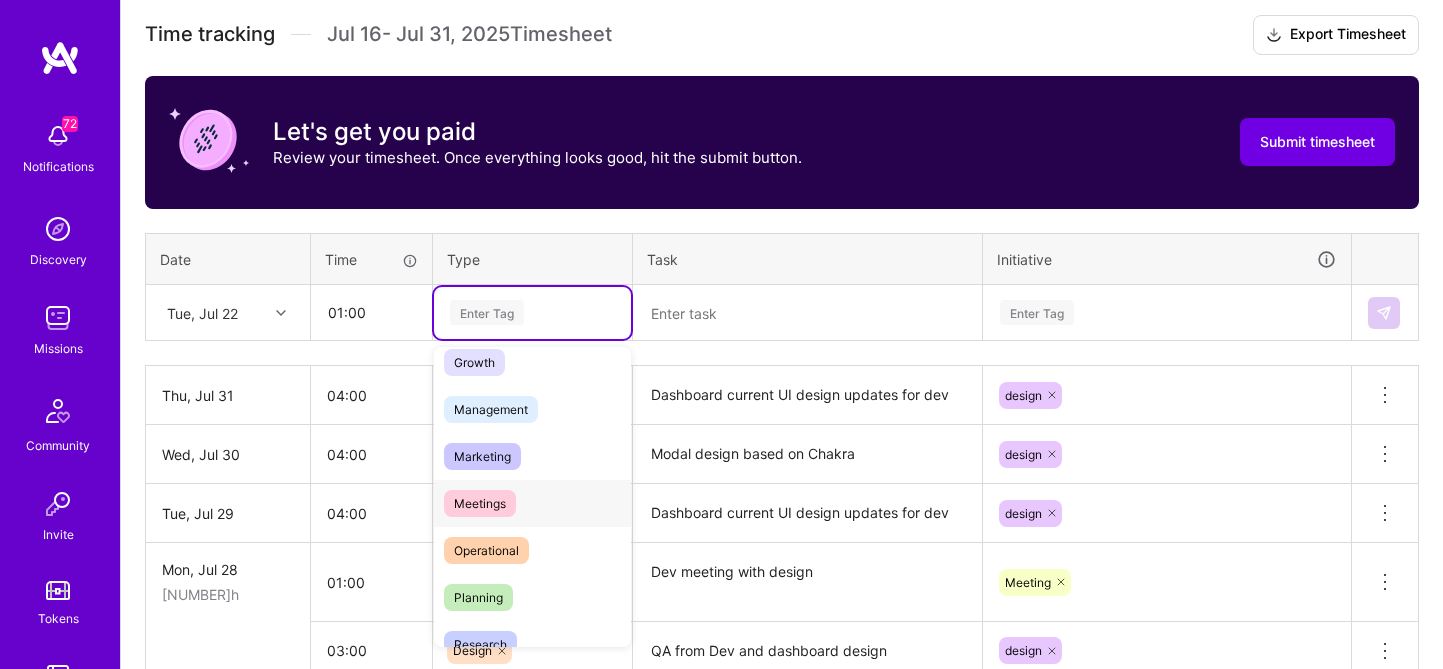 click on "Meetings" at bounding box center [480, 503] 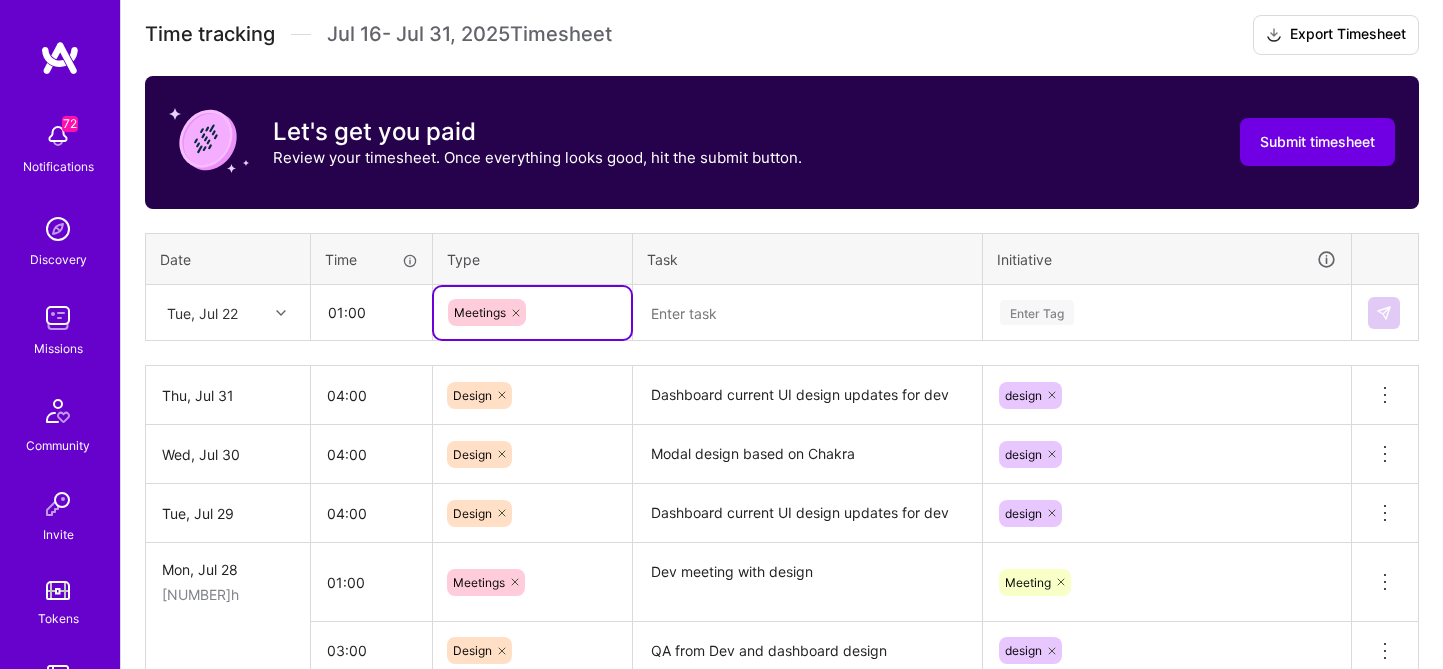 click at bounding box center [807, 313] 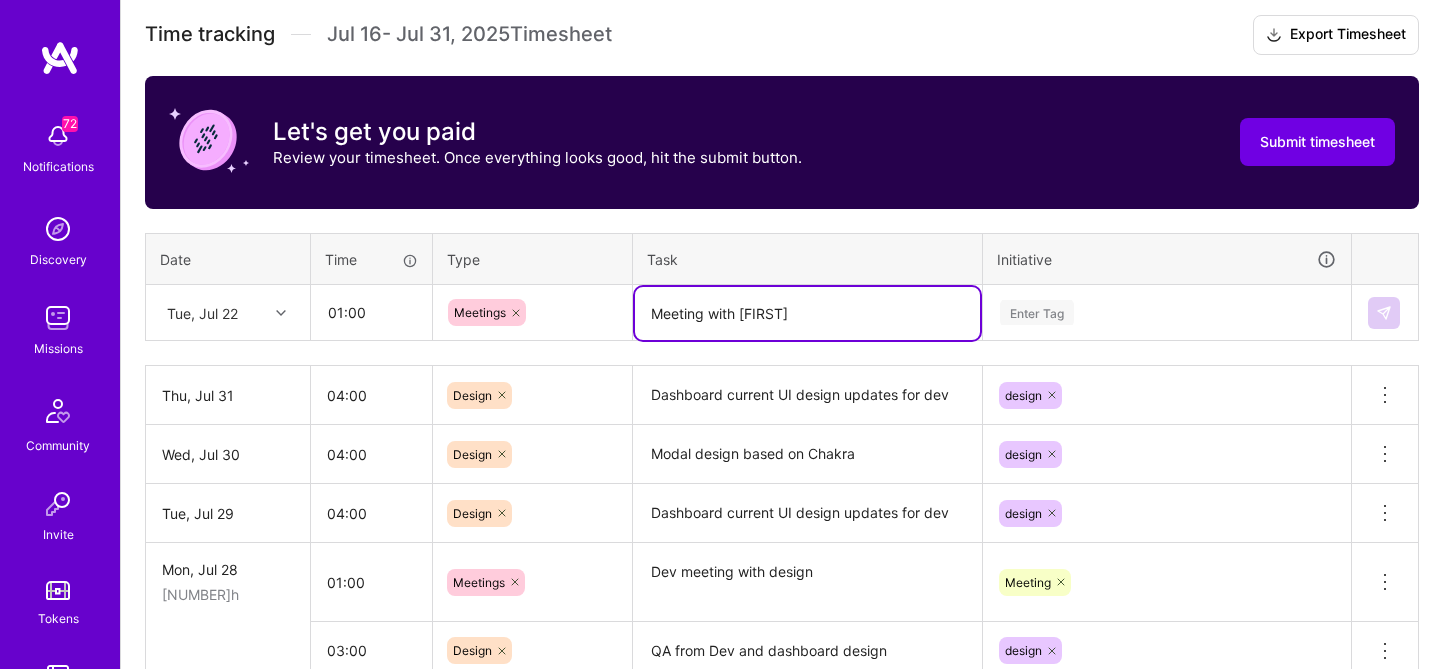 type on "Meeting with [FIRST]" 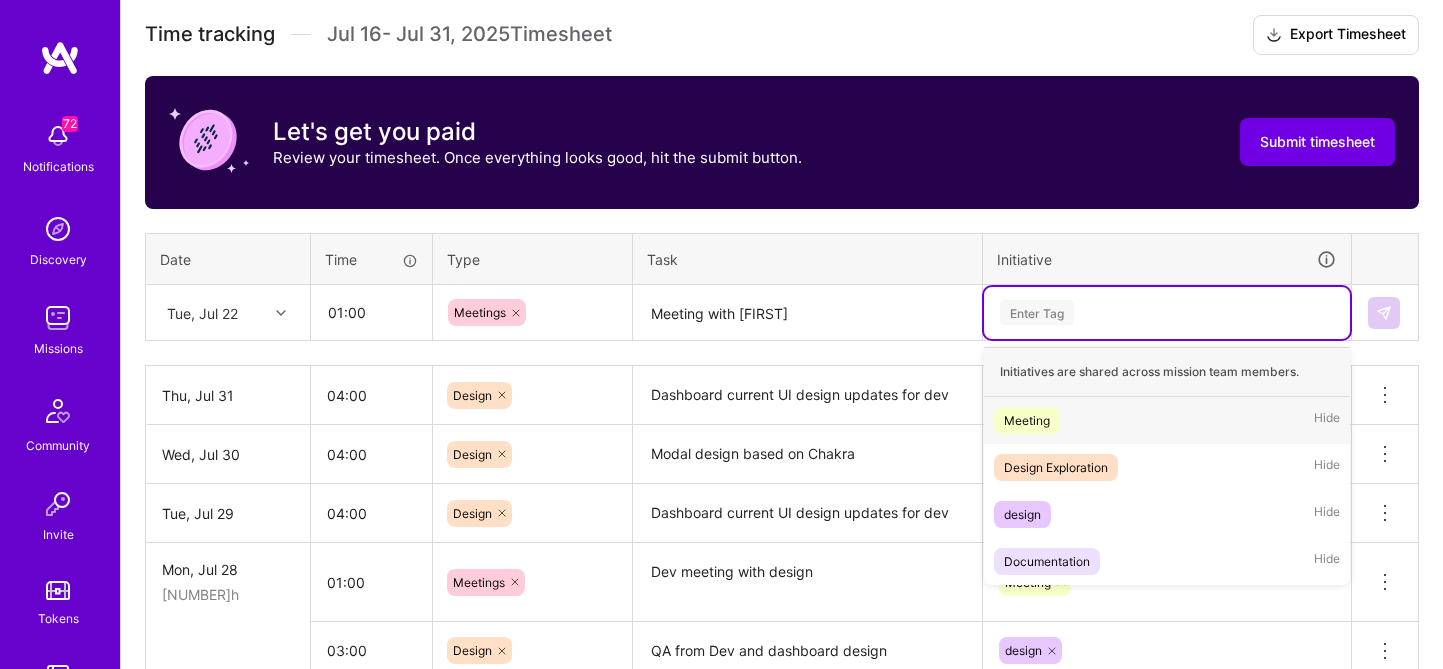 click on "Meeting" at bounding box center (1027, 420) 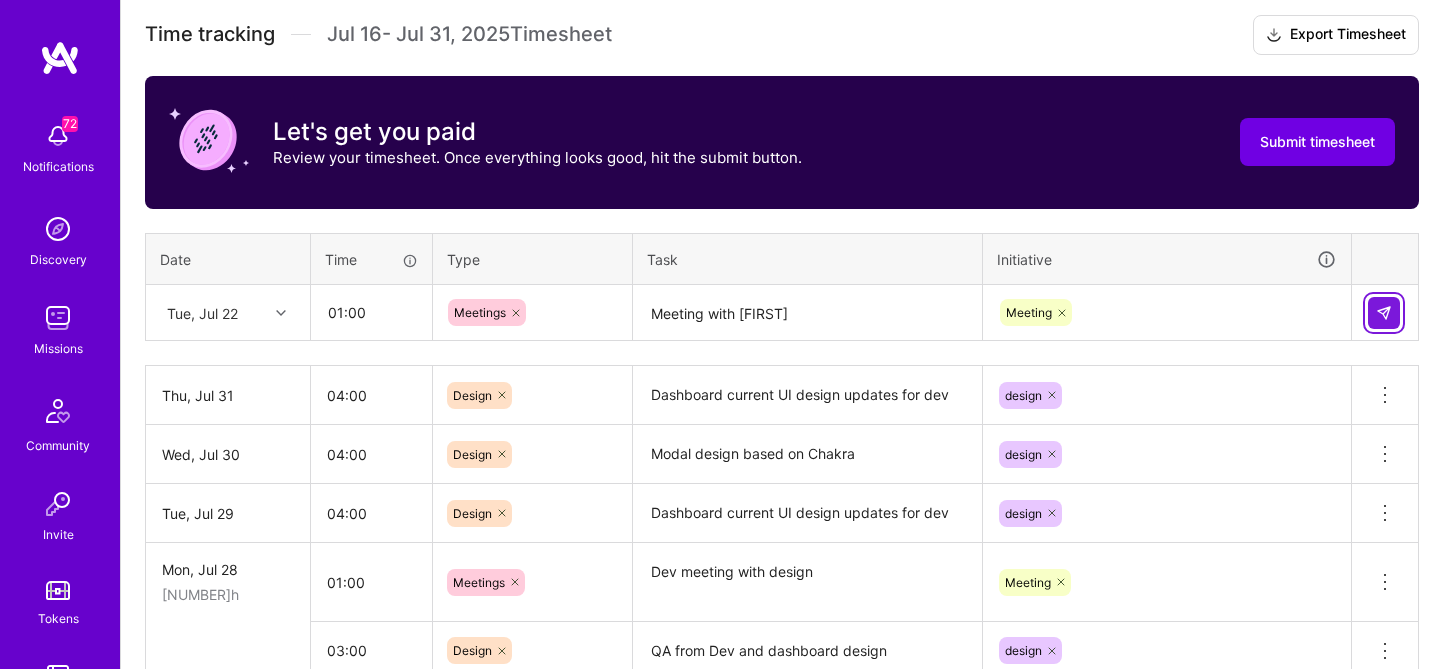 click at bounding box center (1384, 313) 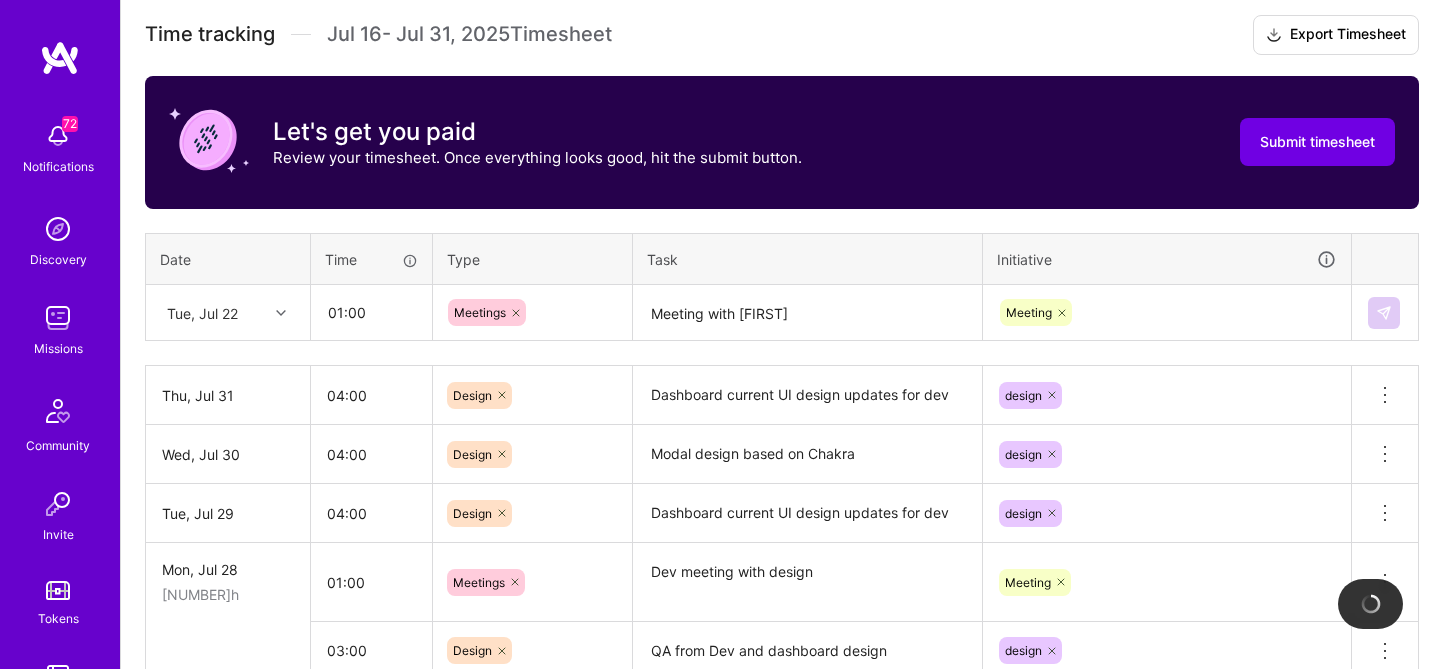 type 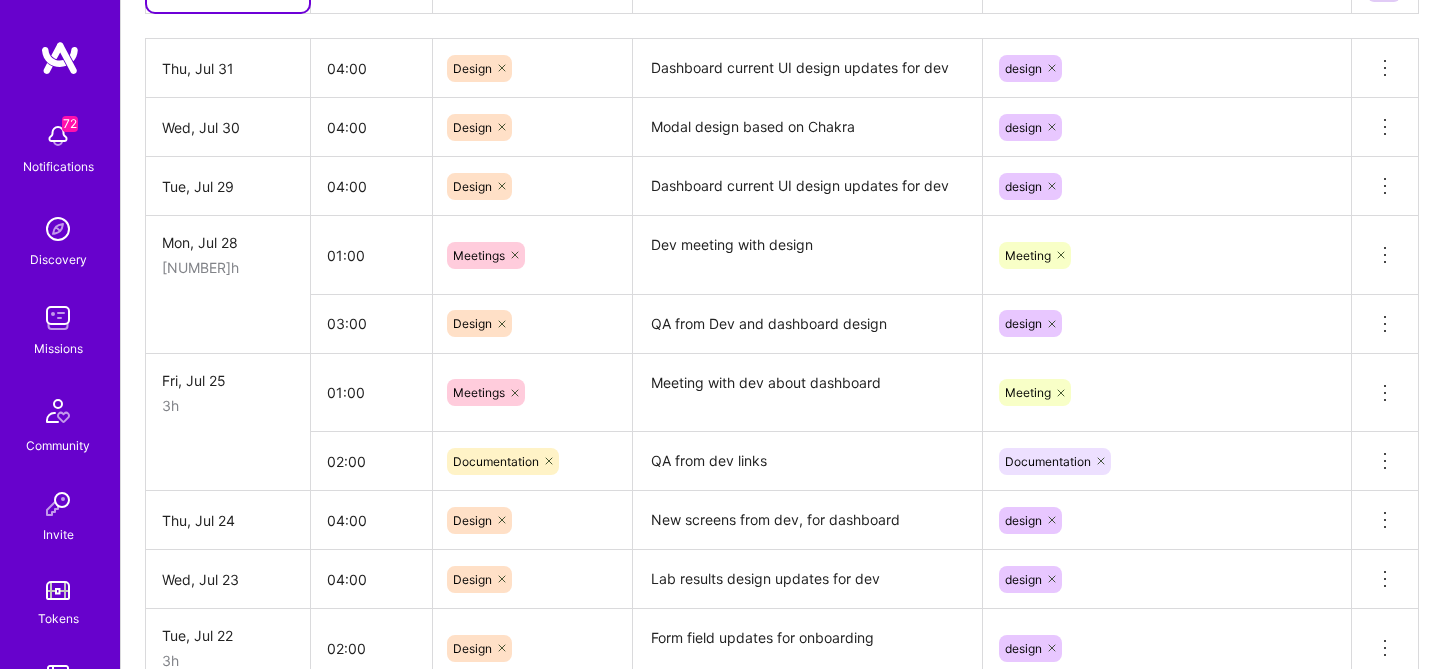 scroll, scrollTop: 874, scrollLeft: 0, axis: vertical 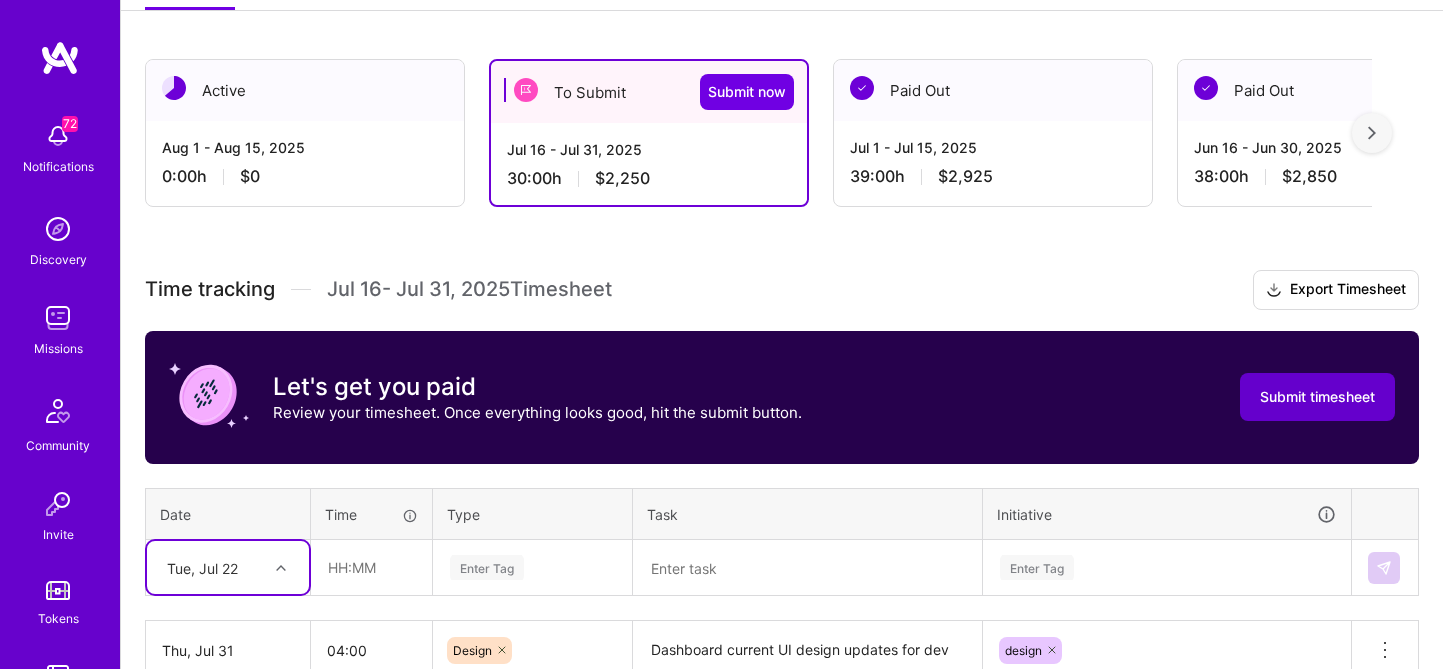 click on "Submit timesheet" at bounding box center (1317, 397) 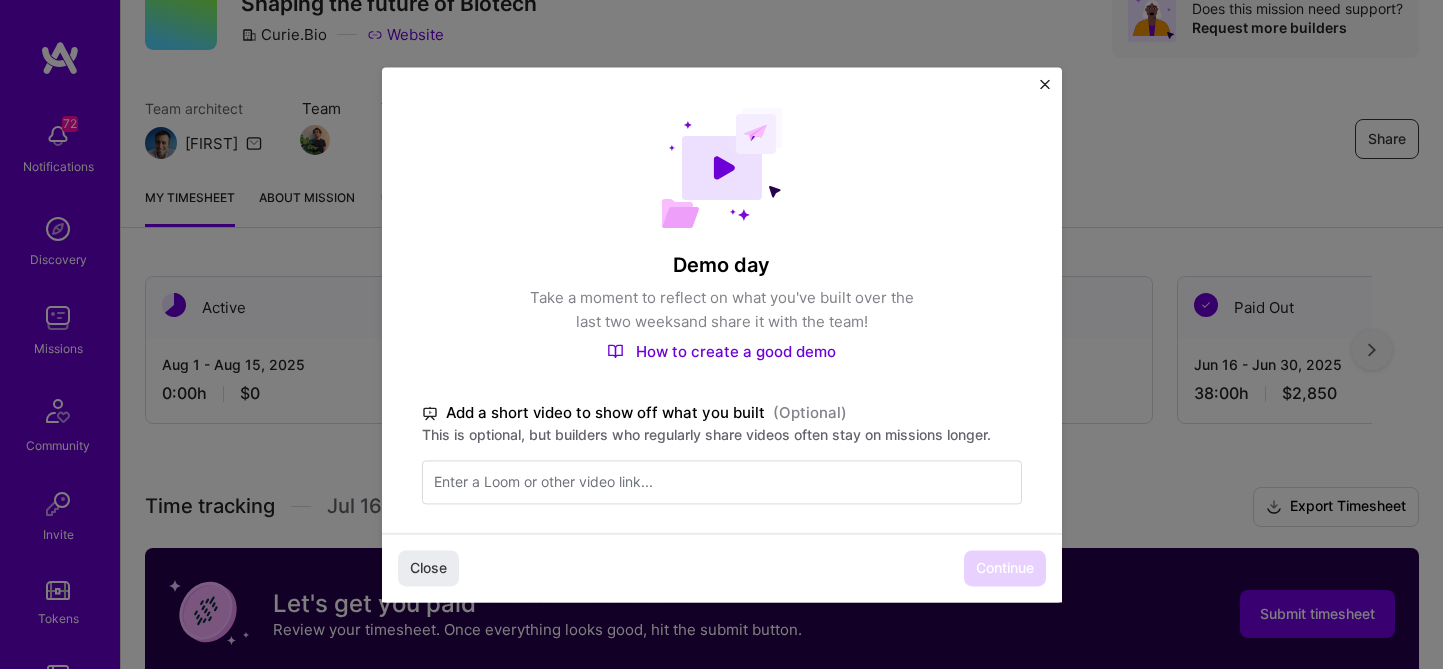 scroll, scrollTop: 20, scrollLeft: 0, axis: vertical 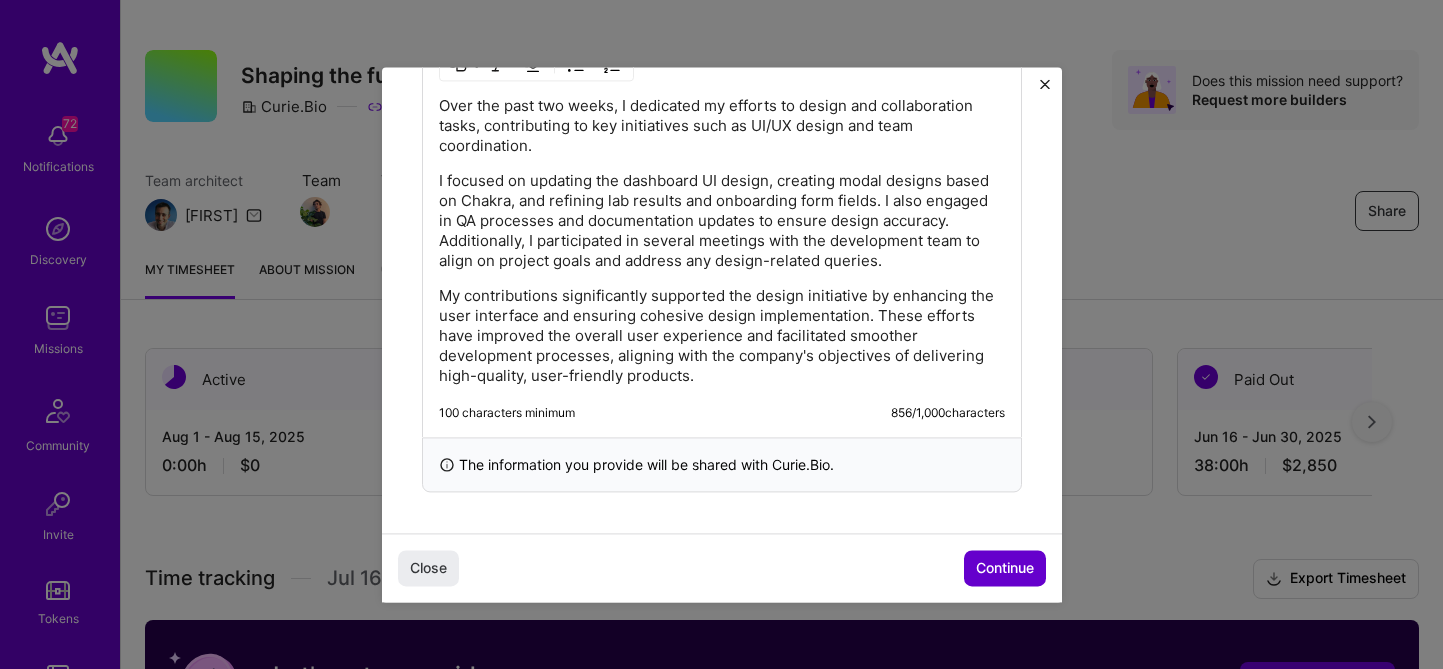 click on "Continue" at bounding box center (1005, 568) 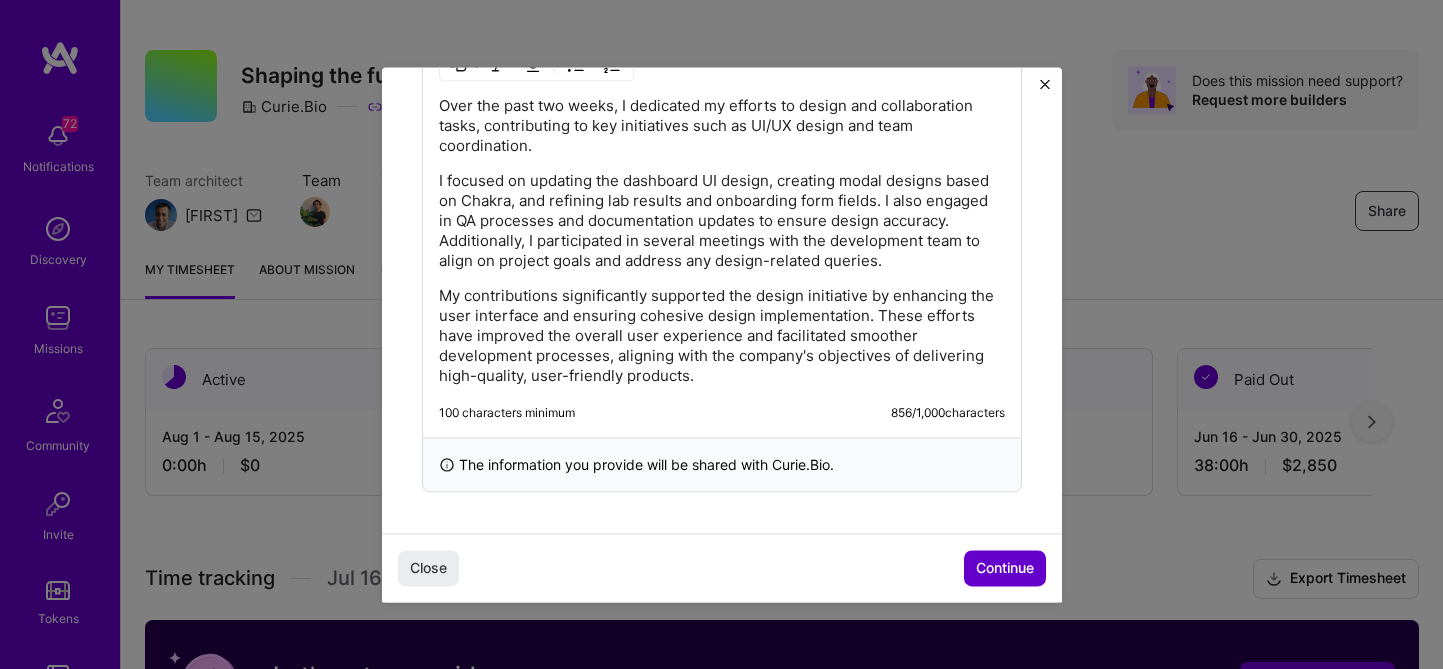 scroll, scrollTop: 448, scrollLeft: 0, axis: vertical 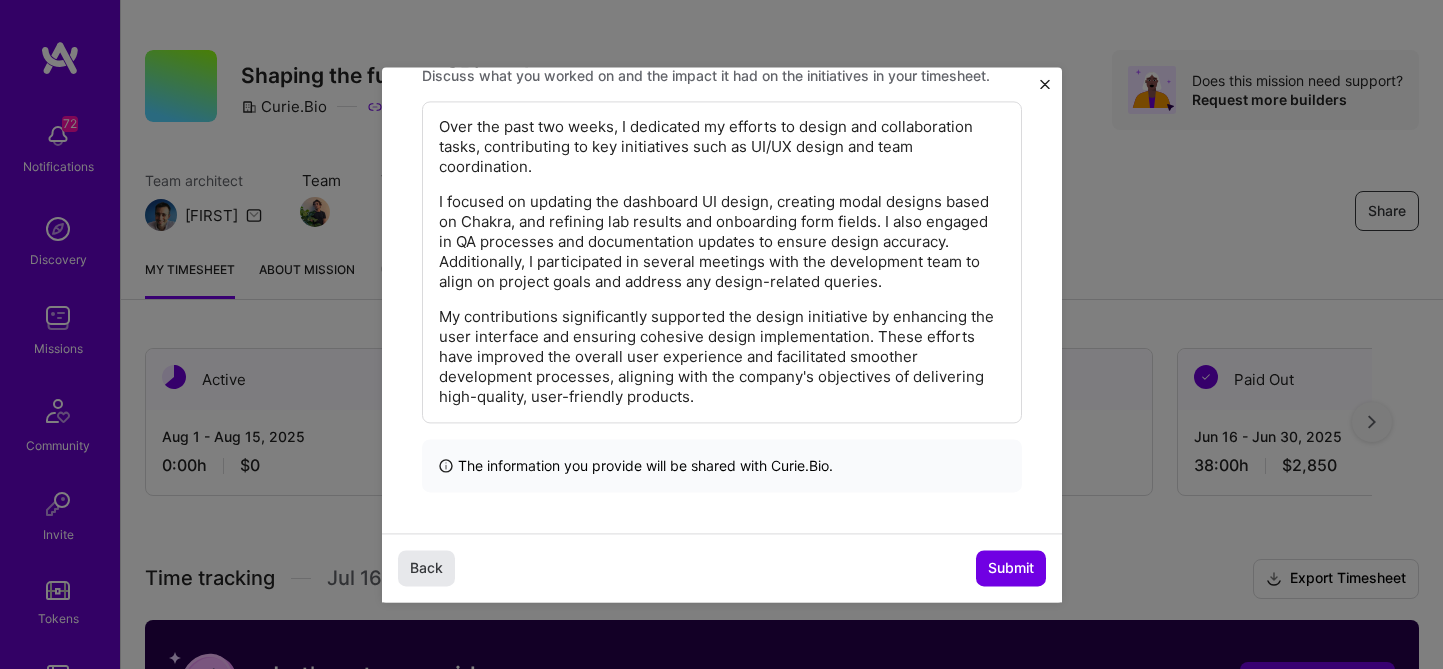 click on "Back" at bounding box center [426, 568] 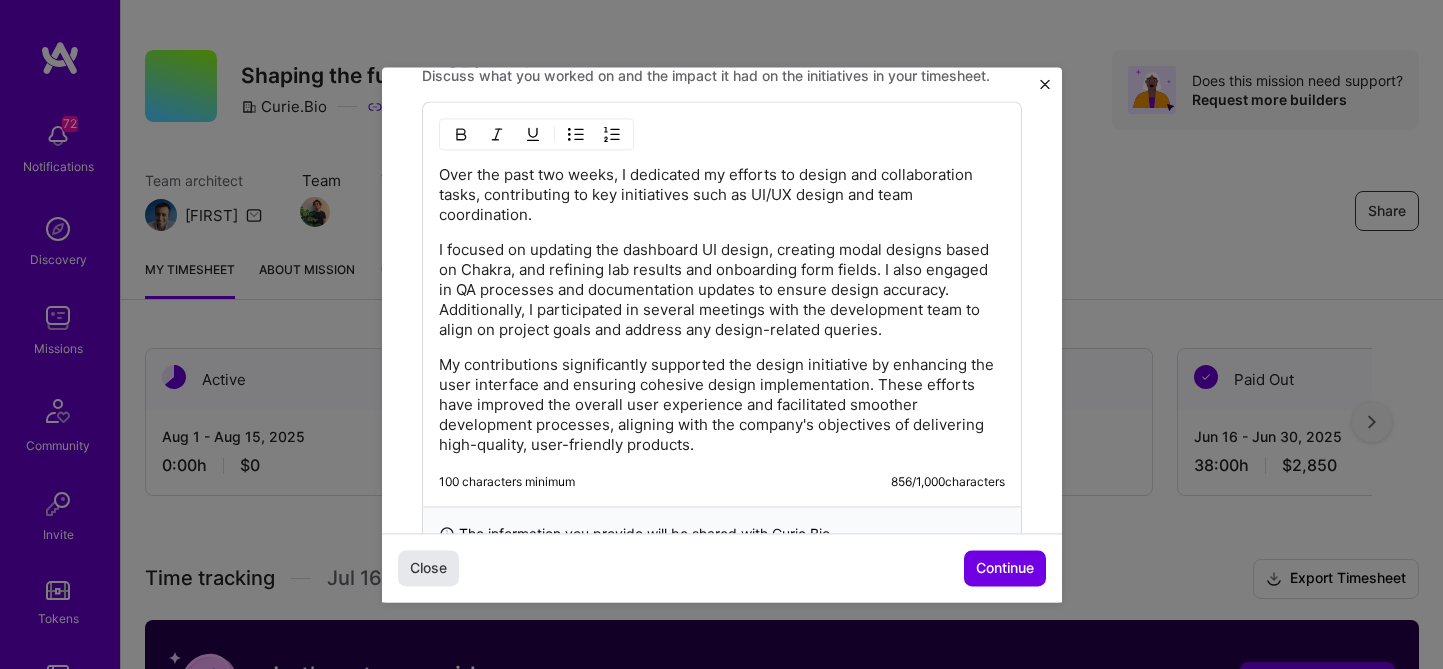 click on "Close" at bounding box center [428, 568] 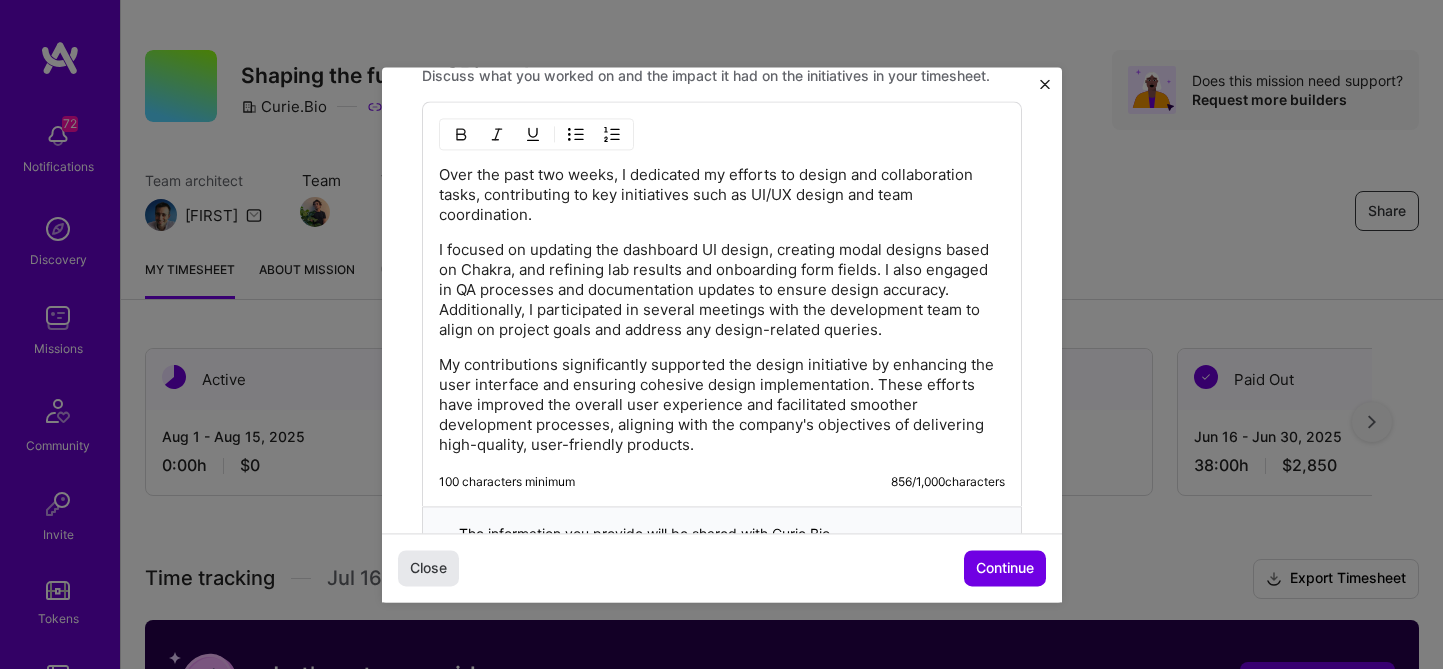 scroll, scrollTop: 60, scrollLeft: 0, axis: vertical 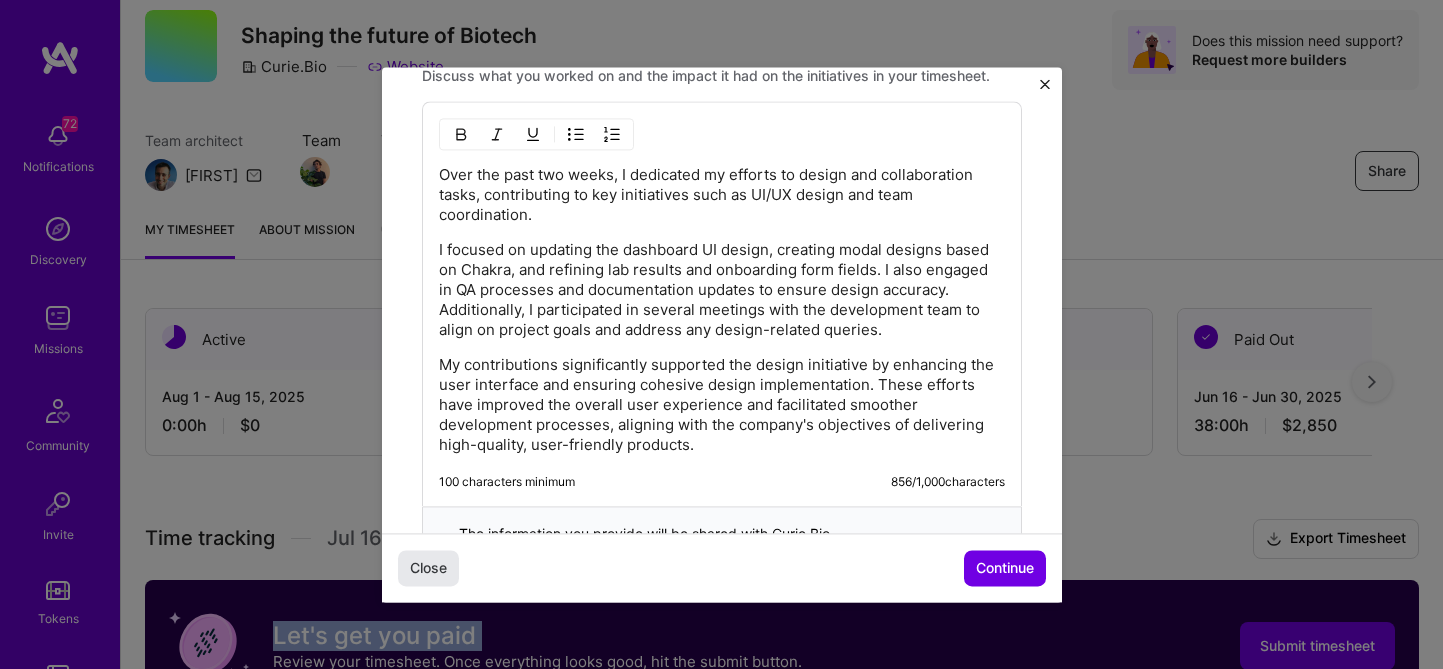 click on "Time tracking [DATE]  -   [DATE] ,   [YEAR]  Timesheet Export Timesheet Let's get you paid Review your timesheet. Once everything looks good, hit the submit button. Submit timesheet Date Time Type Task Initiative  [DAY], [MONTH] [DAY] Enter Tag Enter Tag [DAY], [MONTH] [DAY] [TIME] Design
Dashboard current UI design updates for dev design
Delete row [DAY], [MONTH] [DAY] [TIME] Design
Modal design based on Chakra design
Delete row [DAY], [MONTH] [DAY] [TIME] Design
Dashboard current UI design updates for dev design
Delete row [DAY], [MONTH] [DAY] [TIME] Meetings
Dev meeting with design Meeting
Delete row [TIME] Design
QA from Dev and dashboard design design
Delete row [DAY], [MONTH] [DAY] [TIME] Meetings
Meeting with dev about dashboard Meeting
Delete row [TIME] Documentation
QA from dev links Documentation
Delete row" at bounding box center (782, 1075) 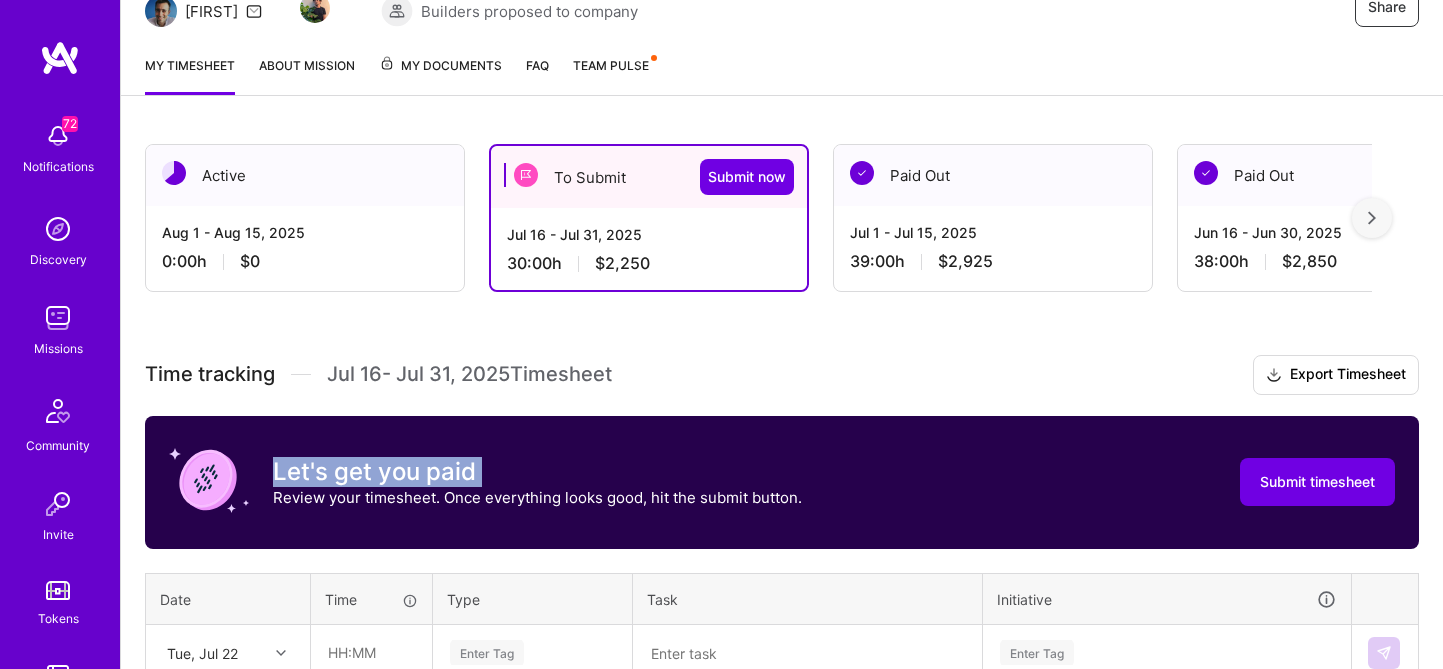 scroll, scrollTop: 239, scrollLeft: 0, axis: vertical 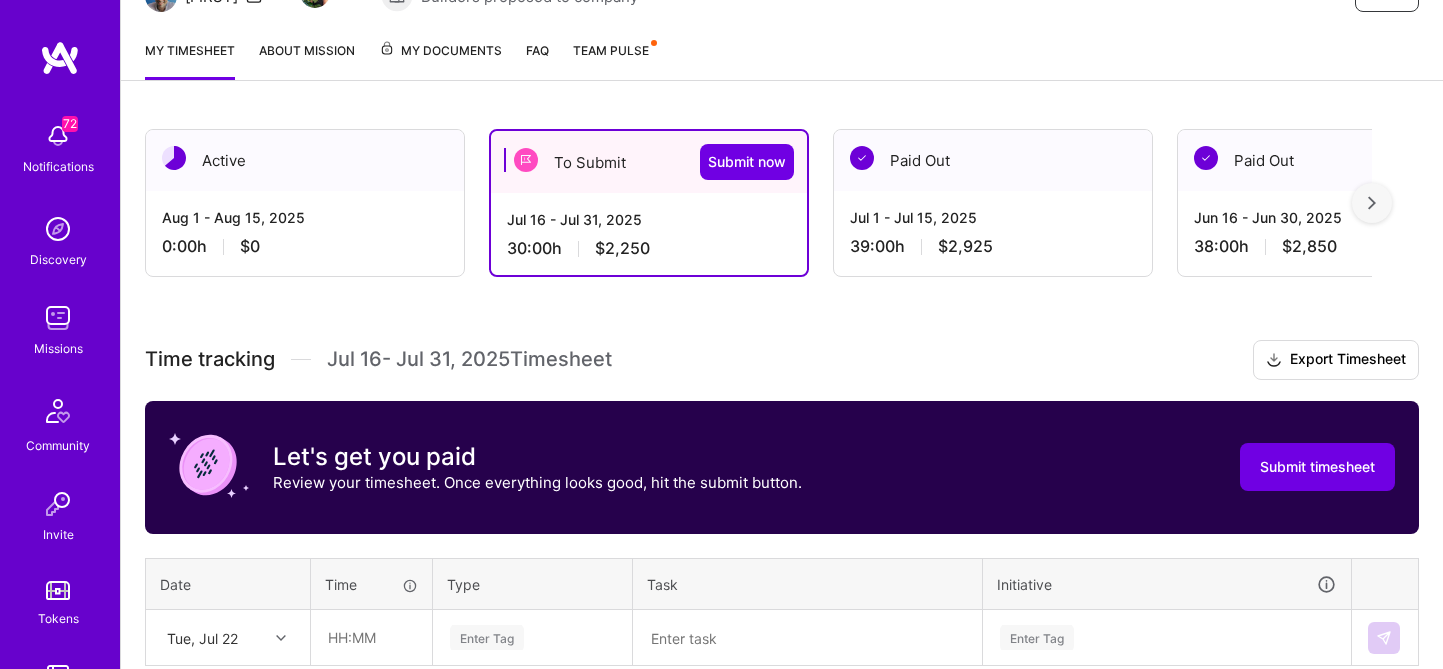 click on "Active [DATE] - [DATE] [TIME]    $[NUMBER] To Submit Submit now [DATE] - [DATE] [TIME]    $[NUMBER] Paid Out [DATE] - [DATE] [TIME]    $[NUMBER] Paid Out [DATE] - [DATE] [TIME]    $[NUMBER] Submitted [DATE] - [DATE] [TIME]    $[NUMBER] Paid Out [DATE] - [DATE] [TIME]    $[NUMBER] Paid Out [DATE] - [DATE] [TIME]    $[NUMBER] Paid Out [DATE] - [DATE] [TIME]    $[NUMBER] Paid Out [DATE] - [DATE] [TIME]    $[NUMBER] Paid Out [DATE] - [DATE] [TIME]    $[NUMBER] Paid Out [DATE] - [DATE] [TIME]    $[NUMBER] Paid Out [DATE] - [DATE] [TIME]    $[NUMBER] Paid Out [DATE] - [DATE] [TIME]    $[NUMBER] Time tracking [DATE]  -   [DATE] ,   [YEAR]  Timesheet Export Timesheet Let's get you paid Review your timesheet. Once everything looks good, hit the submit button. Submit timesheet Date Time Type Task Initiative  [DAY], [MONTH] [DAY] Enter Tag Enter Tag [DAY], [MONTH] [DAY] [TIME] Design
Dashboard current UI design updates for dev design
Delete row [DAY], [MONTH] [DAY] [TIME] Design
Modal design based on Chakra design" at bounding box center [782, 828] 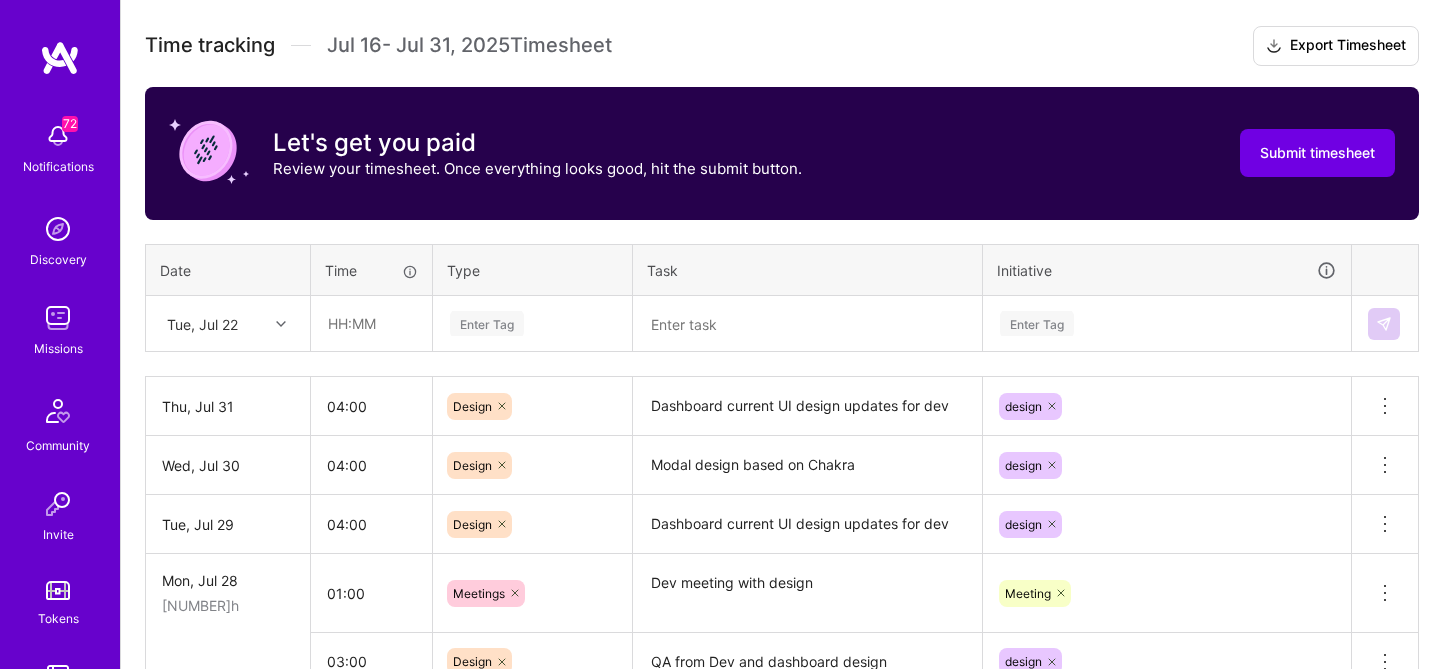 scroll, scrollTop: 554, scrollLeft: 0, axis: vertical 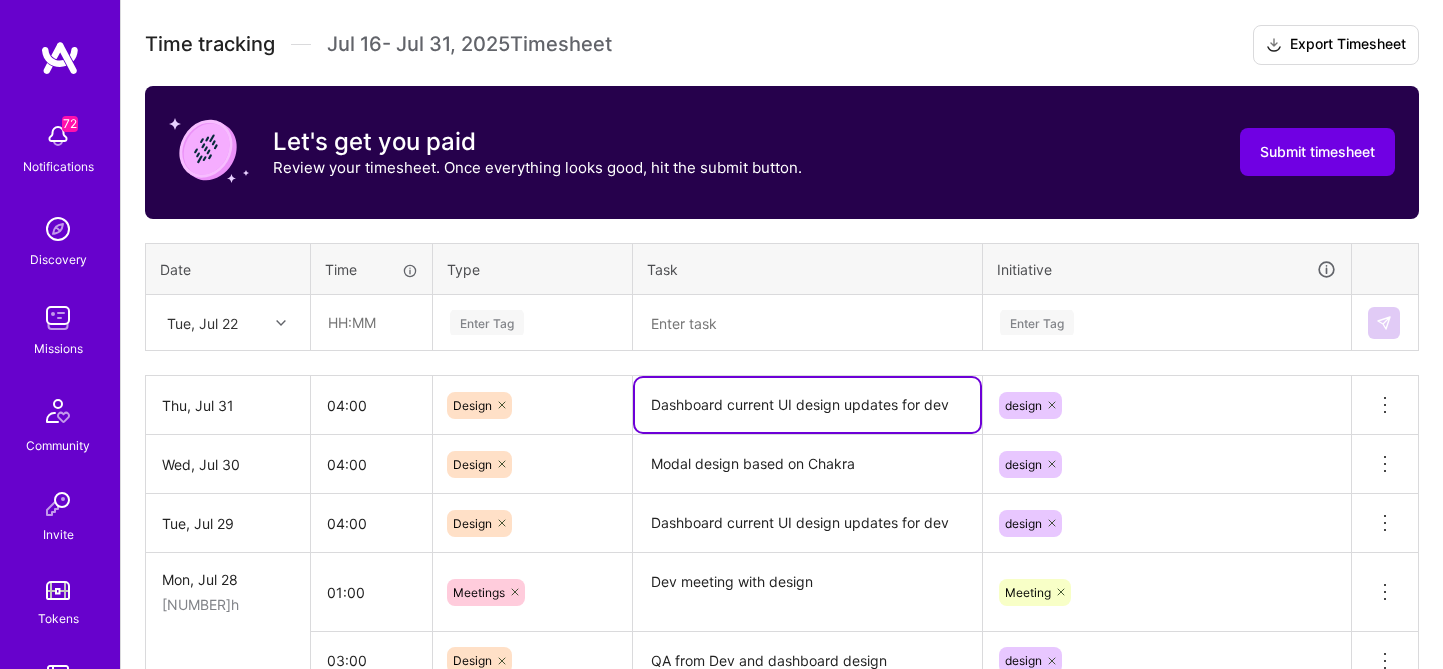 click on "Dashboard current UI design updates for dev" at bounding box center [807, 405] 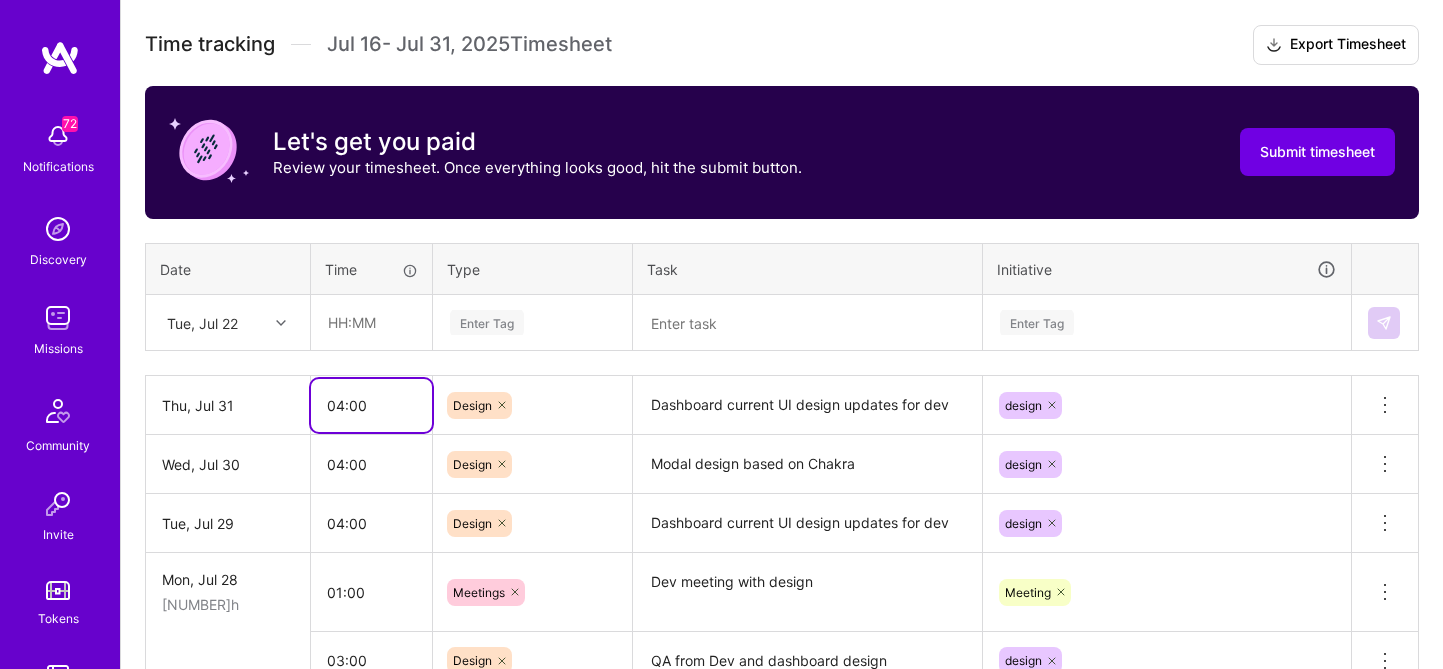 click on "04:00" at bounding box center [371, 405] 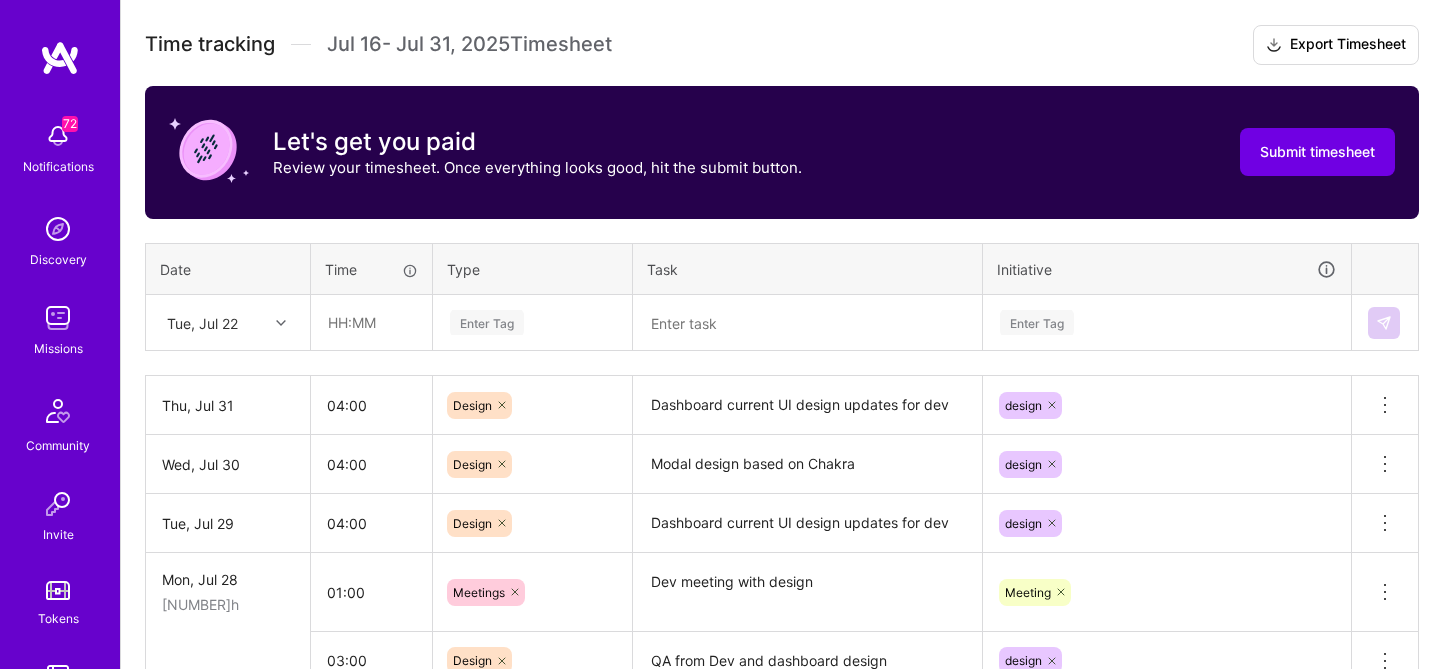 click on "Dashboard current UI design updates for dev" at bounding box center (807, 406) 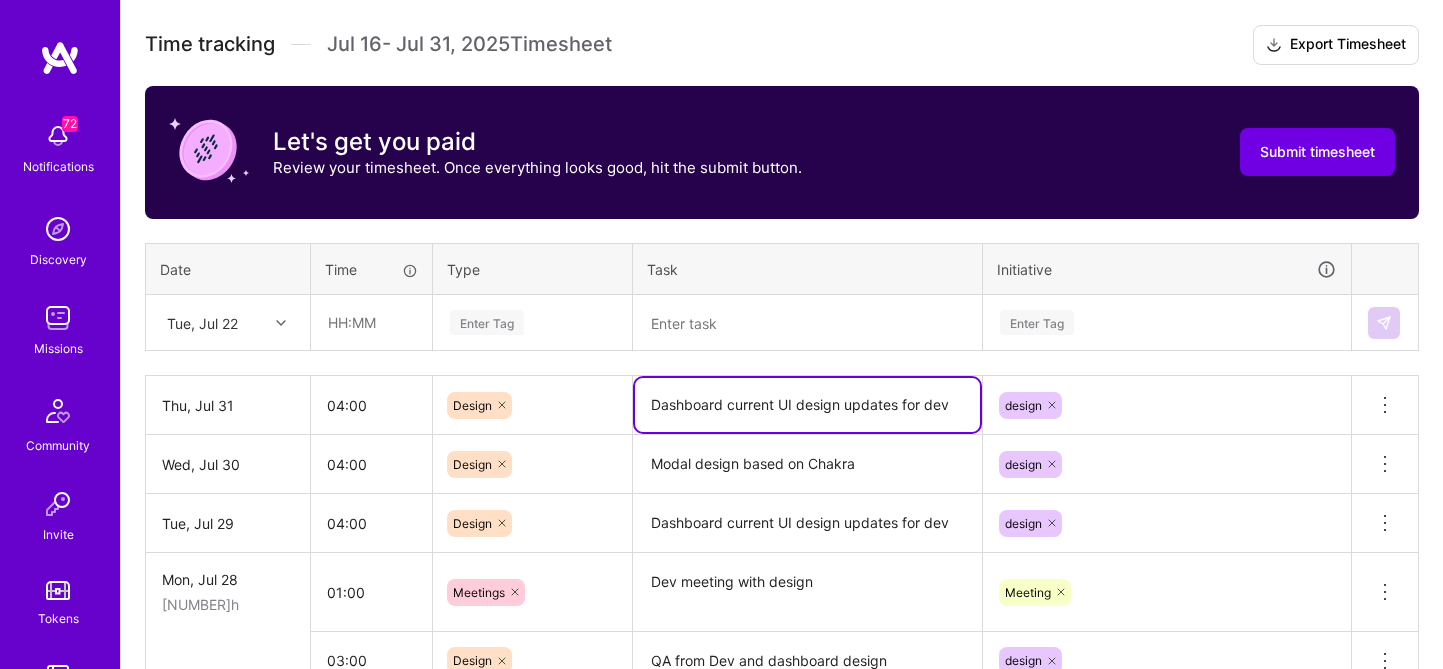 click on "Modal design based on Chakra" at bounding box center [807, 464] 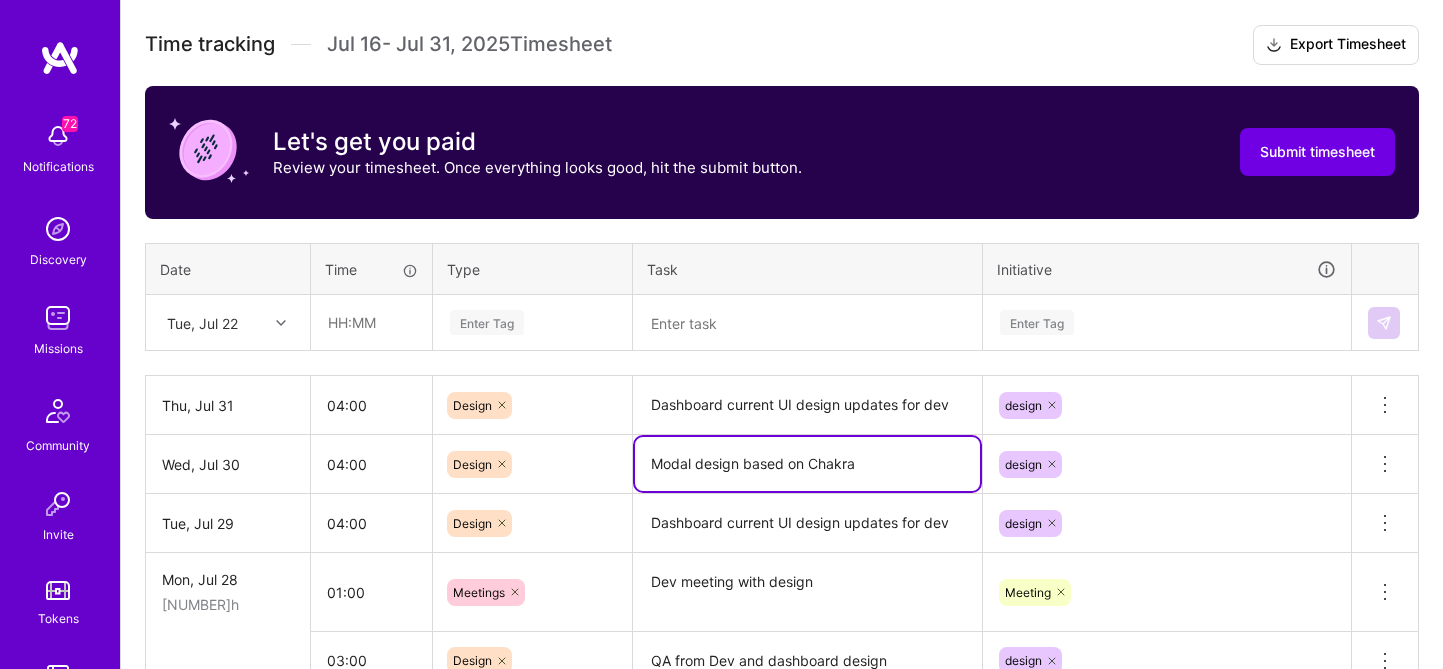 scroll, scrollTop: 595, scrollLeft: 0, axis: vertical 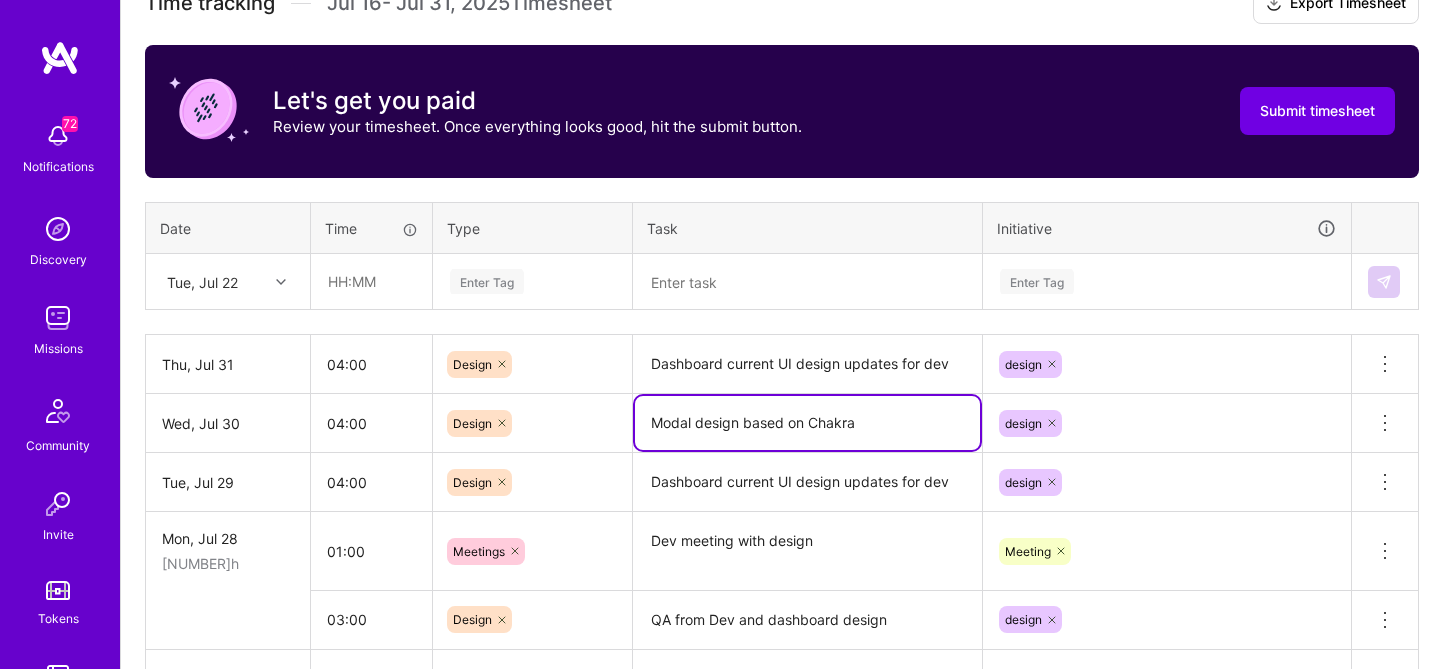 click on "Dashboard current UI design updates for dev" at bounding box center [807, 482] 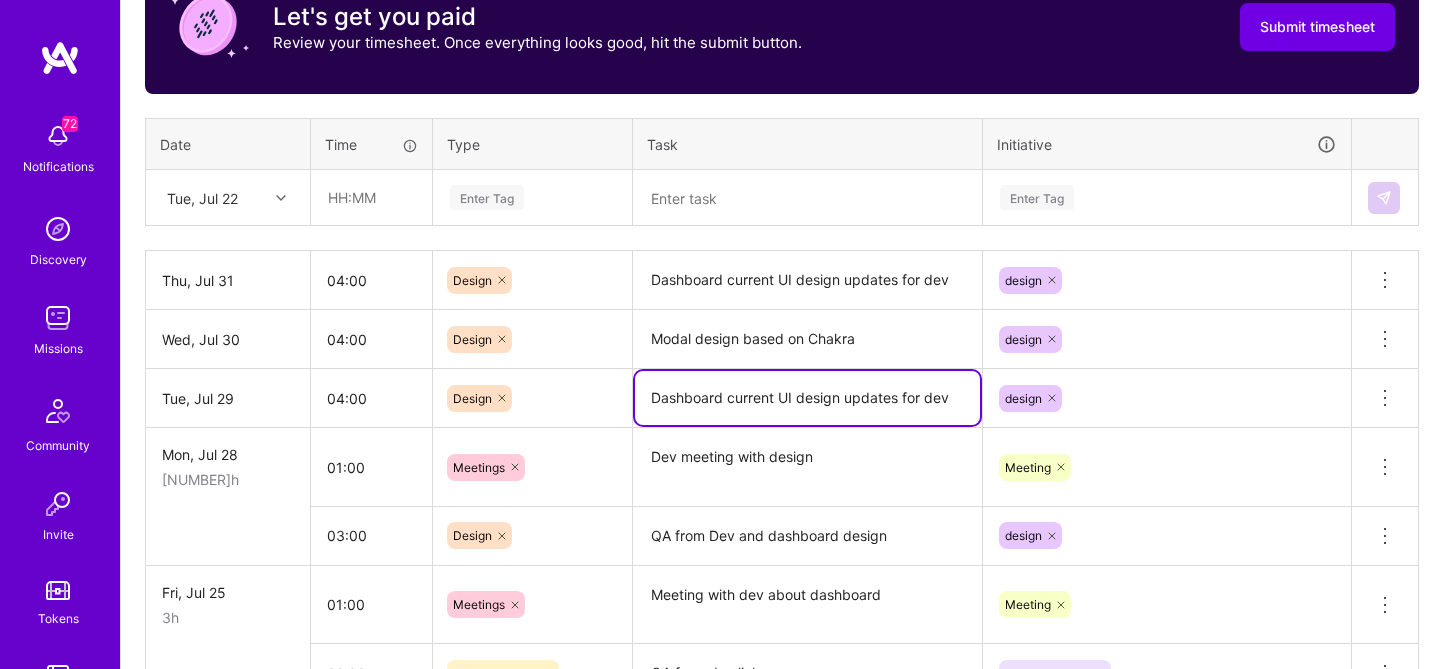 scroll, scrollTop: 686, scrollLeft: 0, axis: vertical 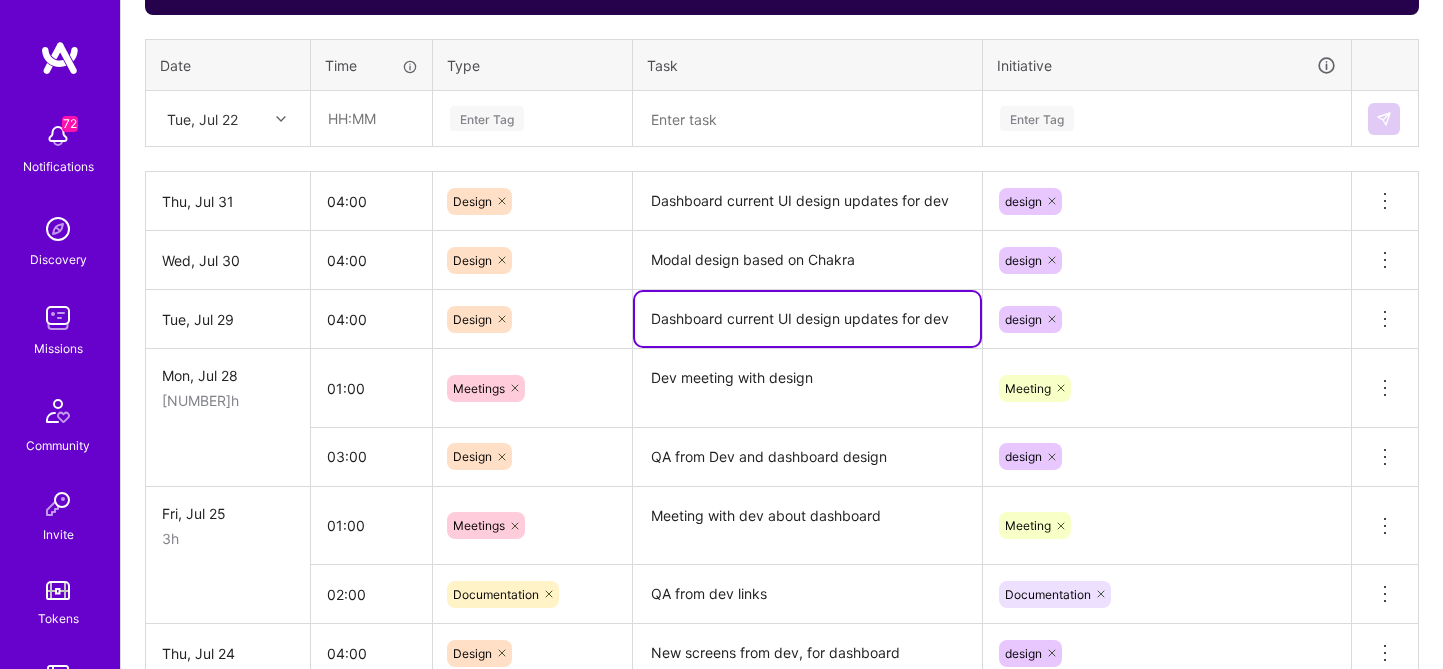 click on "Dev meeting with design" at bounding box center (807, 388) 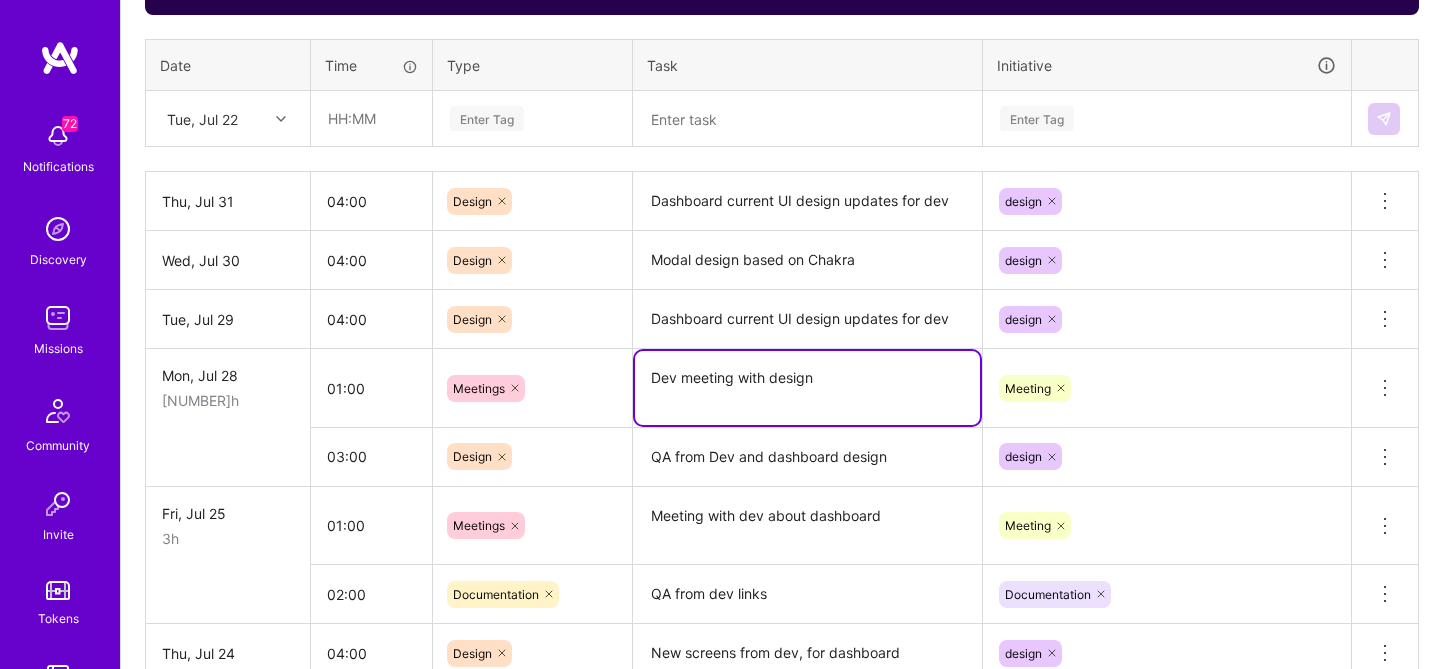 click on "Dev meeting with design" at bounding box center [807, 388] 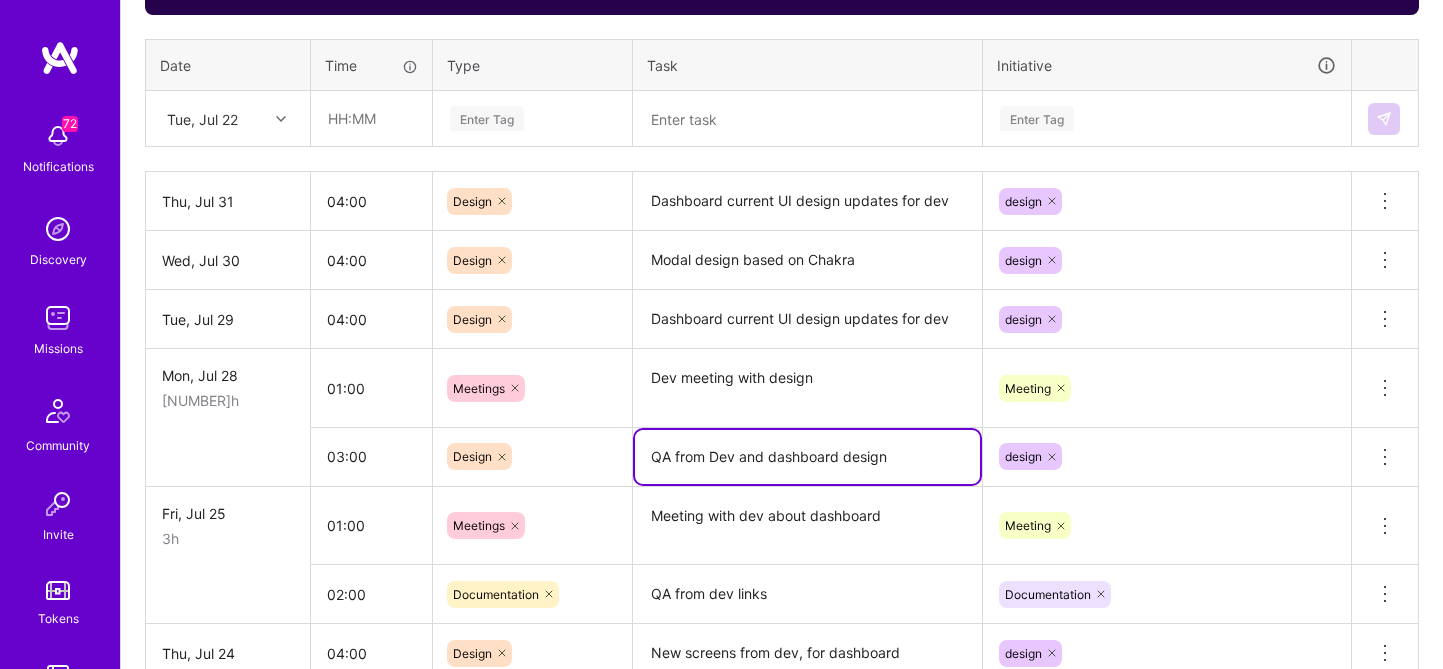 click on "QA from Dev and dashboard design" at bounding box center (807, 457) 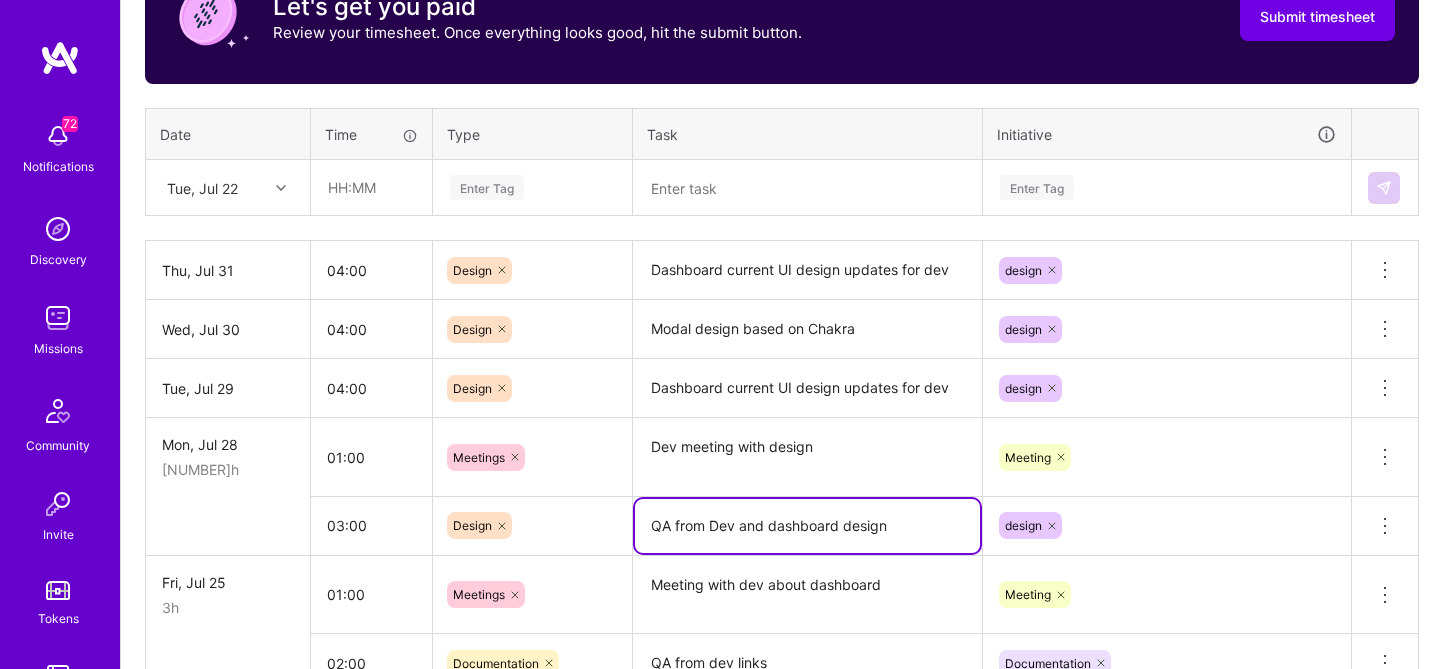 scroll, scrollTop: 851, scrollLeft: 0, axis: vertical 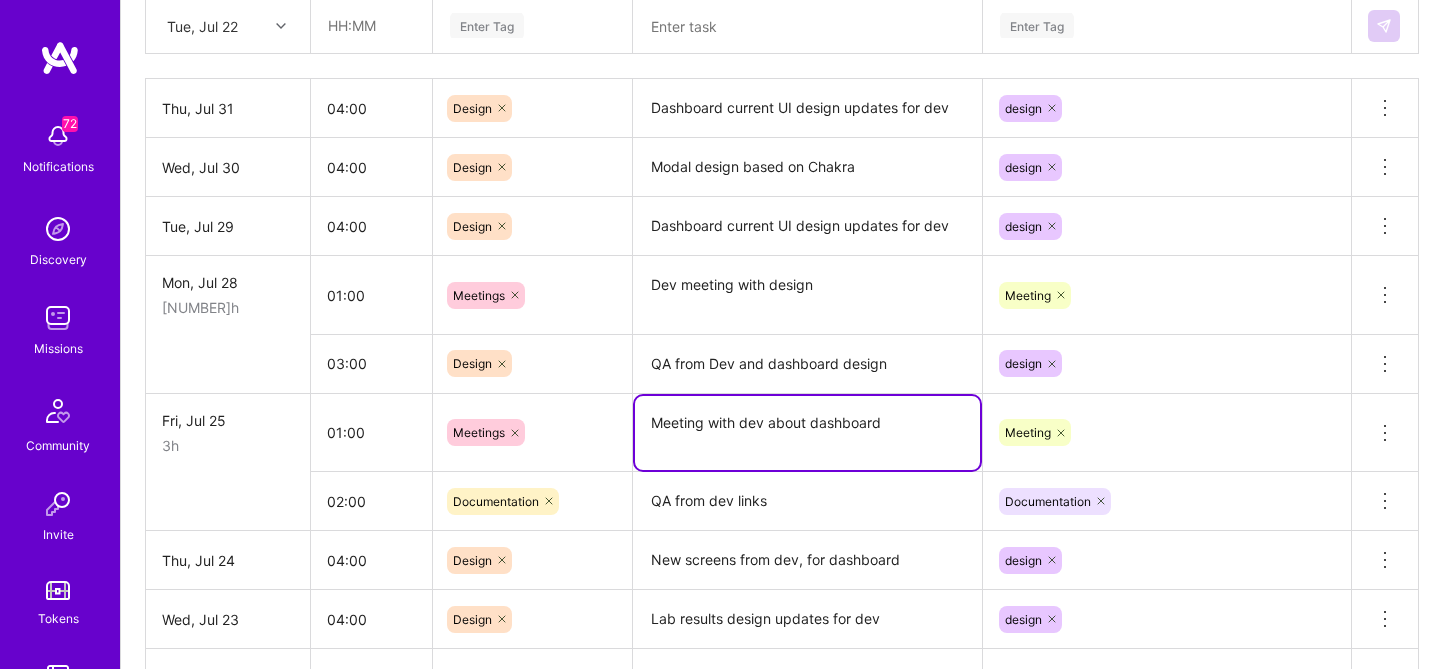 click on "Meeting with dev about dashboard" at bounding box center [807, 433] 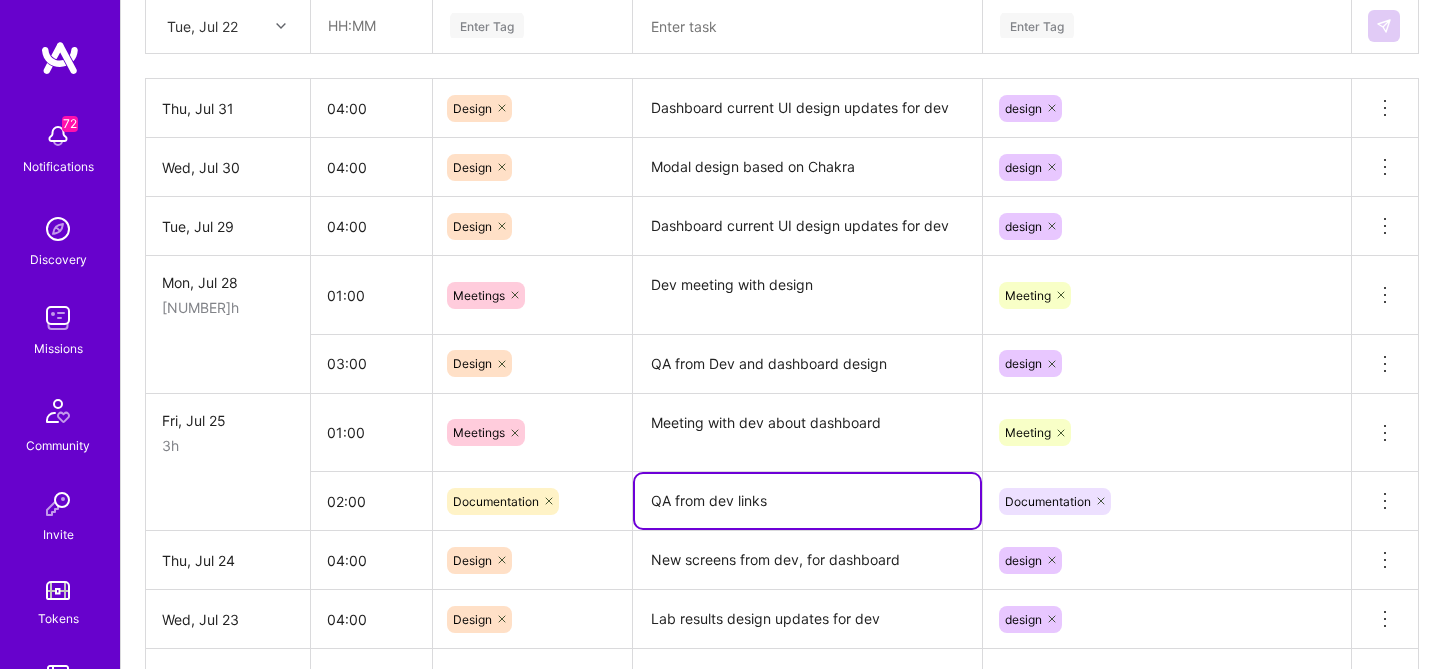 click on "QA from dev links" at bounding box center [807, 501] 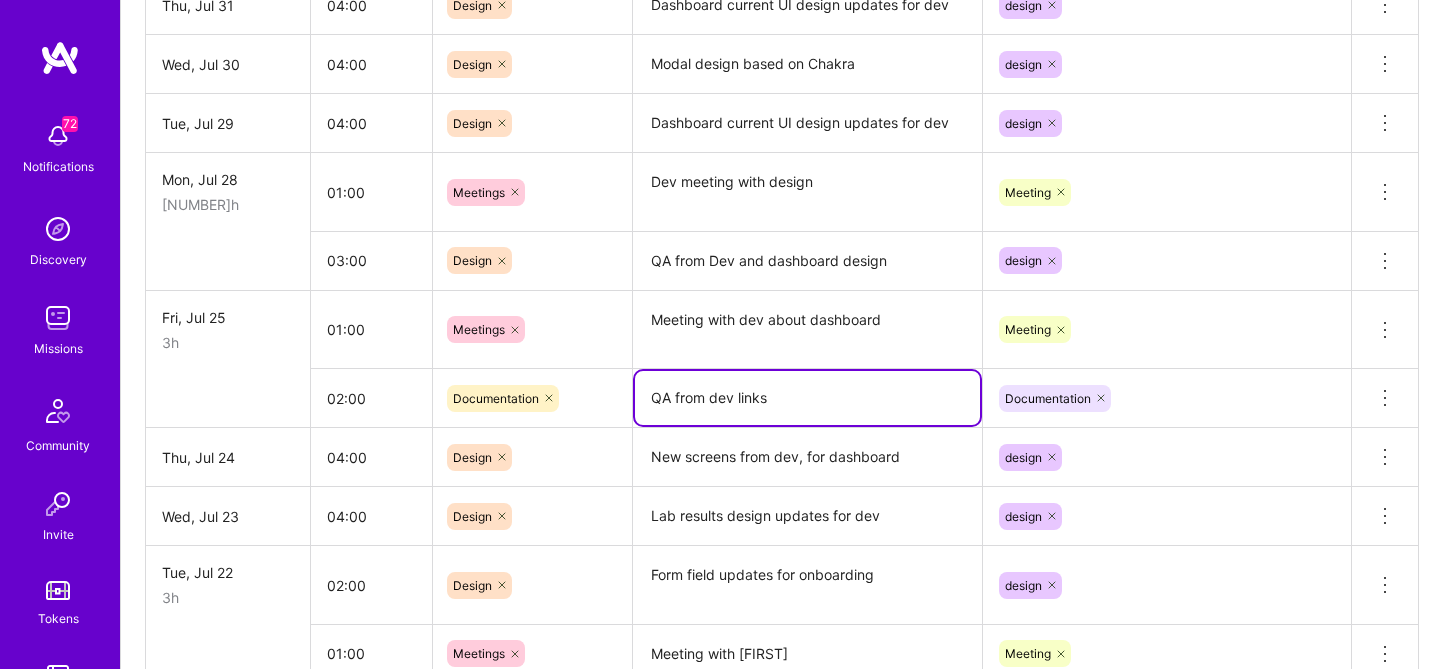 scroll, scrollTop: 973, scrollLeft: 0, axis: vertical 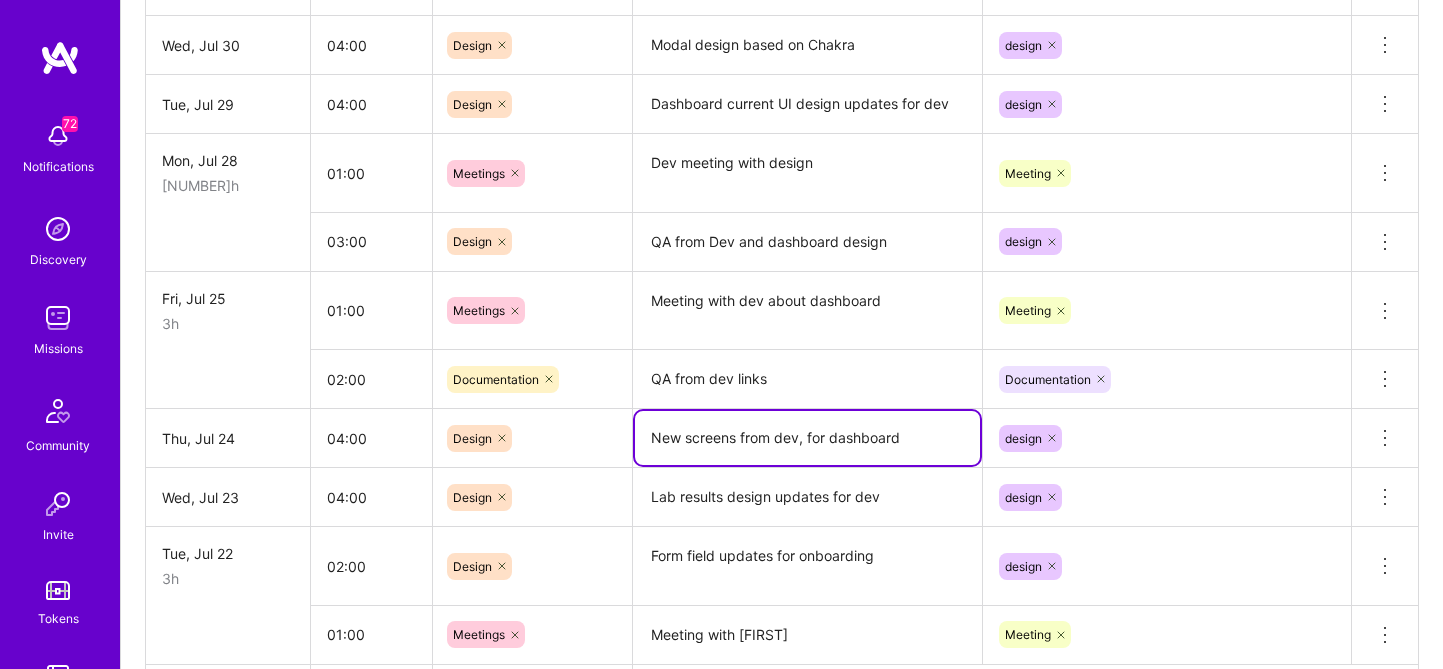 click on "New screens from dev, for dashboard" at bounding box center (807, 438) 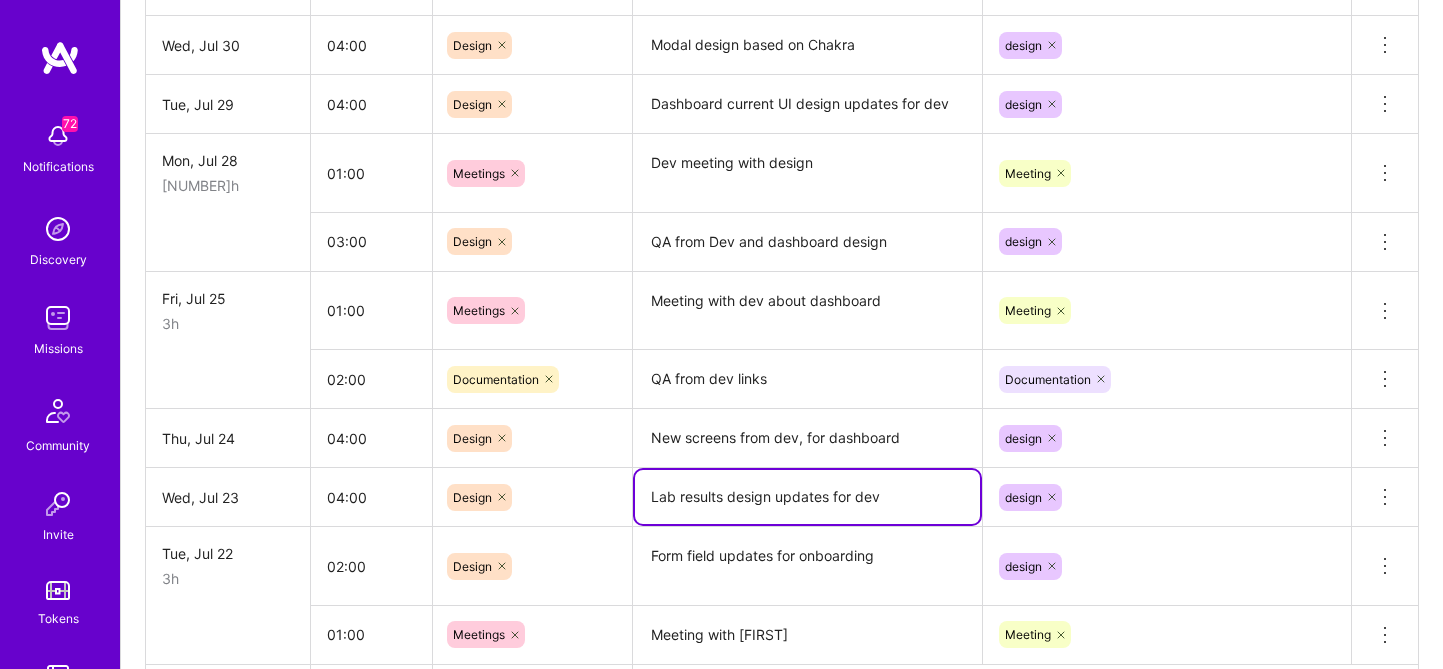 click on "Lab results design updates for dev" at bounding box center [807, 497] 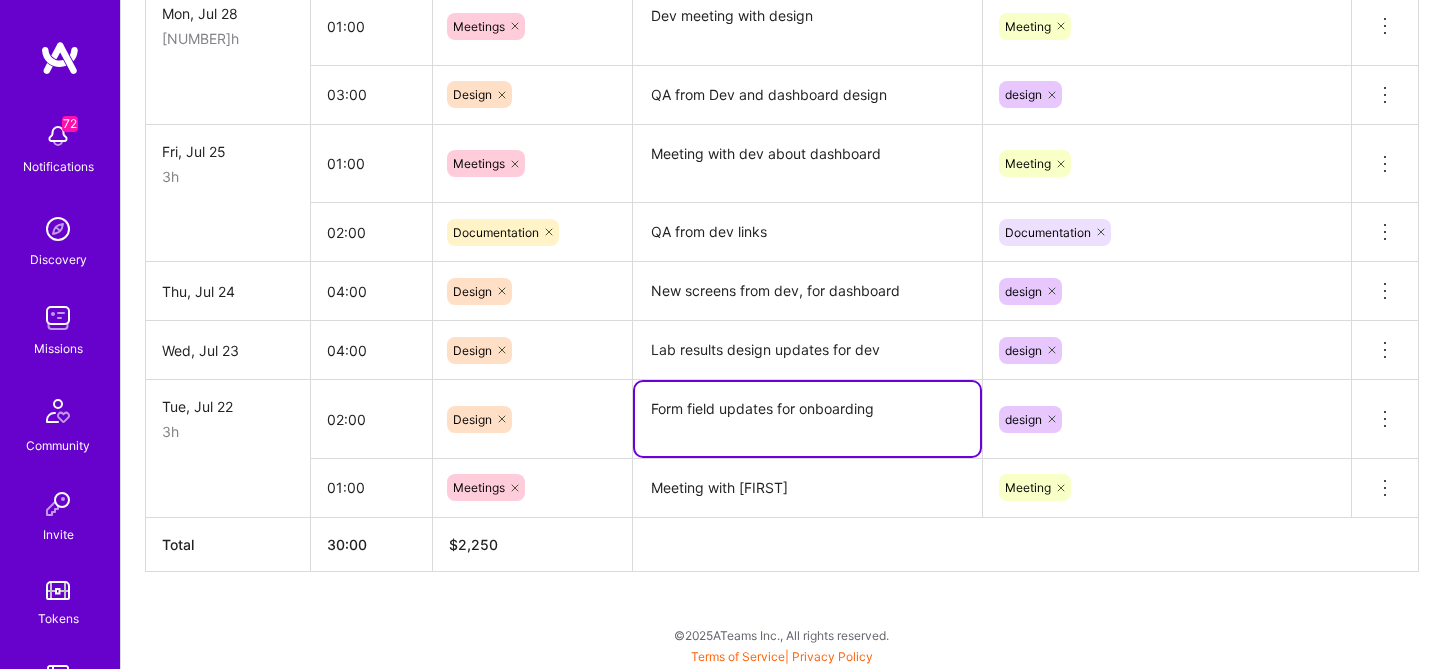 click on "Form field updates for onboarding" at bounding box center [807, 419] 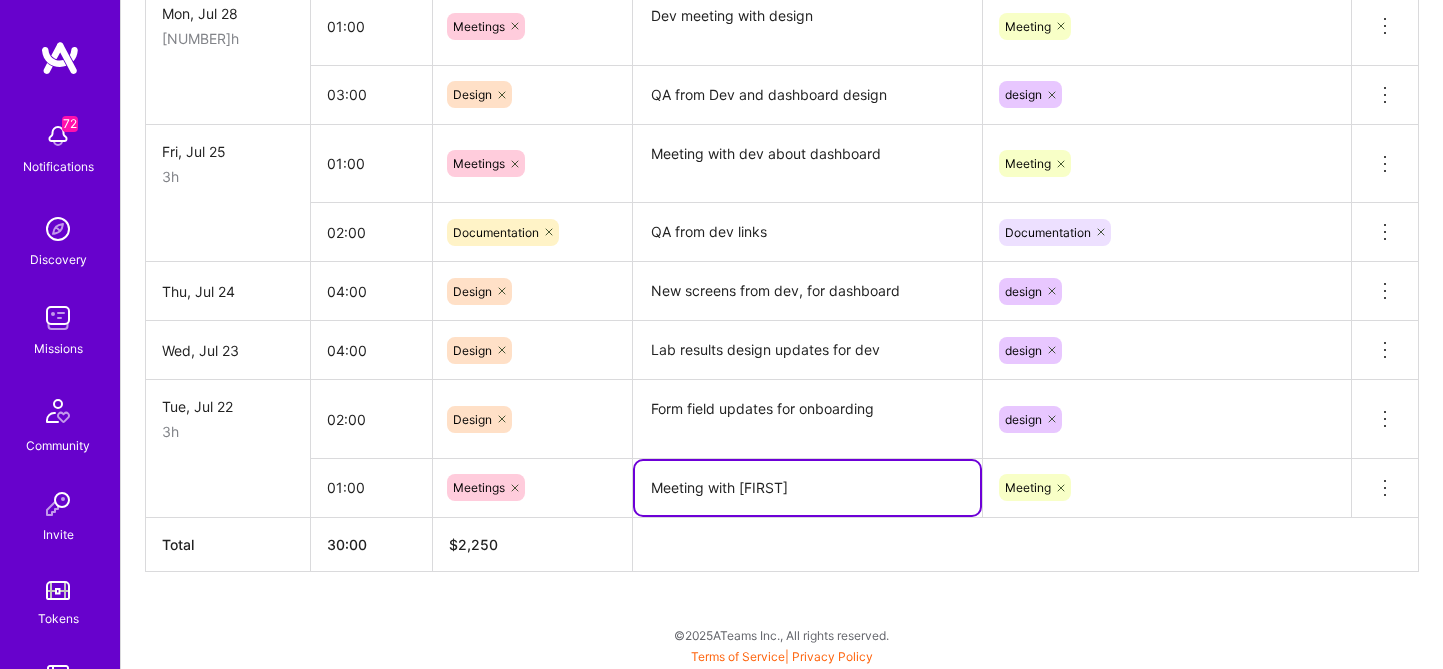 click on "Meeting with [FIRST]" at bounding box center (807, 488) 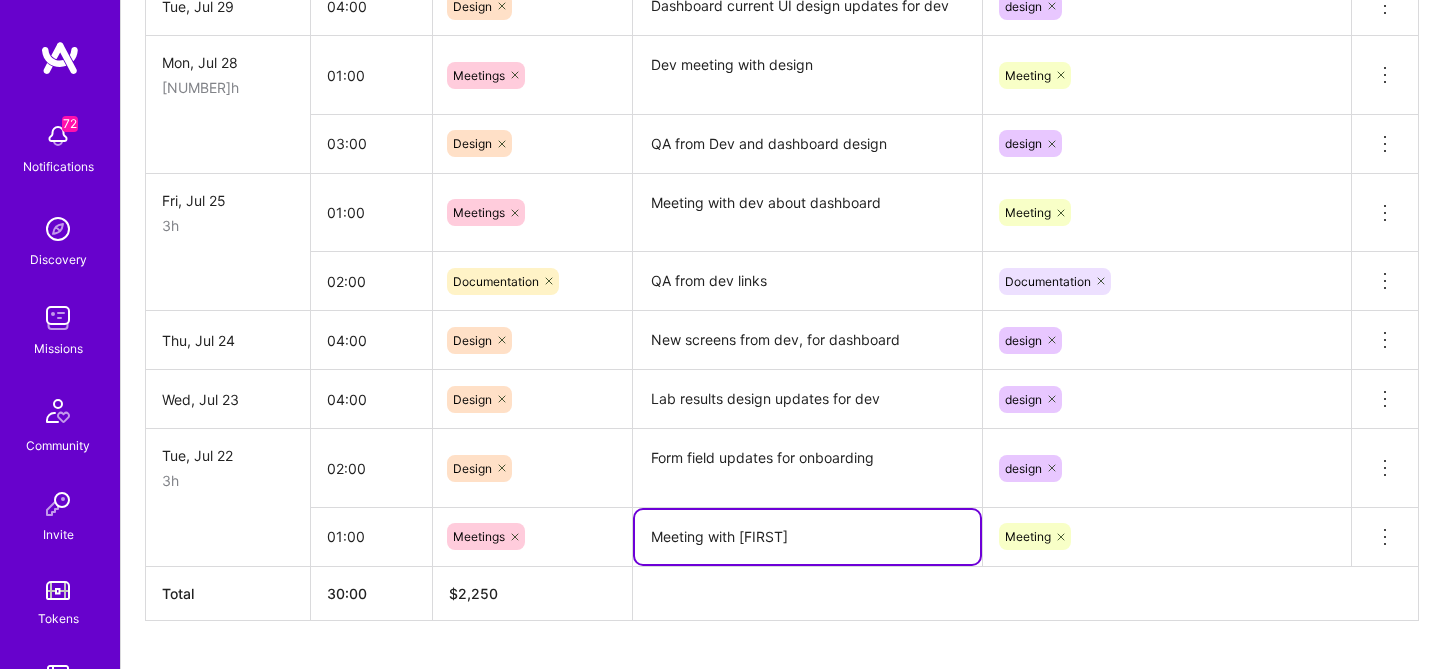 scroll, scrollTop: 1068, scrollLeft: 0, axis: vertical 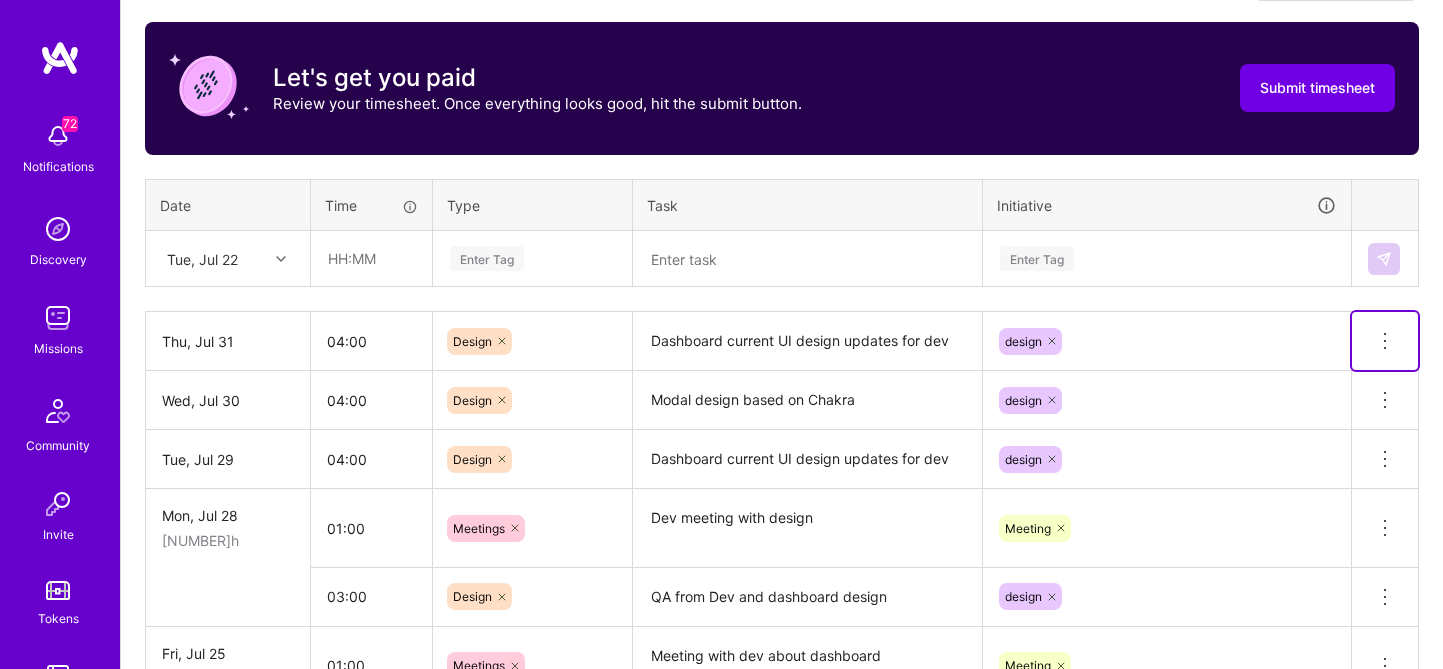click 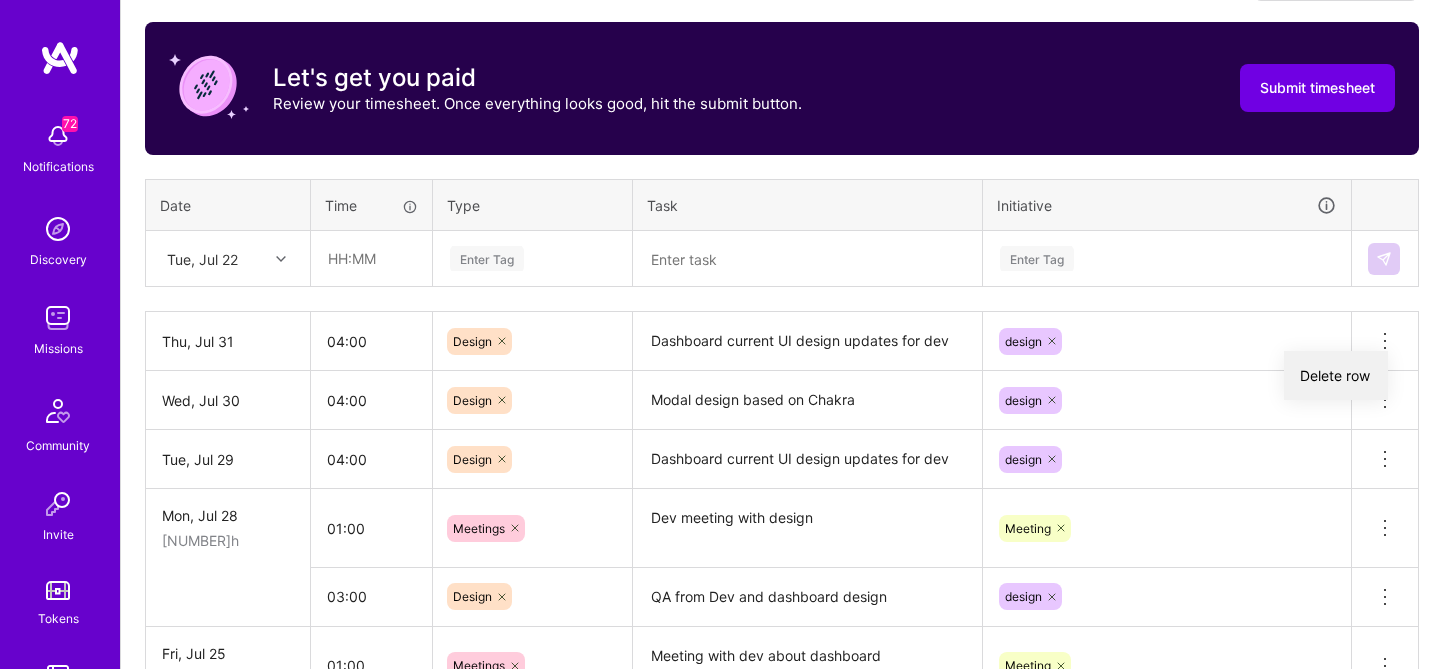 click on "Delete row" at bounding box center [1336, 375] 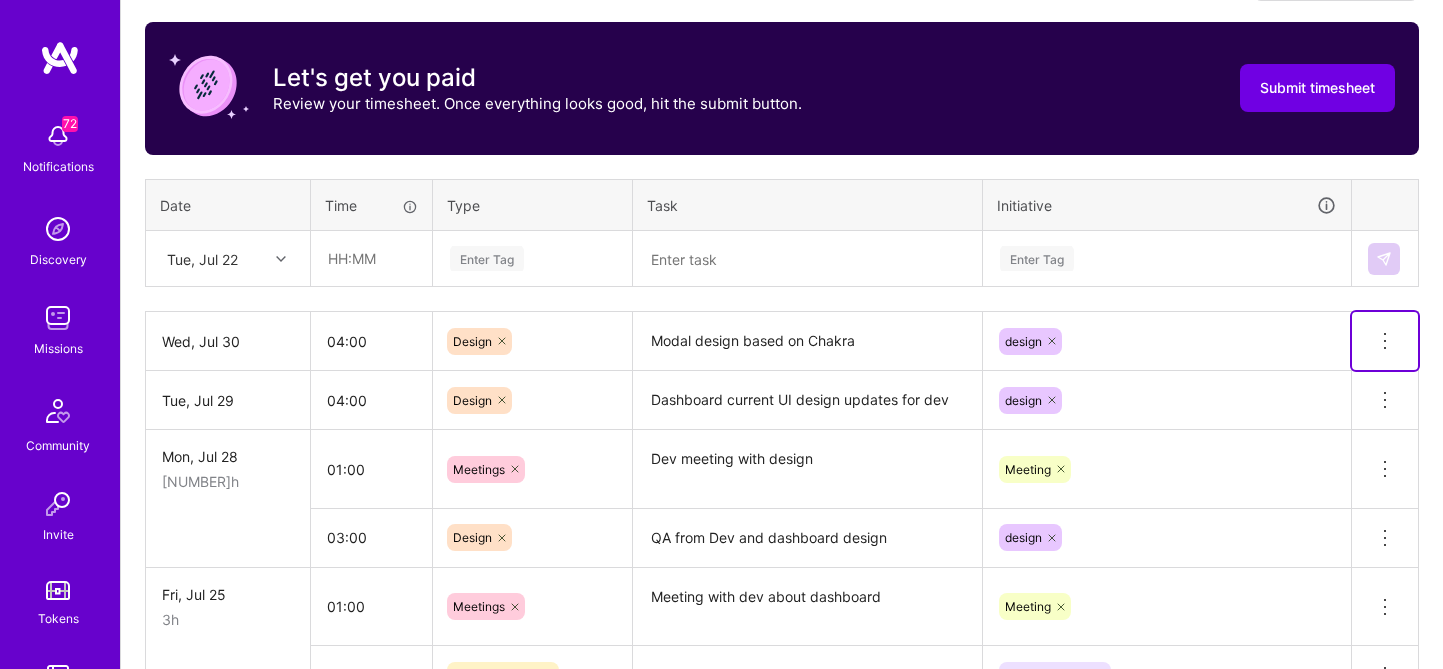 click 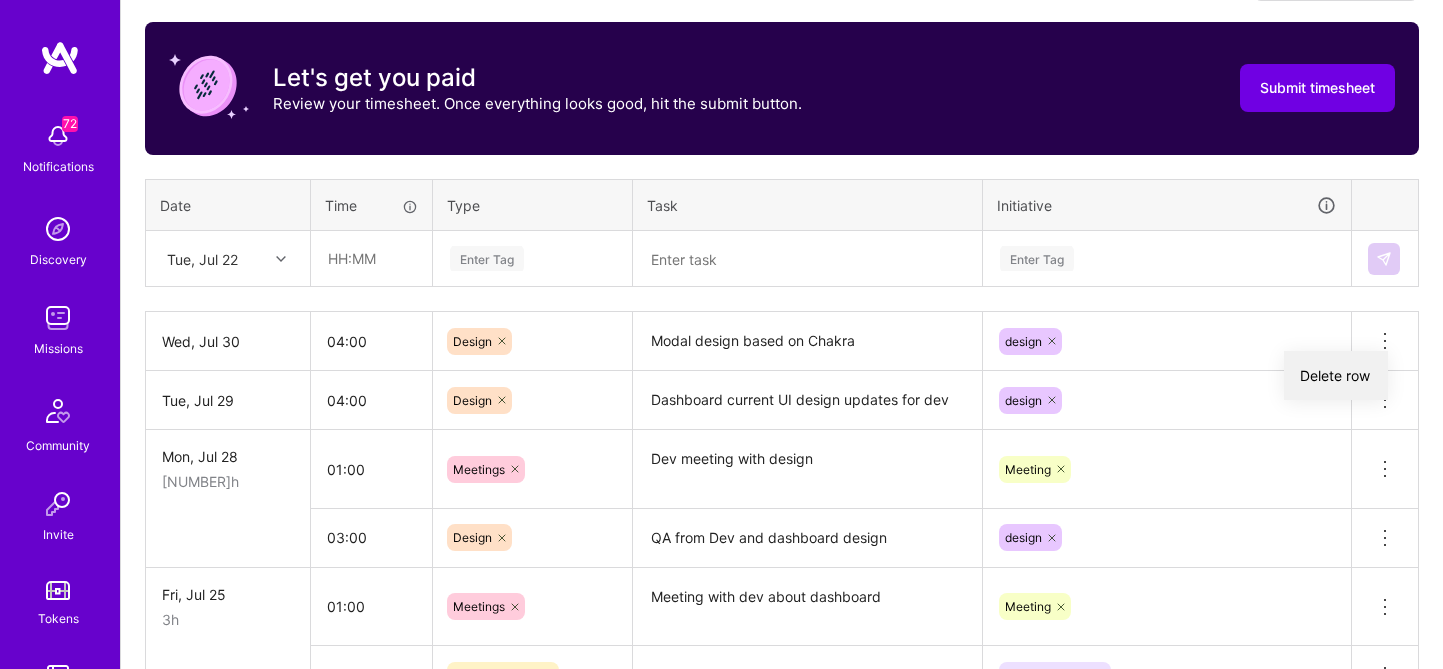 click on "Delete row" at bounding box center [1336, 375] 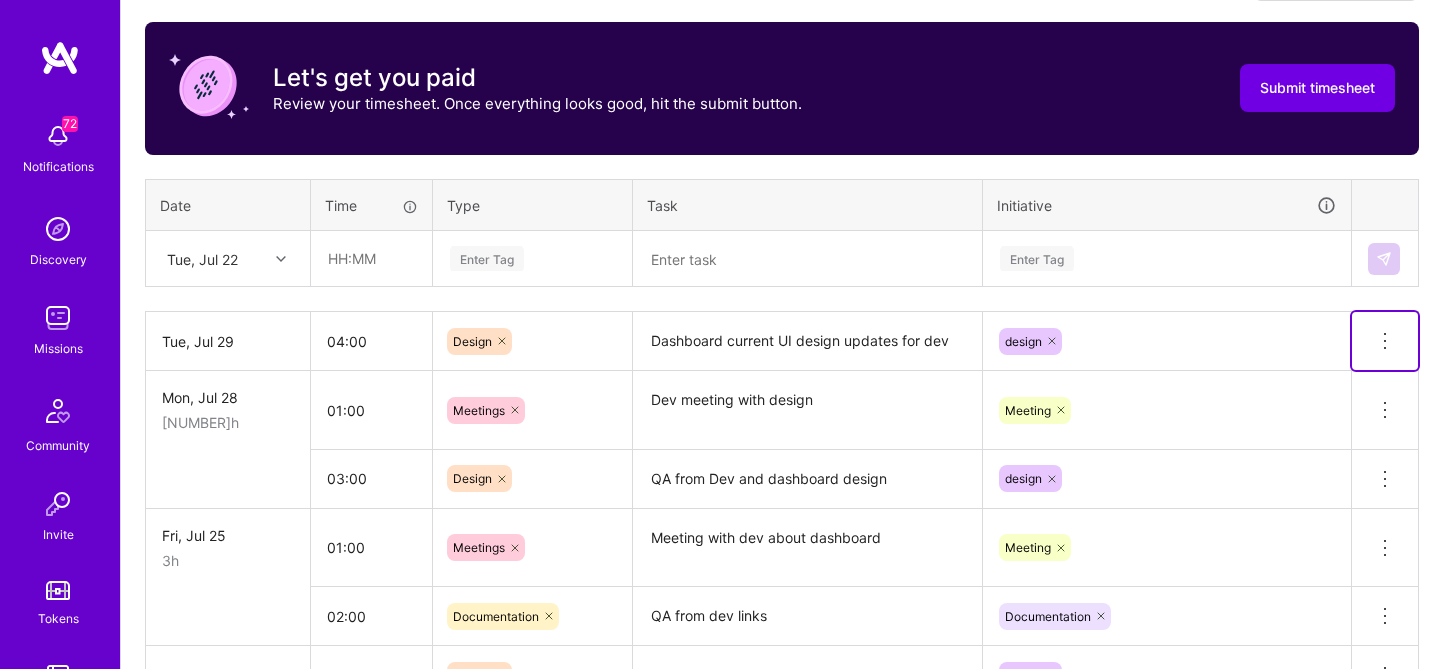 click 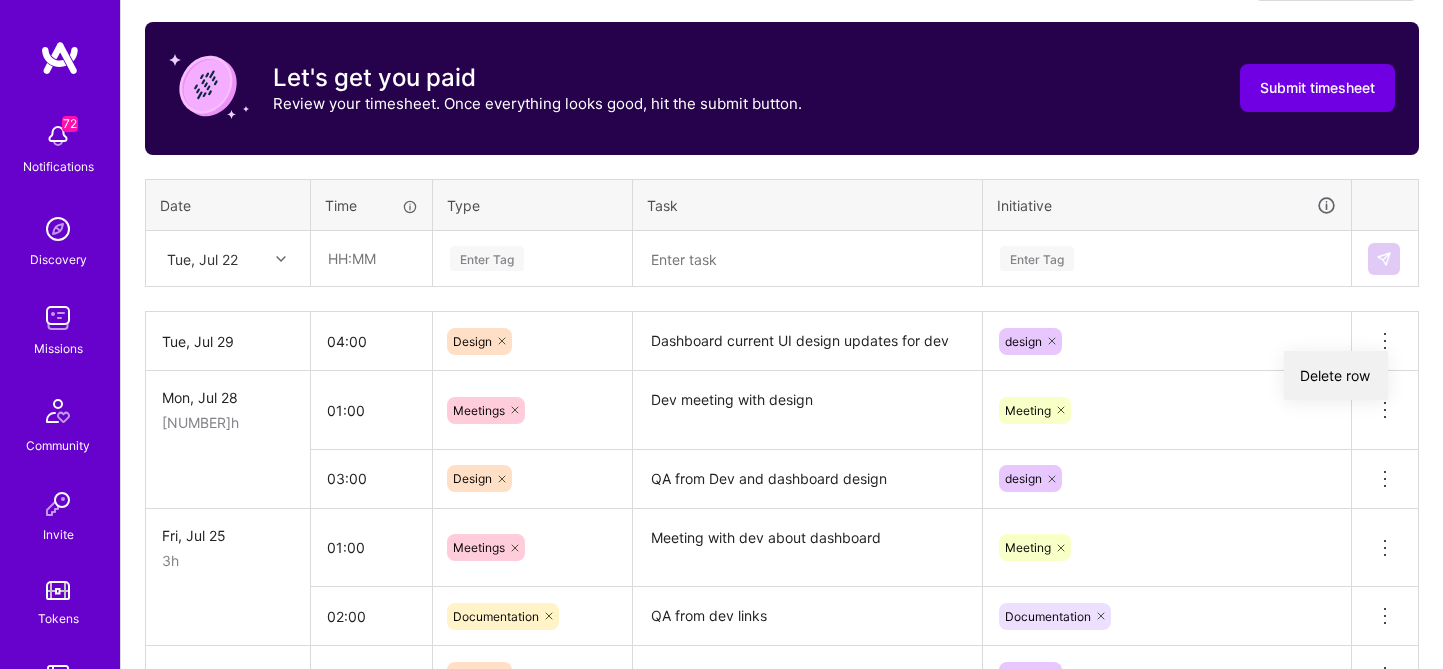 click on "Delete row" at bounding box center (1336, 375) 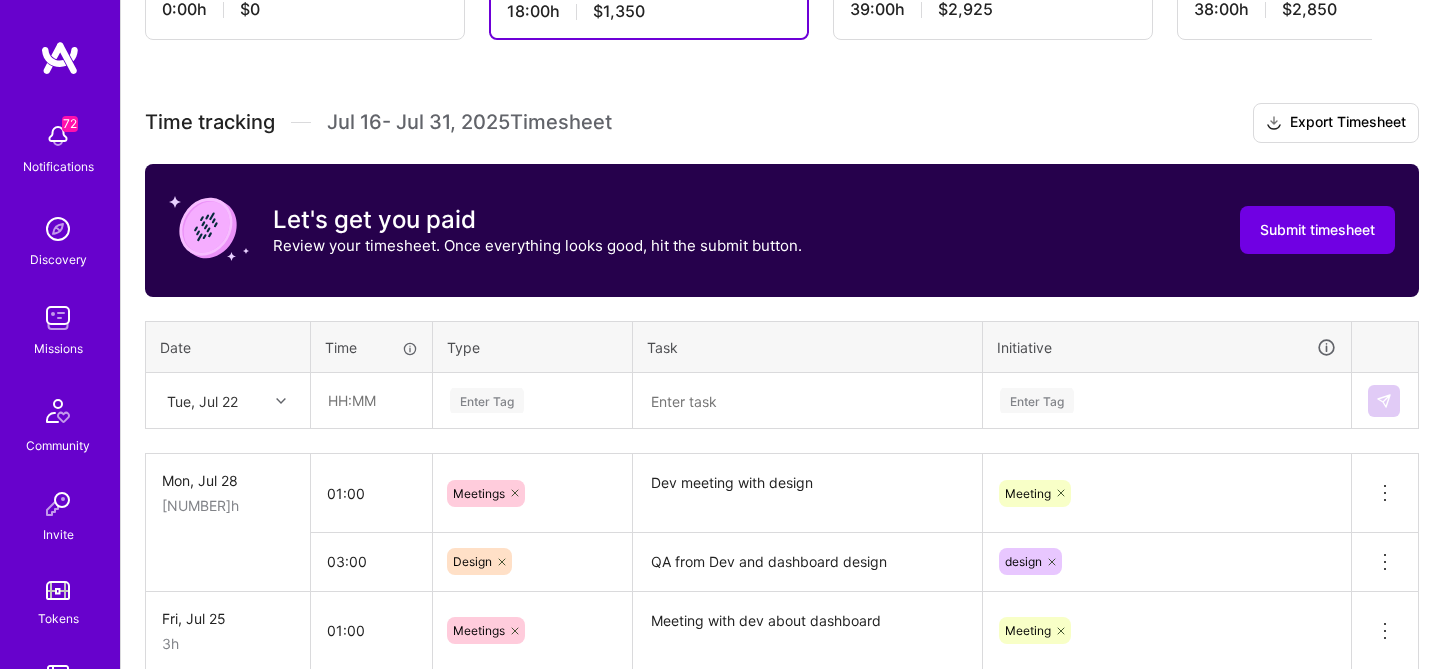 scroll, scrollTop: 622, scrollLeft: 0, axis: vertical 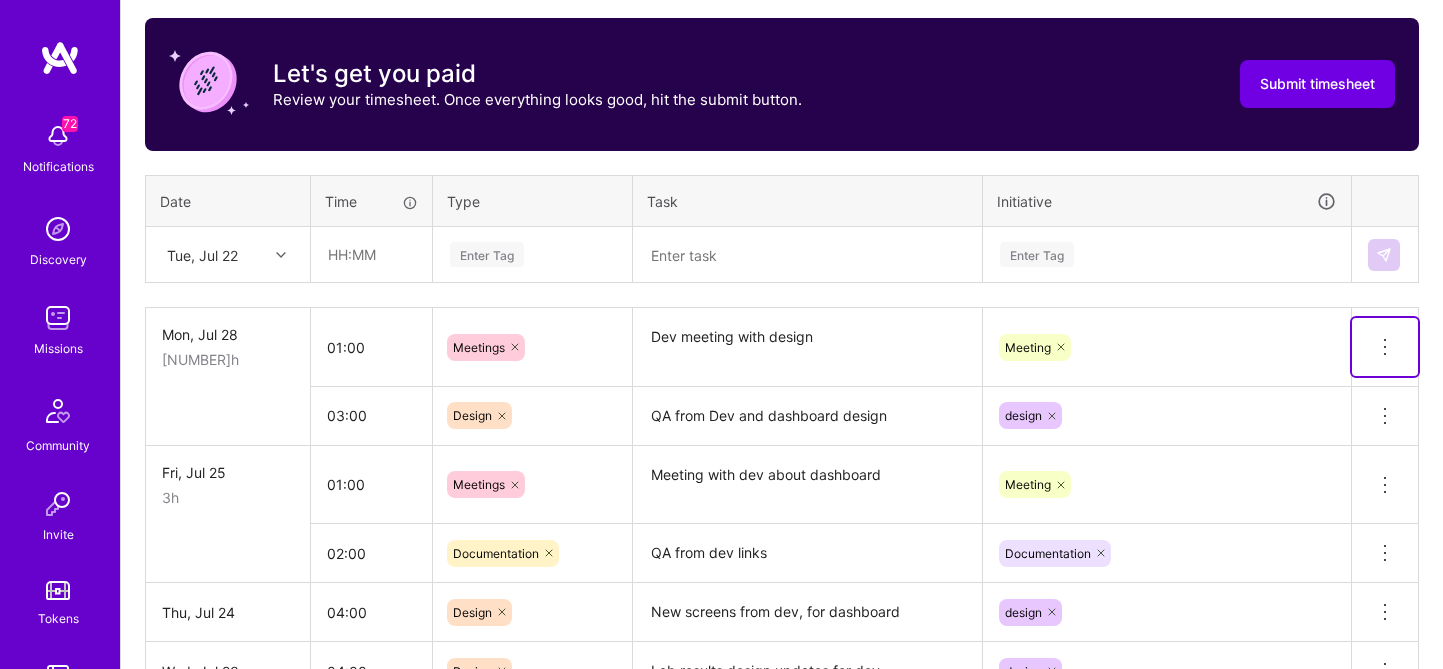 click 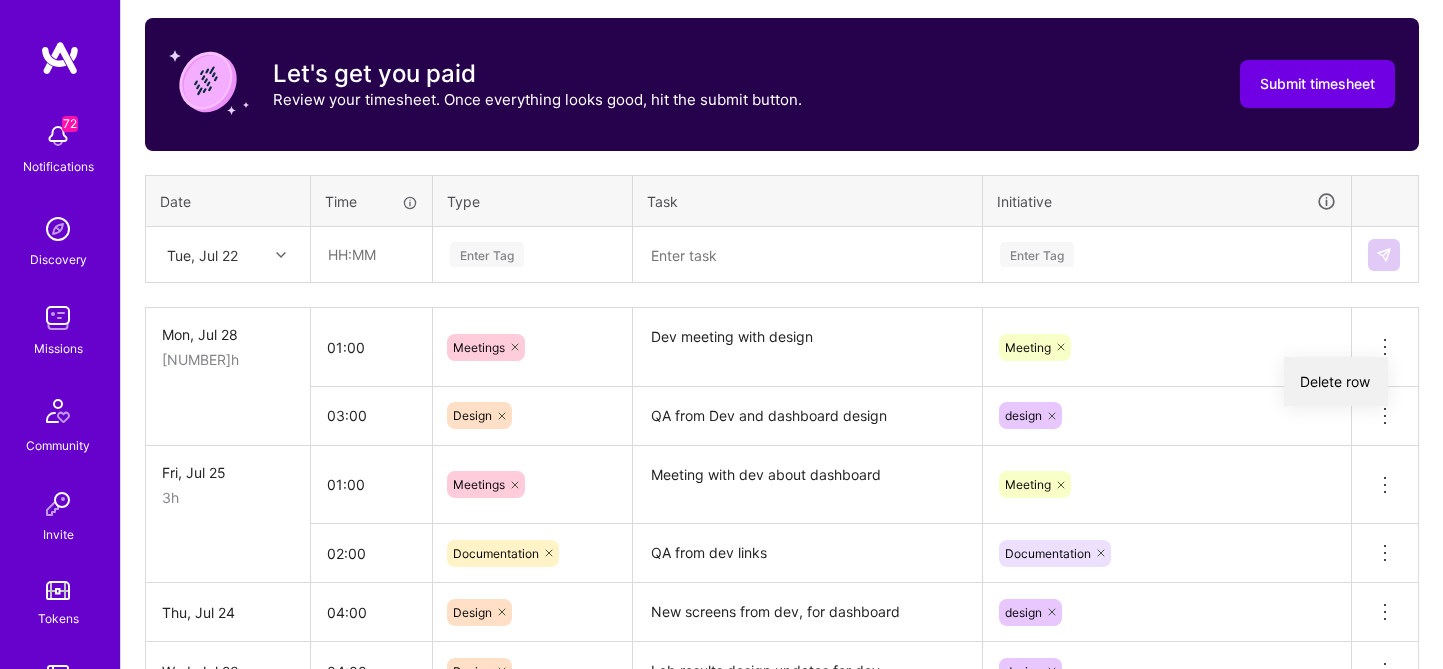 click on "Delete row" at bounding box center [1336, 381] 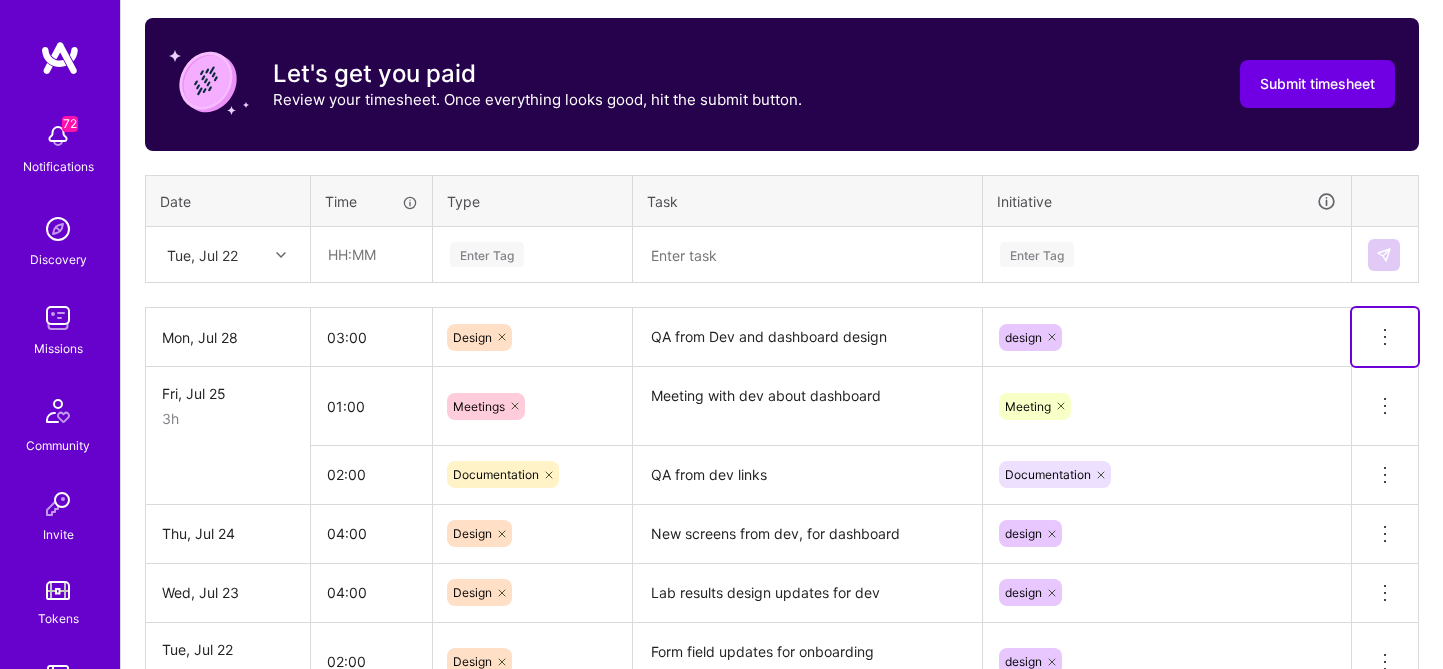click 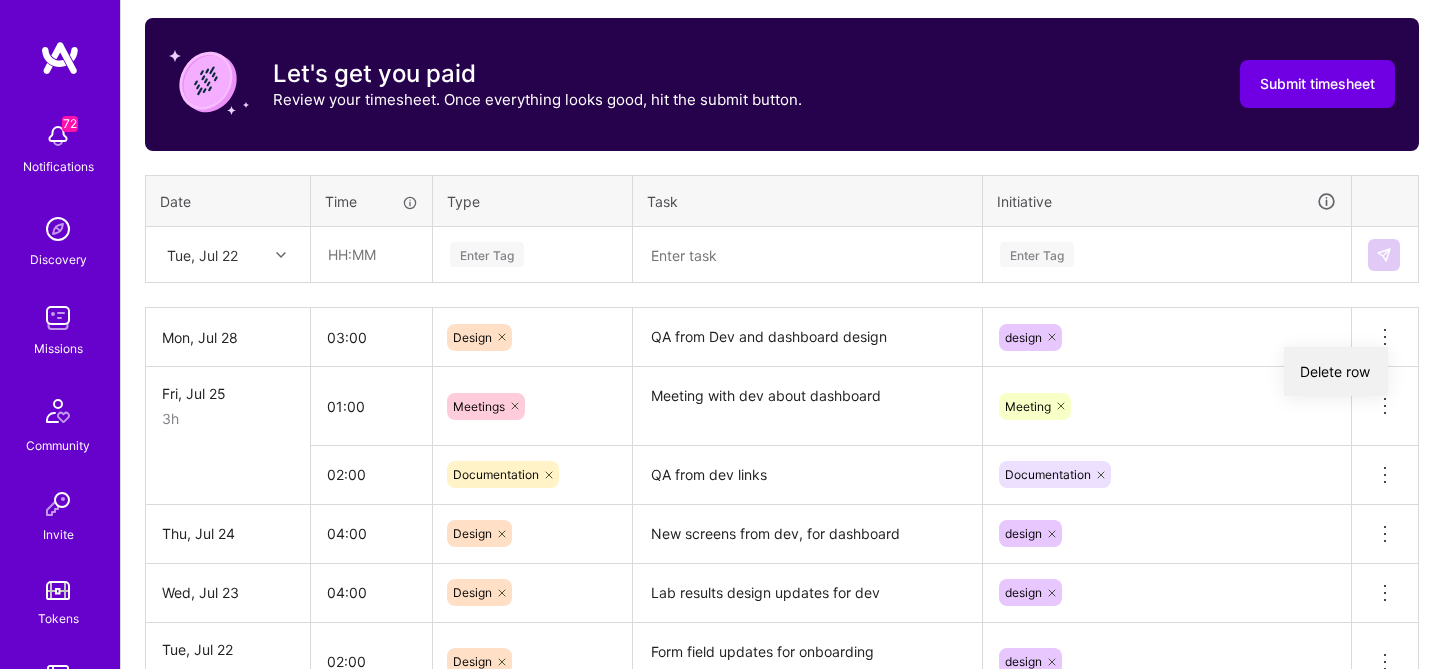 click on "Delete row" at bounding box center [1336, 371] 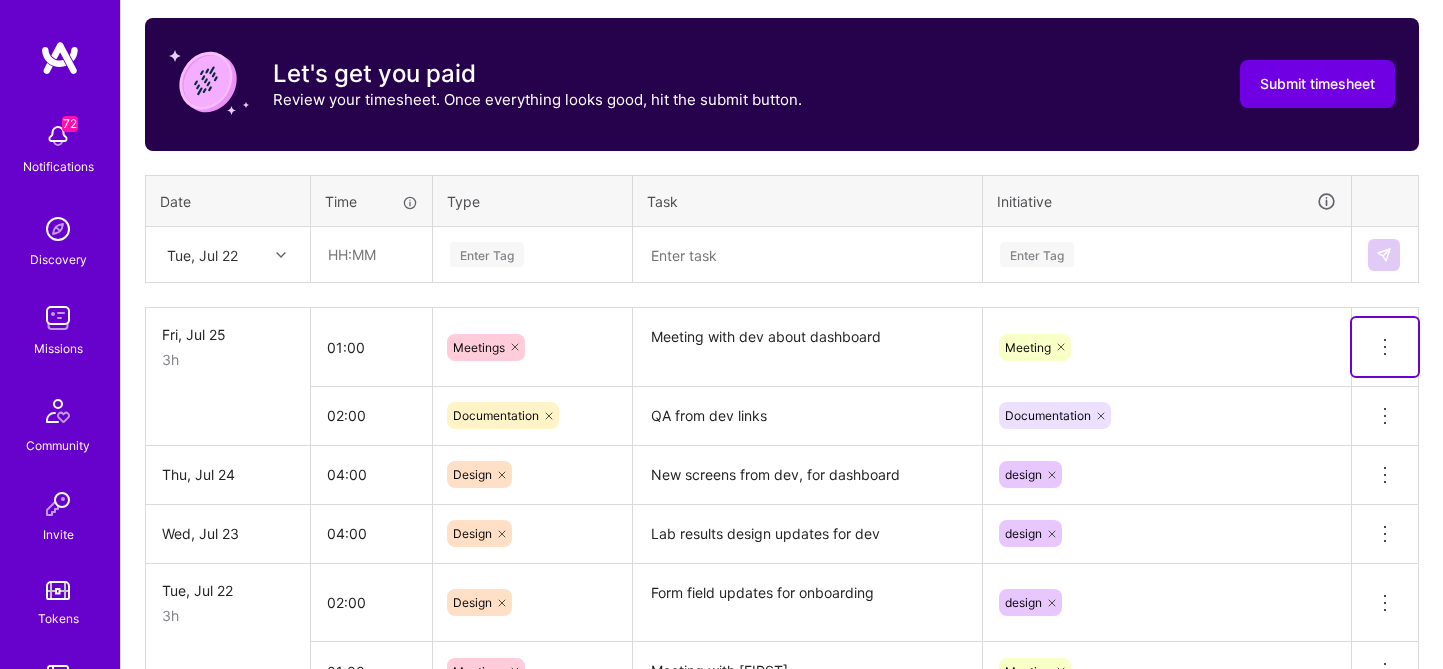 click 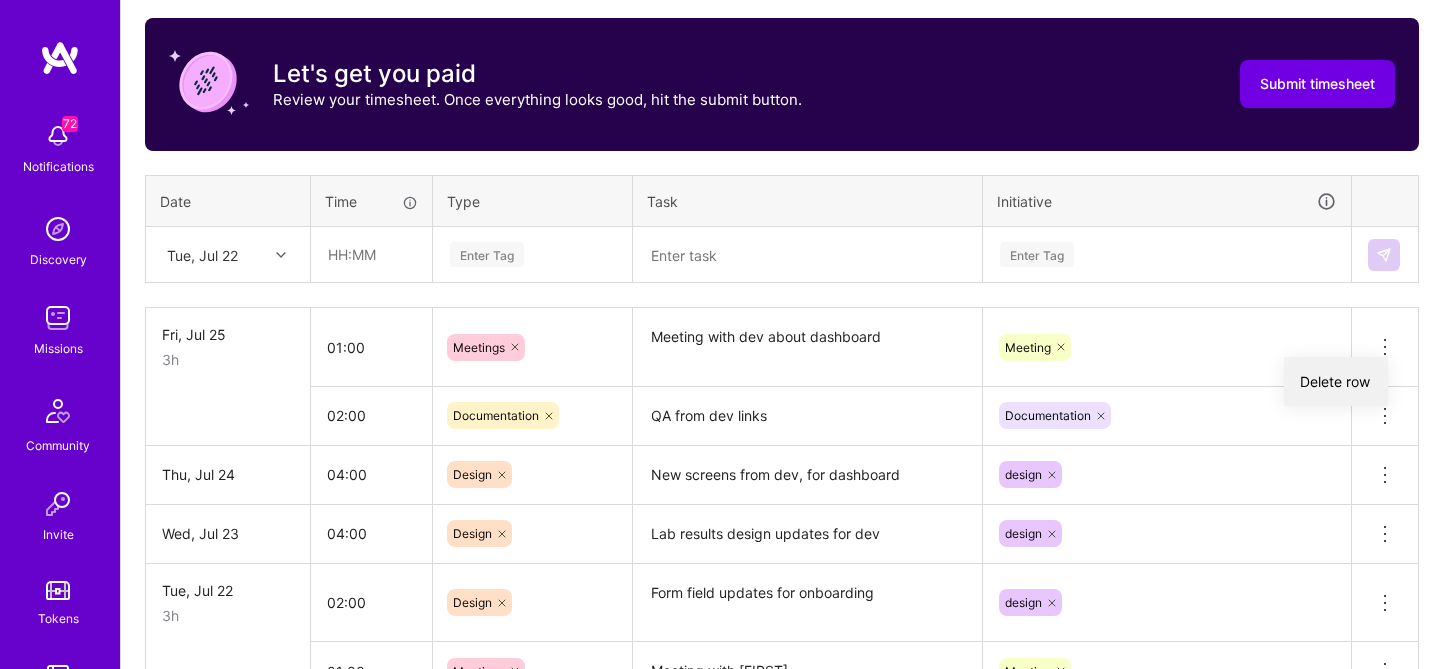 click on "Delete row" at bounding box center (1336, 381) 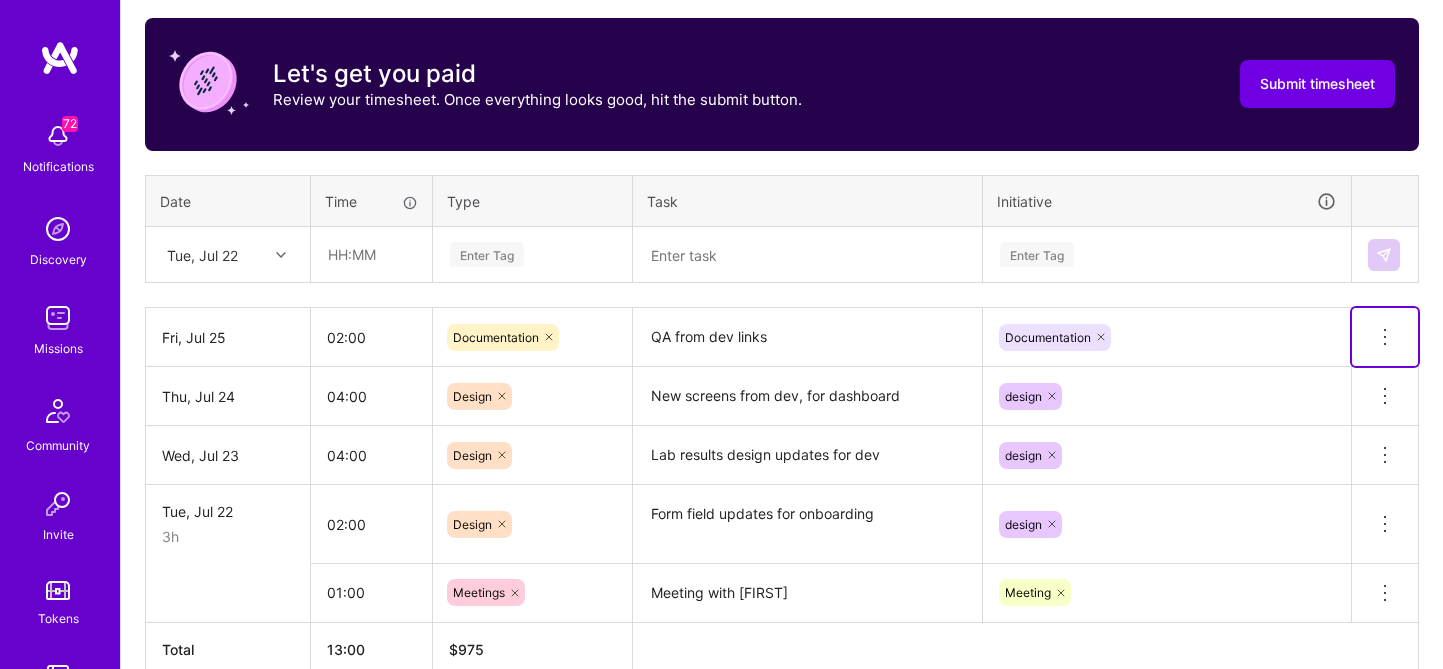 click 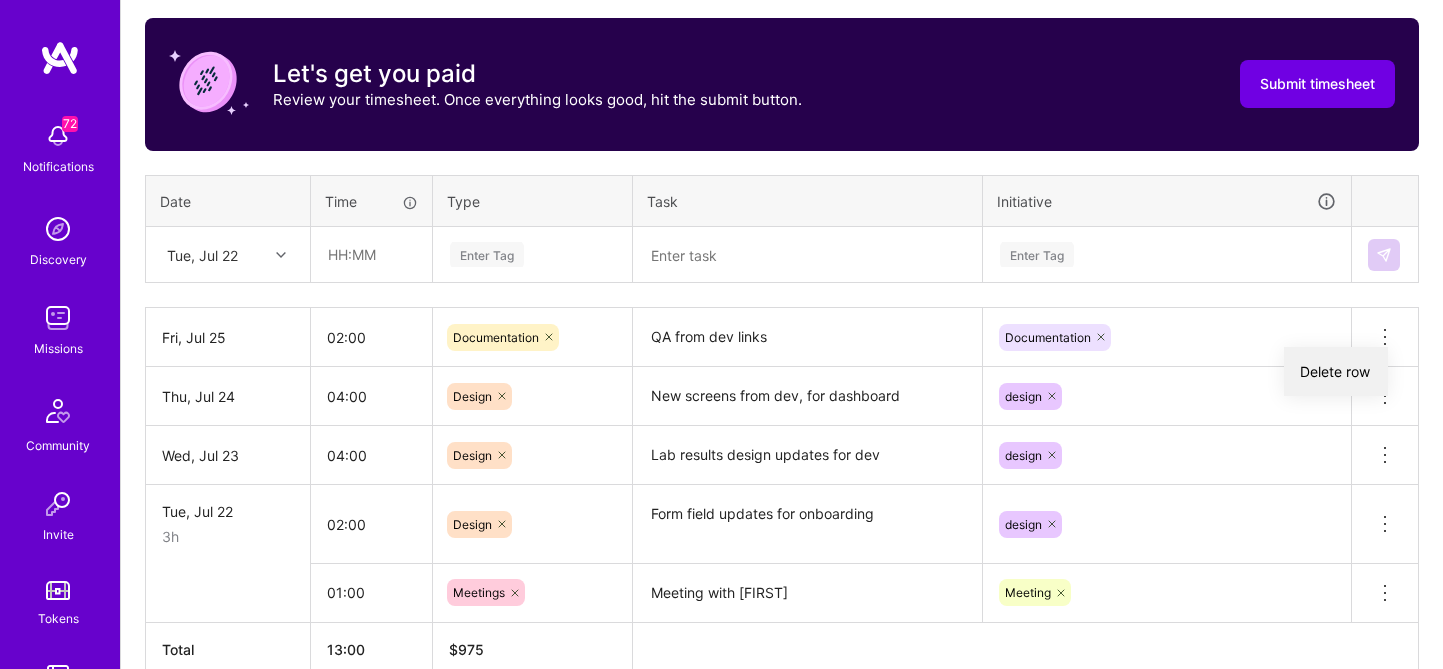 click on "Delete row" at bounding box center [1336, 371] 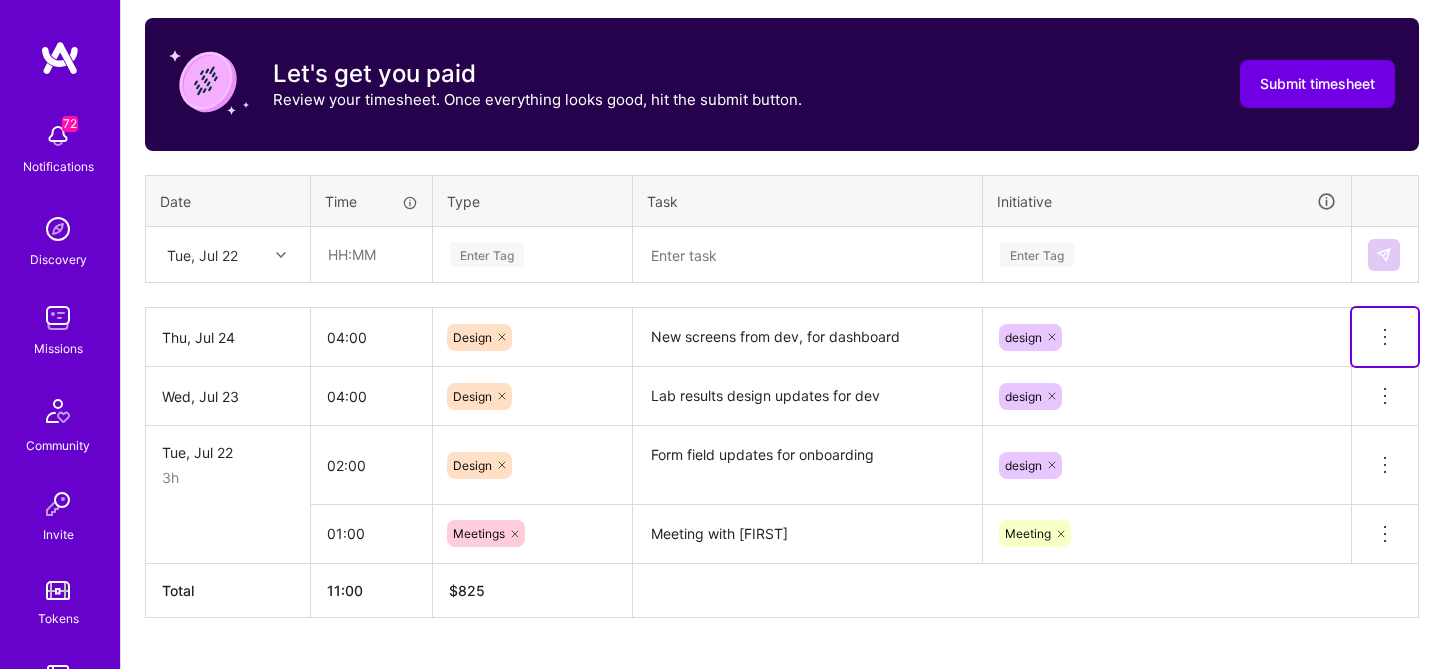 click 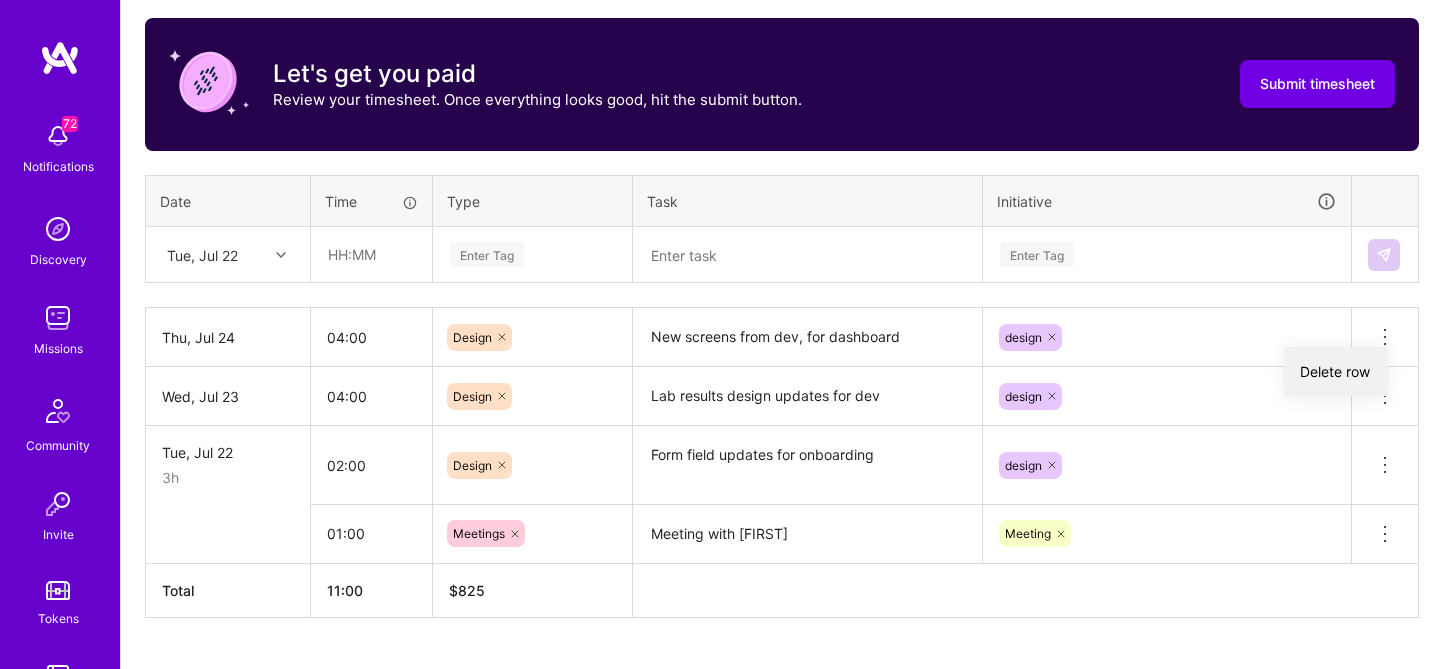 click on "Delete row" at bounding box center (1336, 371) 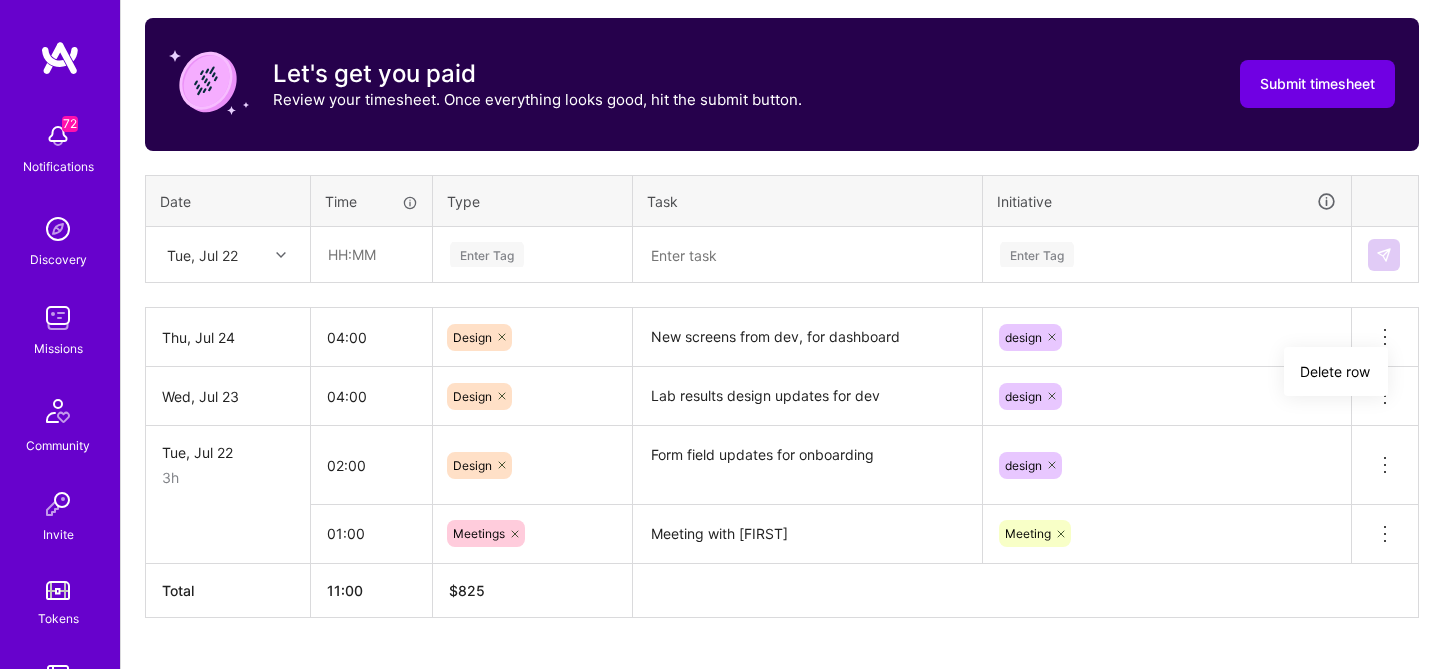 scroll, scrollTop: 609, scrollLeft: 0, axis: vertical 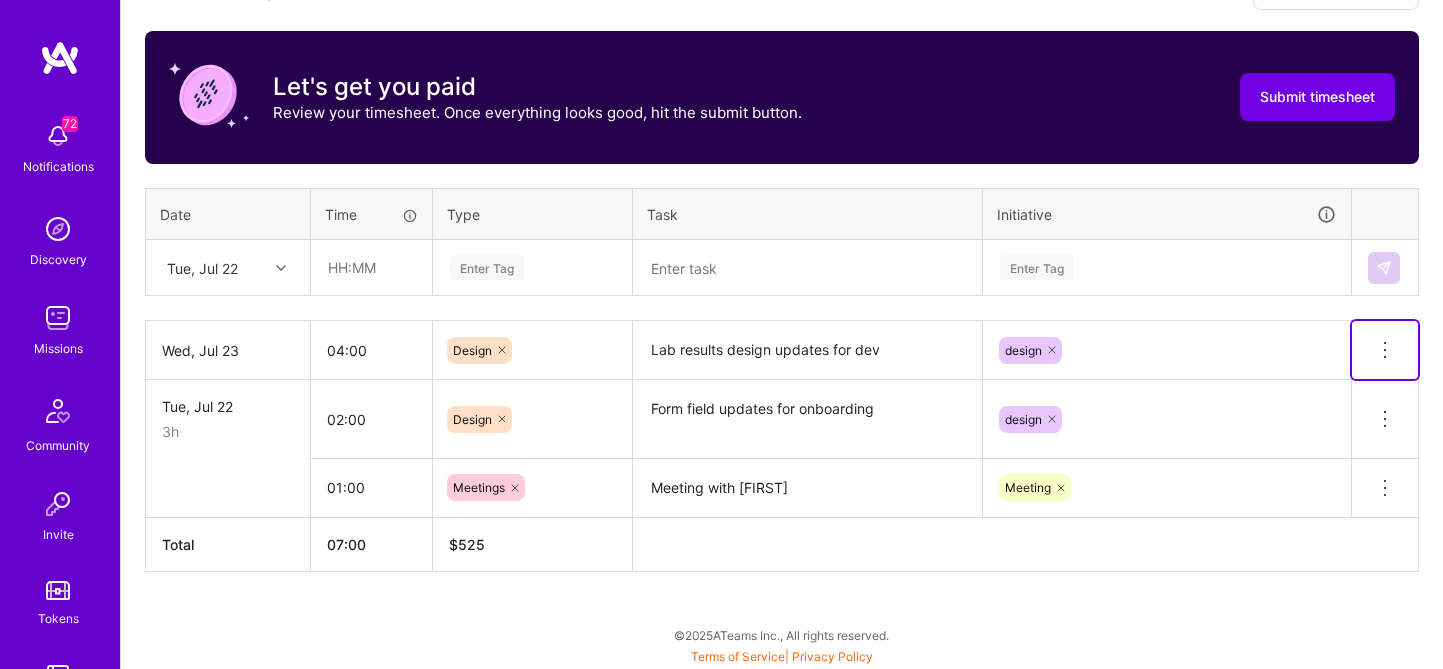 click 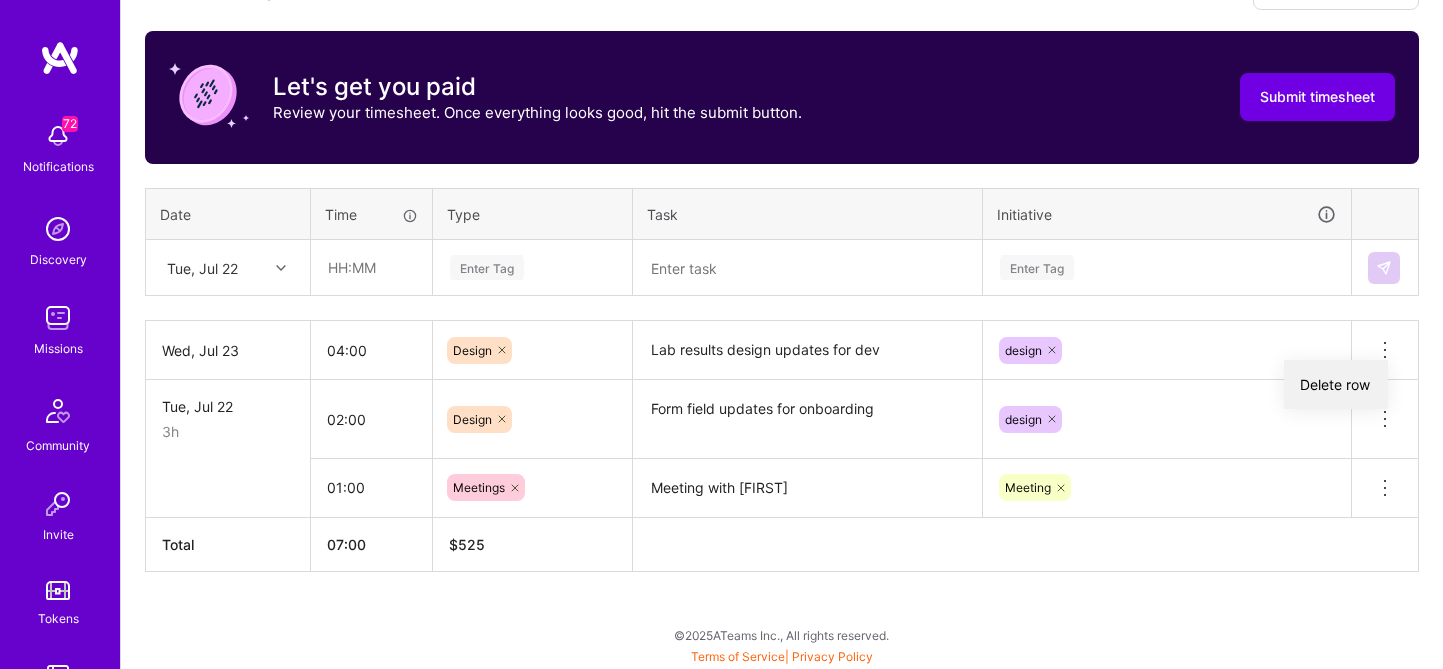 click on "Delete row" at bounding box center [1336, 384] 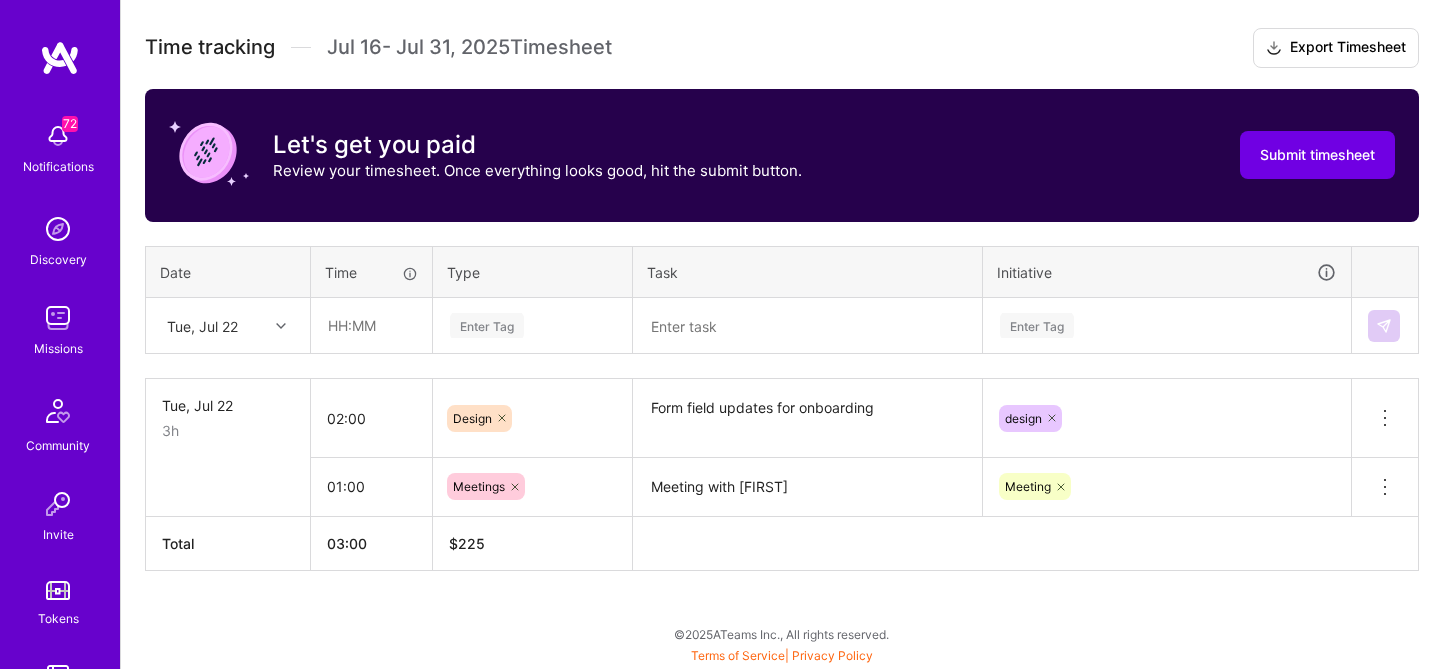 scroll, scrollTop: 550, scrollLeft: 0, axis: vertical 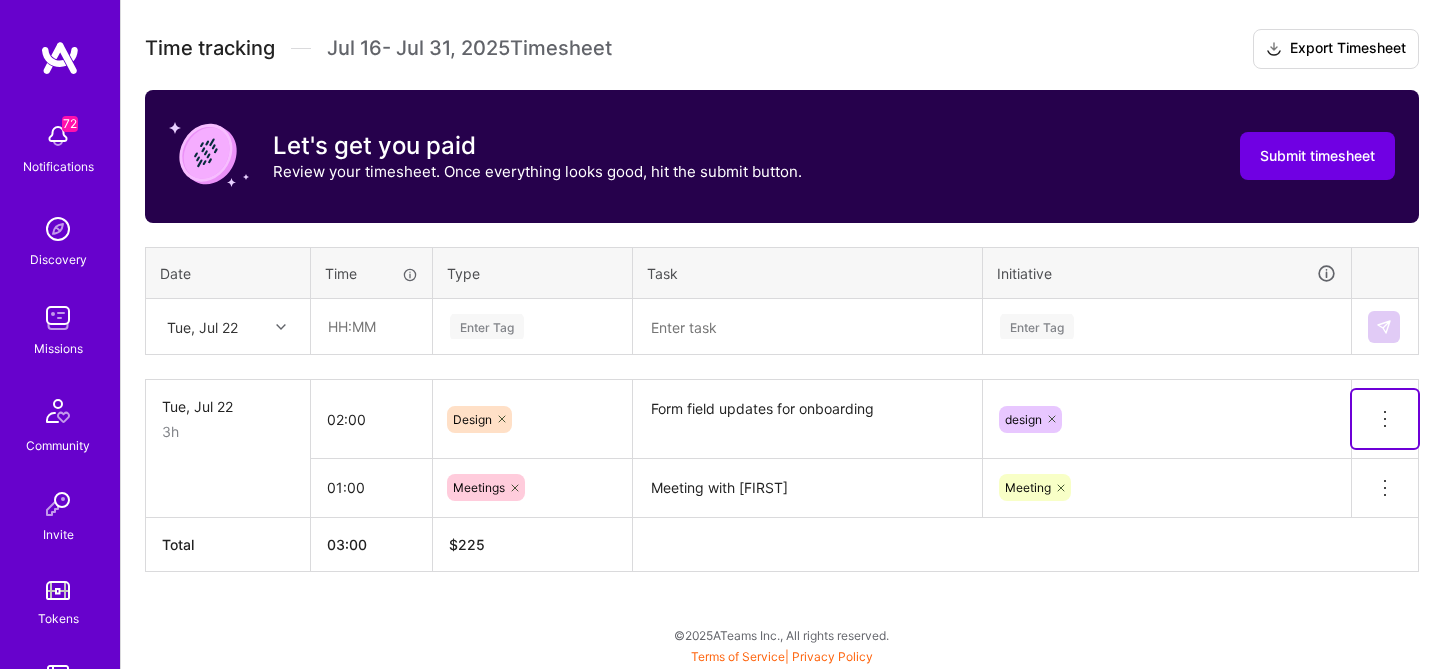 click at bounding box center (1385, 419) 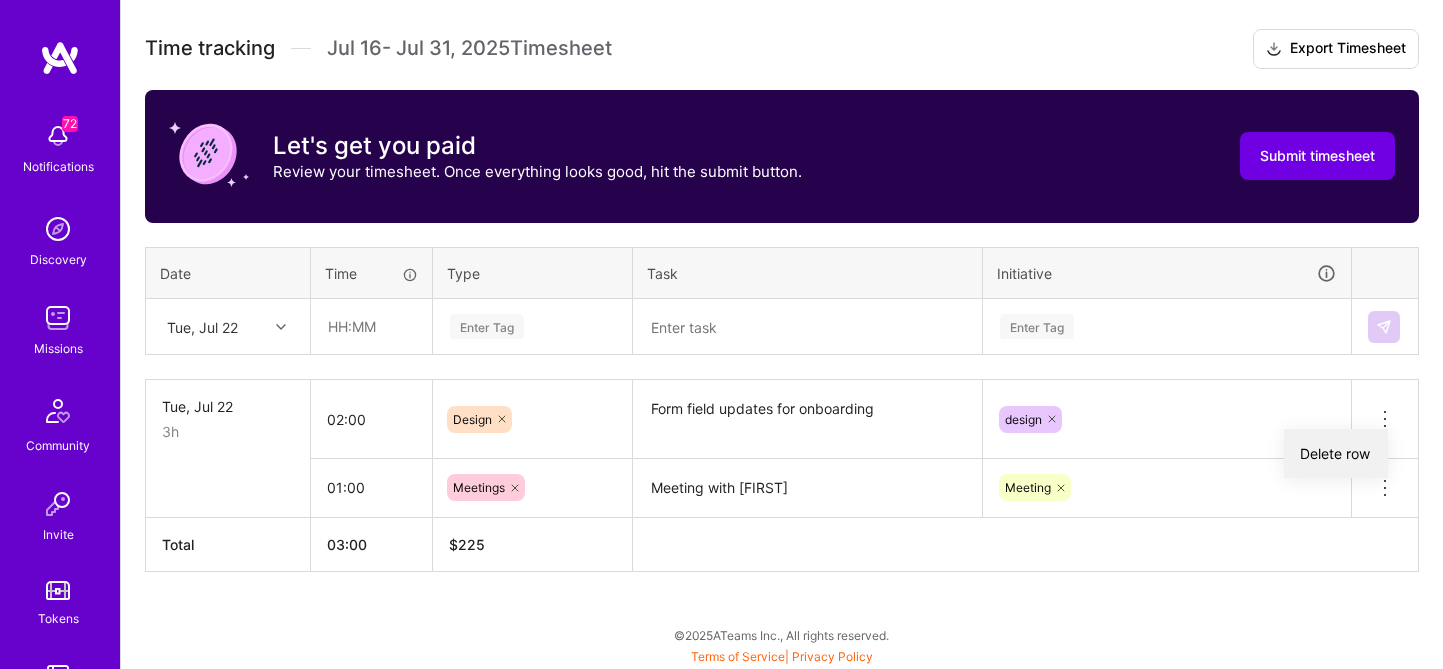 click on "Delete row" at bounding box center (1336, 453) 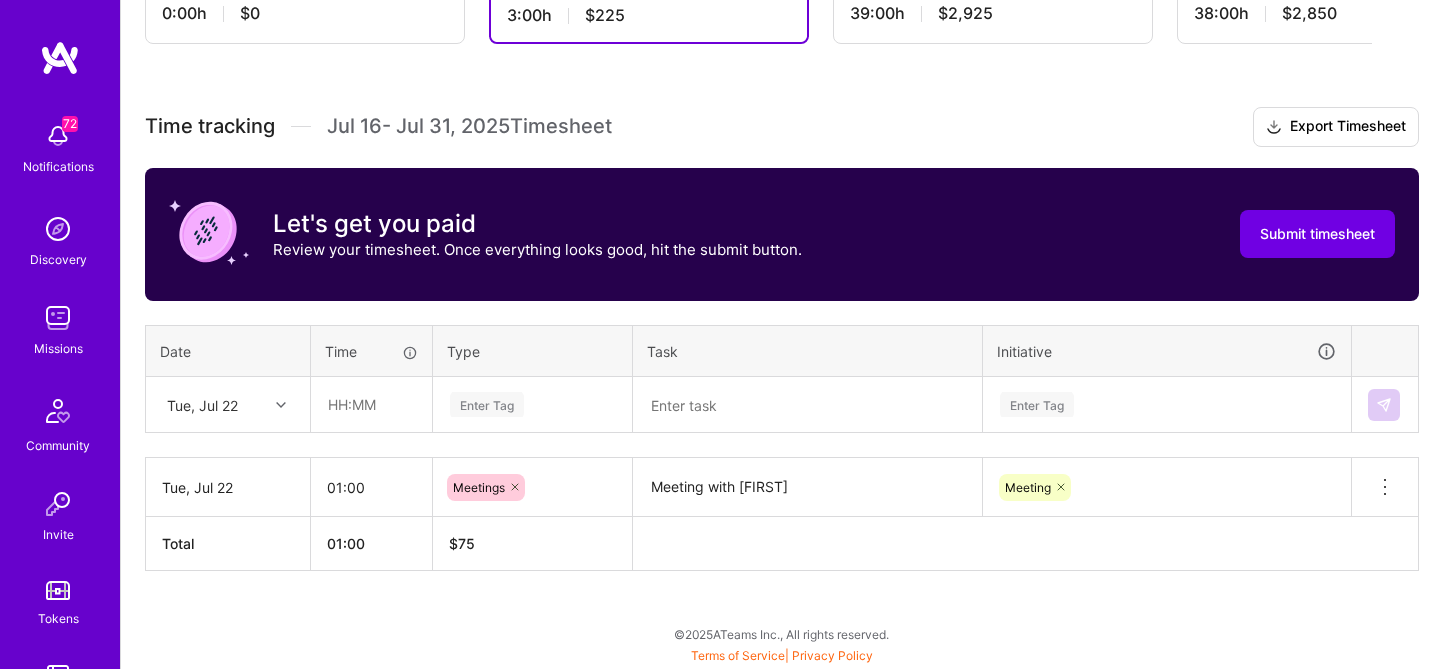 scroll, scrollTop: 471, scrollLeft: 0, axis: vertical 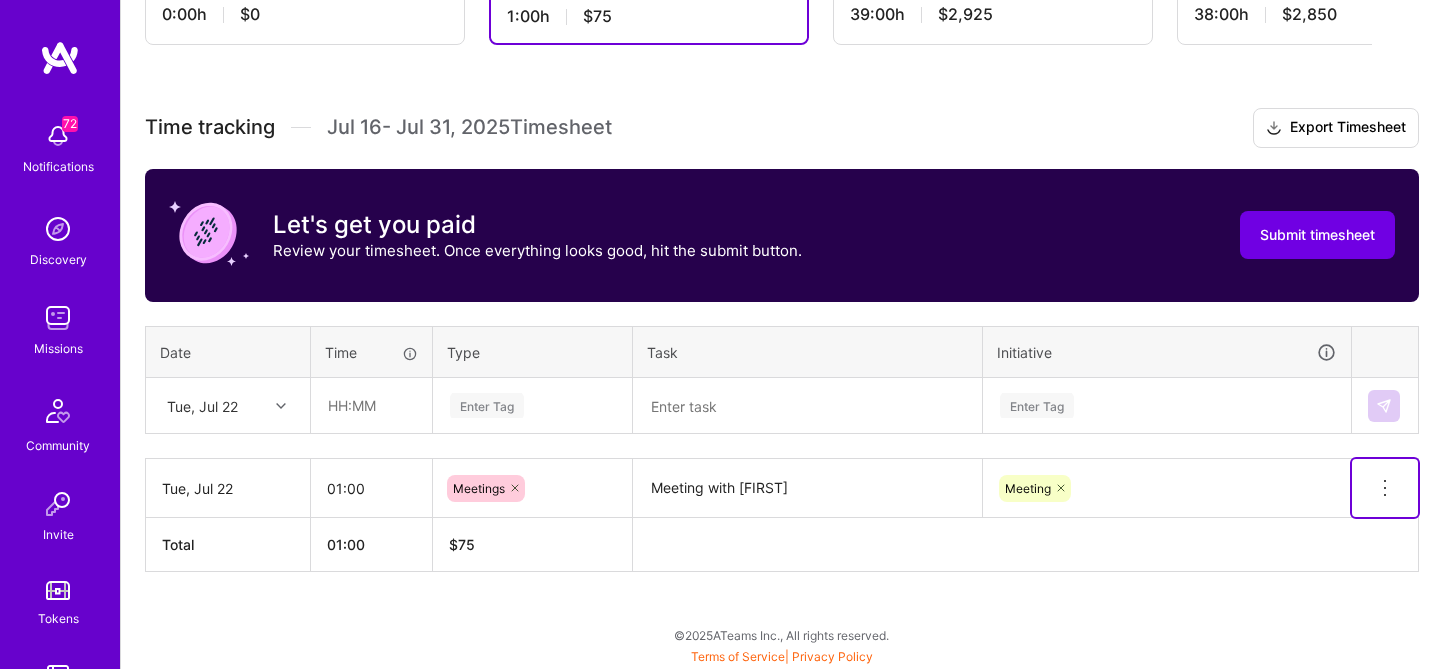 click 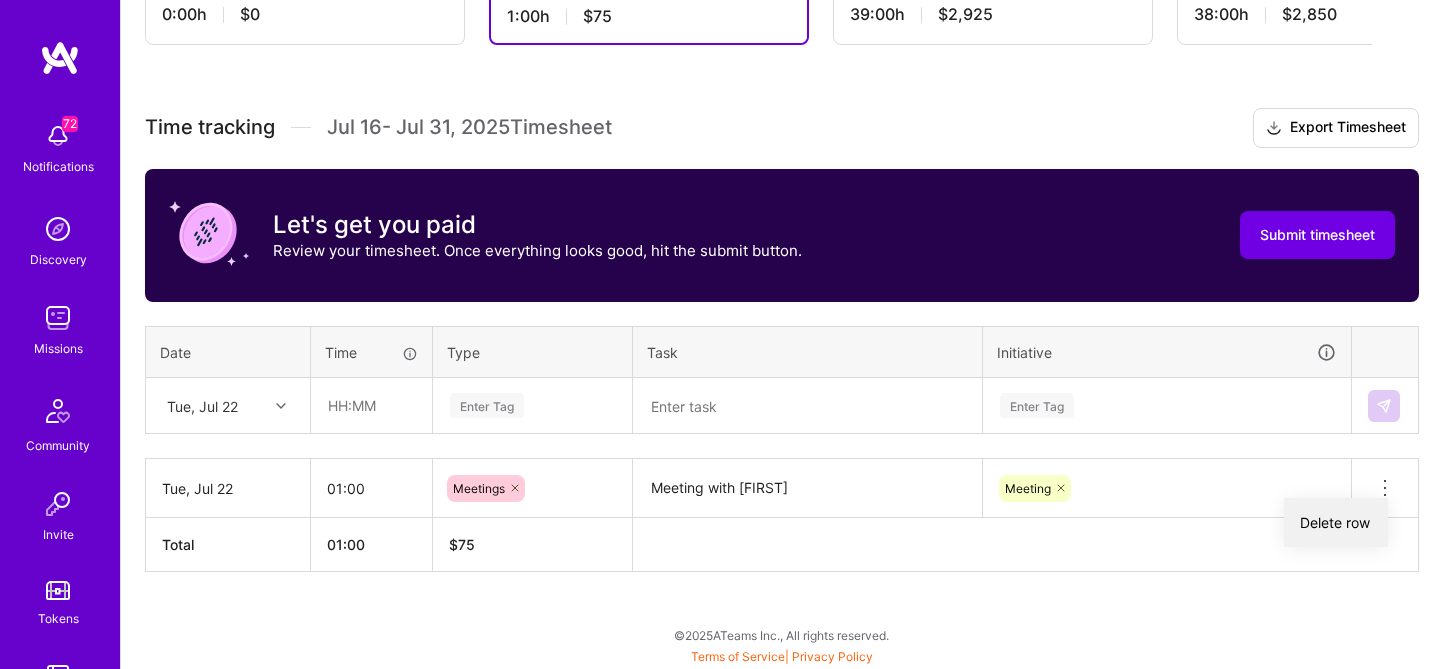 click on "Delete row" at bounding box center [1336, 522] 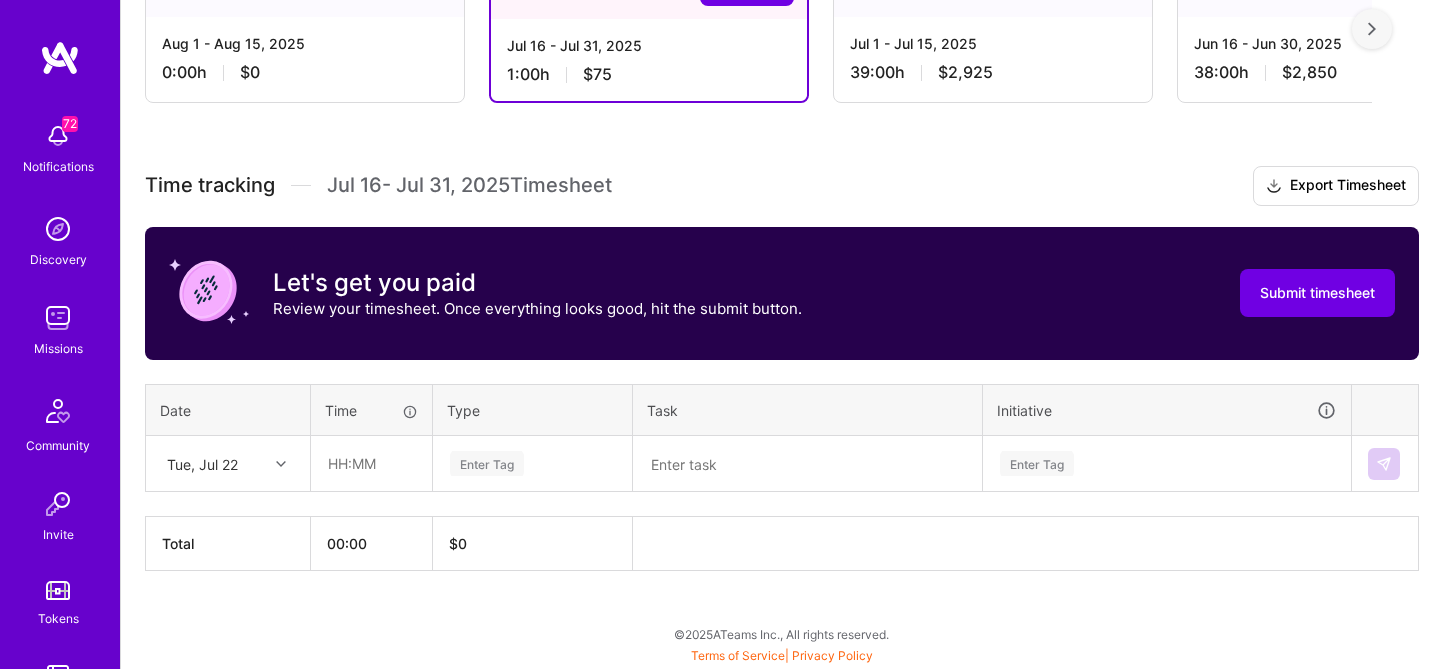 scroll, scrollTop: 412, scrollLeft: 0, axis: vertical 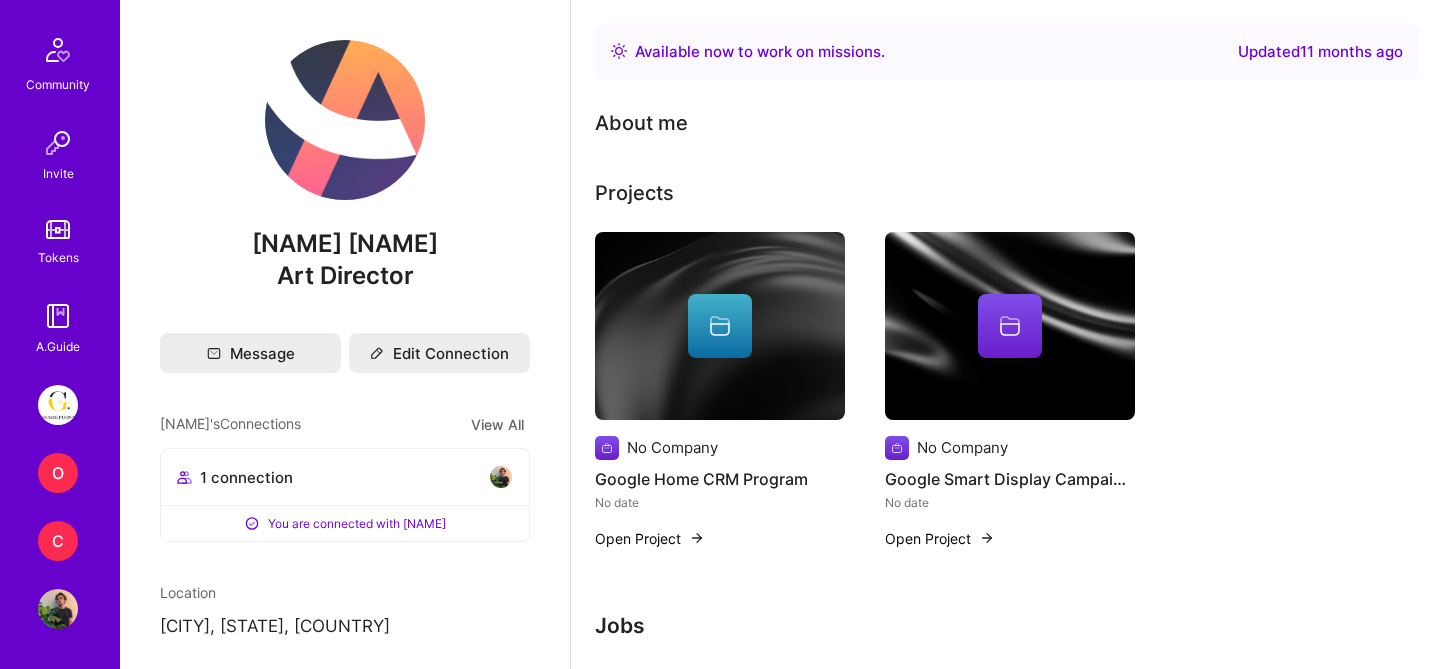 click on "O" at bounding box center (58, 473) 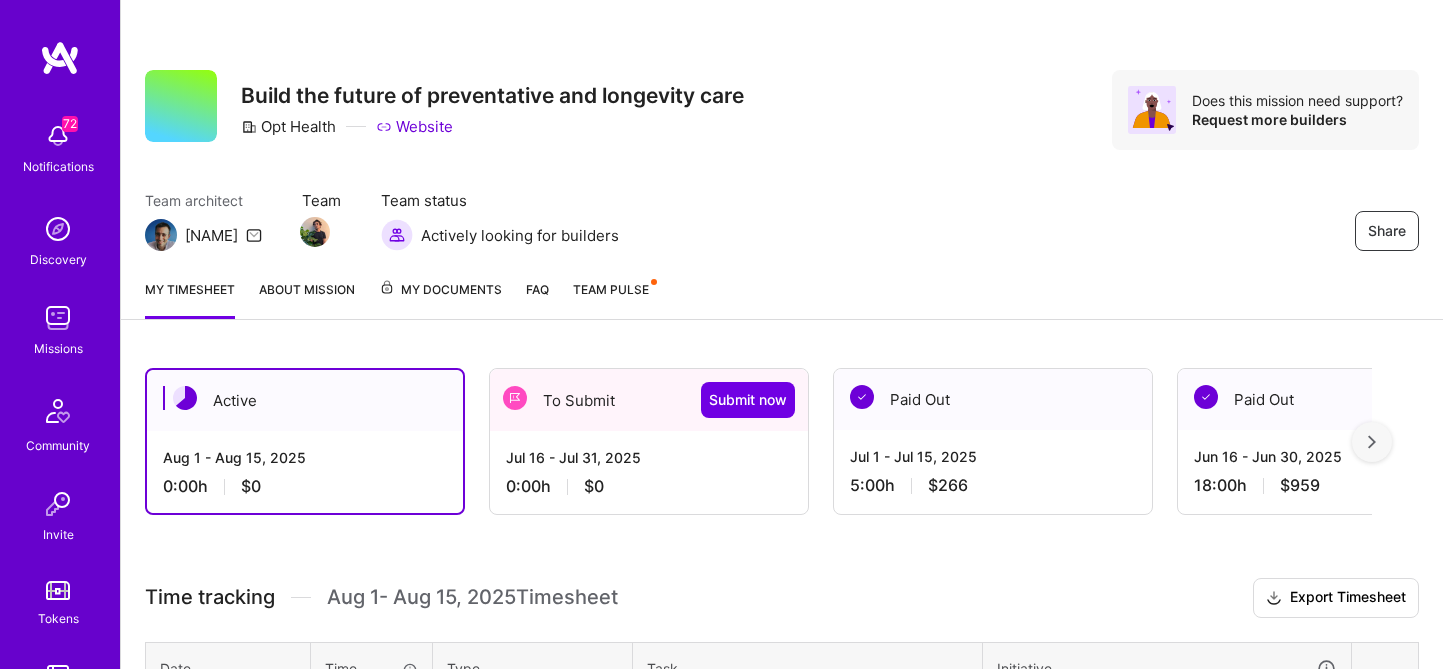 scroll, scrollTop: 257, scrollLeft: 0, axis: vertical 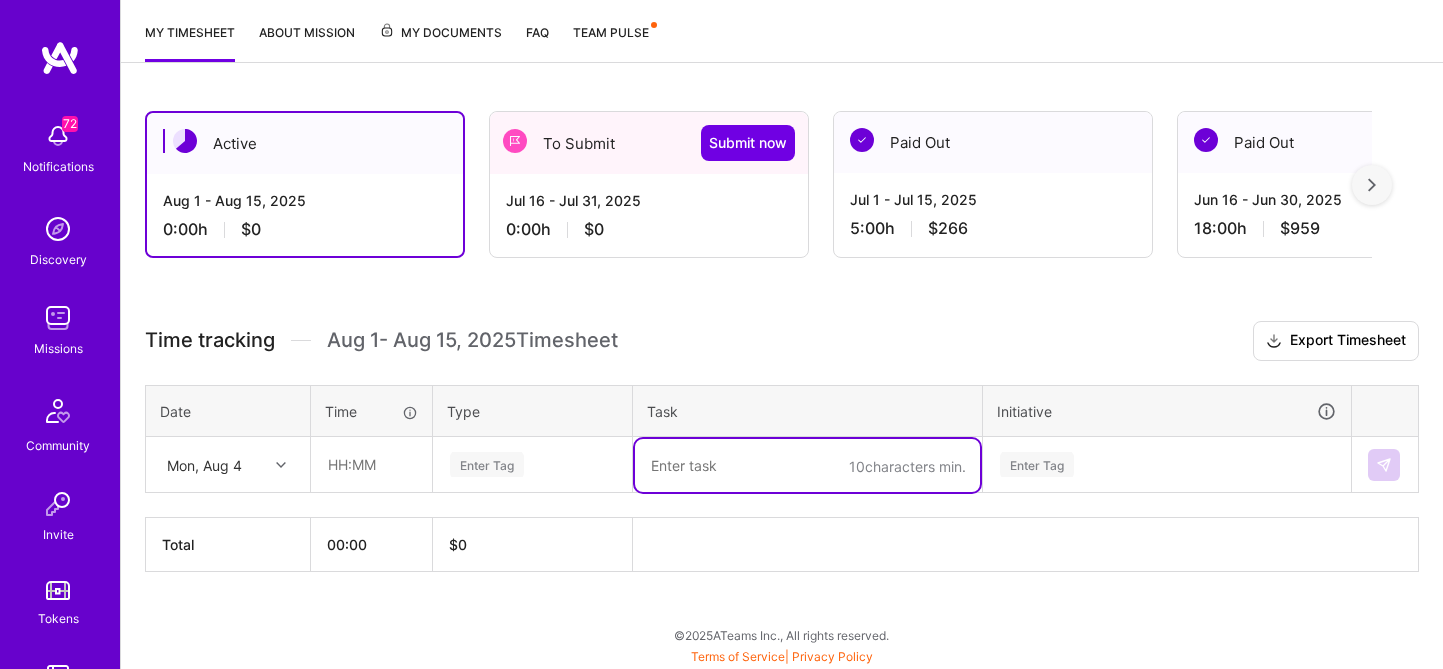 click at bounding box center (807, 465) 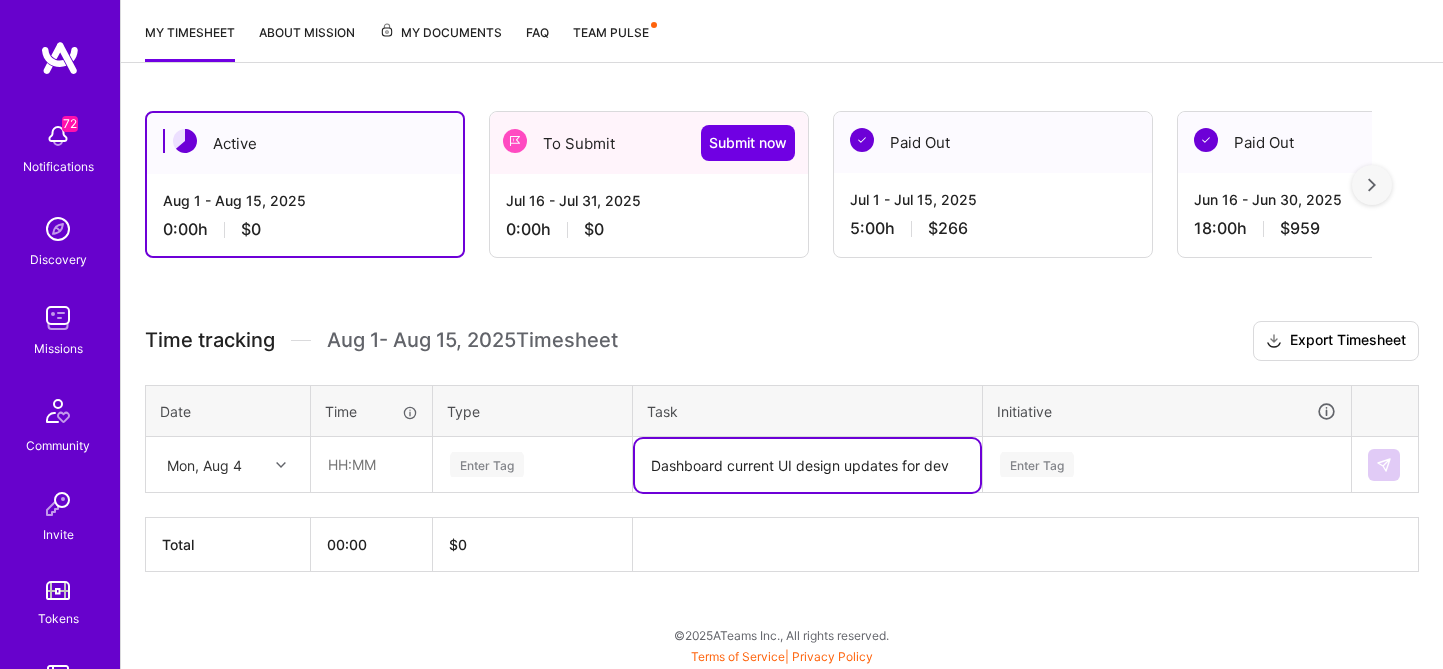 type on "Dashboard current UI design updates for dev" 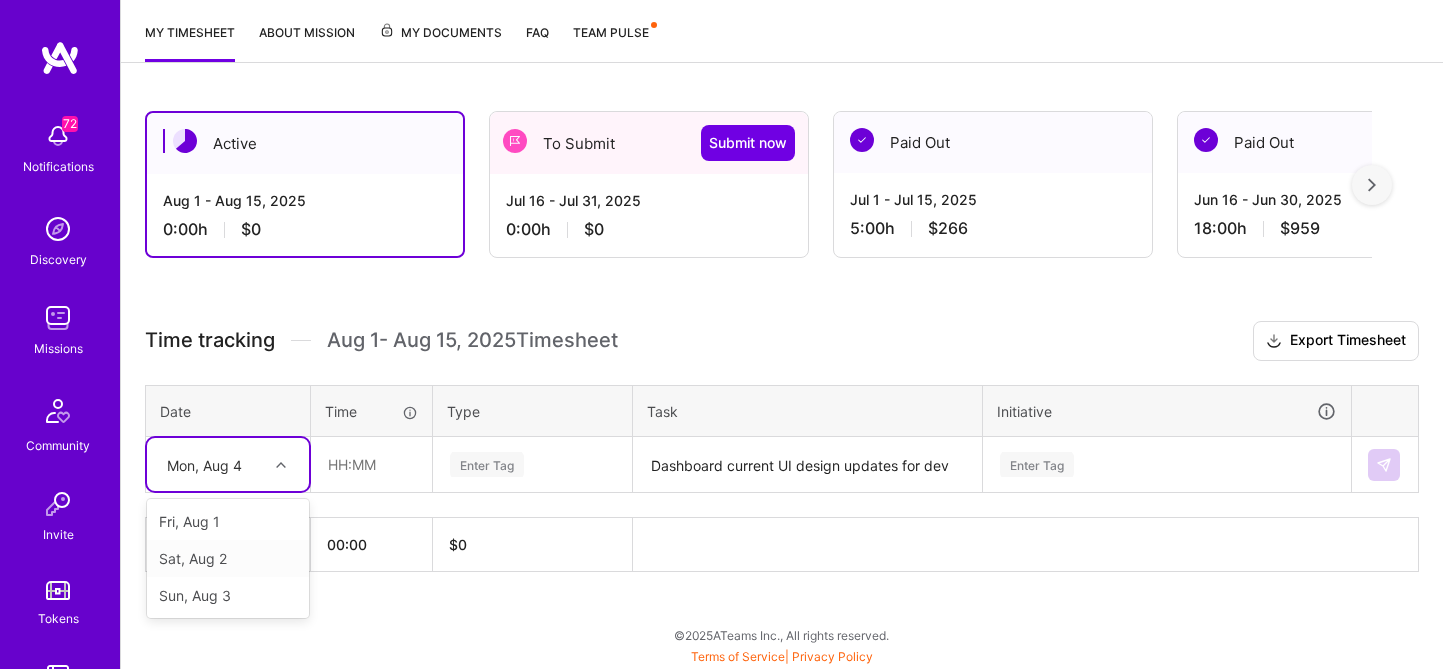 click on "Jul 16 - Jul 31, 2025 0:00 h    $0" at bounding box center (649, 215) 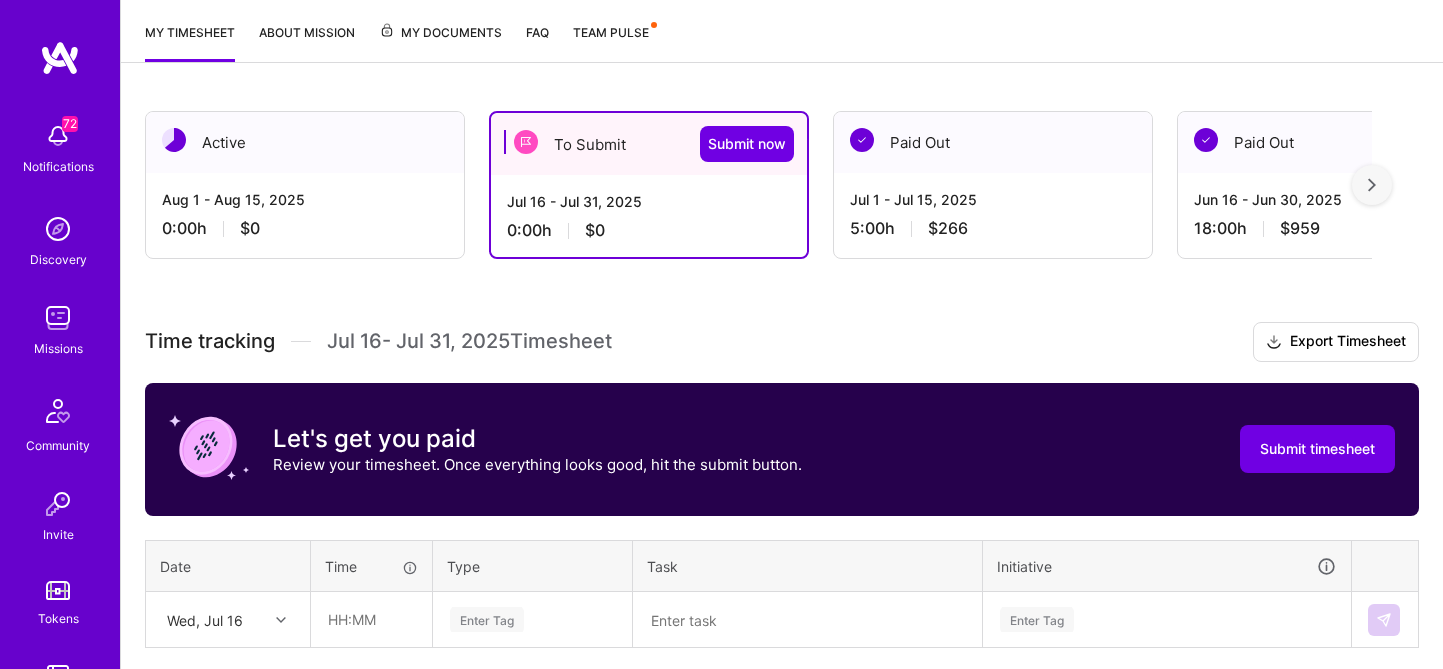 scroll, scrollTop: 412, scrollLeft: 0, axis: vertical 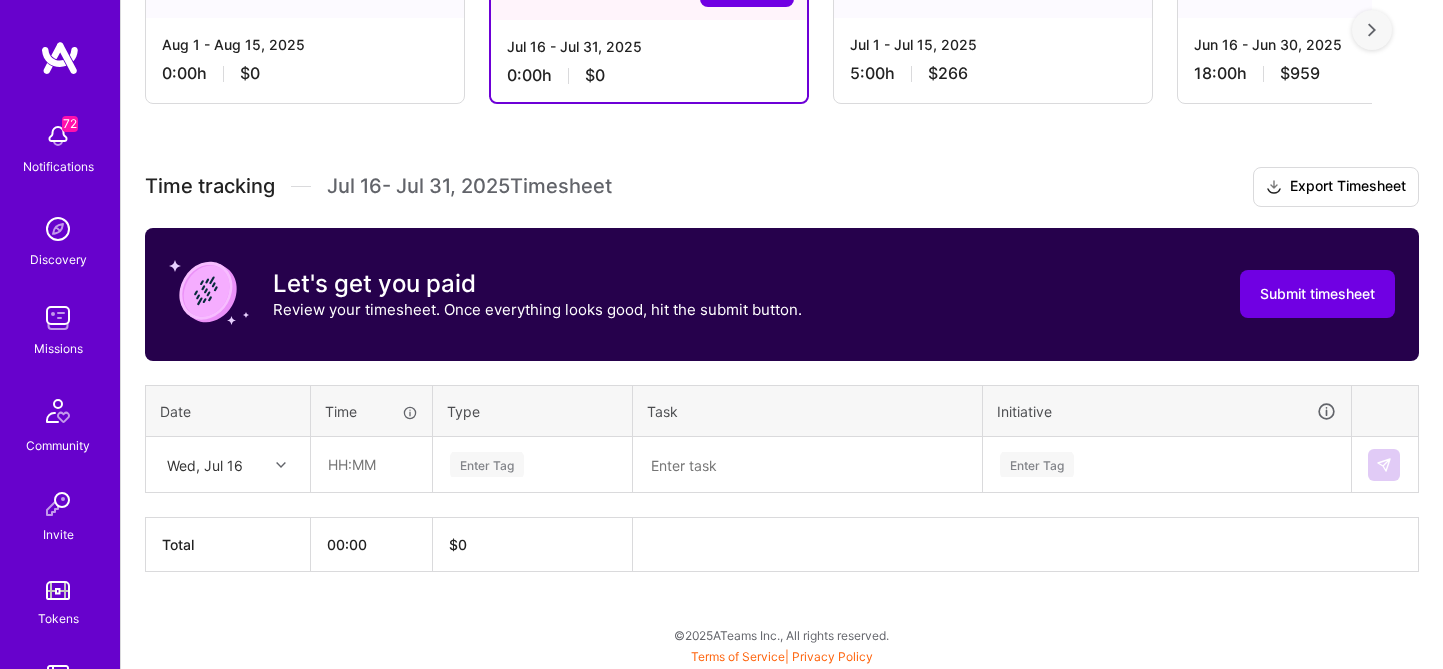 click at bounding box center (807, 465) 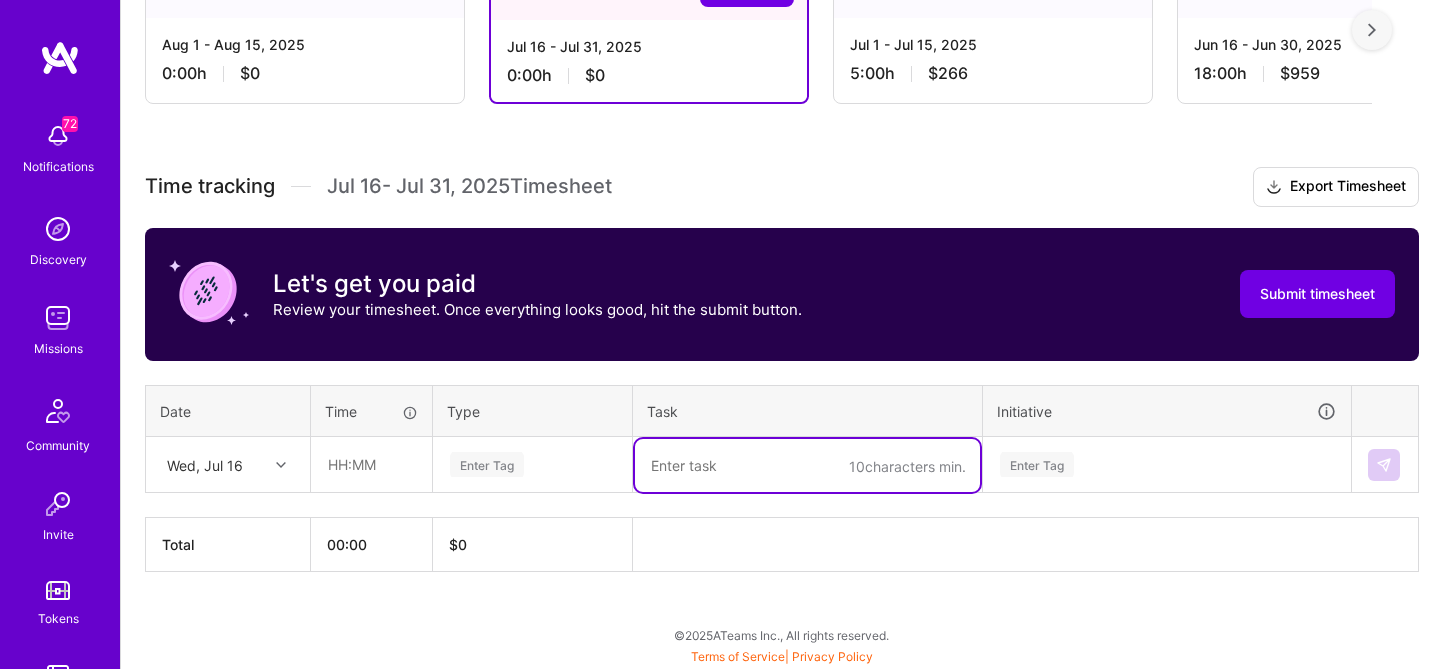 paste on "04:00" 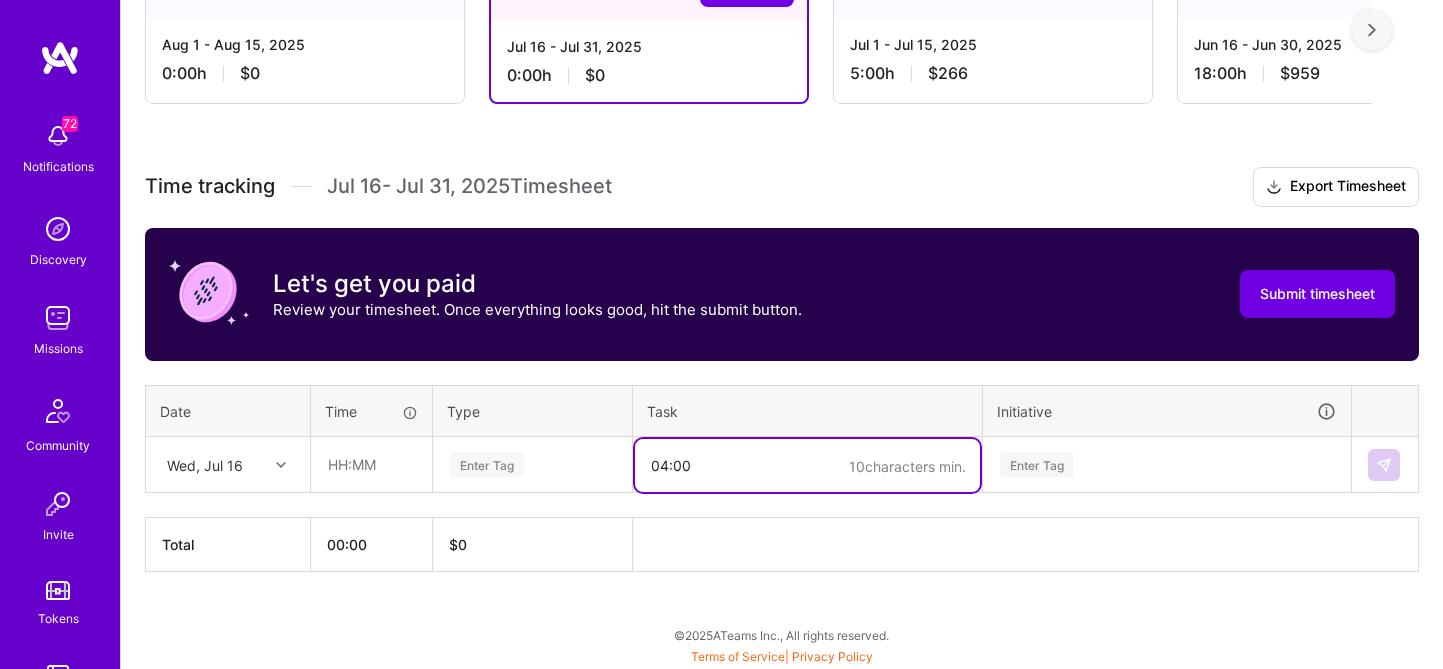 type 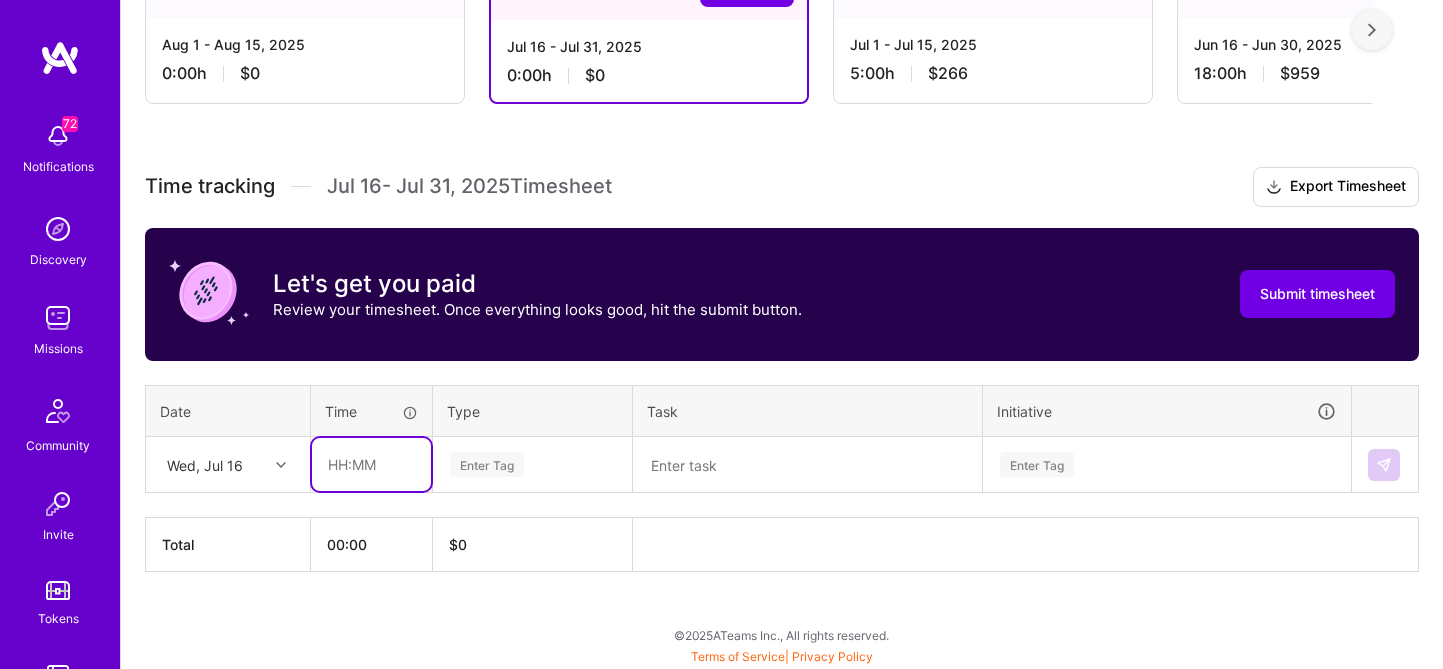 click at bounding box center [371, 464] 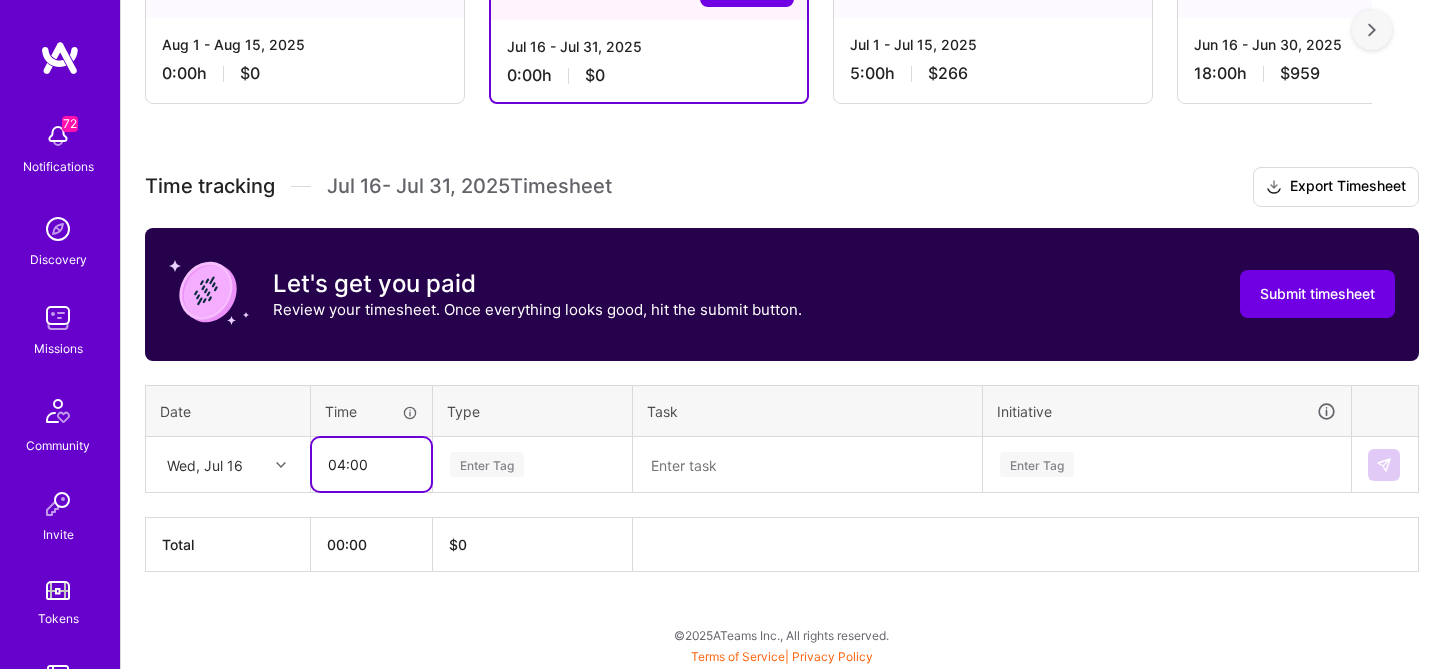 type on "04:00" 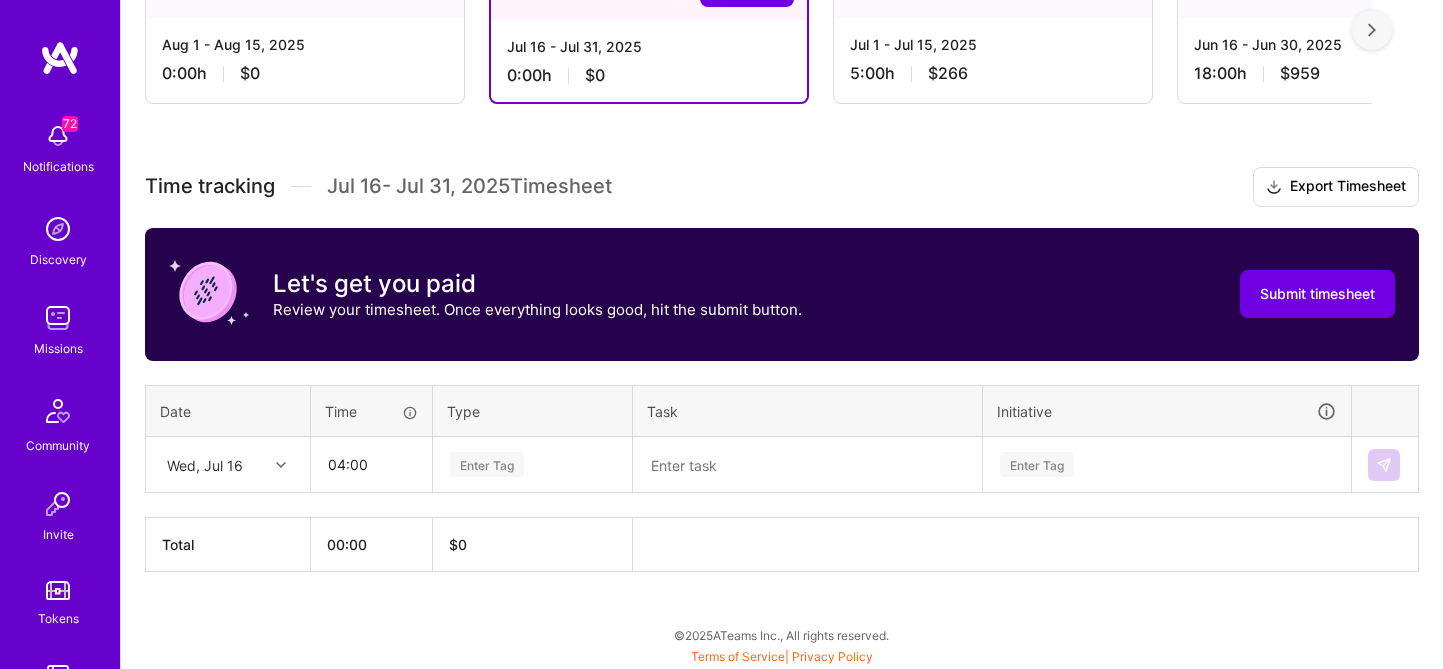click at bounding box center [807, 465] 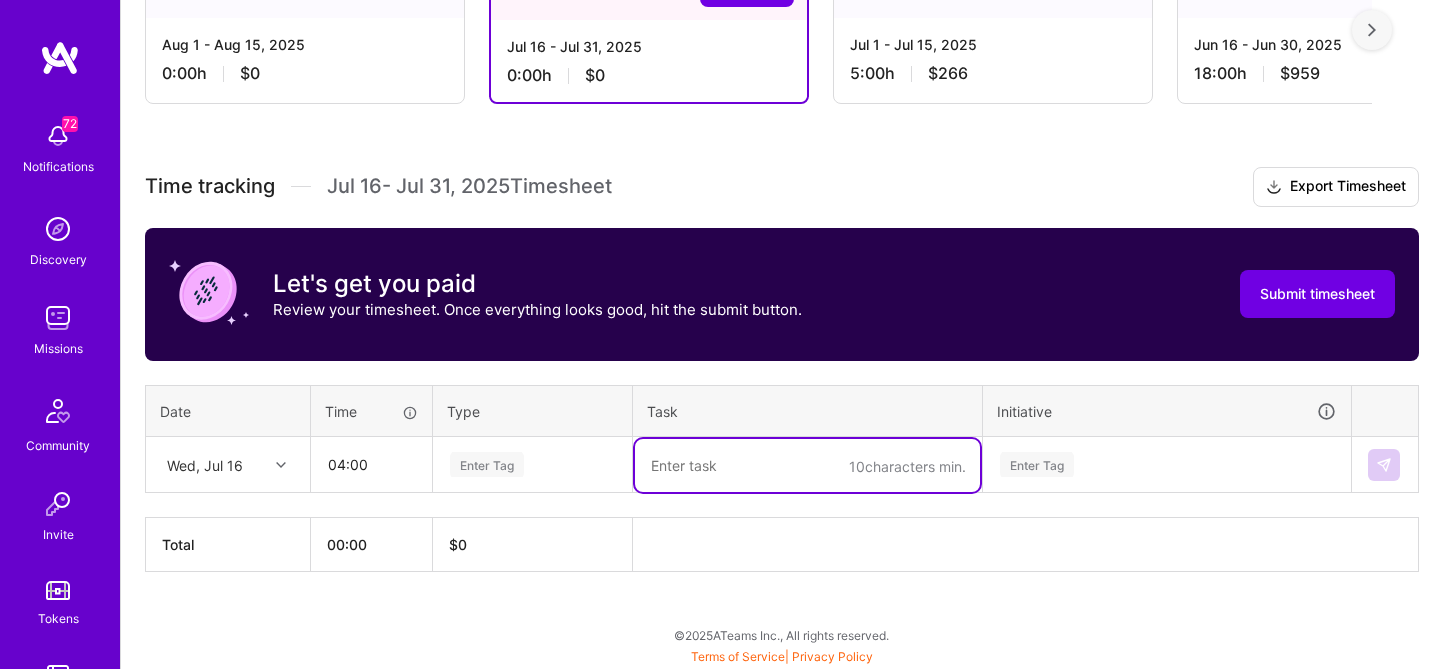 paste on "Dashboard current UI design updates for dev" 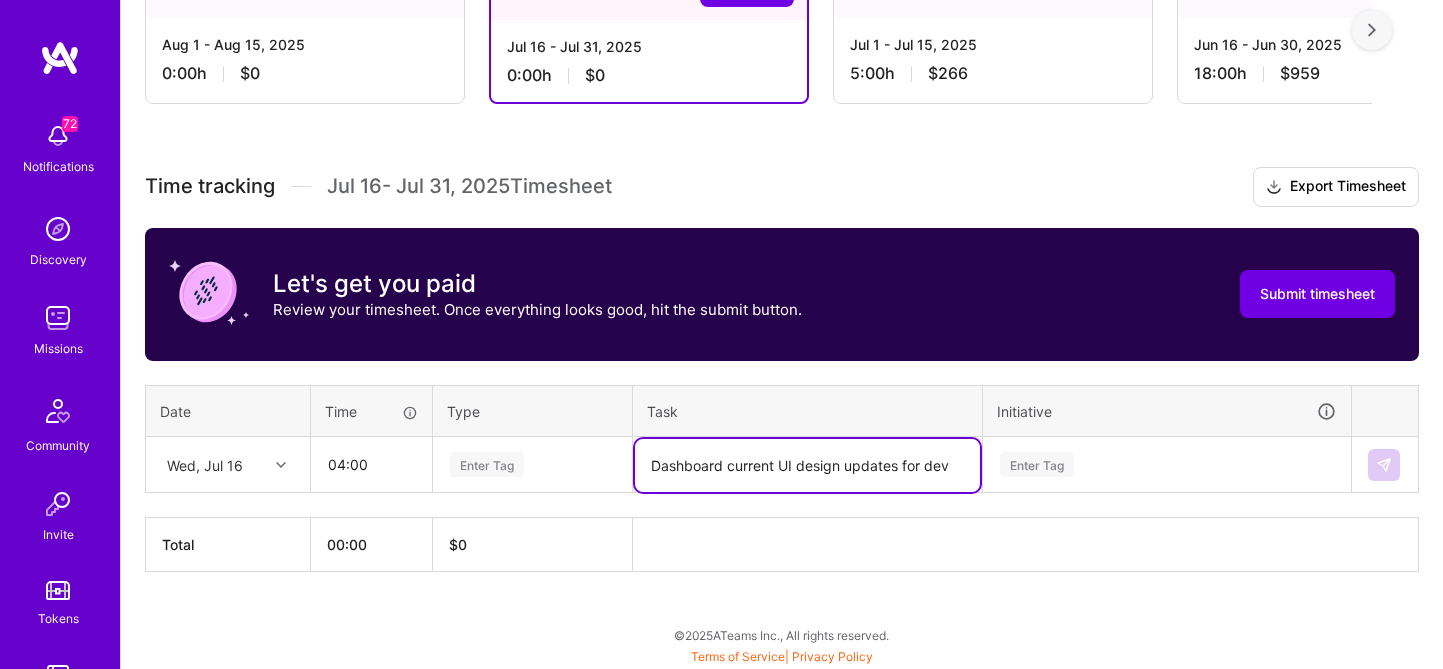 type on "Dashboard current UI design updates for dev" 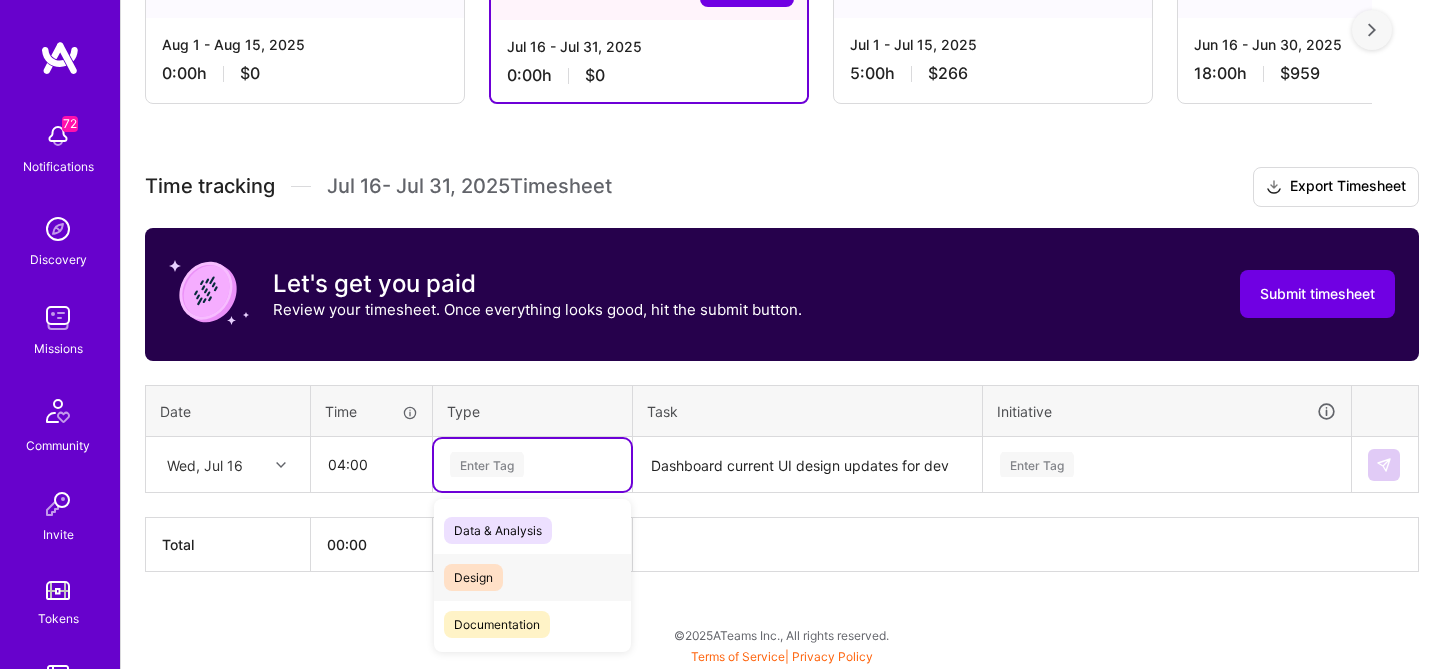 click on "Design" at bounding box center (473, 577) 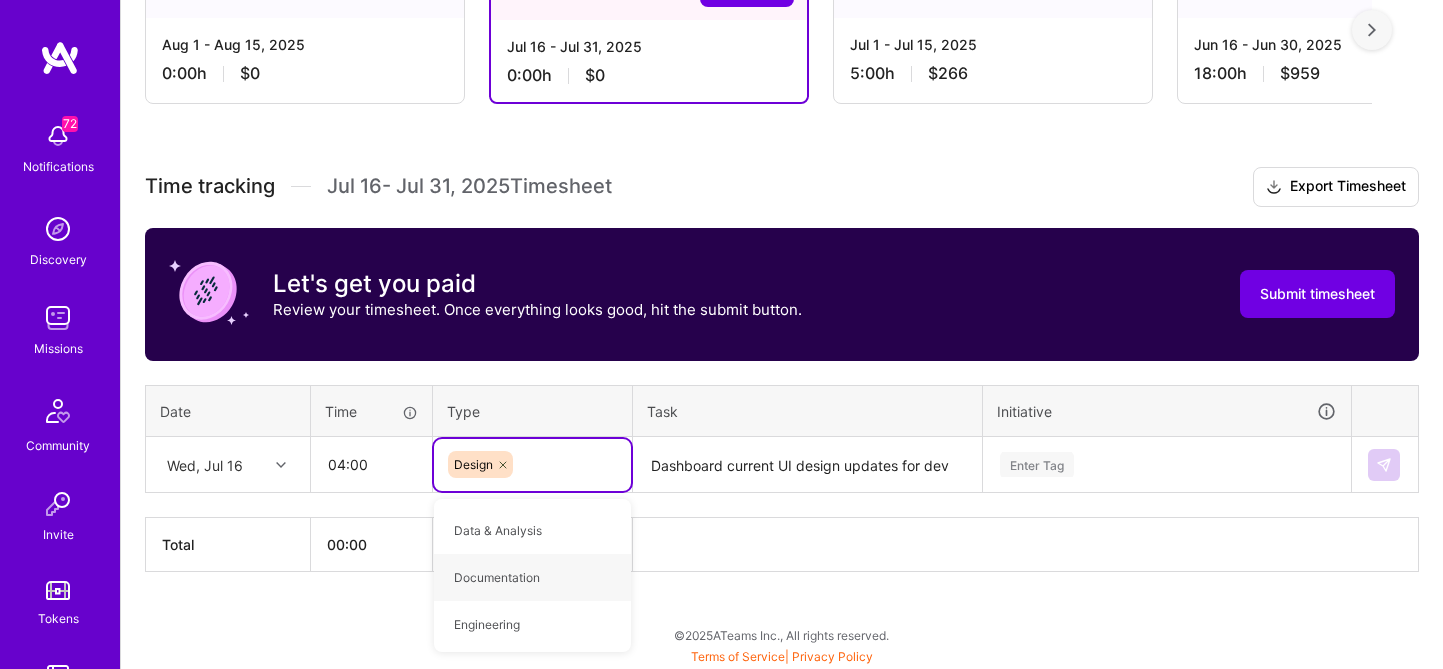 click at bounding box center (283, 465) 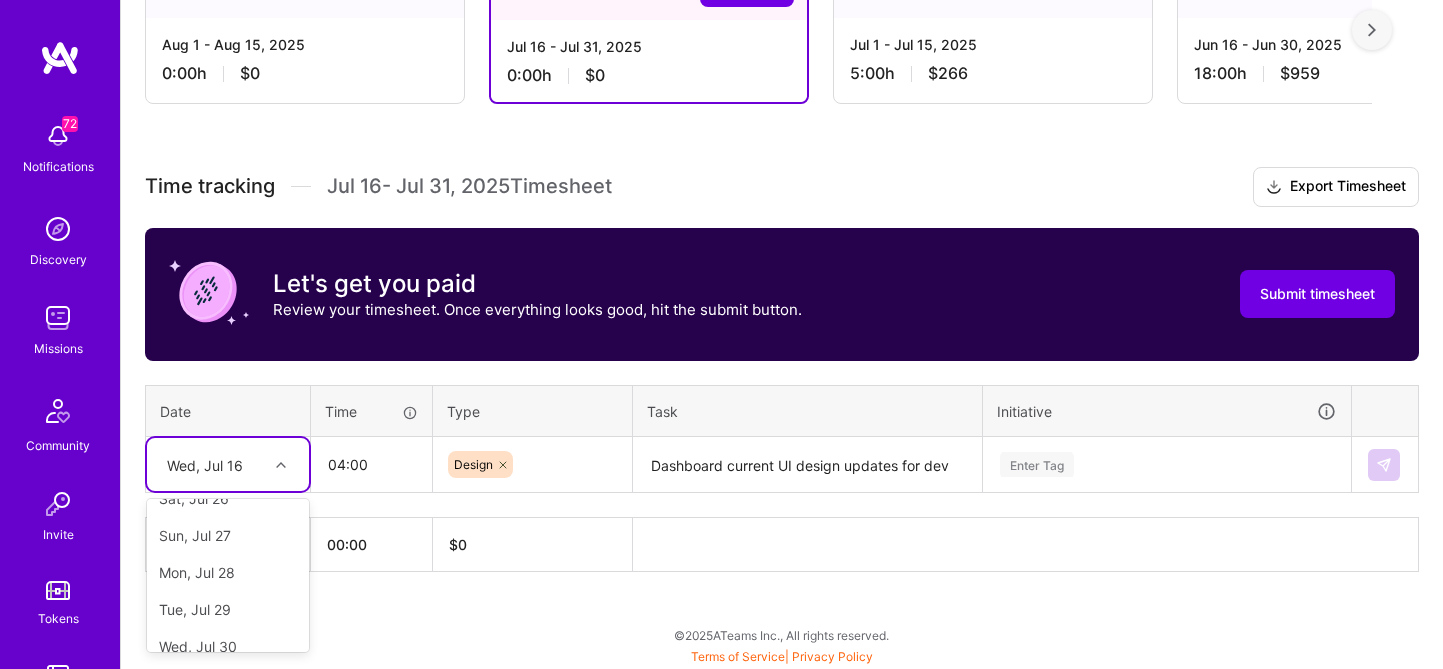 scroll, scrollTop: 410, scrollLeft: 0, axis: vertical 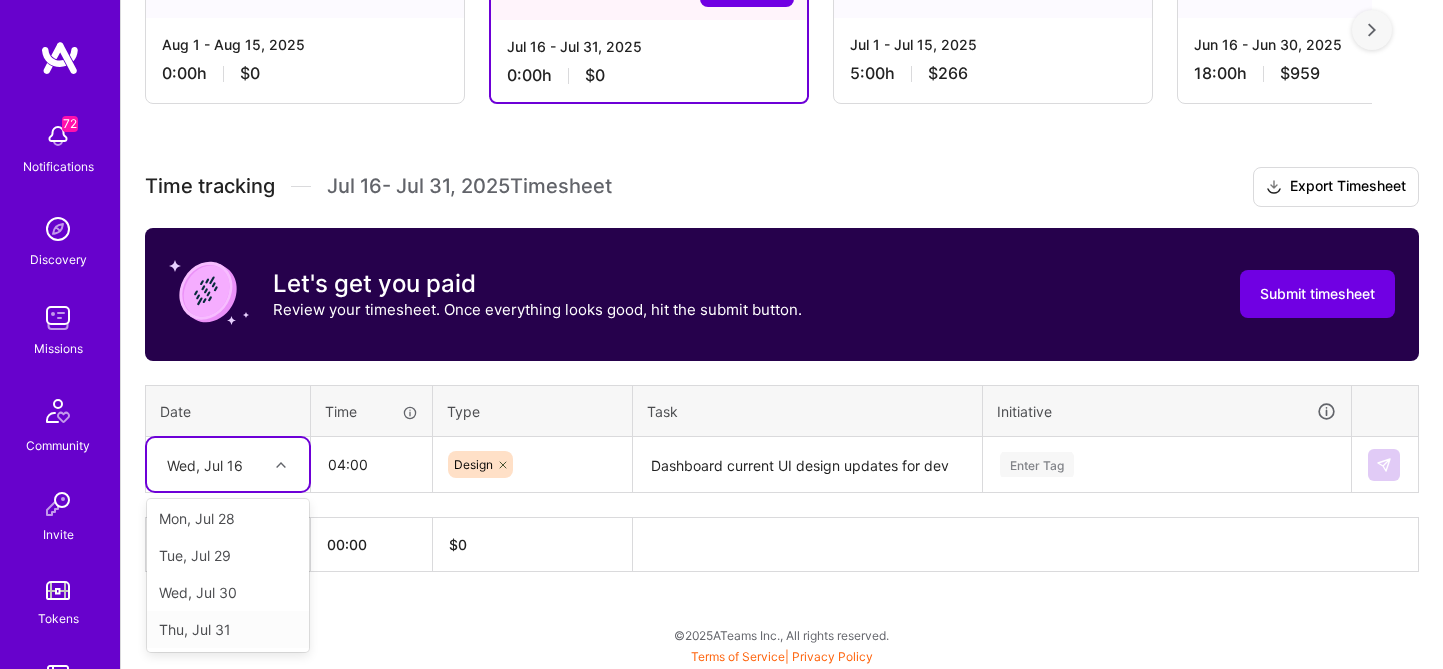 click on "Thu, Jul 31" at bounding box center (228, 629) 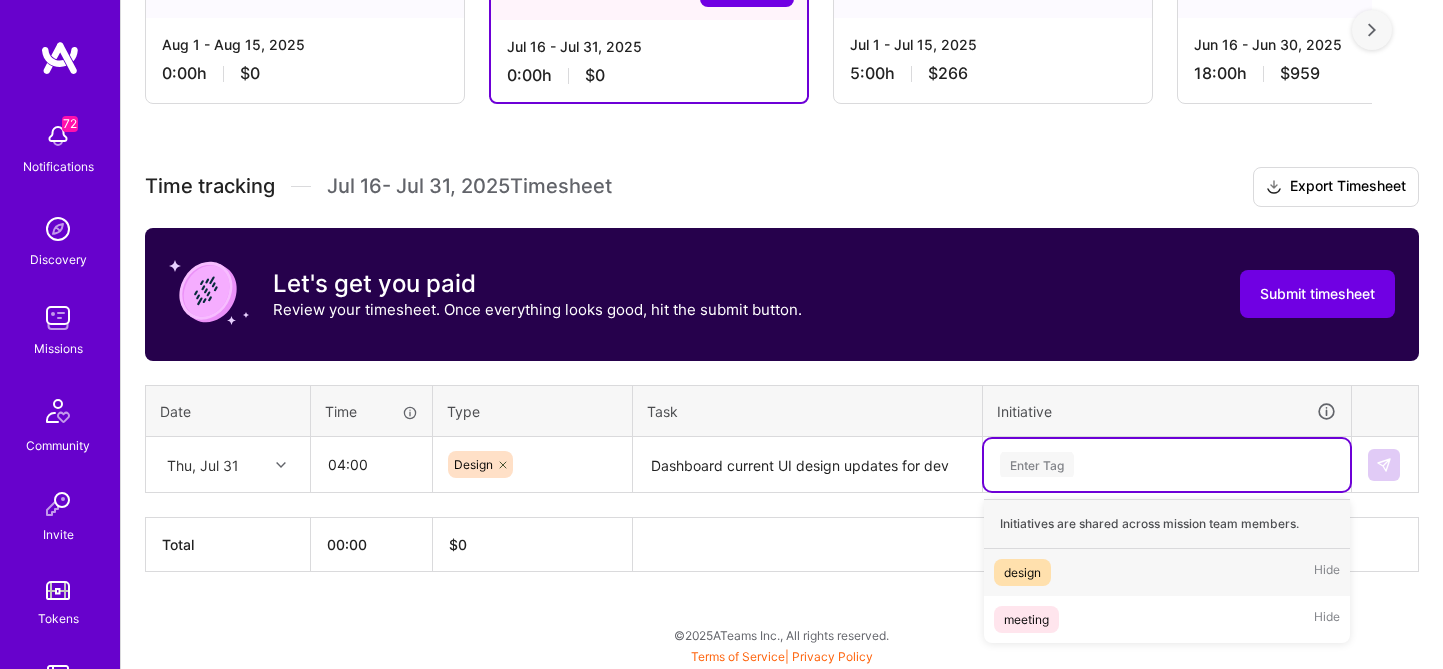 click on "Enter Tag" at bounding box center [1167, 464] 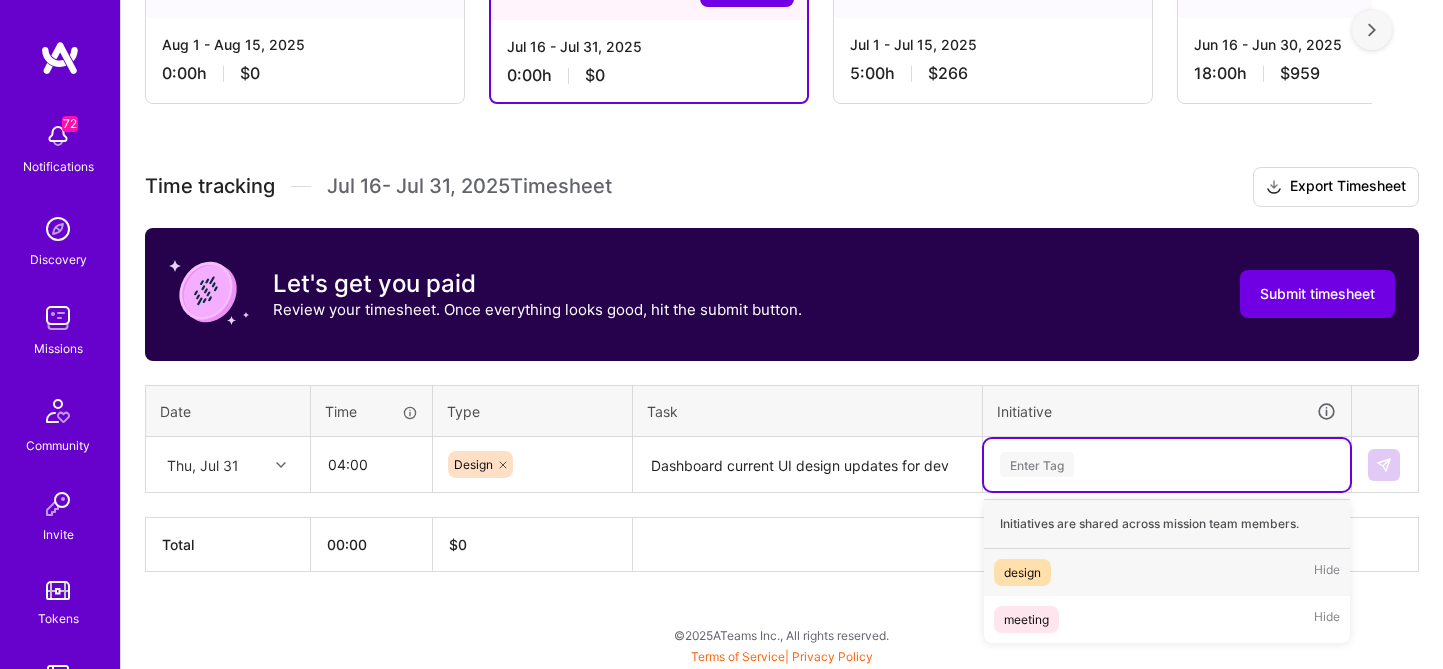 click on "design" at bounding box center (1022, 572) 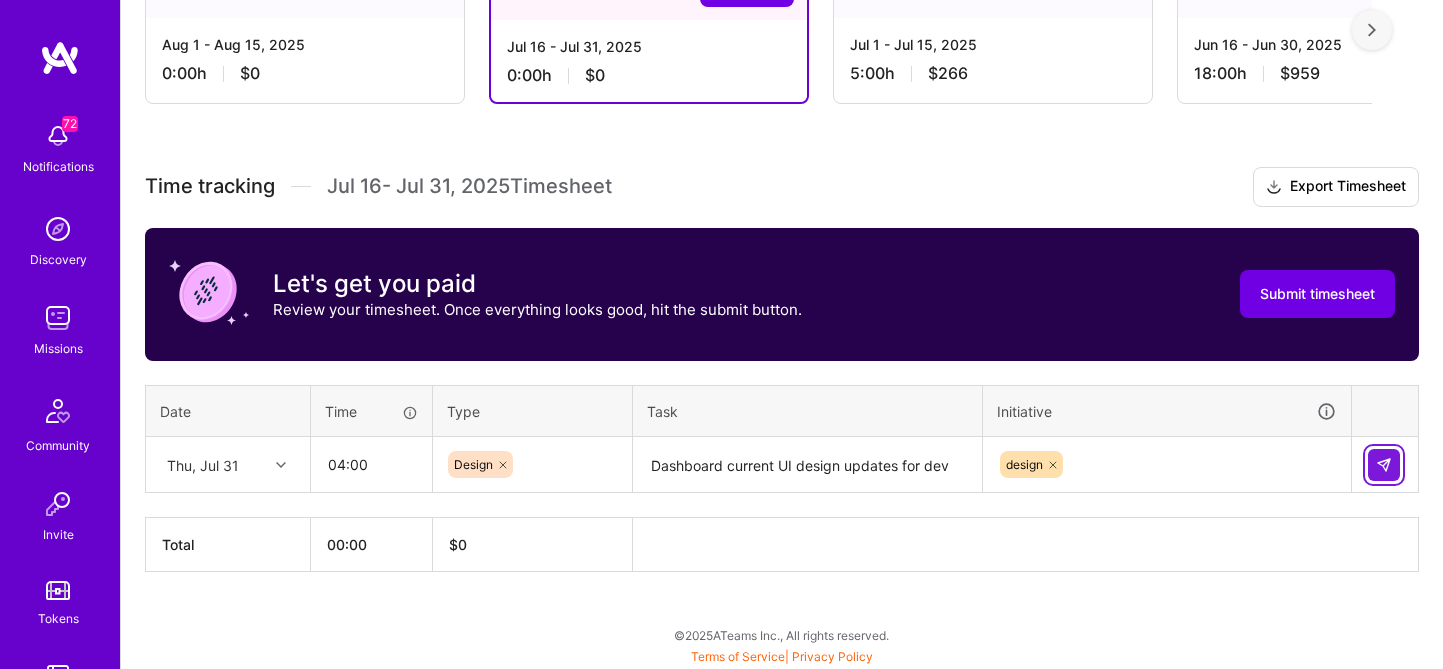 click at bounding box center [1384, 465] 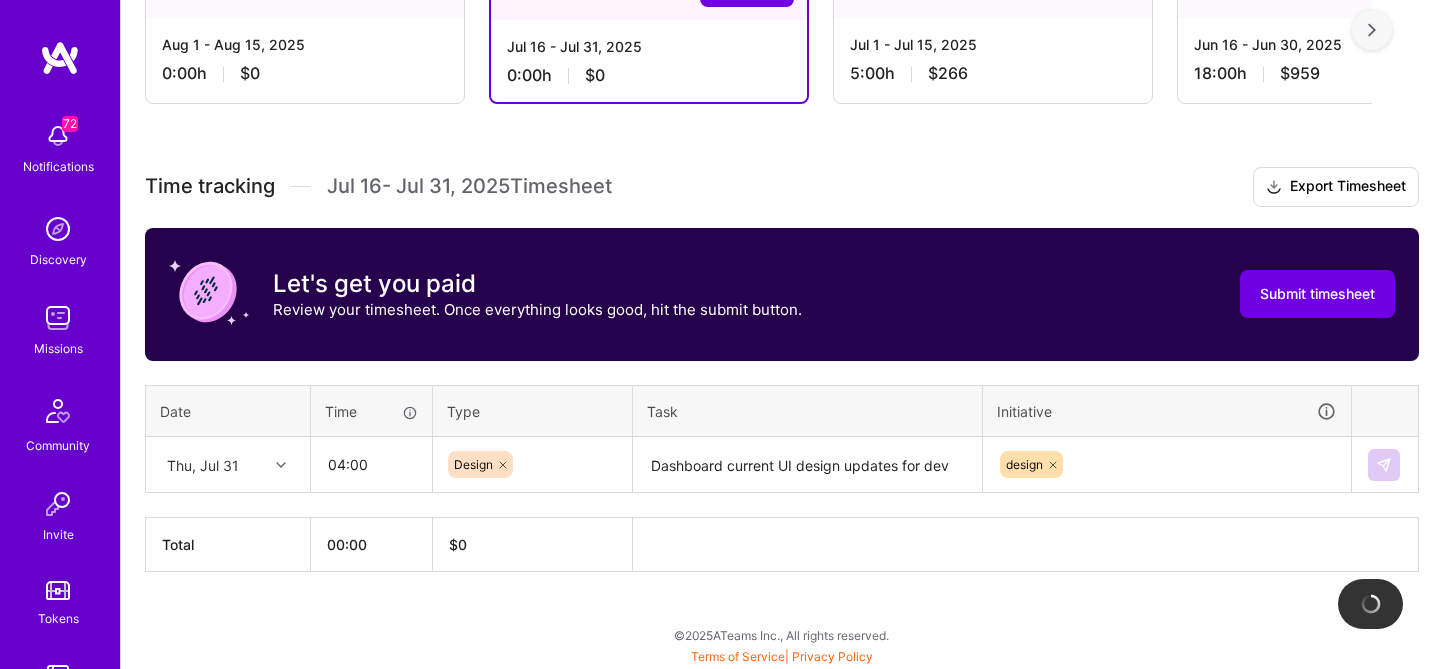type 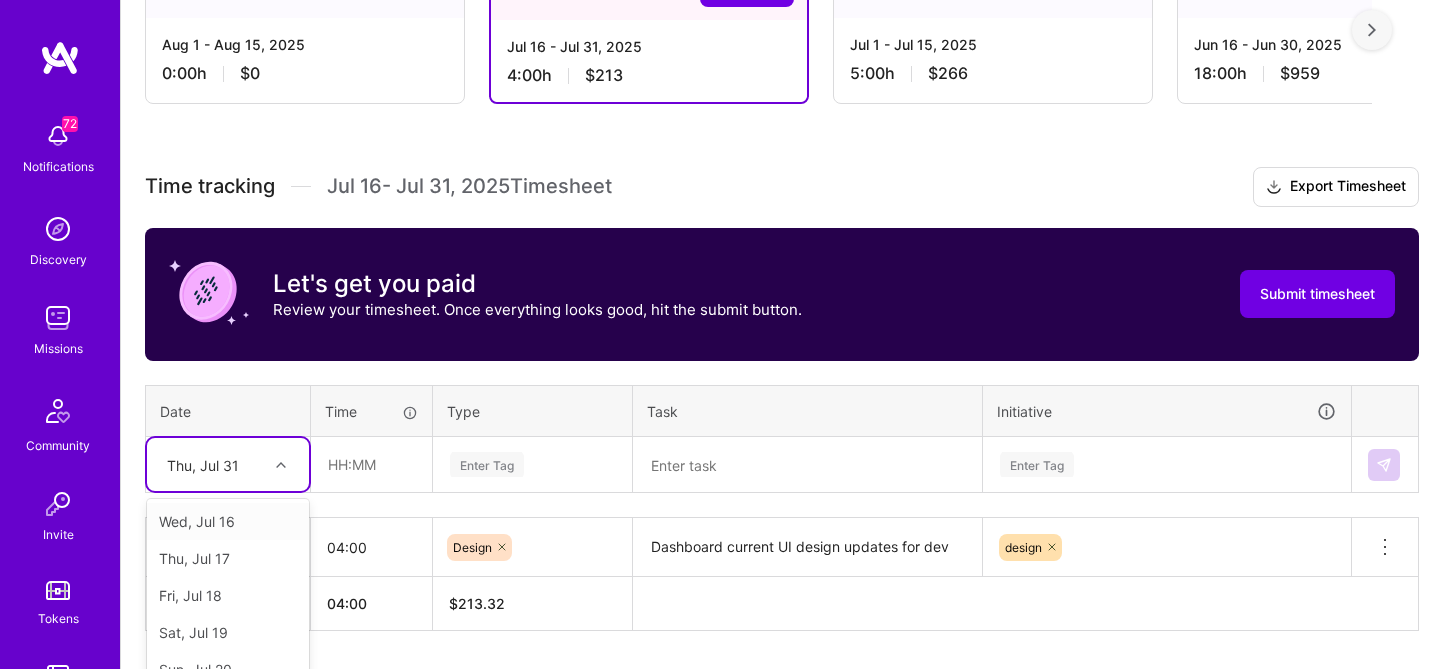 scroll, scrollTop: 471, scrollLeft: 0, axis: vertical 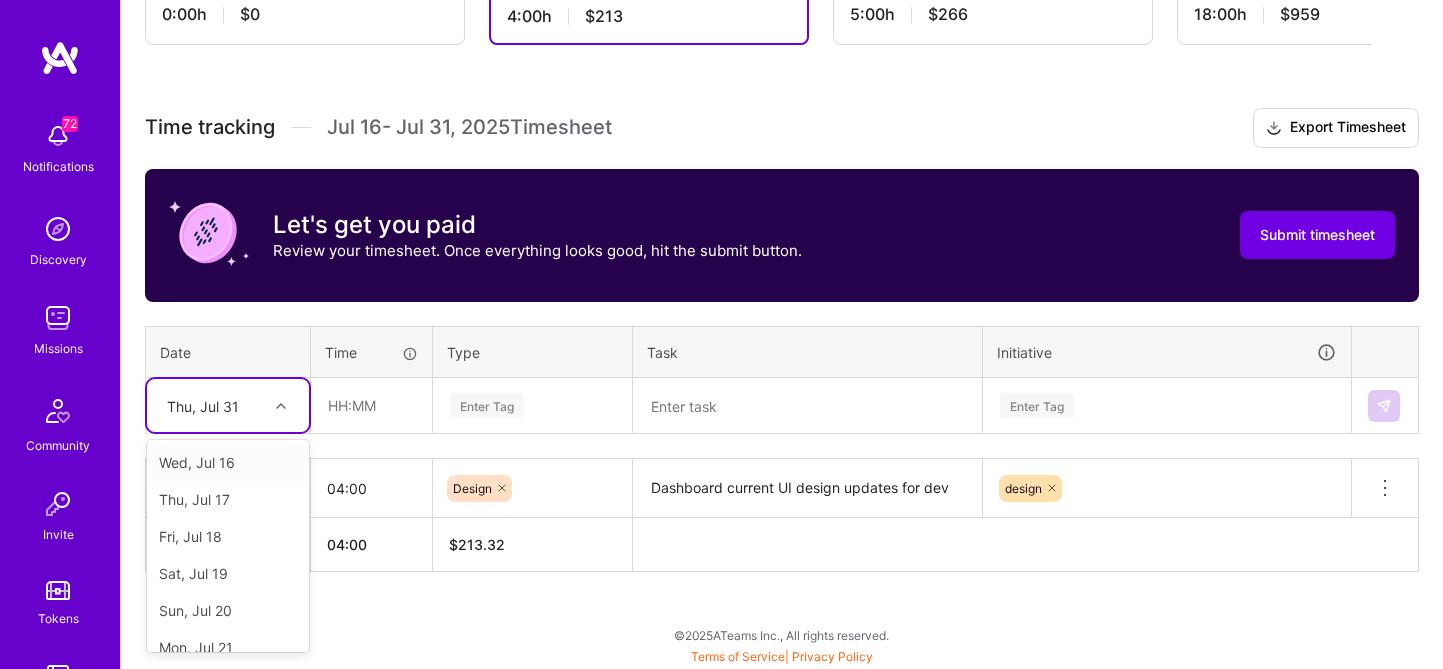 click on "option Thu, Jul 31, selected. option Wed, Jul 16 focused, 1 of 16. 15 results available. Use Up and Down to choose options, press Enter to select the currently focused option, press Escape to exit the menu, press Tab to select the option and exit the menu. Thu, Jul 31 Wed, Jul 16 Thu, Jul 17 Fri, Jul 18 Sat, Jul 19 Sun, Jul 20 Mon, Jul 21 Tue, Jul 22 Wed, Jul 23 Thu, Jul 24 Fri, Jul 25 Sat, Jul 26 Sun, Jul 27 Mon, Jul 28 Tue, Jul 29 Wed, Jul 30" at bounding box center [228, 405] 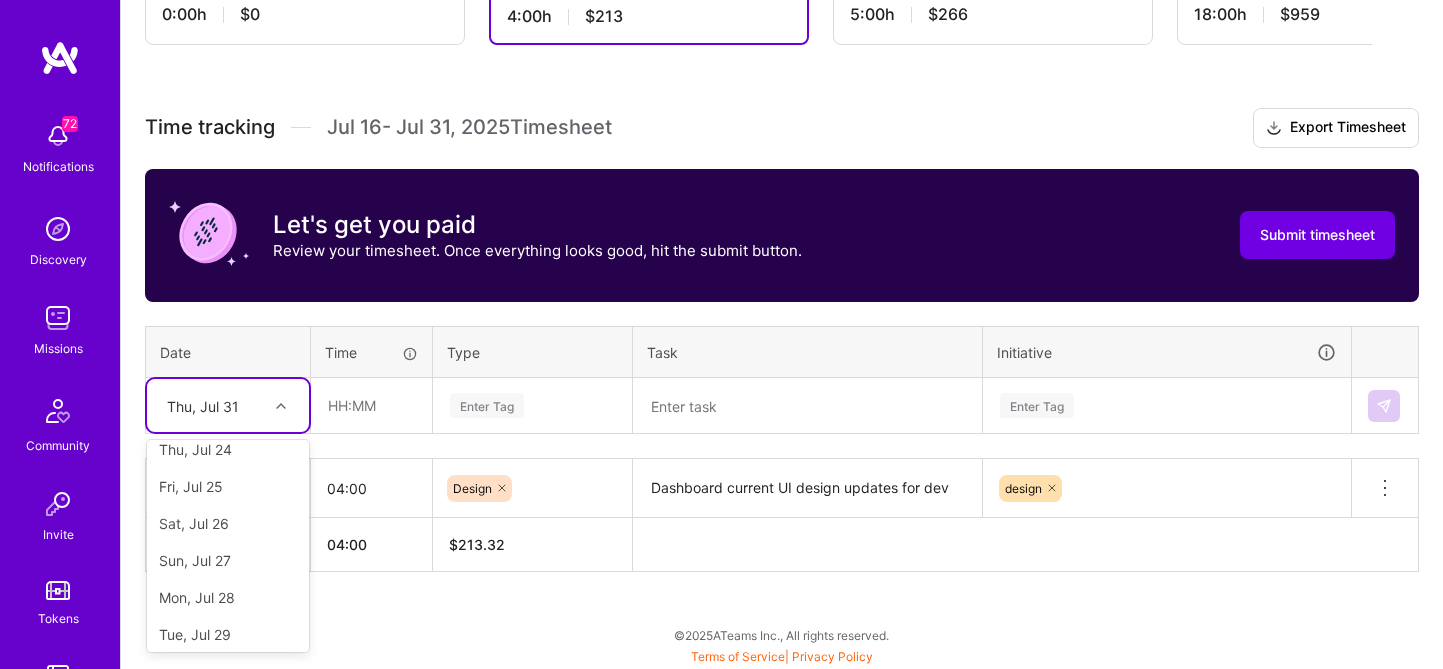 scroll, scrollTop: 351, scrollLeft: 0, axis: vertical 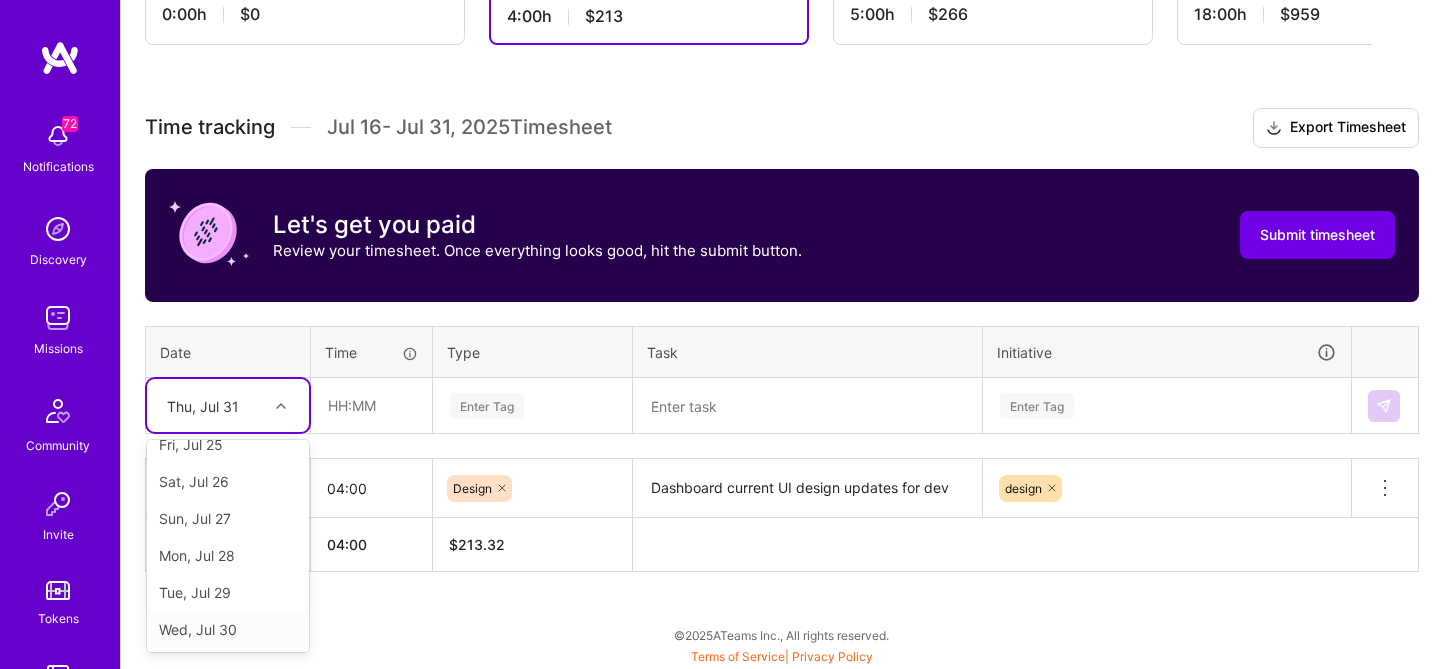 click on "Wed, Jul 30" at bounding box center (228, 629) 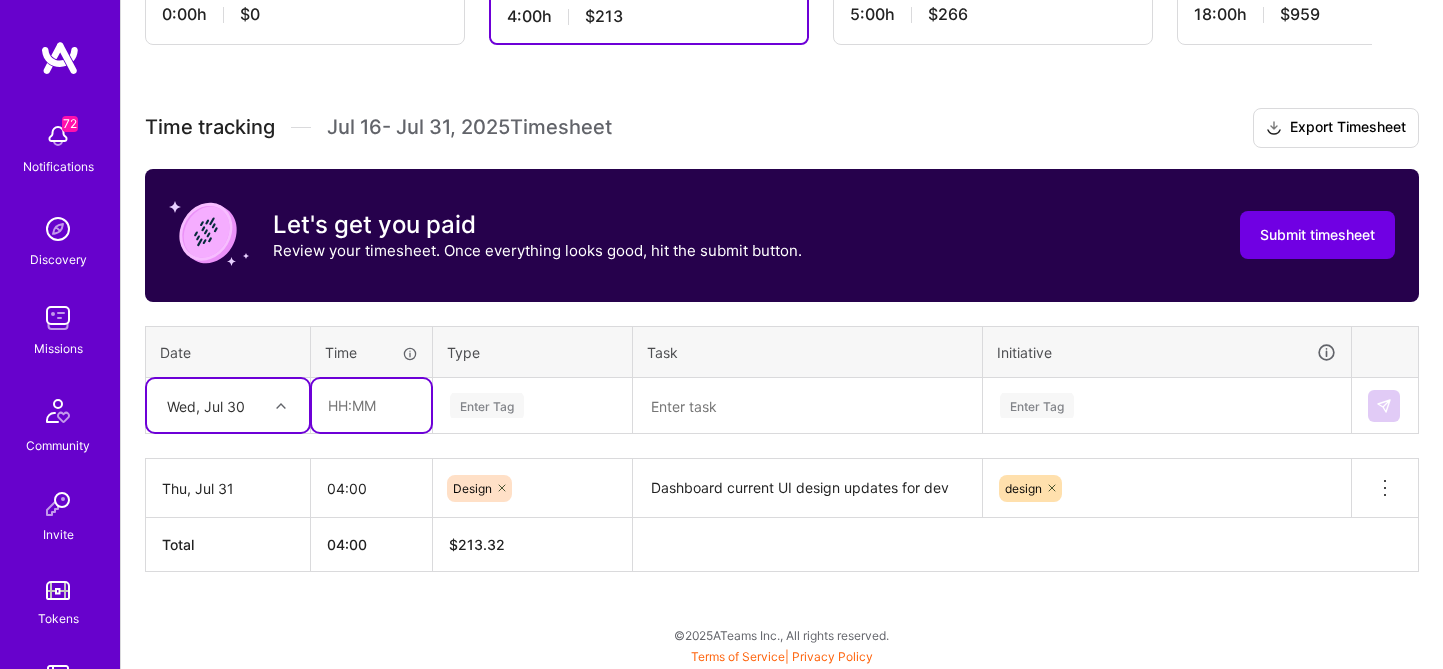 click at bounding box center (371, 405) 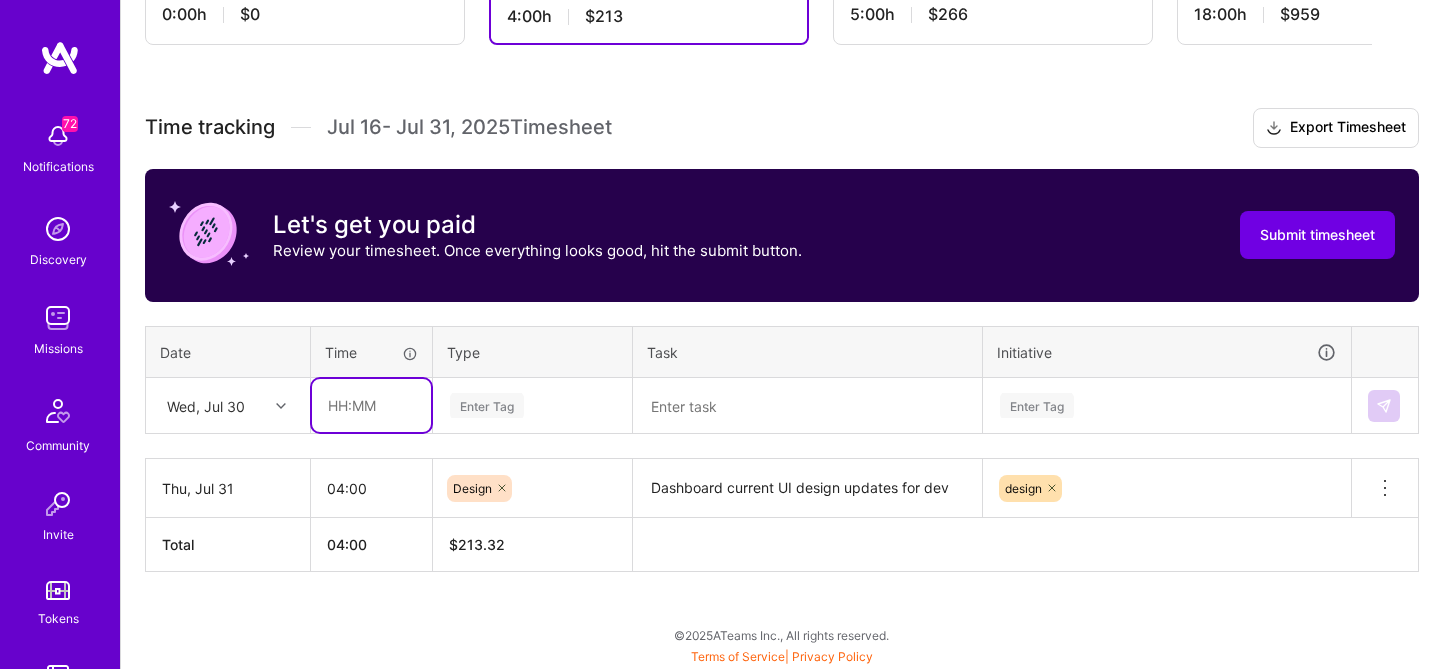 type on "04:00" 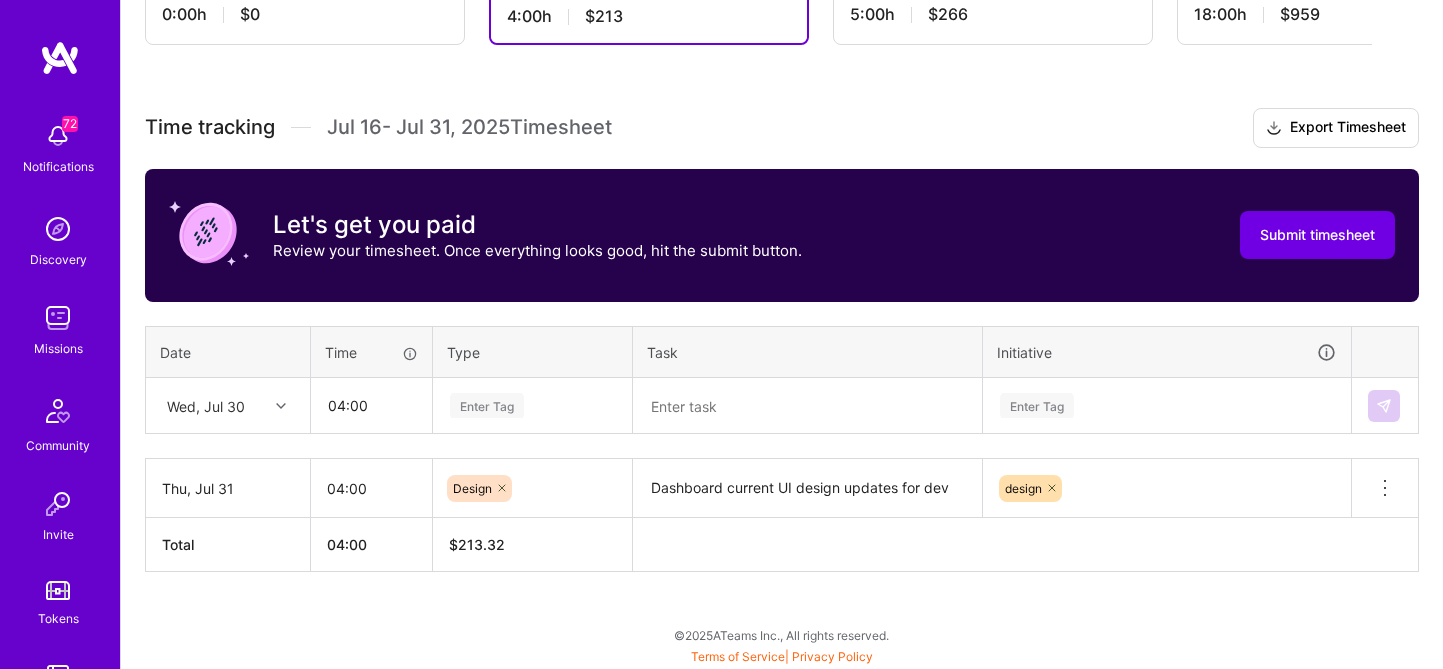 click at bounding box center (807, 406) 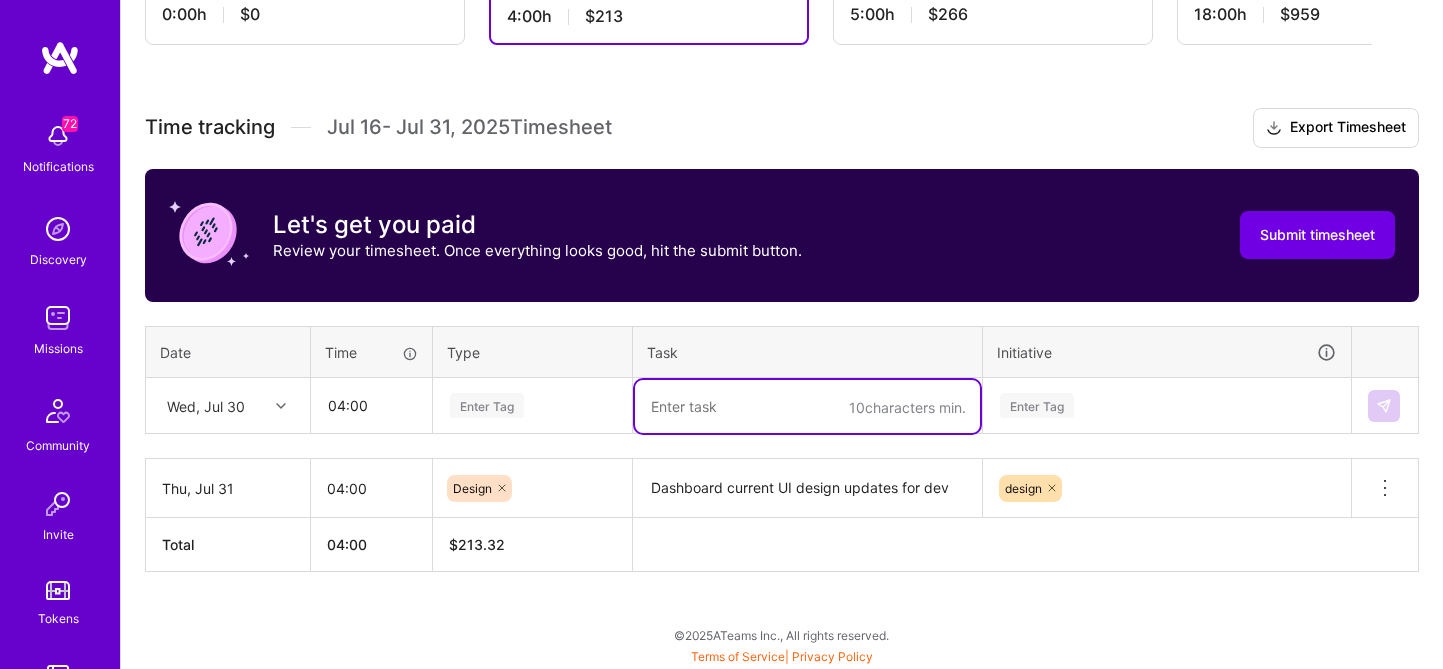 paste on "Modal design based on Chakra" 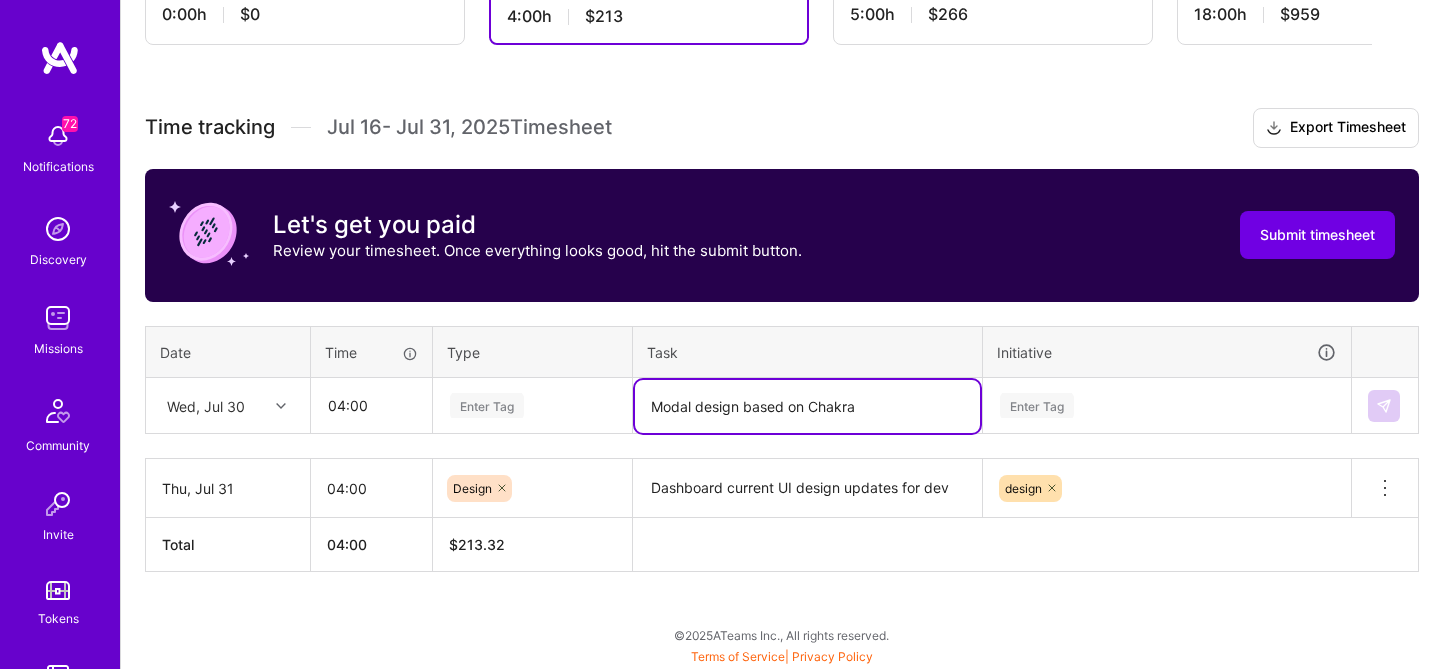 type on "Modal design based on Chakra" 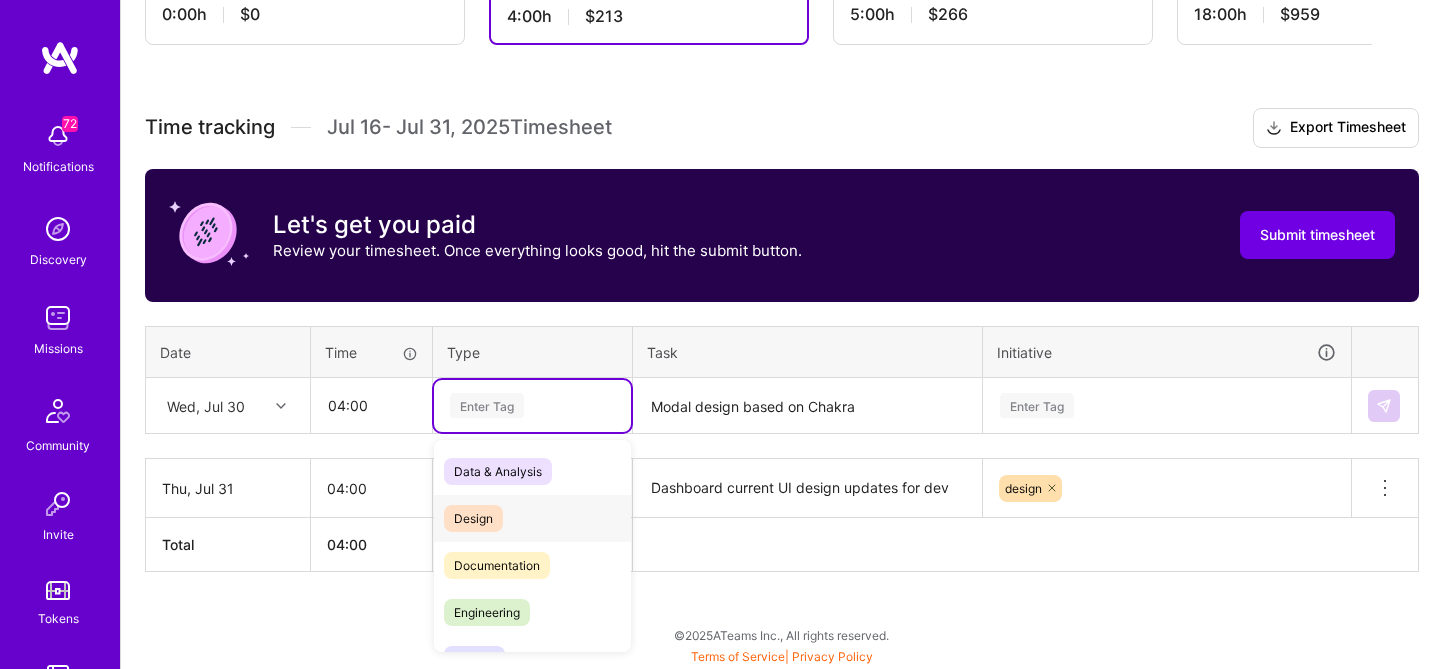 click on "Design" at bounding box center (532, 518) 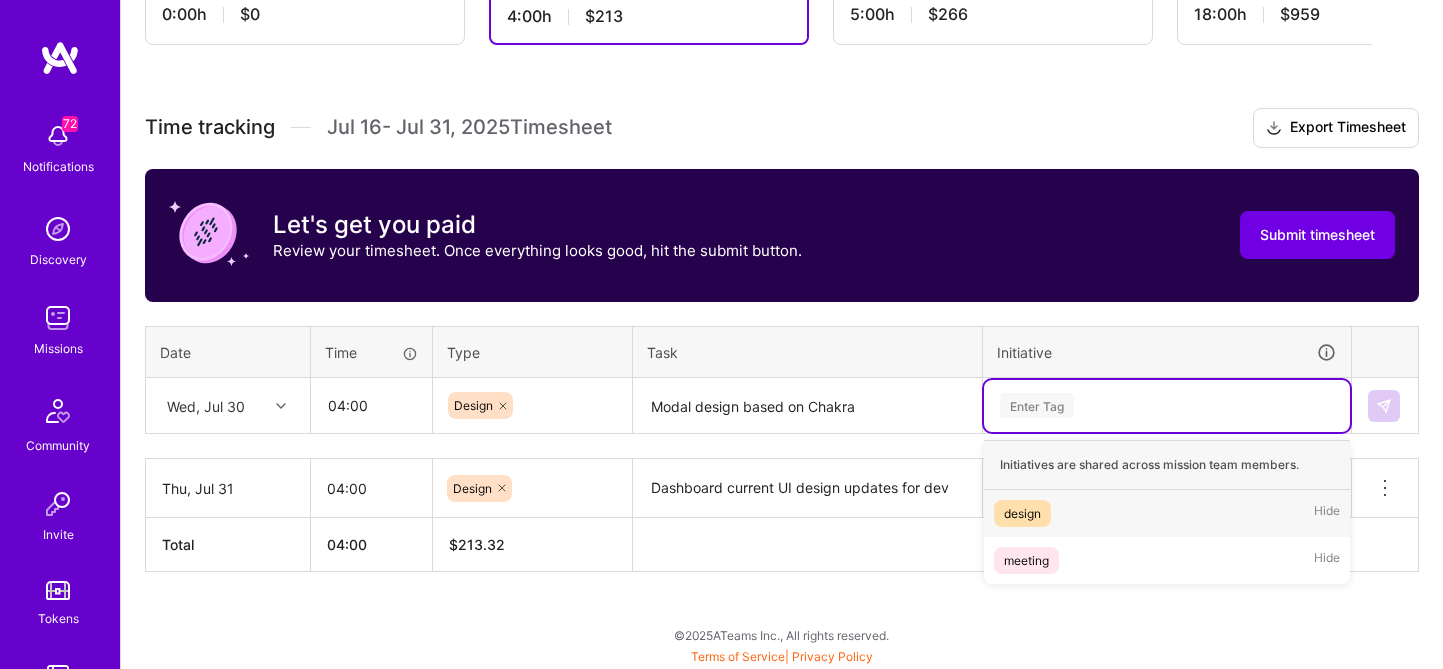 click on "Enter Tag" at bounding box center [1167, 405] 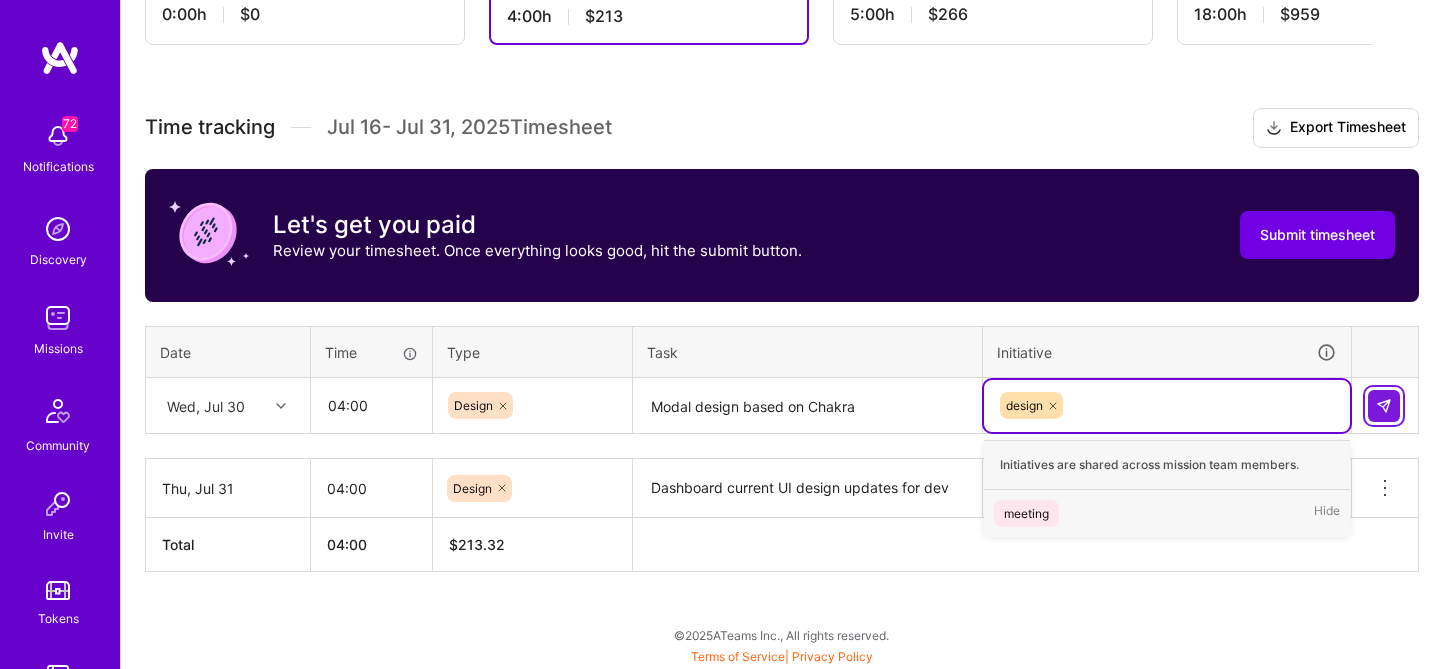 click at bounding box center [1384, 406] 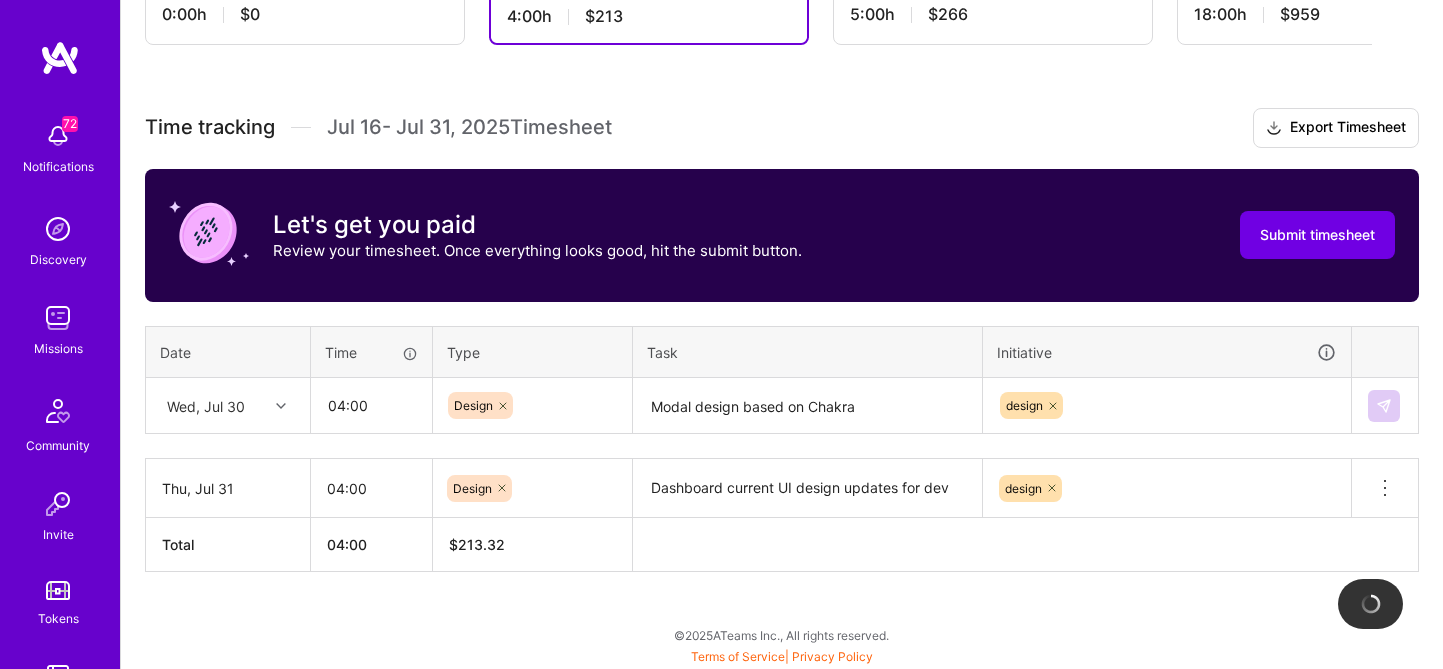 type 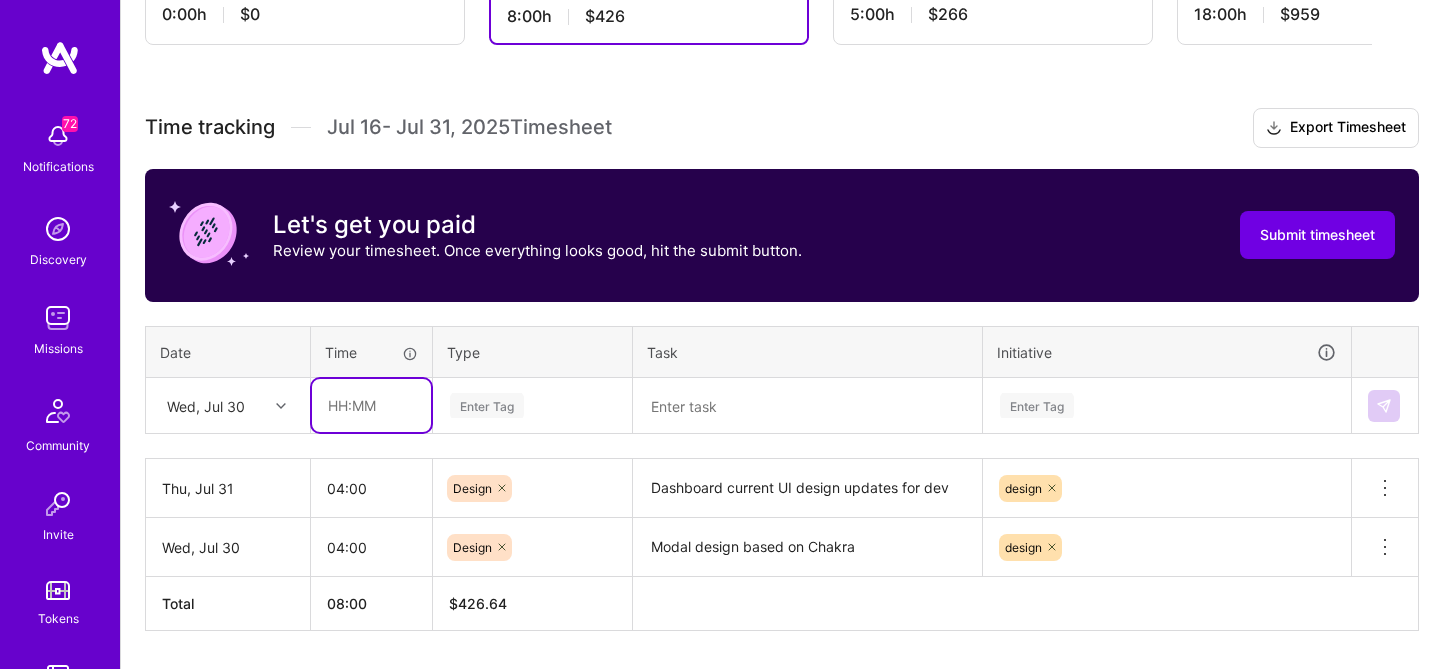 click at bounding box center [371, 405] 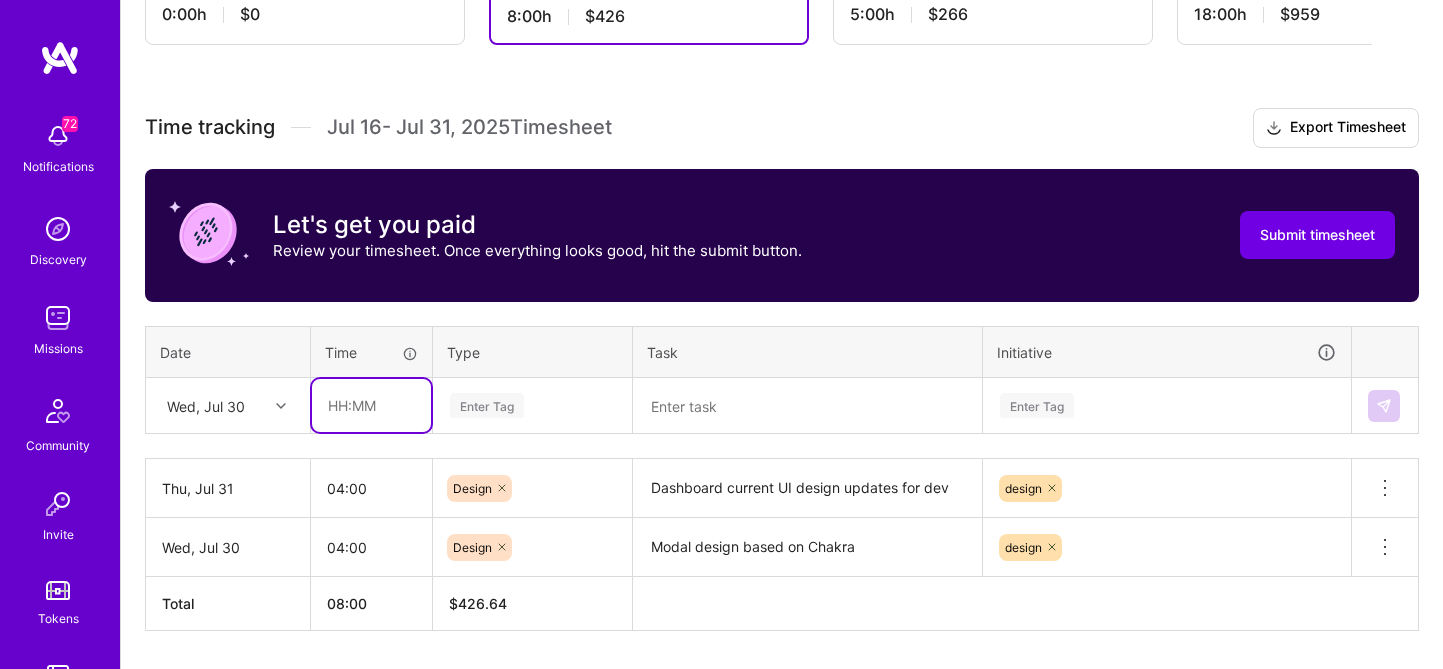type on "04:00" 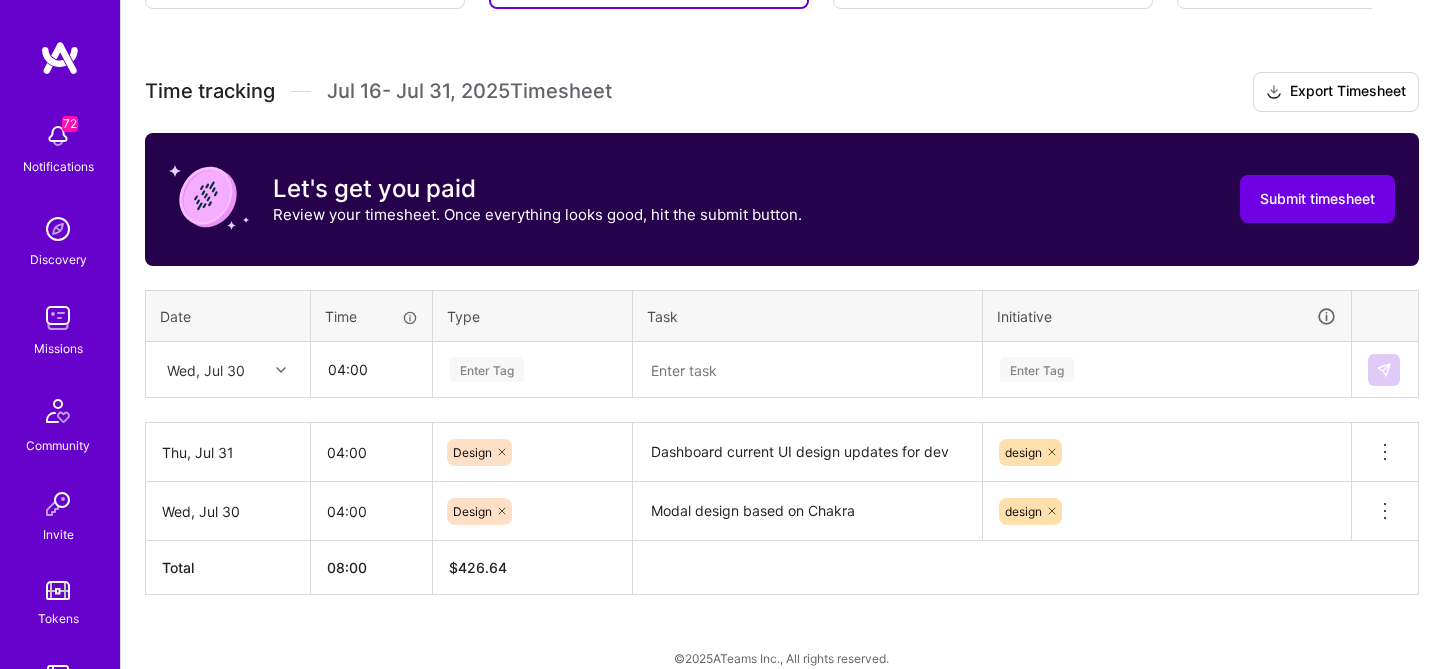 scroll, scrollTop: 530, scrollLeft: 0, axis: vertical 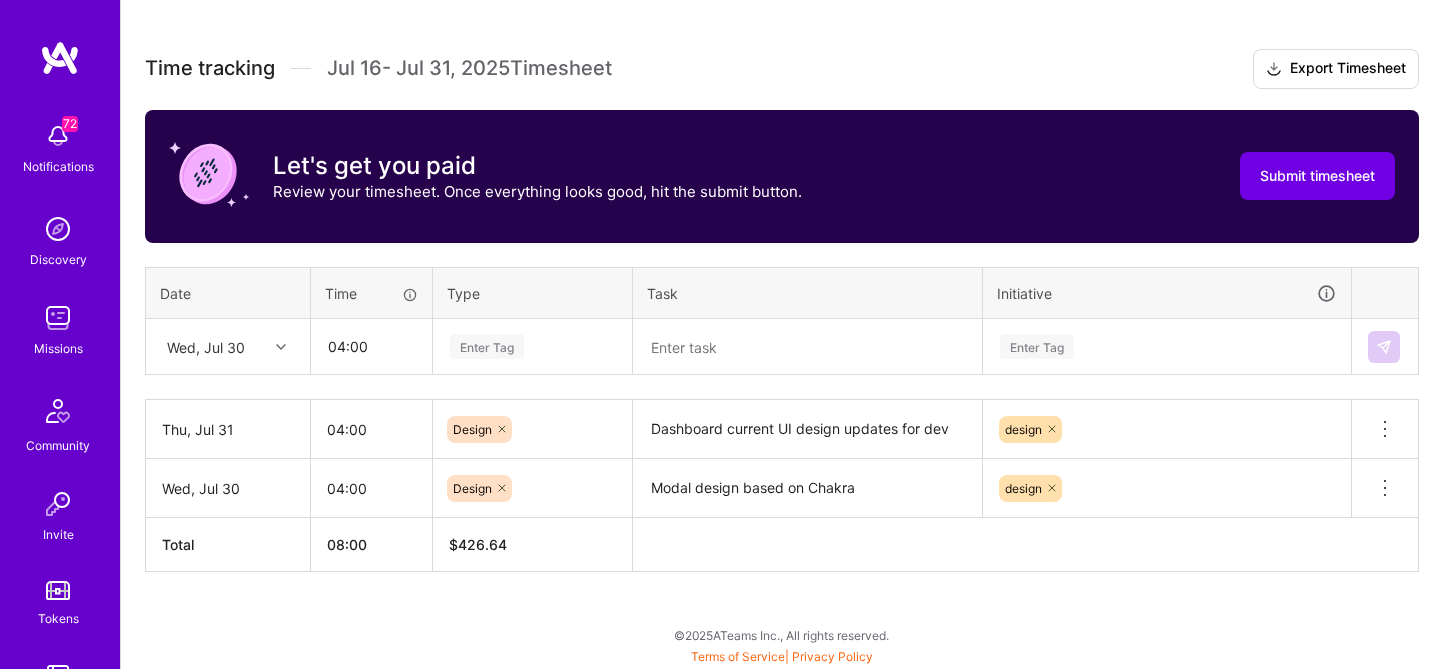 click on "Enter Tag" at bounding box center [532, 347] 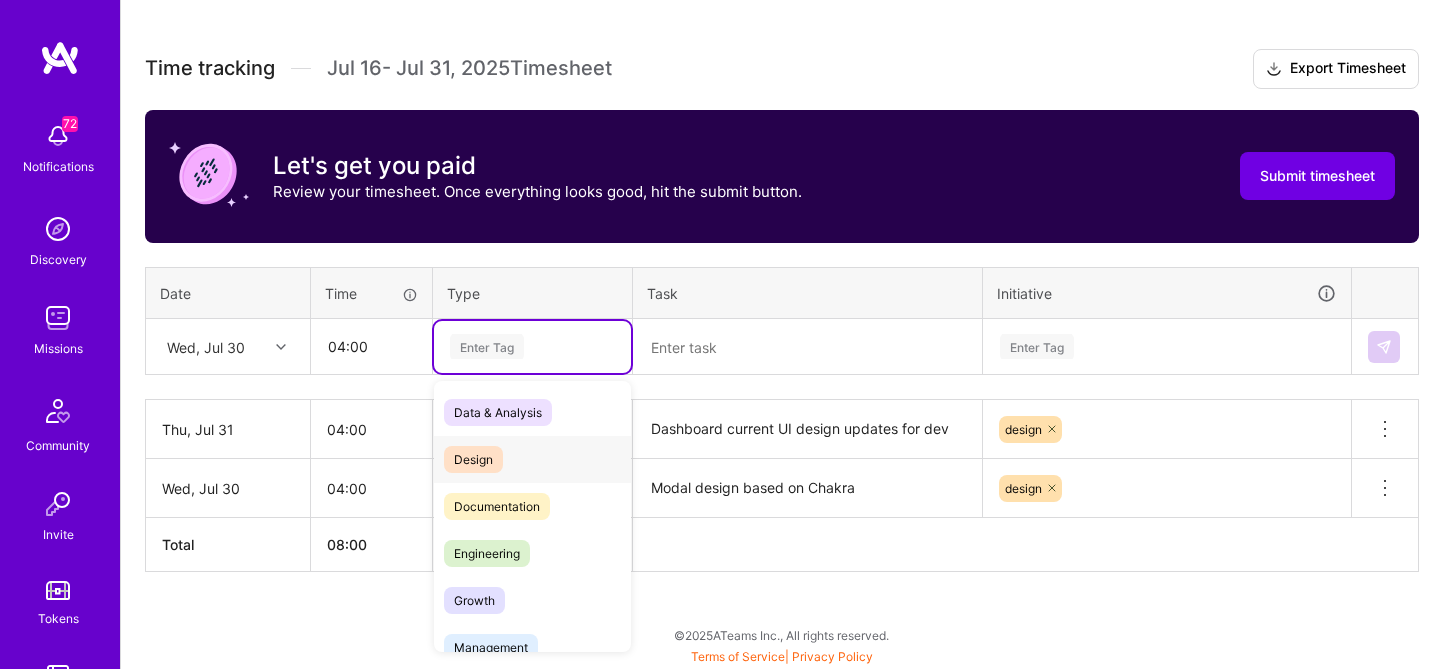 click on "Design" at bounding box center [473, 459] 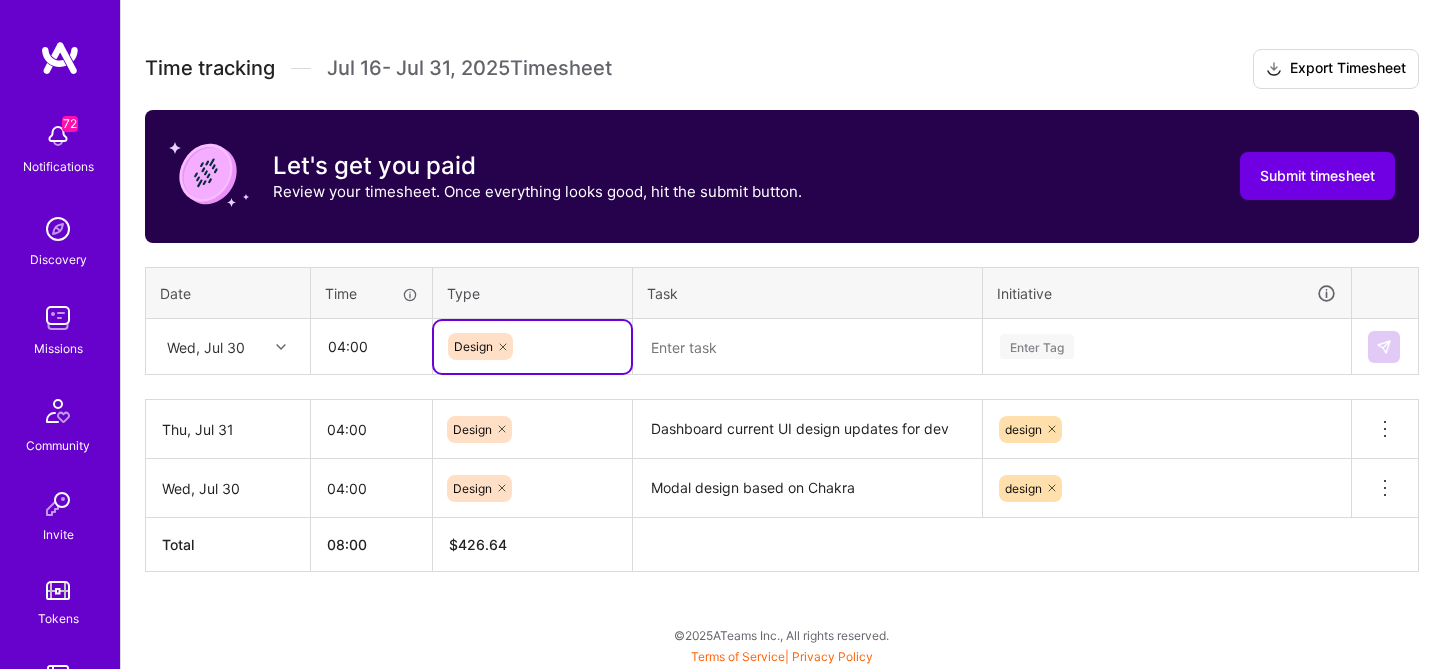 click at bounding box center [807, 347] 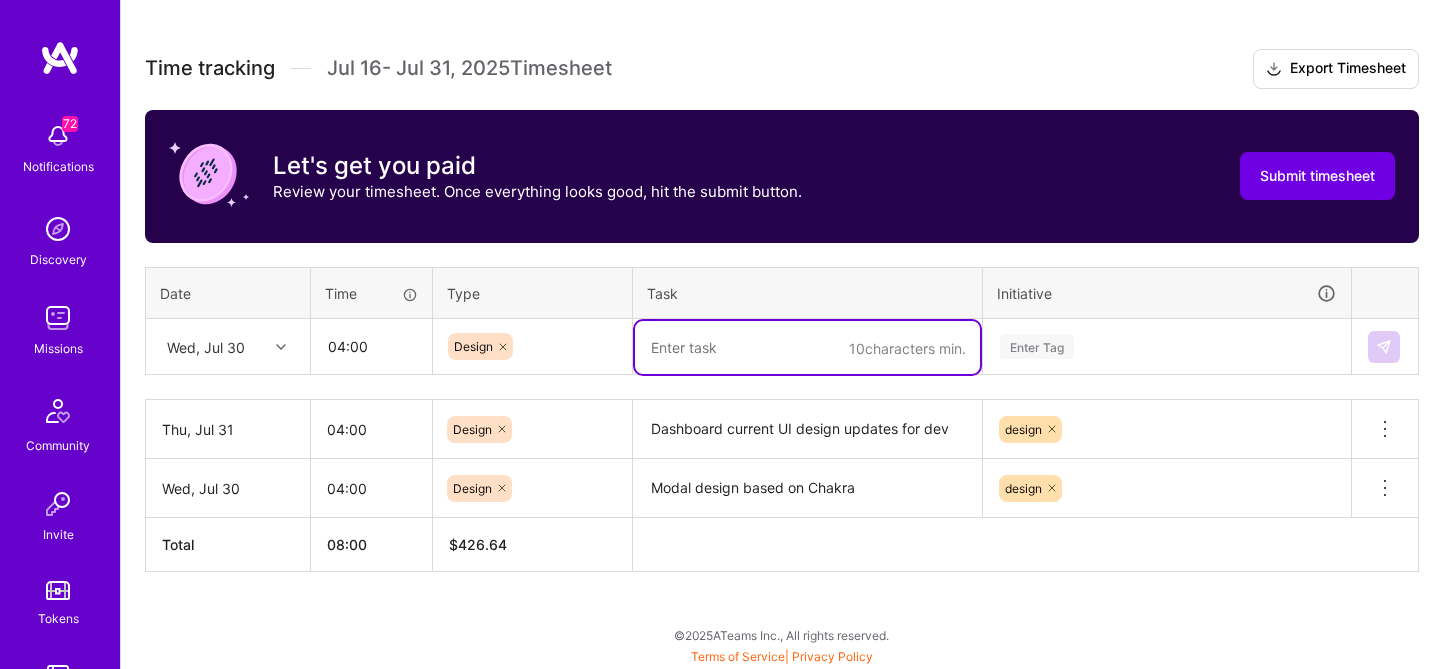 paste on "Dashboard current UI design updates for dev" 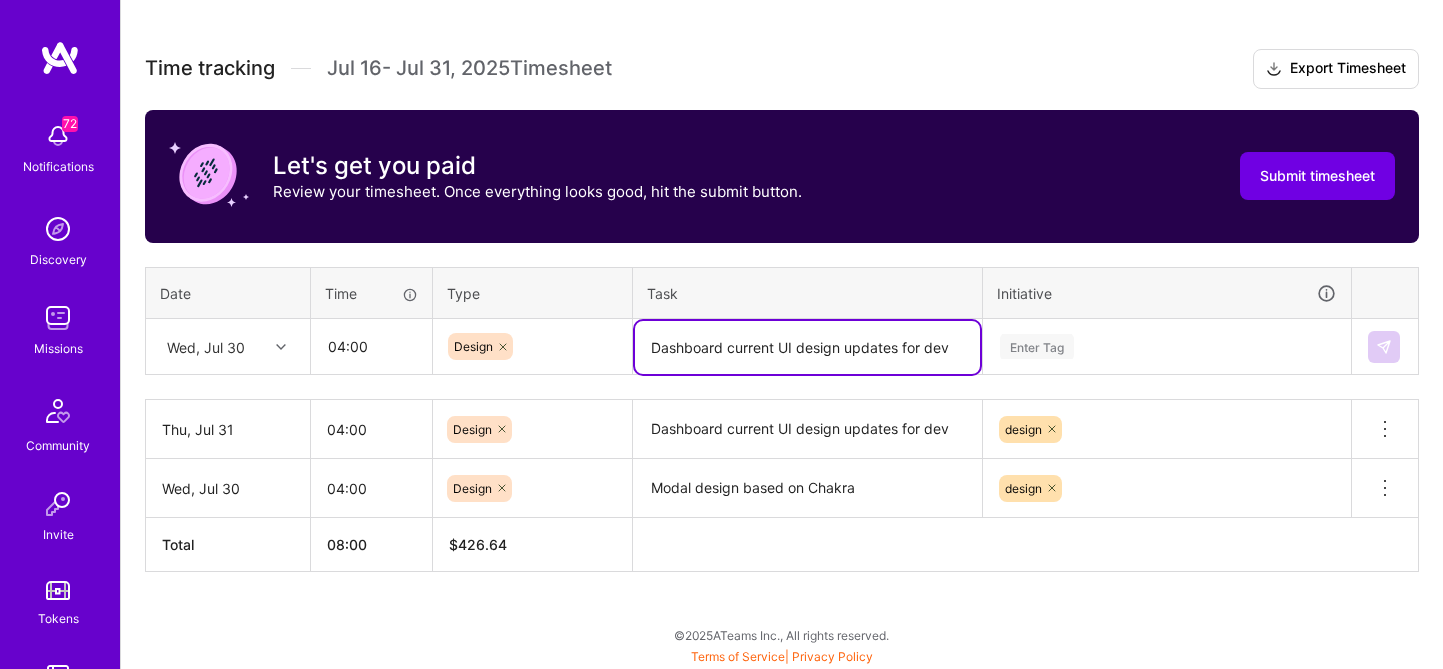 type on "Dashboard current UI design updates for dev" 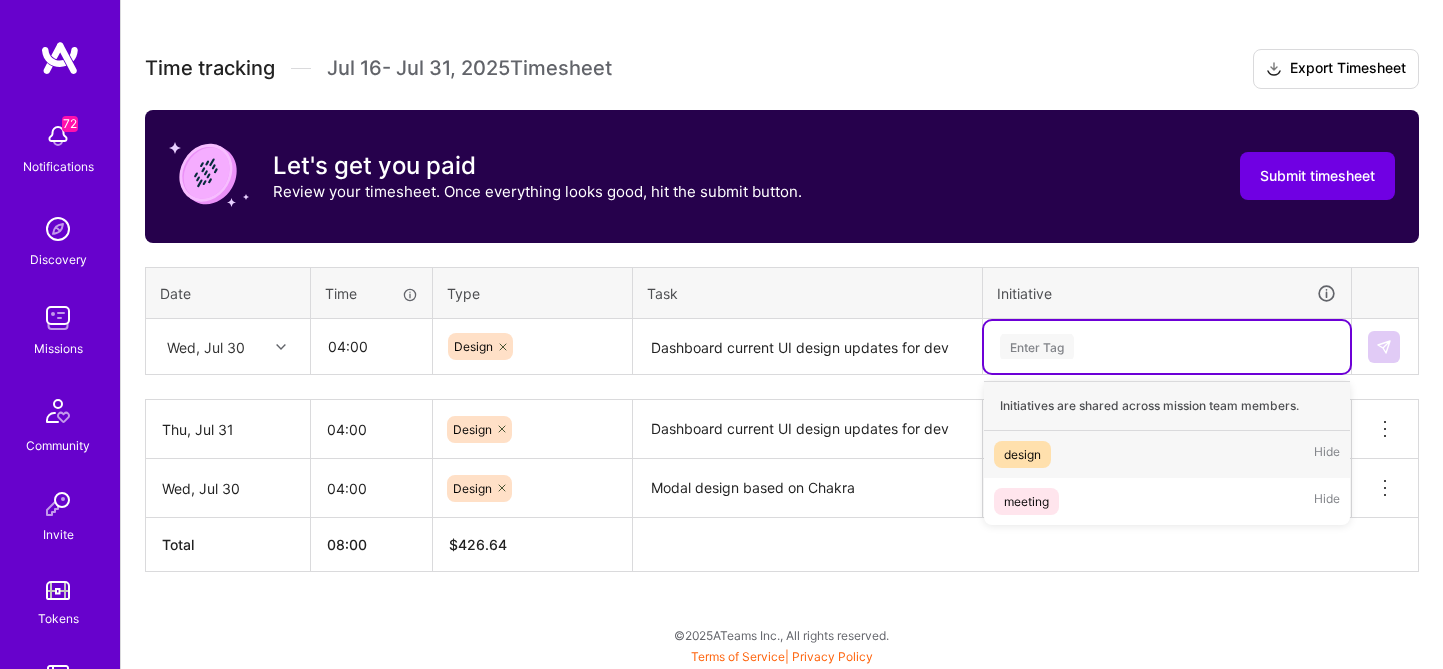 click on "design" at bounding box center (1022, 454) 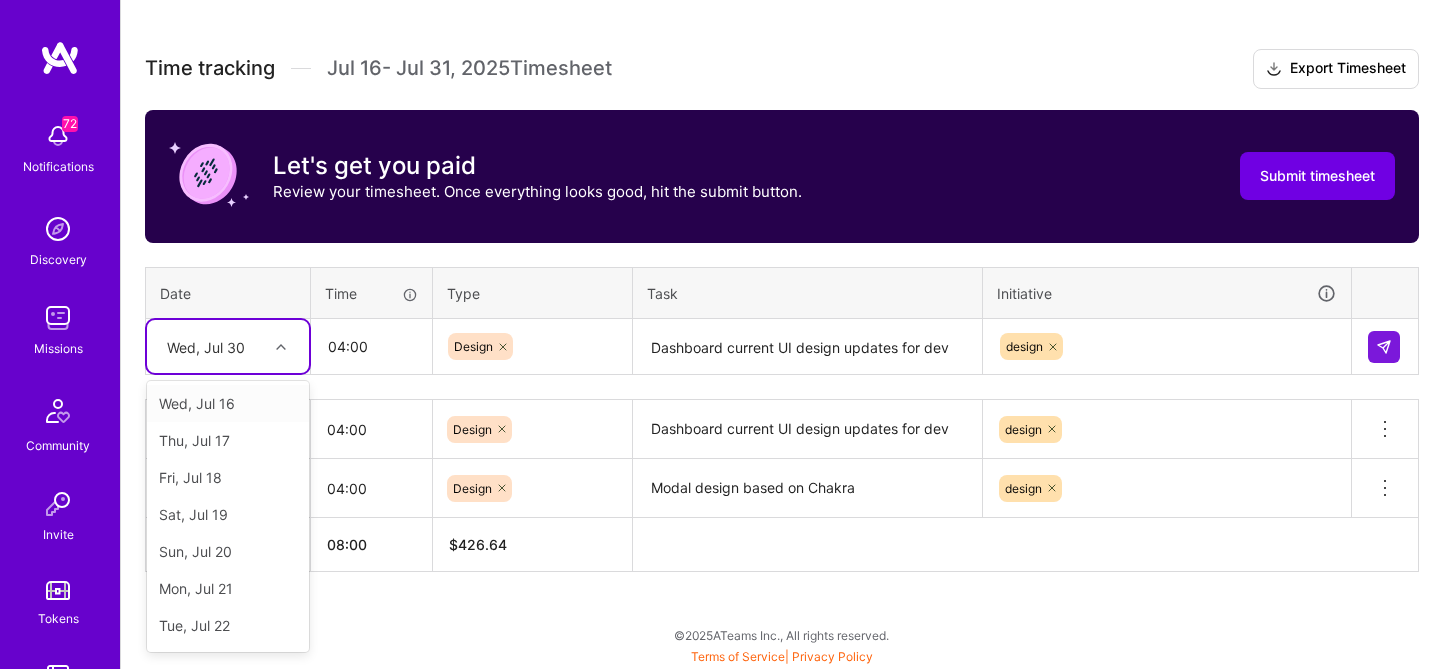 click at bounding box center [283, 347] 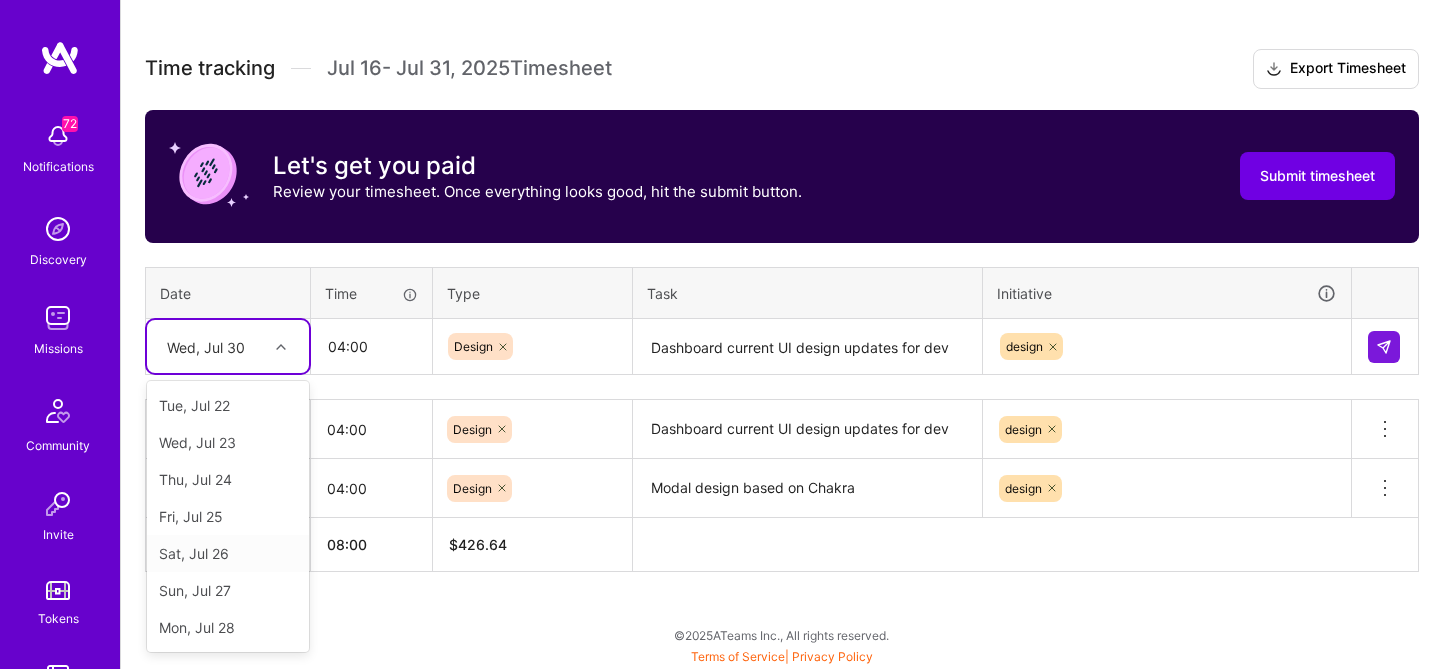scroll, scrollTop: 292, scrollLeft: 0, axis: vertical 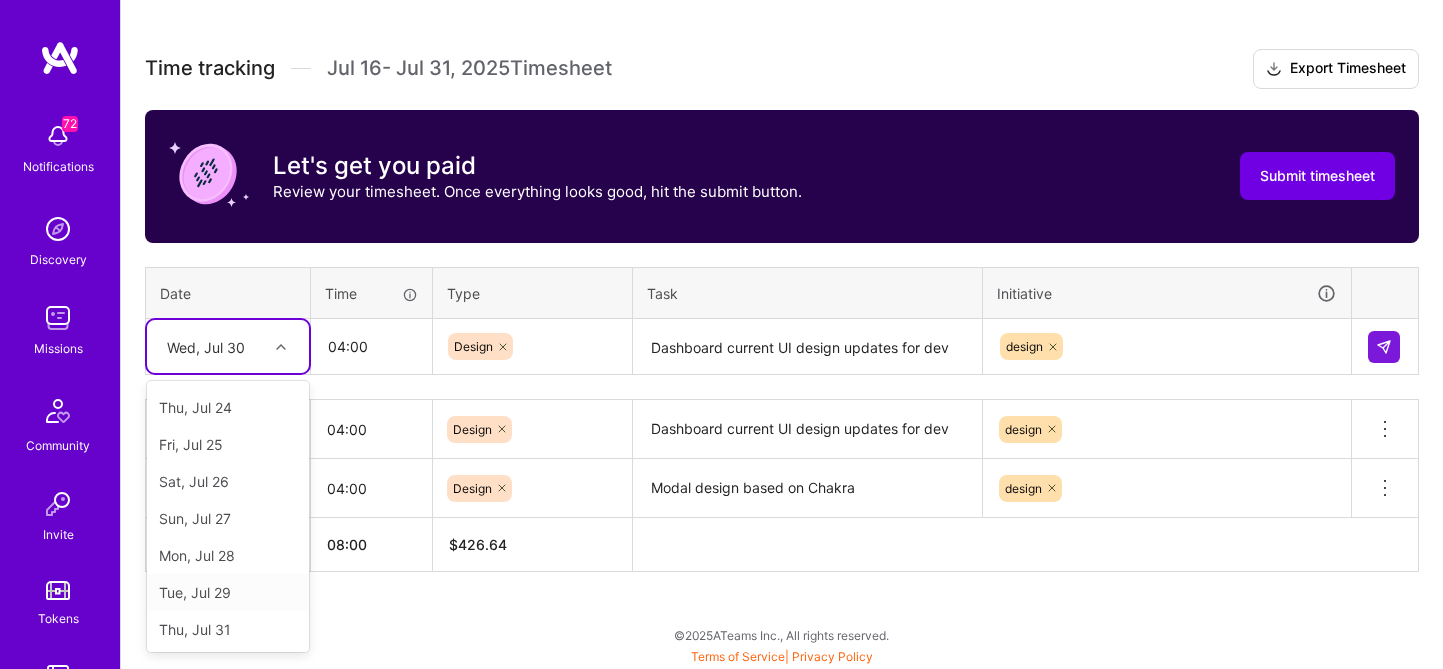click on "Tue, Jul 29" at bounding box center (228, 592) 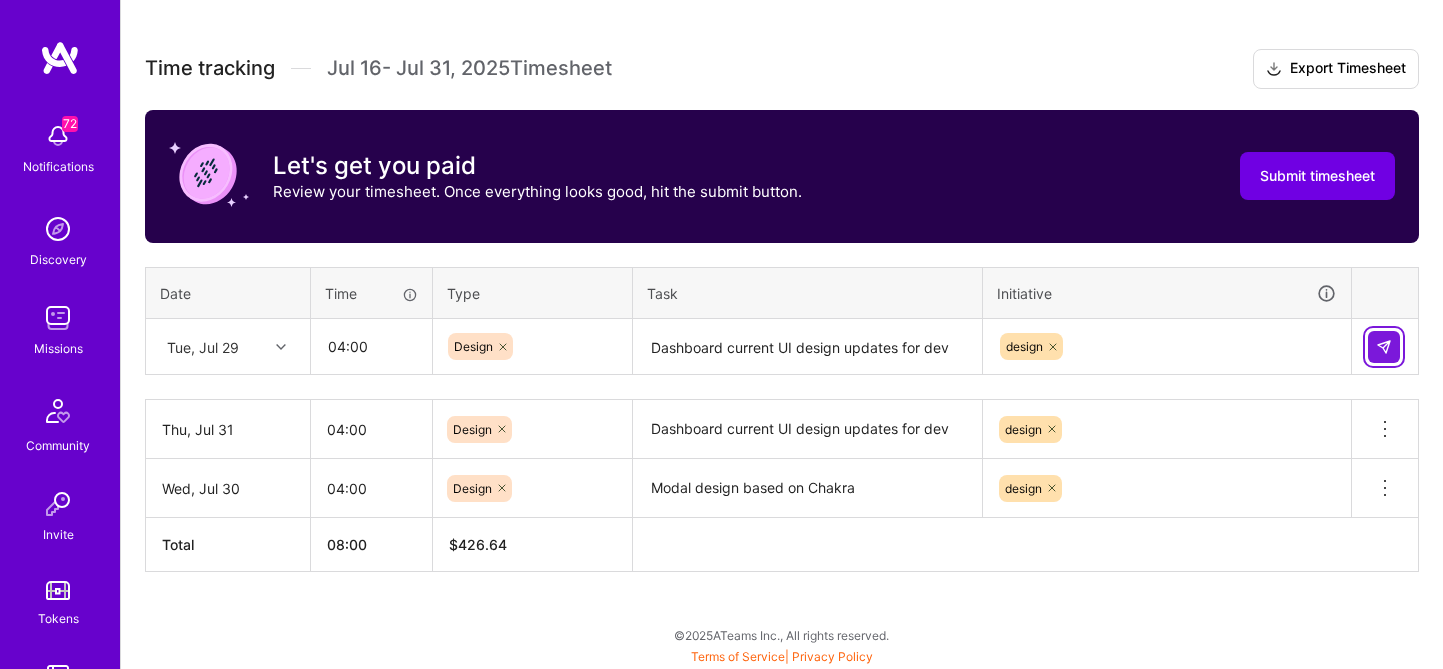 click at bounding box center (1384, 347) 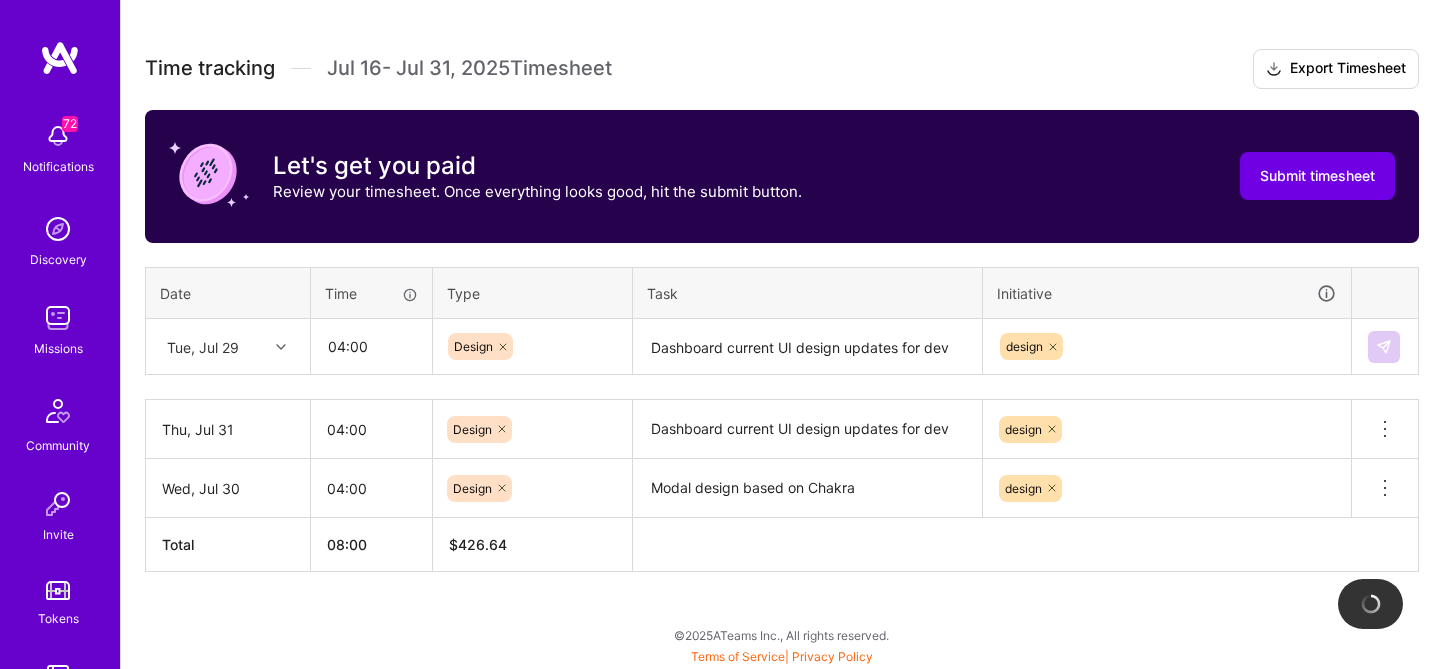 type 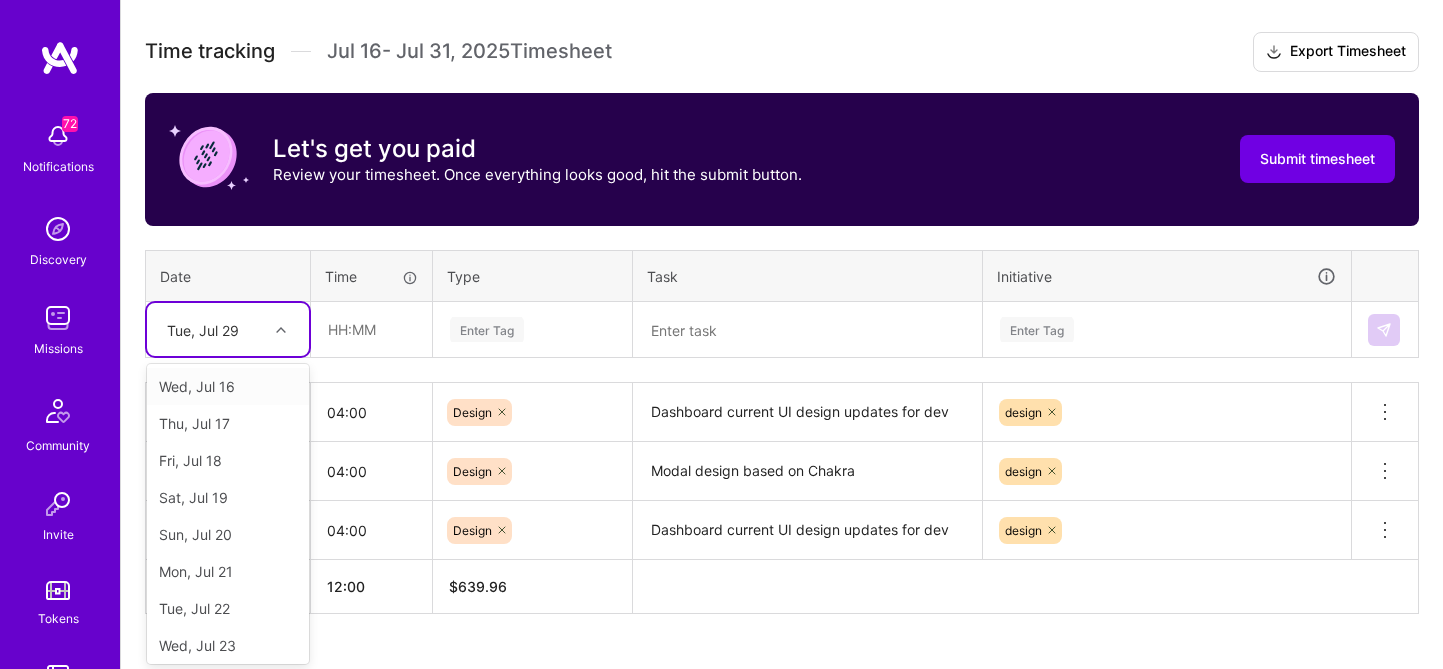 click on "Tue, Jul 29" at bounding box center [203, 329] 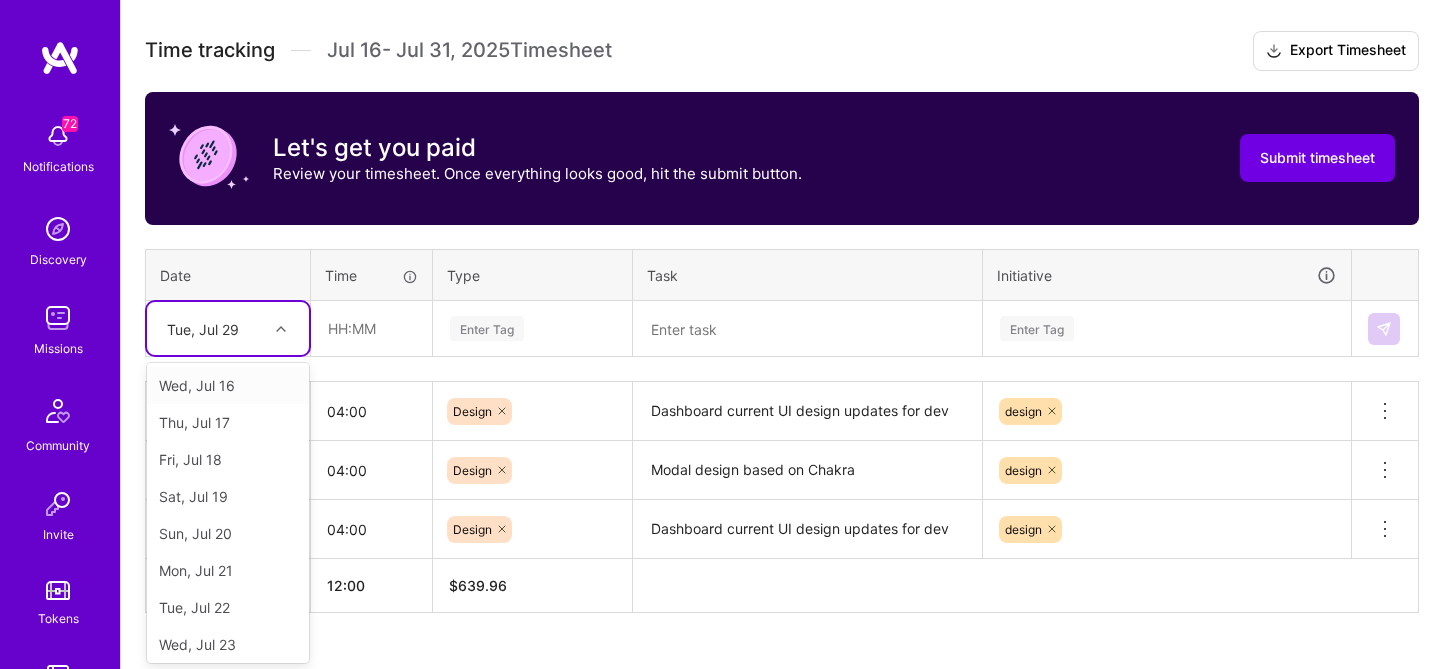 scroll, scrollTop: 549, scrollLeft: 0, axis: vertical 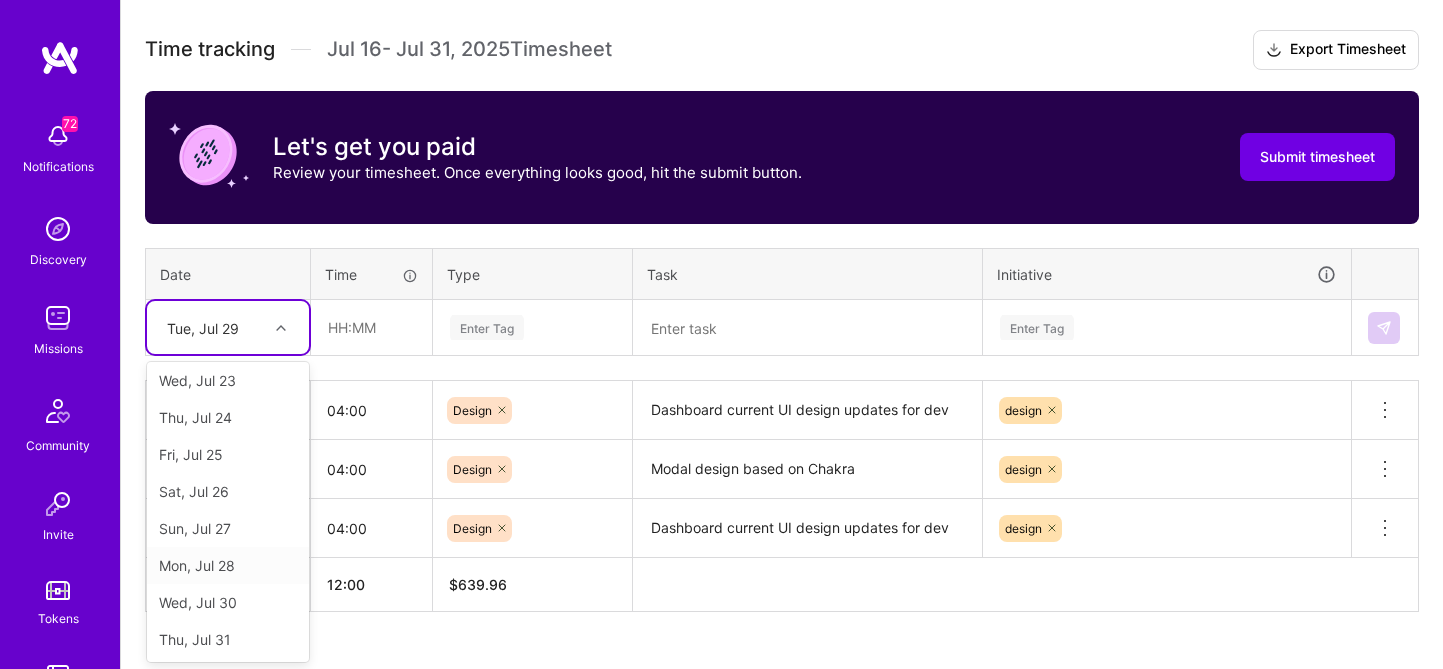 click on "Mon, Jul 28" at bounding box center (228, 565) 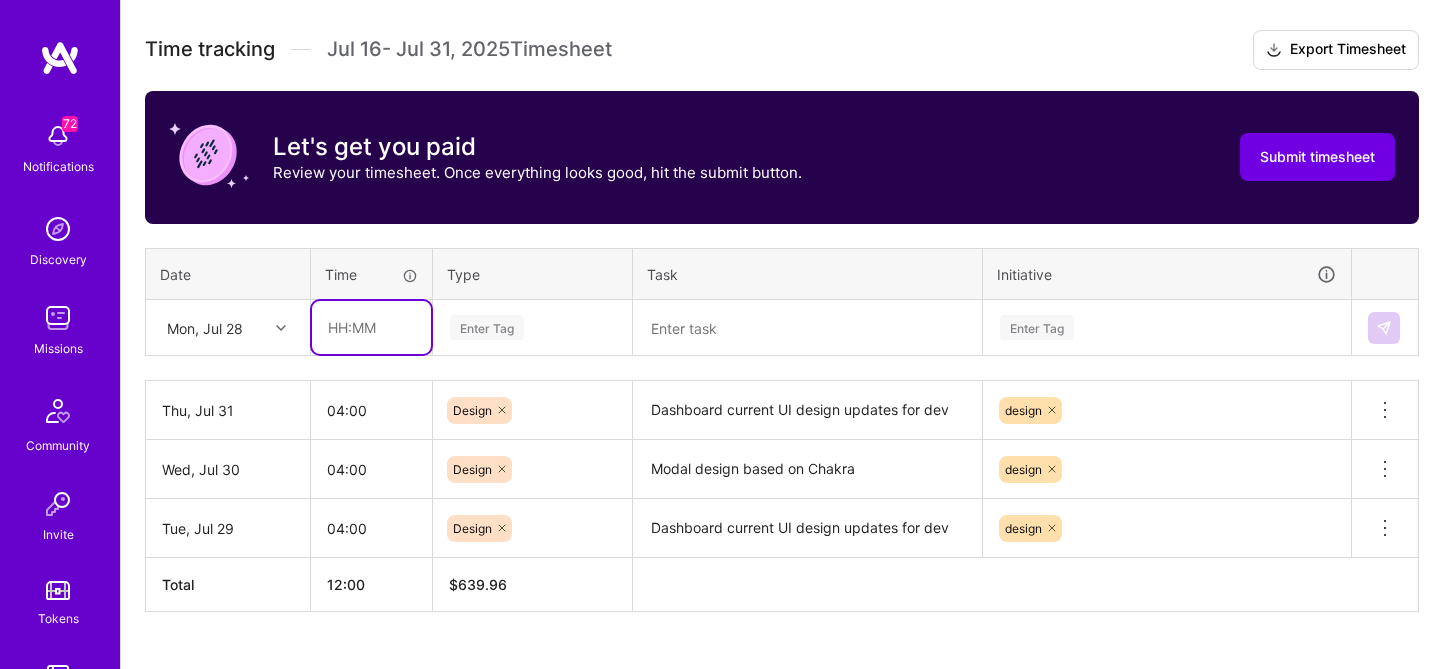 click at bounding box center [371, 327] 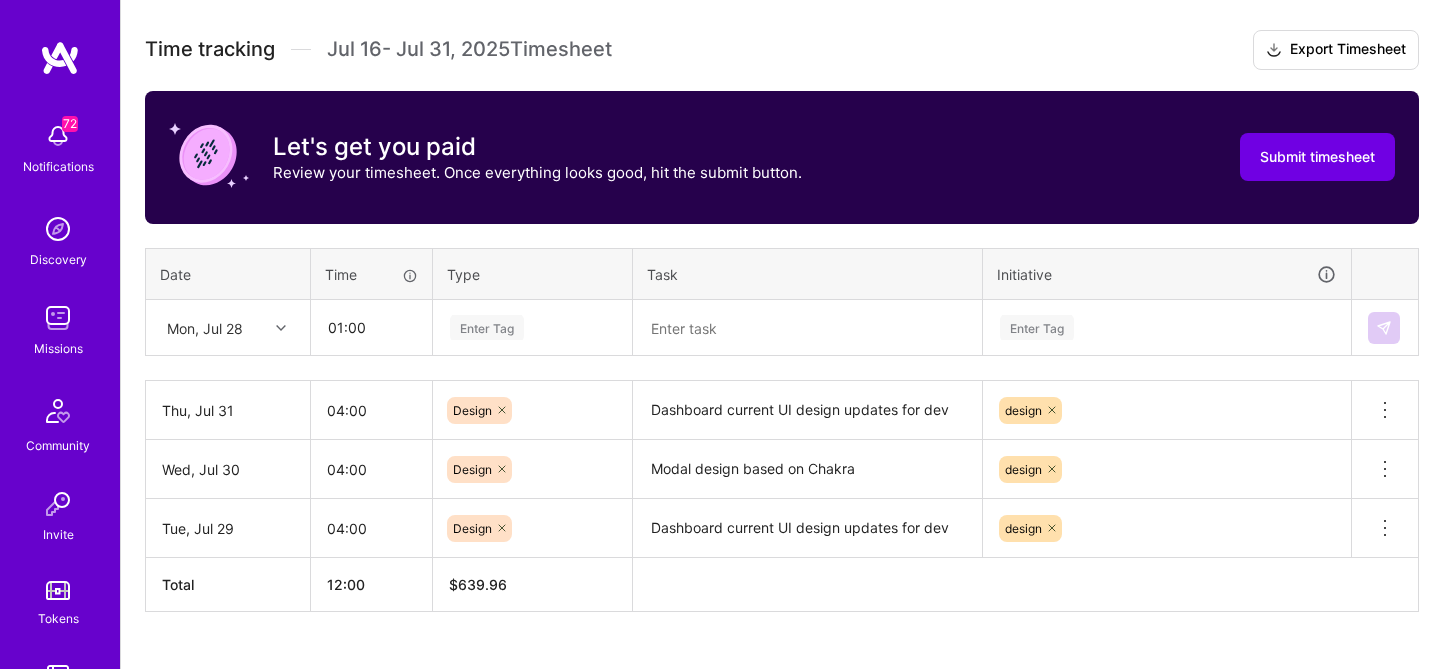 click at bounding box center (807, 328) 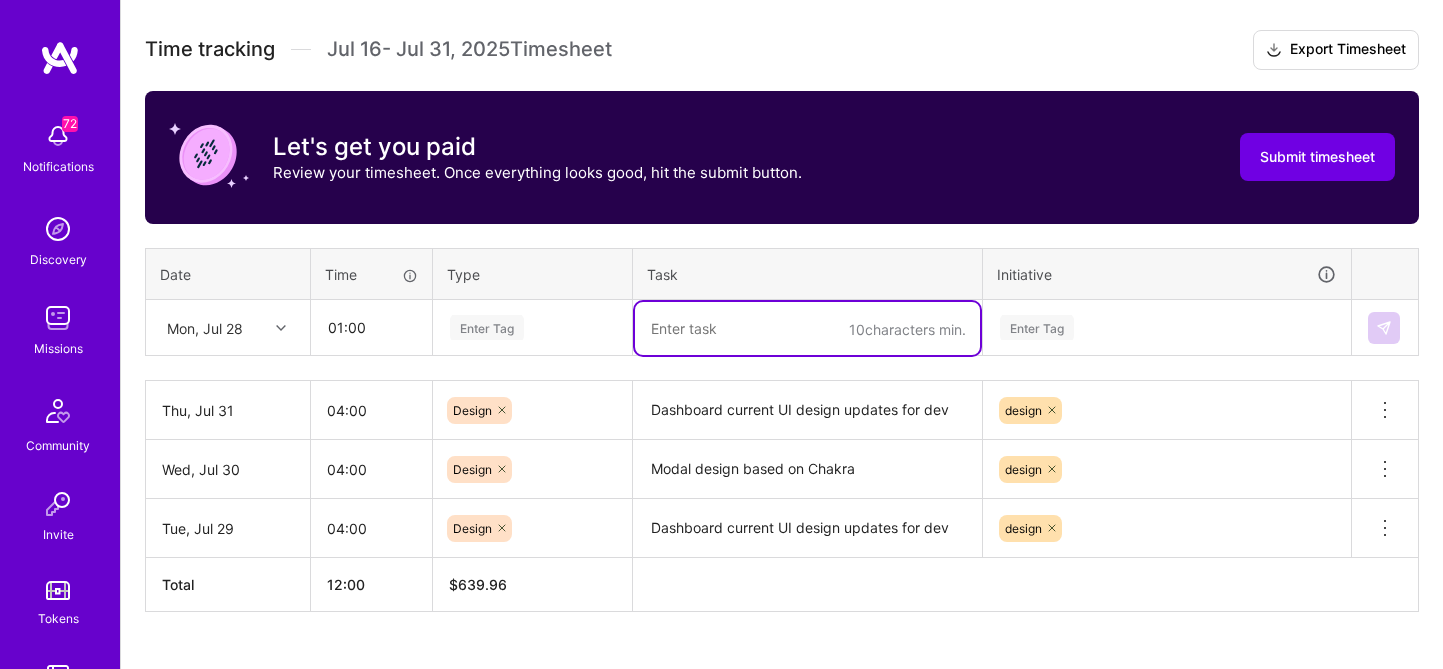 paste on "Dev meeting with design" 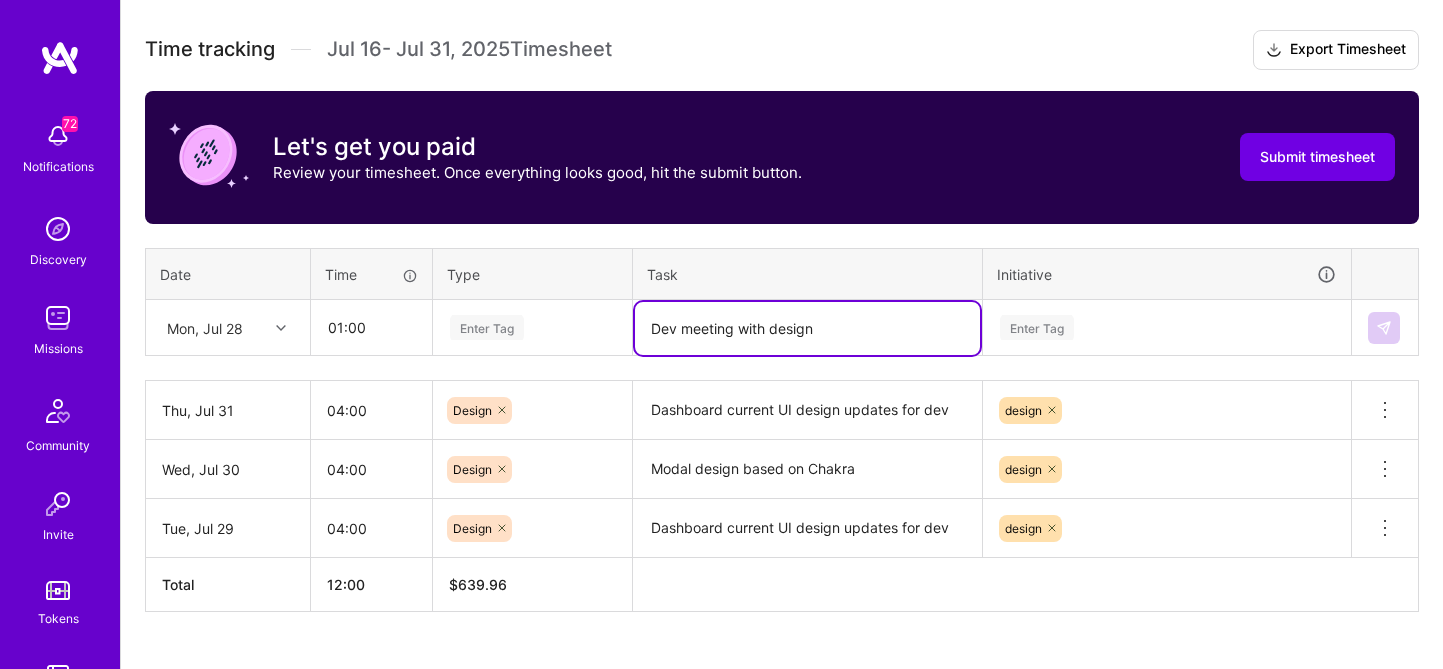 type on "Dev meeting with design" 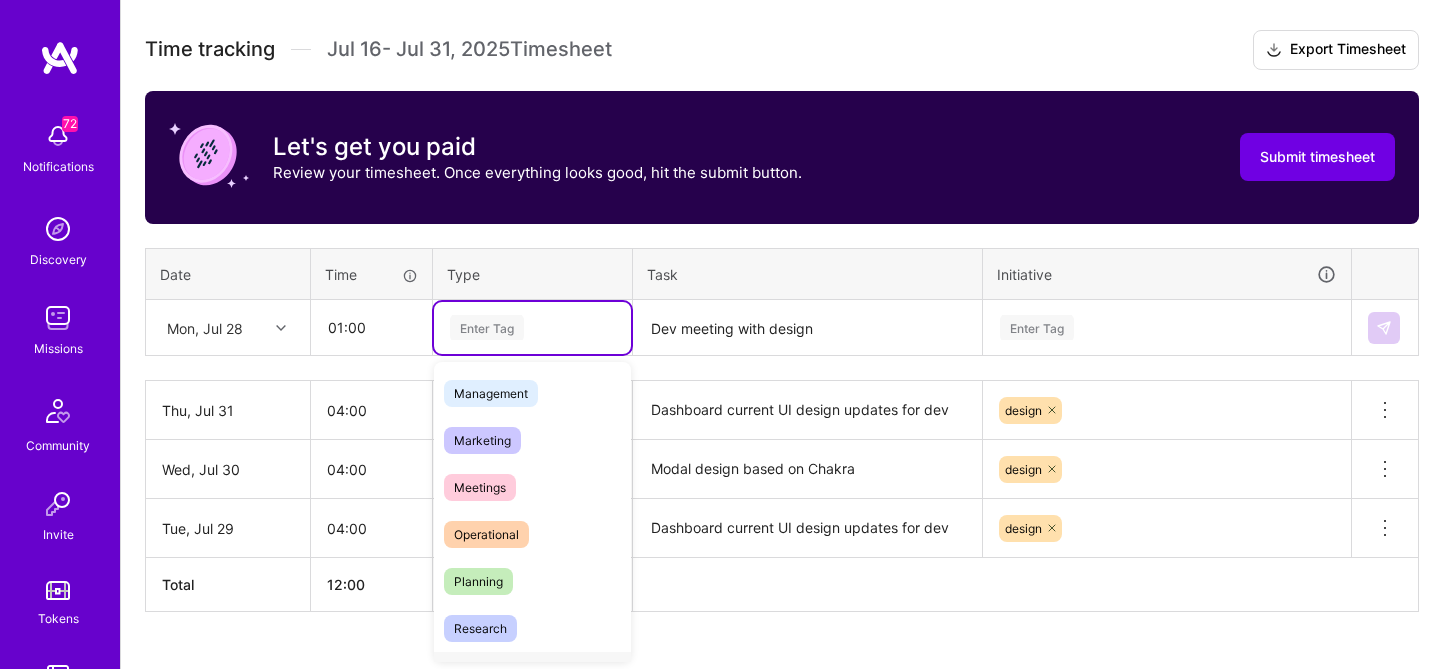 scroll, scrollTop: 228, scrollLeft: 0, axis: vertical 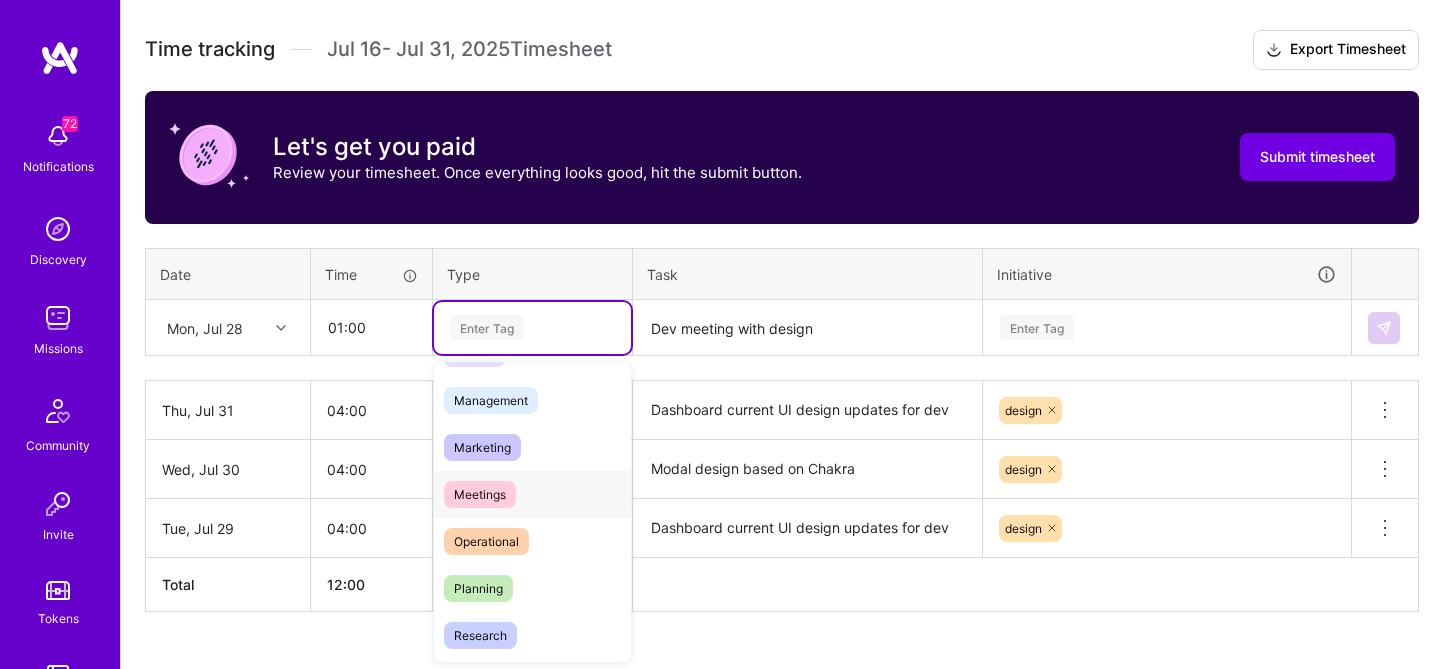 click on "Meetings" at bounding box center [480, 494] 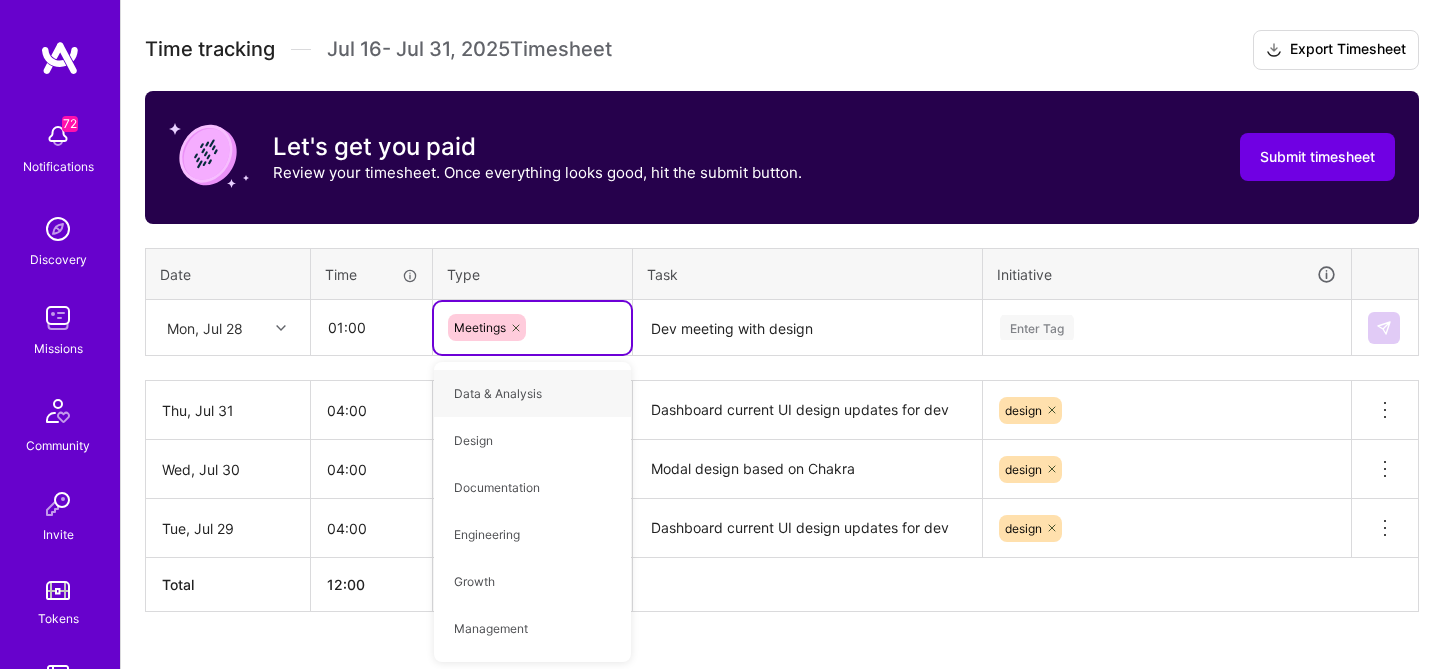 click on "Enter Tag" at bounding box center [1037, 327] 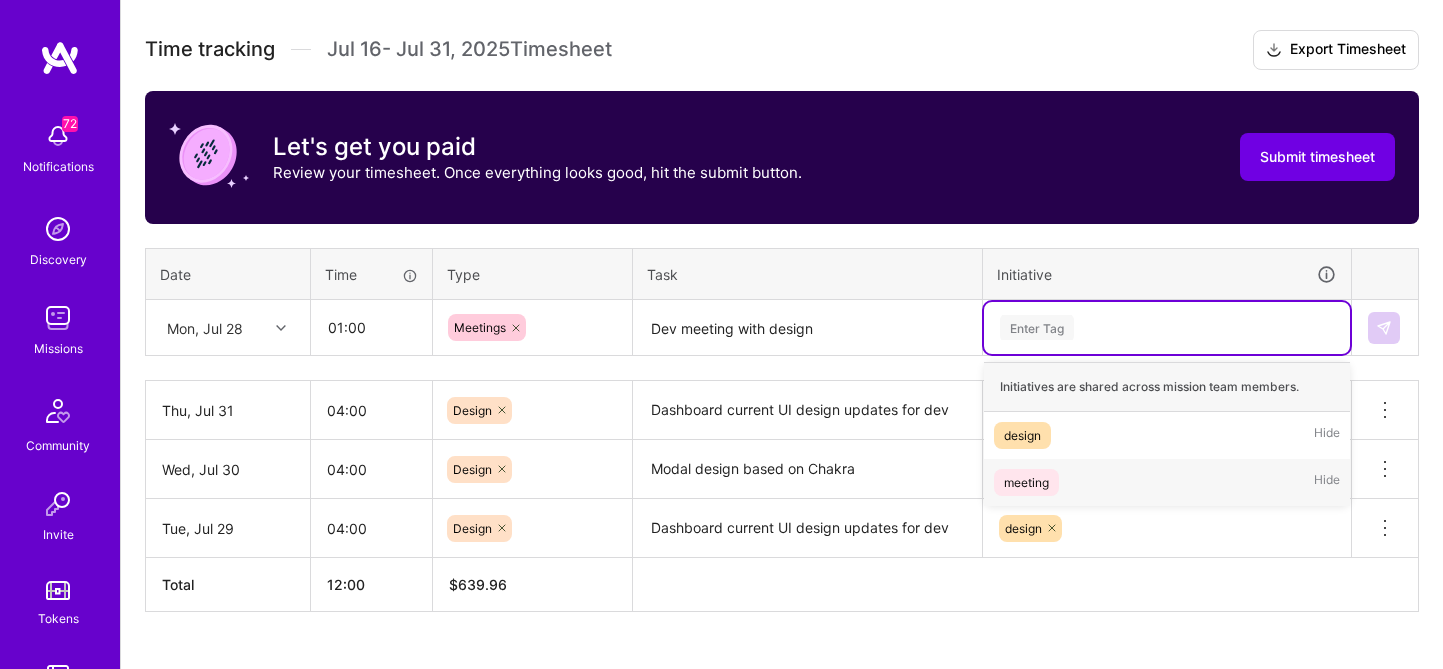 click on "meeting" at bounding box center [1026, 482] 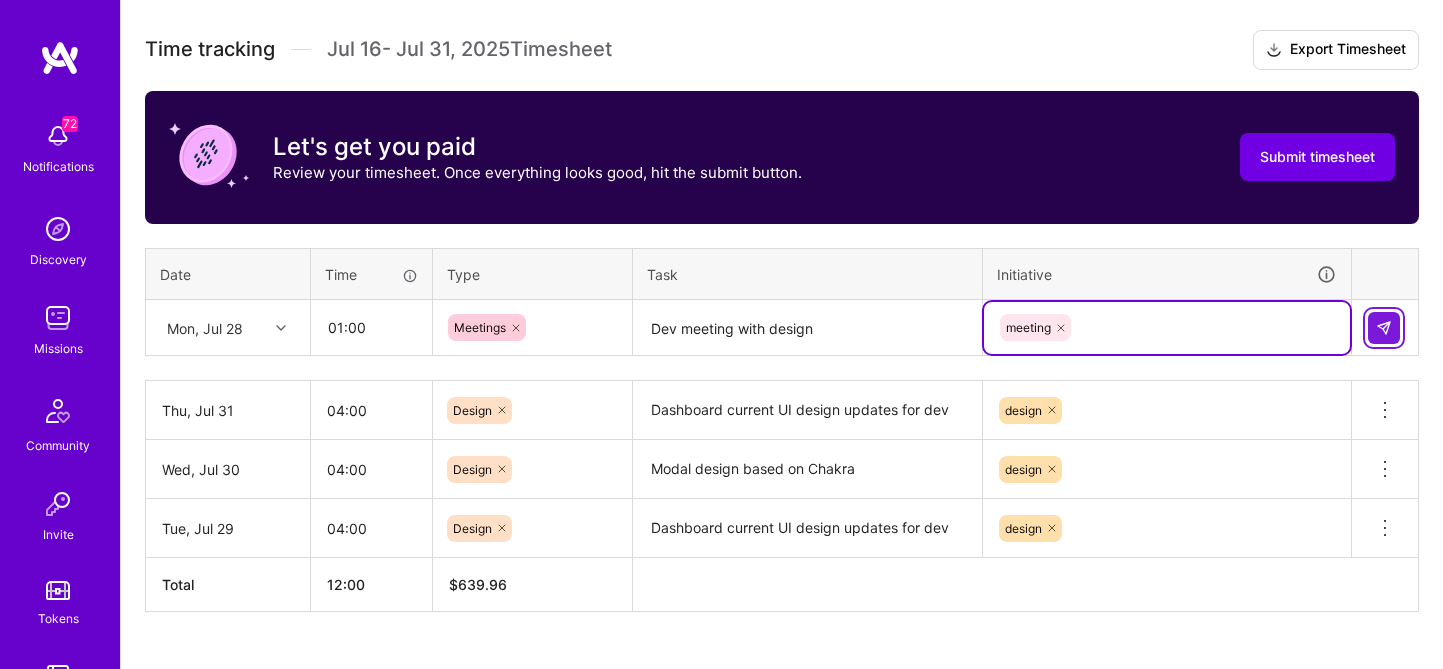 click at bounding box center (1384, 328) 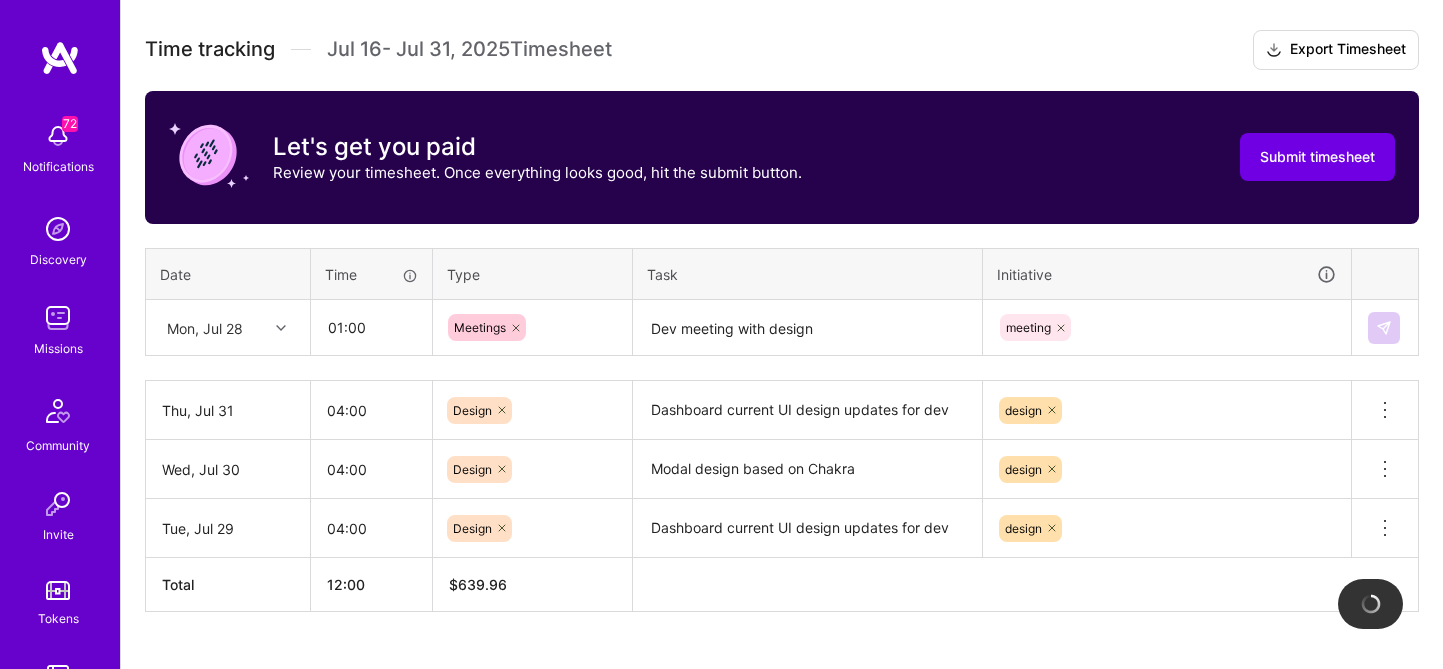 type 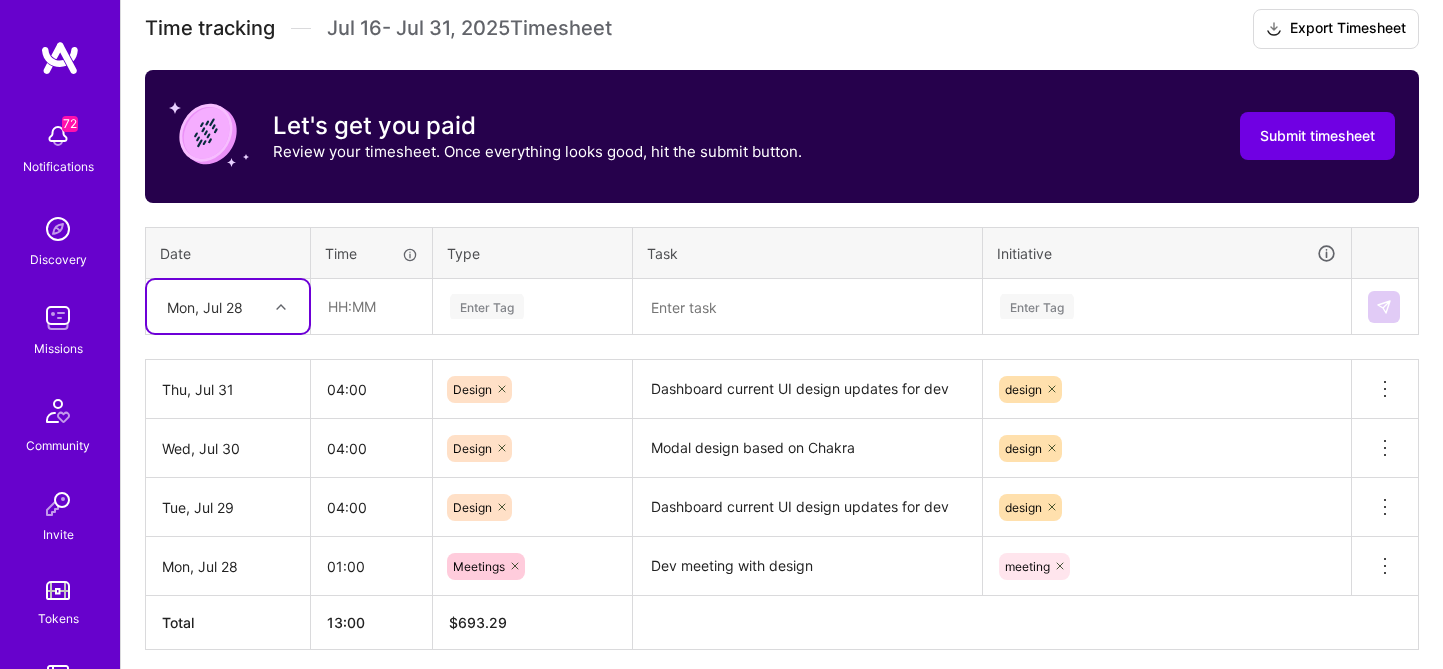 scroll, scrollTop: 574, scrollLeft: 0, axis: vertical 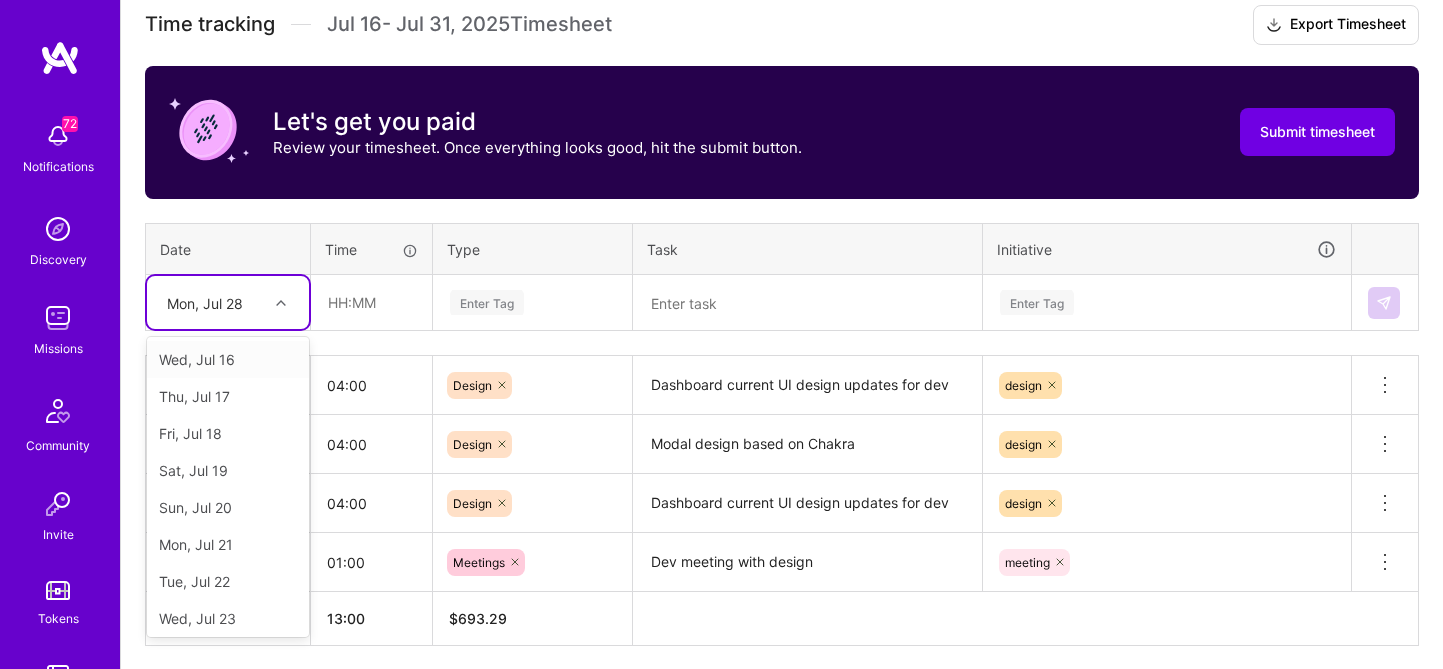 click on "Mon, Jul 28" at bounding box center (212, 302) 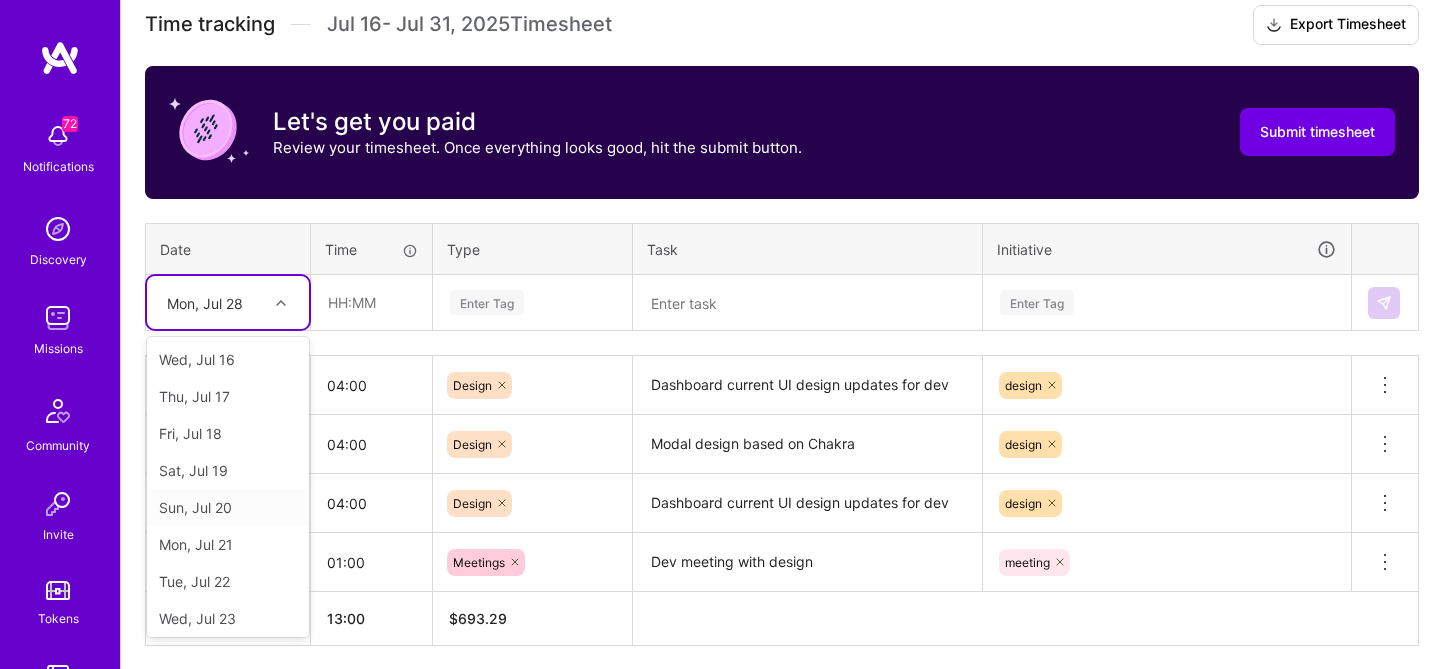 scroll, scrollTop: 263, scrollLeft: 0, axis: vertical 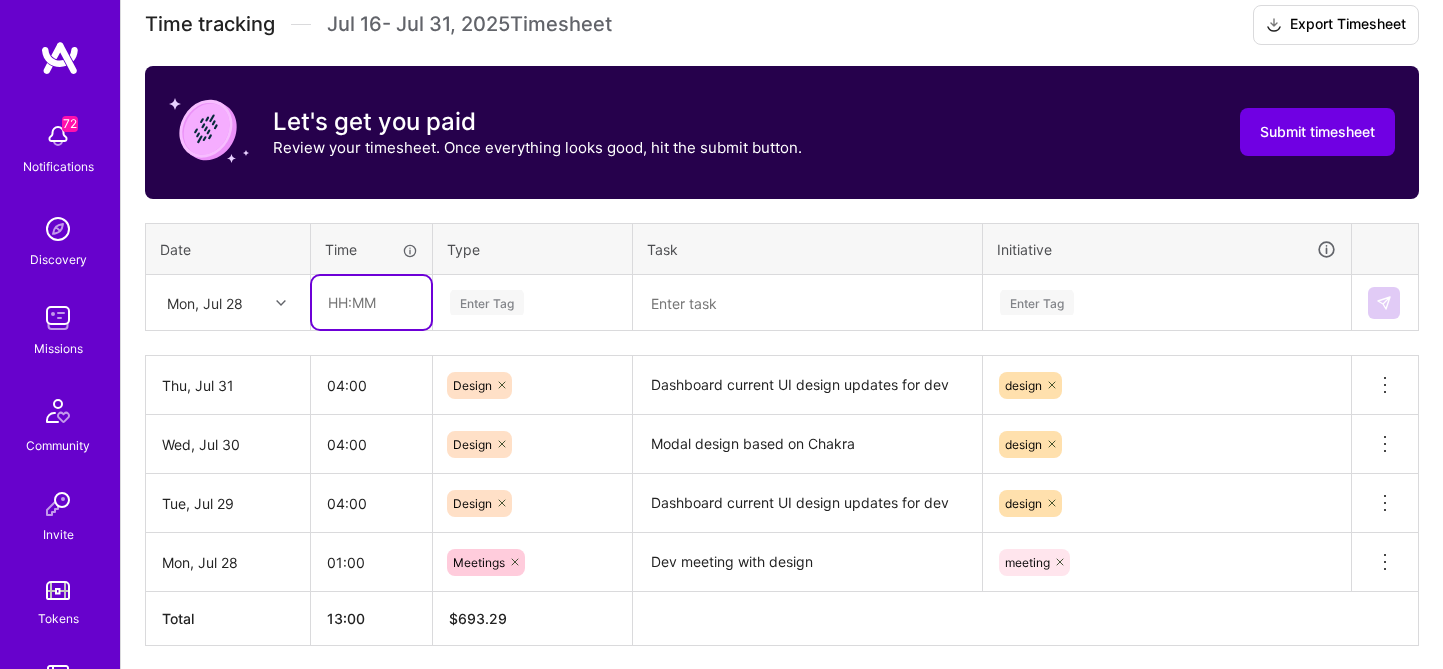 click at bounding box center [371, 302] 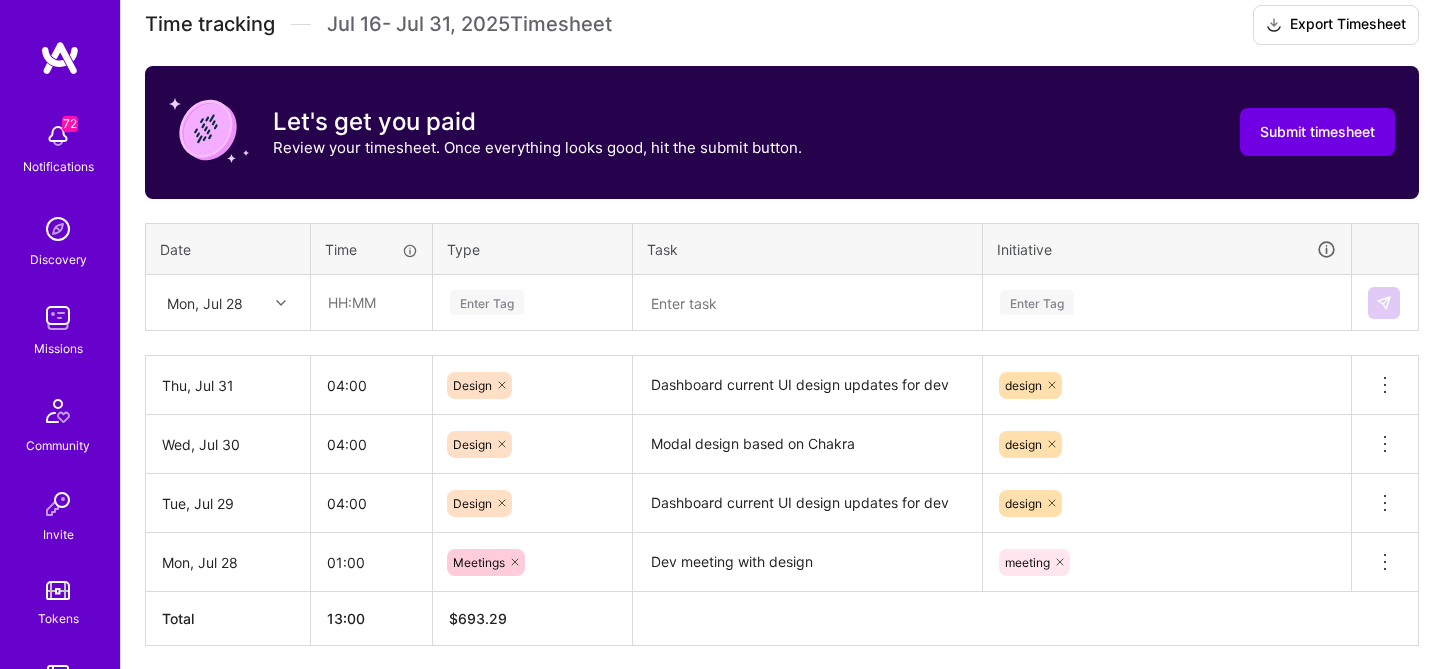 click at bounding box center (283, 302) 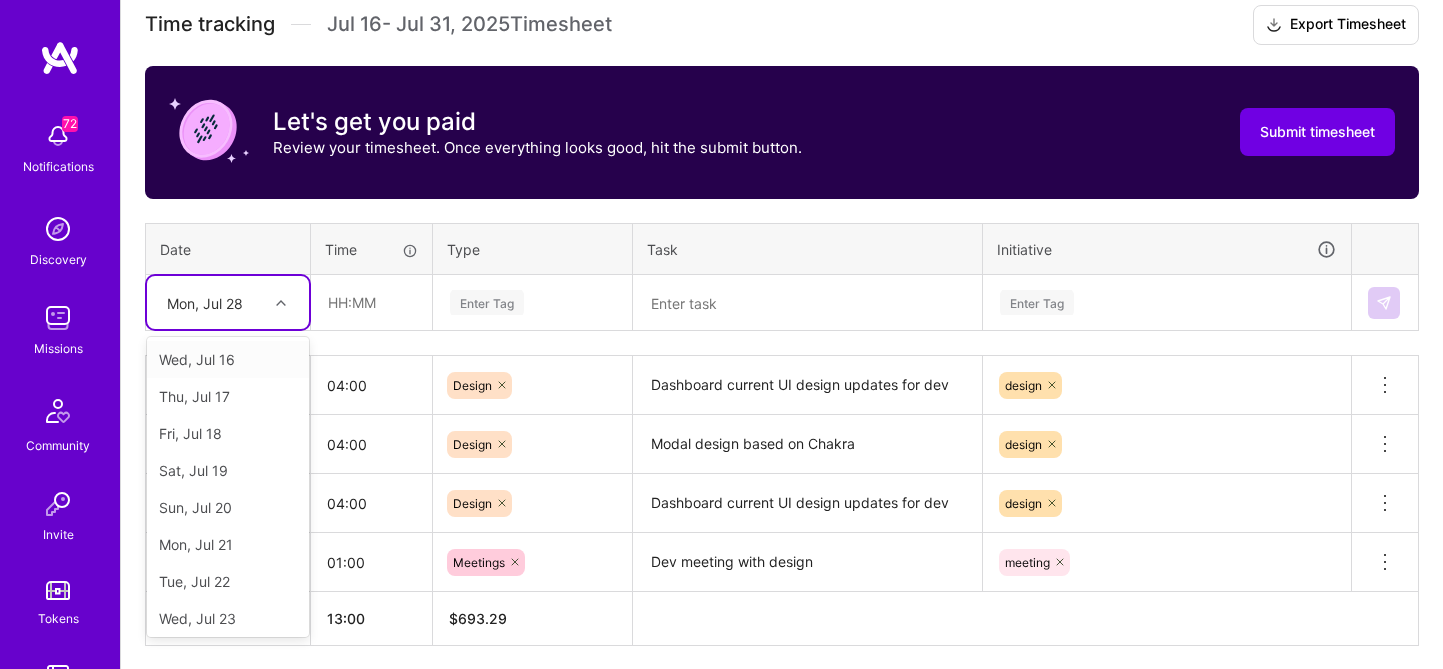click on "Time tracking Jul 16  -   Jul 31 ,   2025  Timesheet Export Timesheet Let's get you paid Review your timesheet. Once everything looks good, hit the submit button. Submit timesheet Date Time Type Task Initiative  option Mon, Jul 28, selected. option Wed, Jul 16 focused, 1 of 16. 15 results available. Use Up and Down to choose options, press Enter to select the currently focused option, press Escape to exit the menu, press Tab to select the option and exit the menu. Mon, Jul 28 Wed, Jul 16 Thu, Jul 17 Fri, Jul 18 Sat, Jul 19 Sun, Jul 20 Mon, Jul 21 Tue, Jul 22 Wed, Jul 23 Thu, Jul 24 Fri, Jul 25 Sat, Jul 26 Sun, Jul 27 Tue, Jul 29 Wed, Jul 30 Thu, Jul 31 Enter Tag Enter Tag Thu, Jul 31 04:00 Design
Dashboard current UI design updates for dev design
Delete row Wed, Jul 30 04:00 Design
Modal design based on Chakra design
Delete row Tue, Jul 29 04:00 Design
Dashboard current UI design updates for dev design" at bounding box center [782, 325] 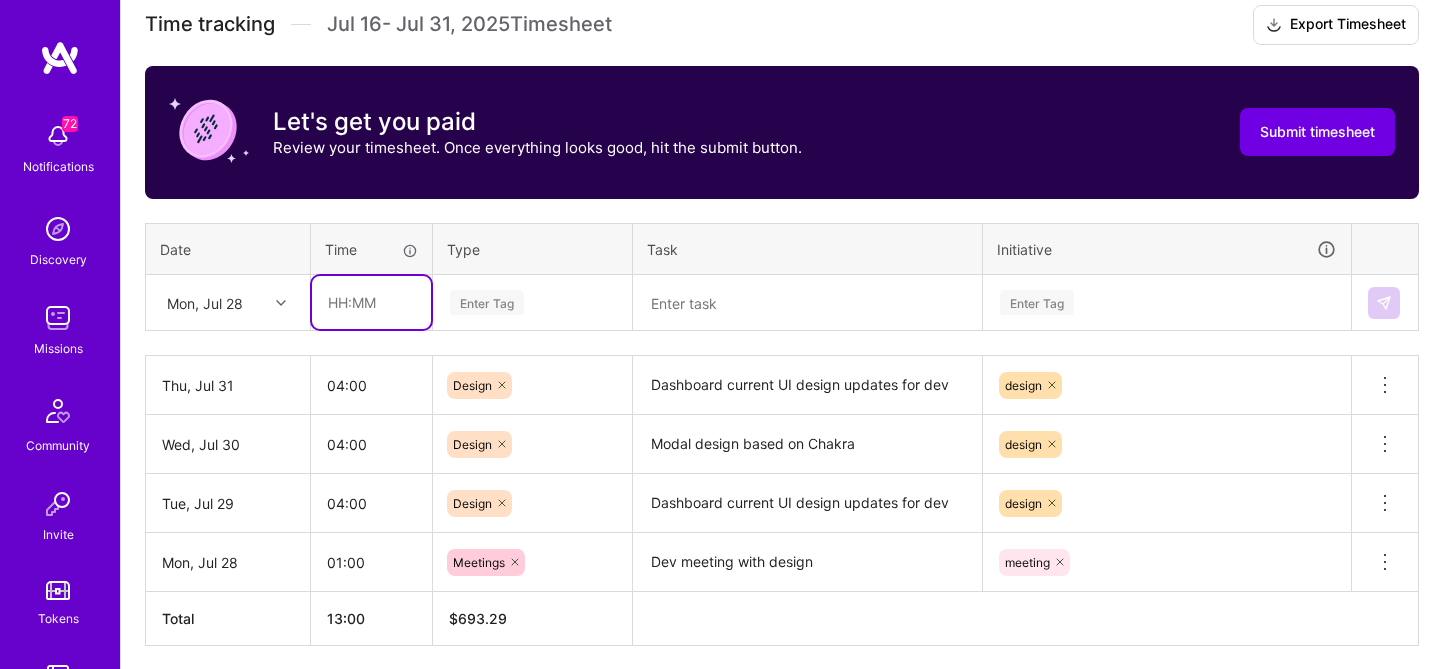 click at bounding box center [371, 302] 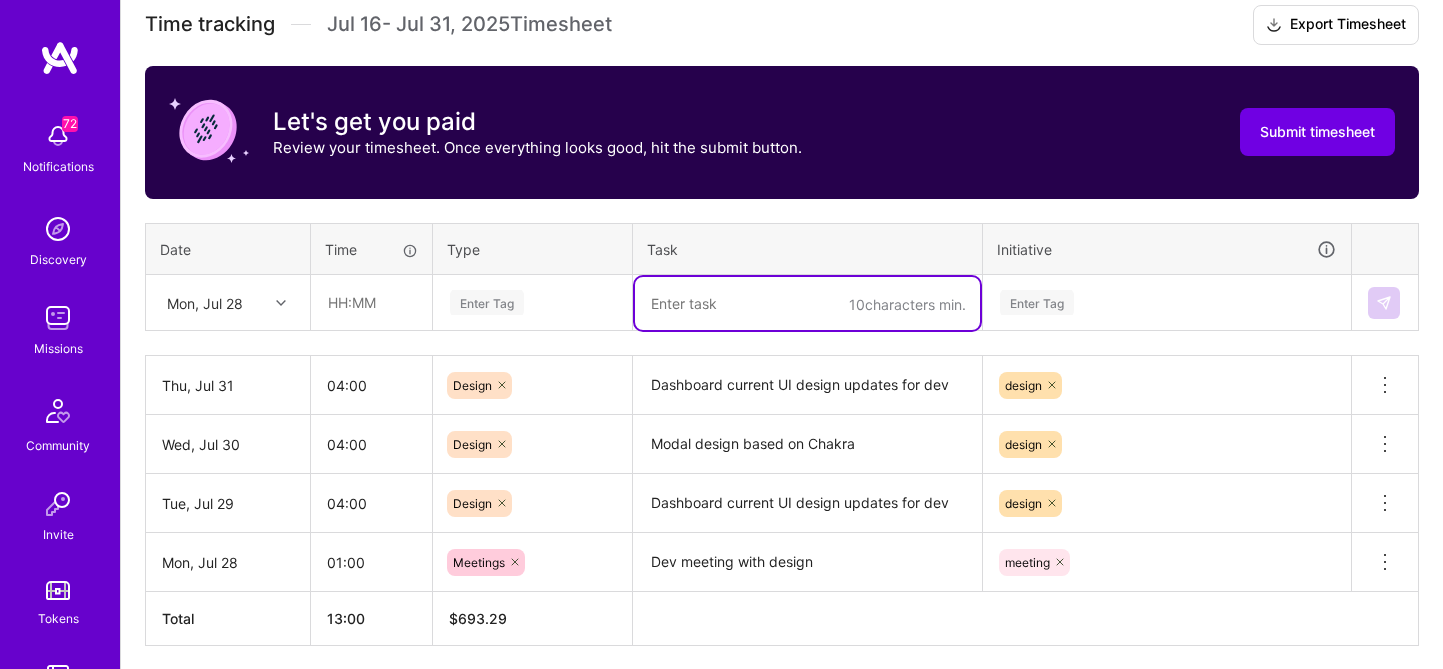 click at bounding box center (807, 303) 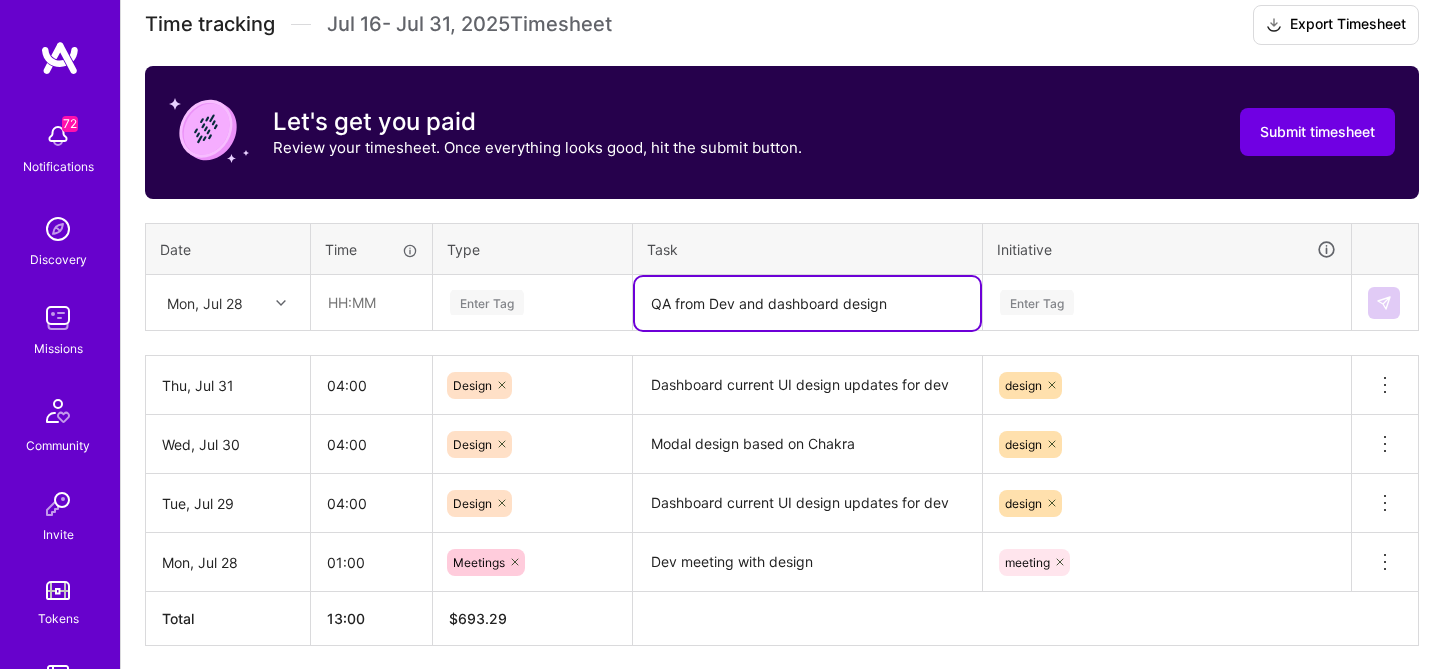 type on "QA from Dev and dashboard design" 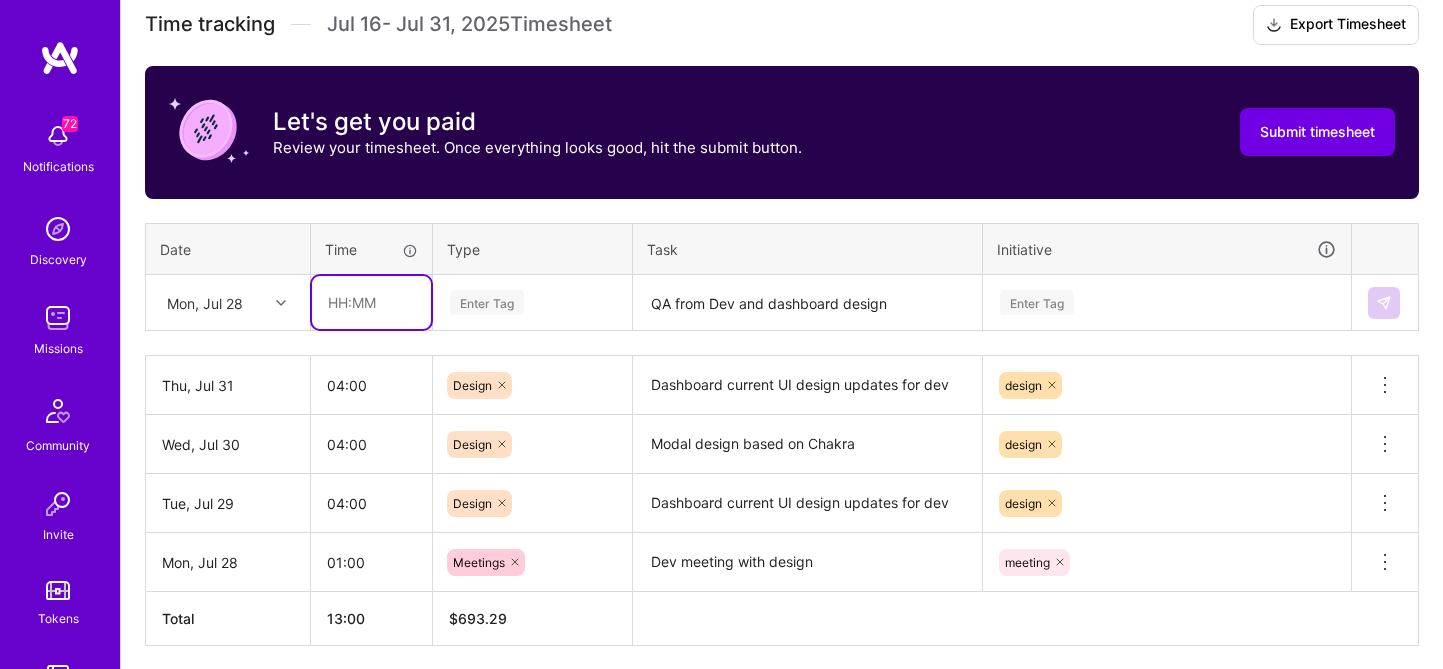 click at bounding box center [371, 302] 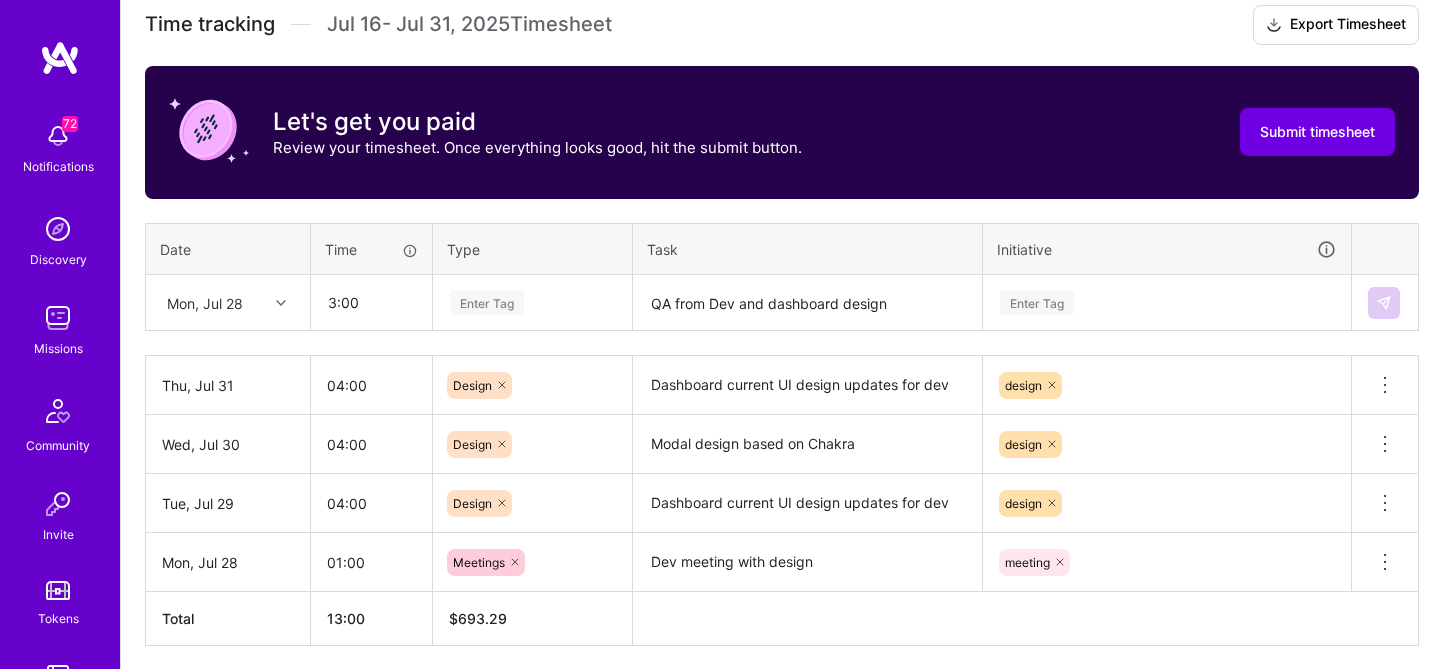 type on "03:00" 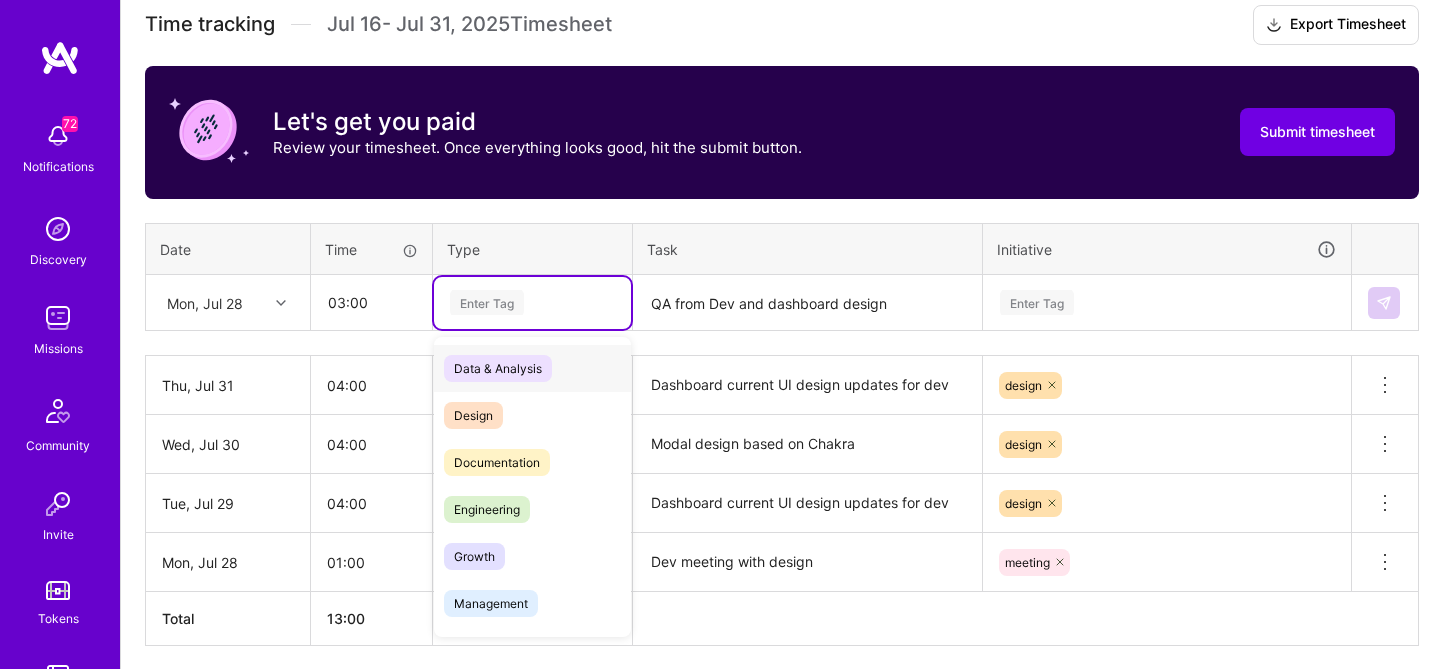 click on "Enter Tag" at bounding box center [487, 302] 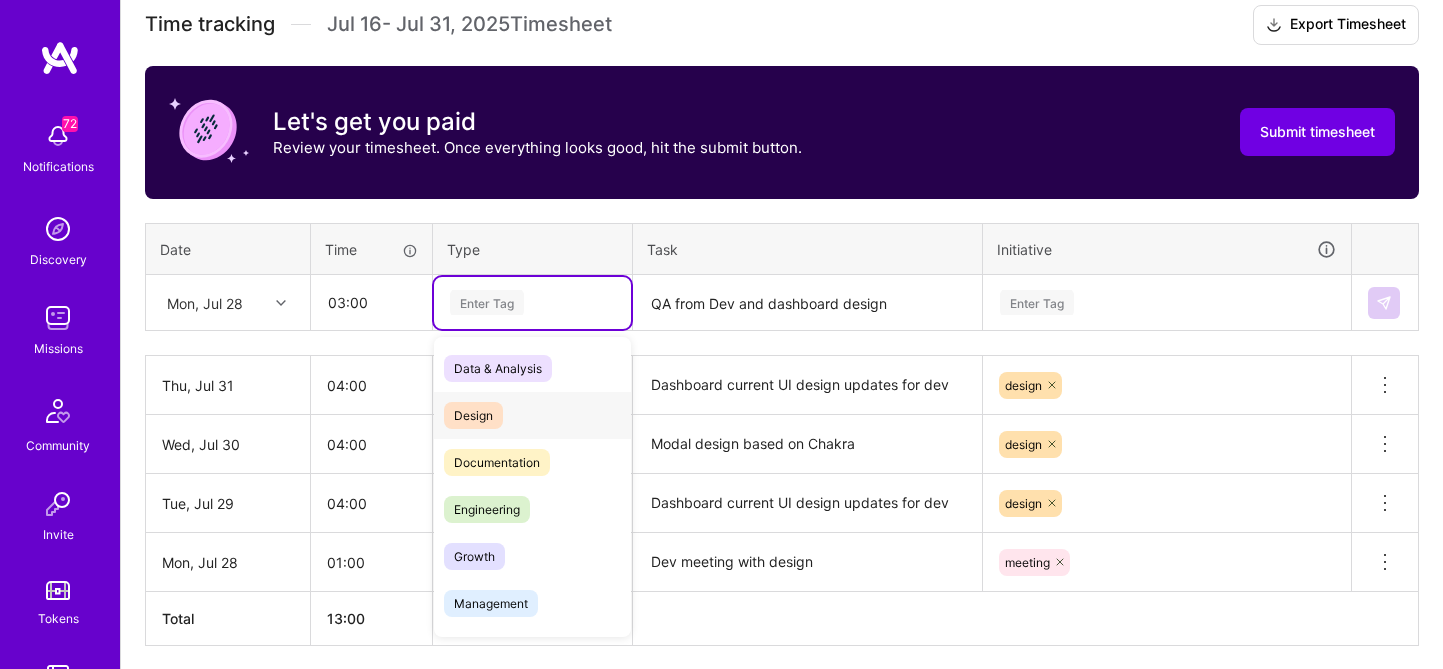 click on "Design" at bounding box center (473, 415) 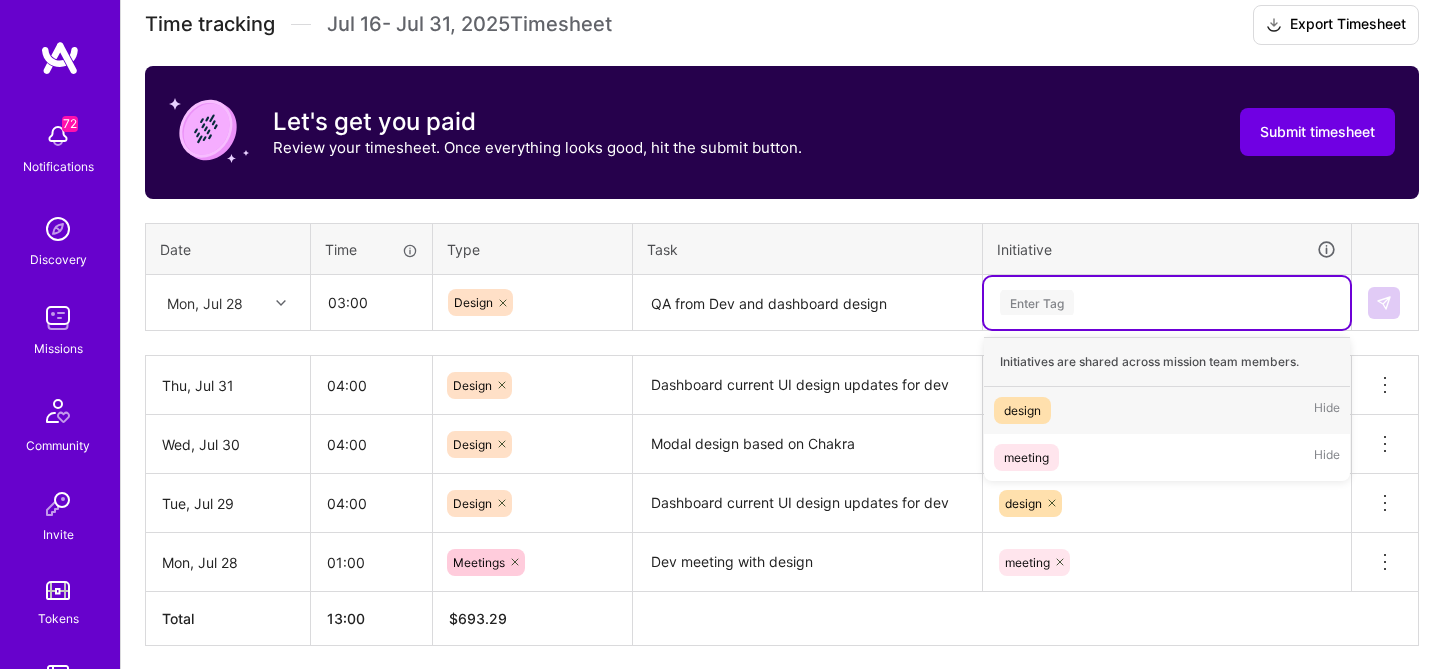 click on "Enter Tag" at bounding box center [1167, 303] 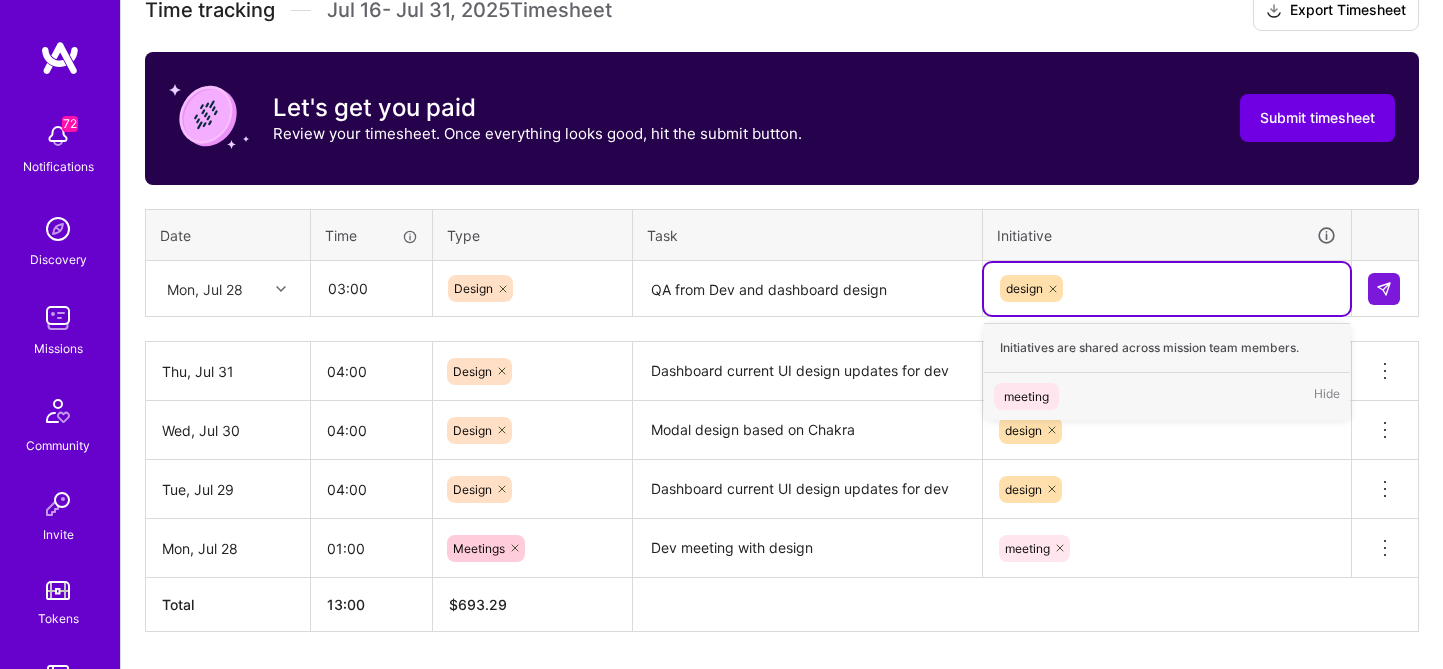 scroll, scrollTop: 586, scrollLeft: 0, axis: vertical 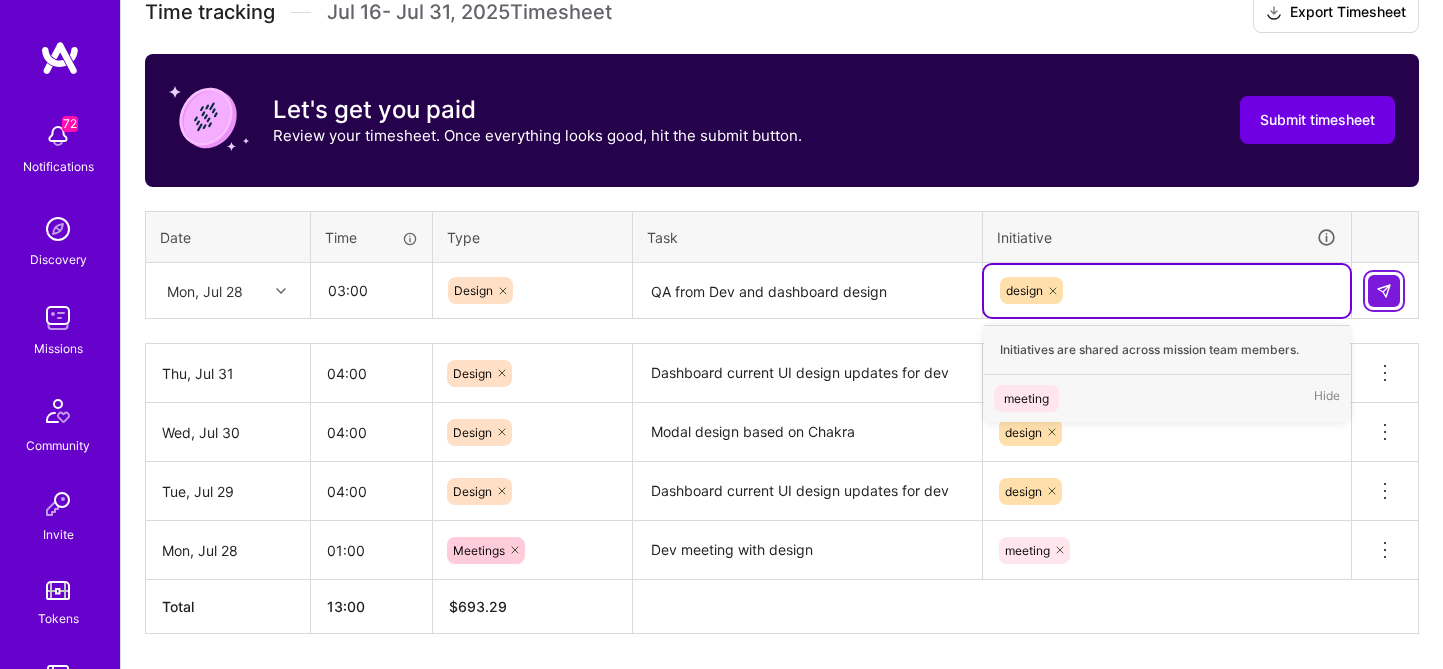 click at bounding box center (1384, 291) 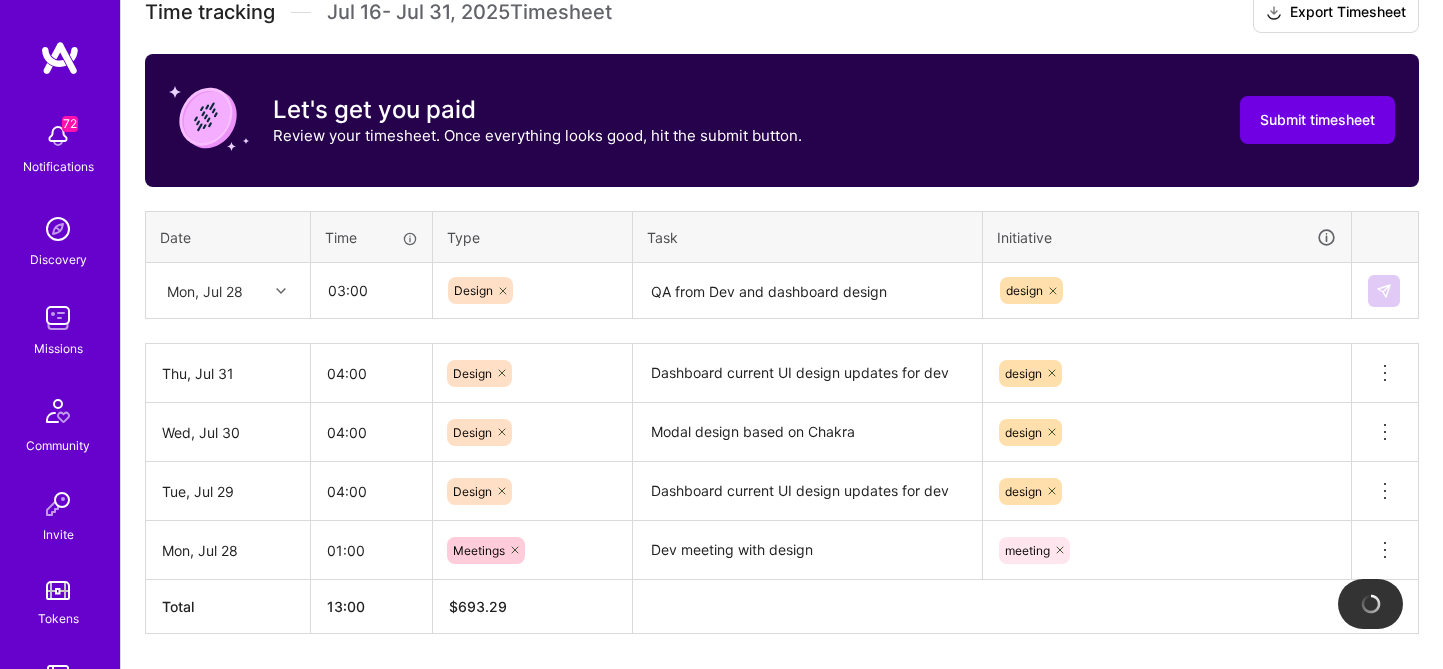 type 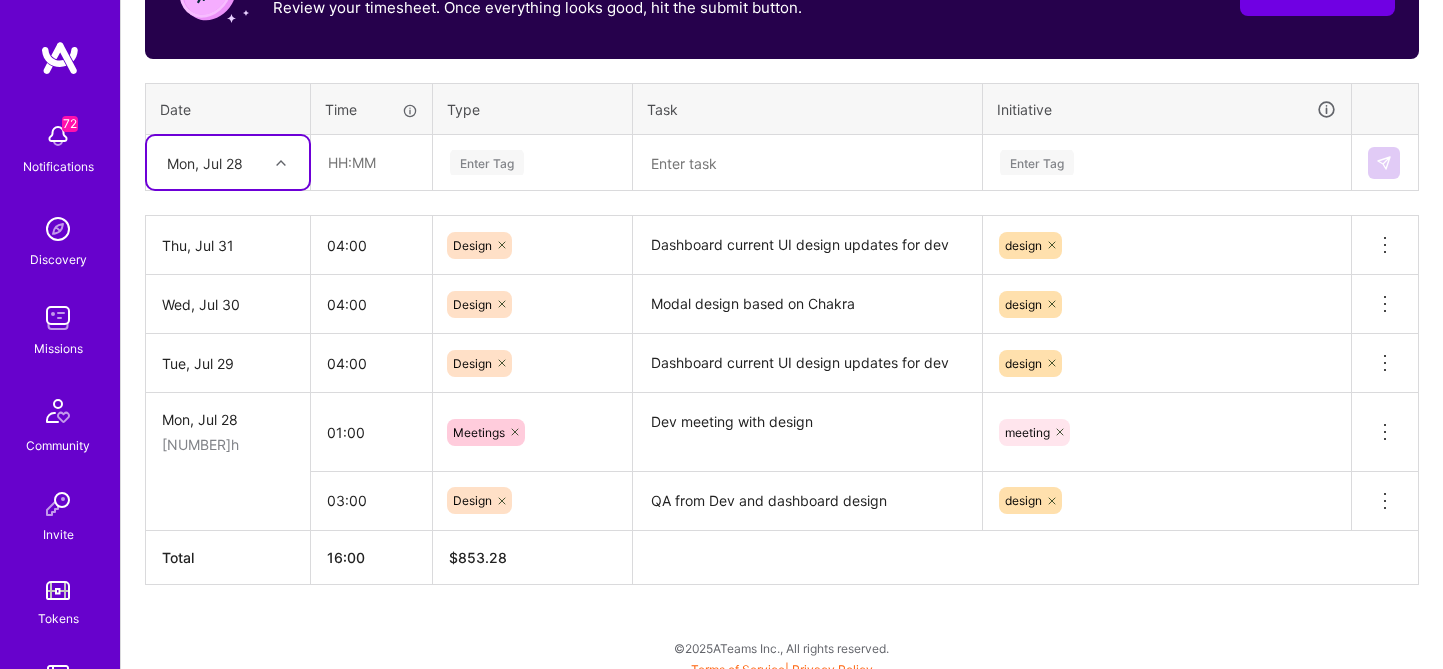 scroll, scrollTop: 712, scrollLeft: 0, axis: vertical 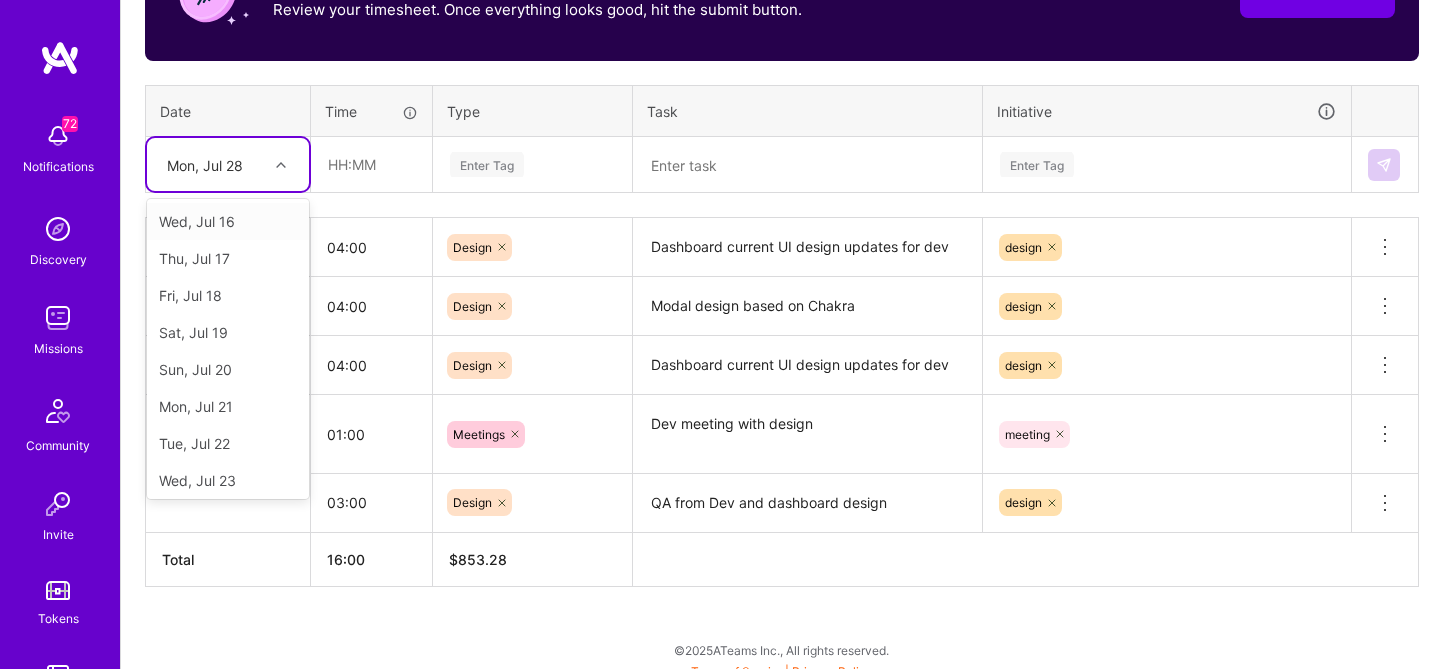click on "Mon, Jul 28" at bounding box center [205, 164] 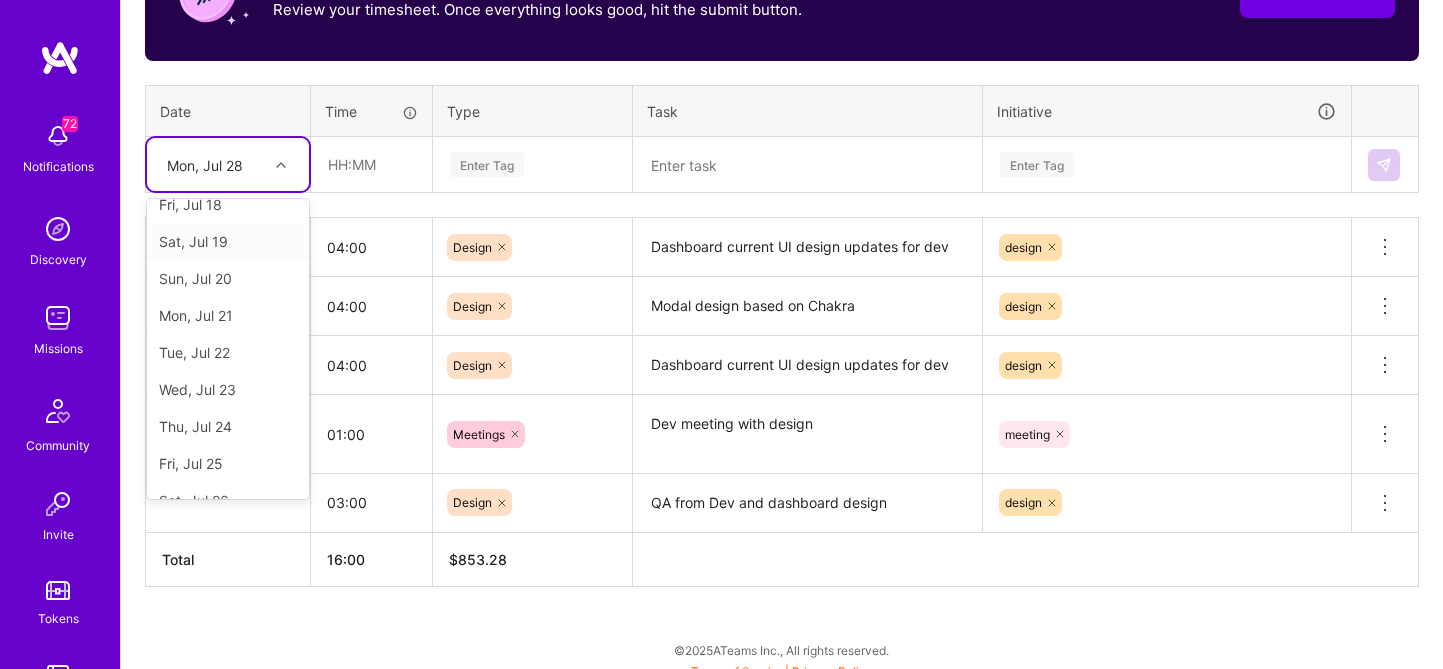 scroll, scrollTop: 112, scrollLeft: 0, axis: vertical 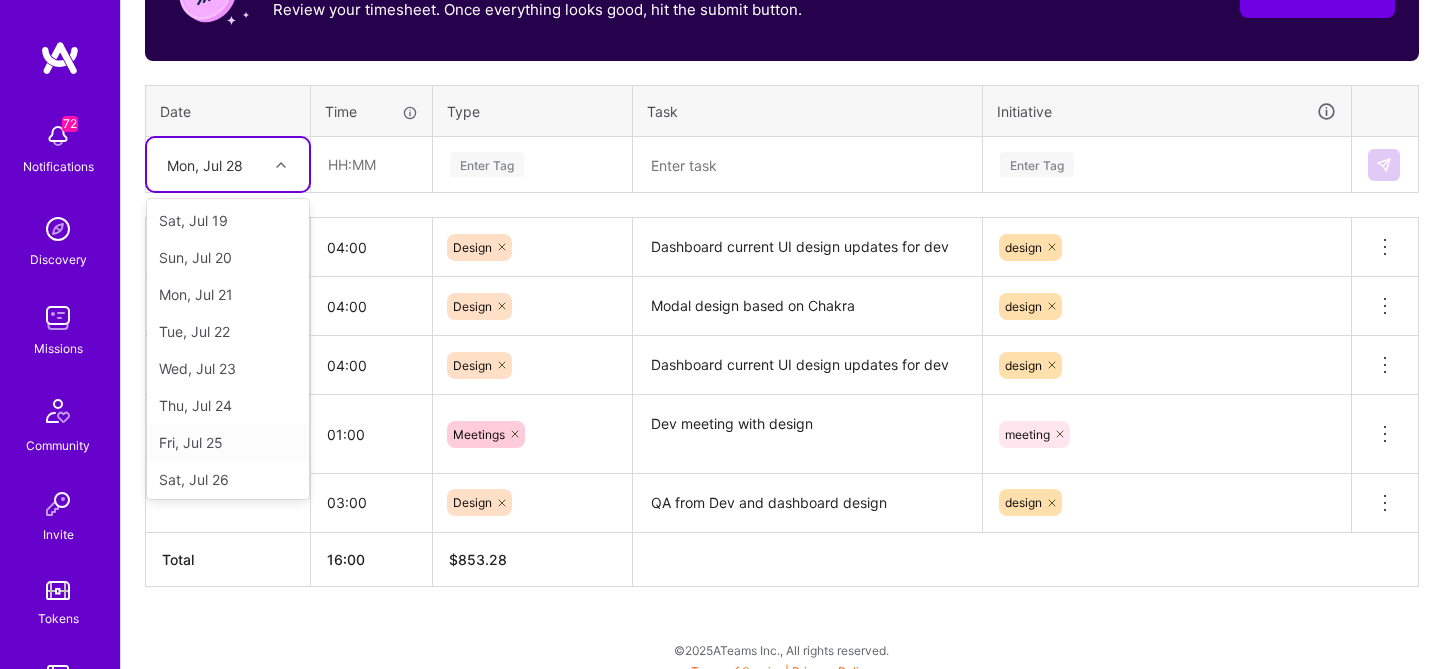 click on "Fri, Jul 25" at bounding box center [228, 442] 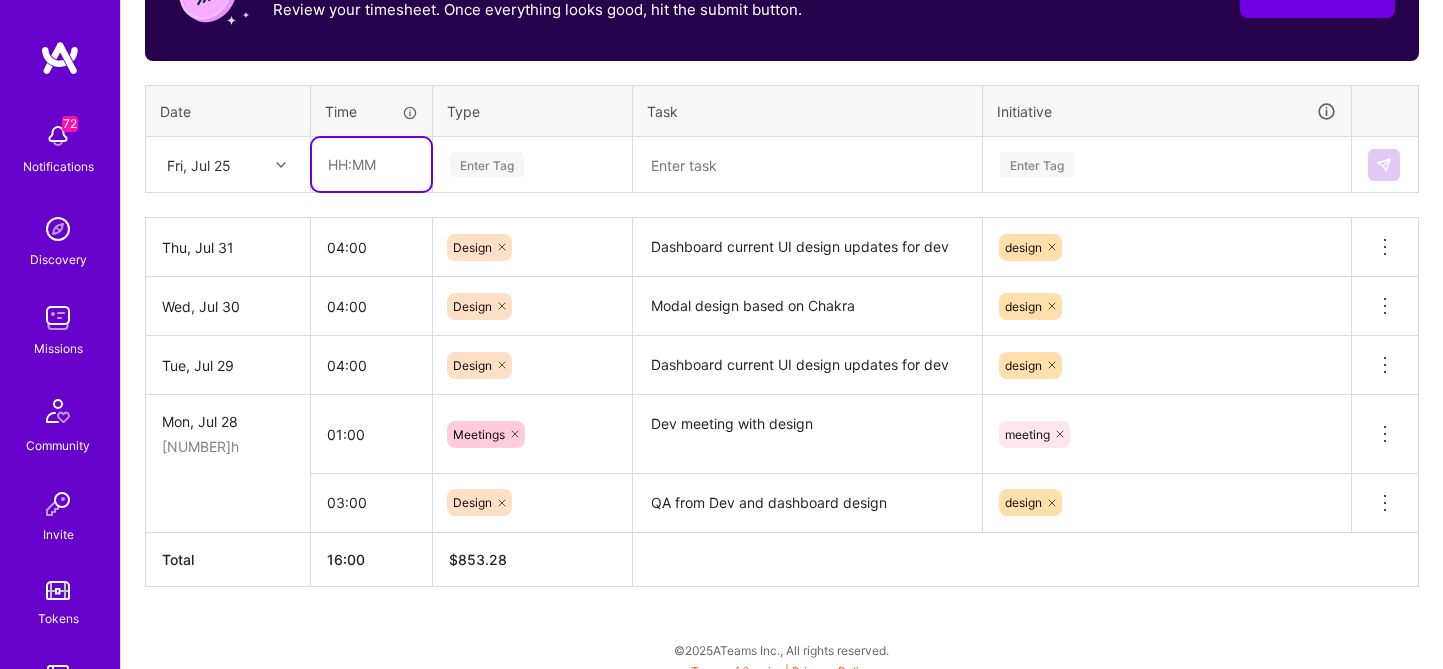 click at bounding box center (371, 164) 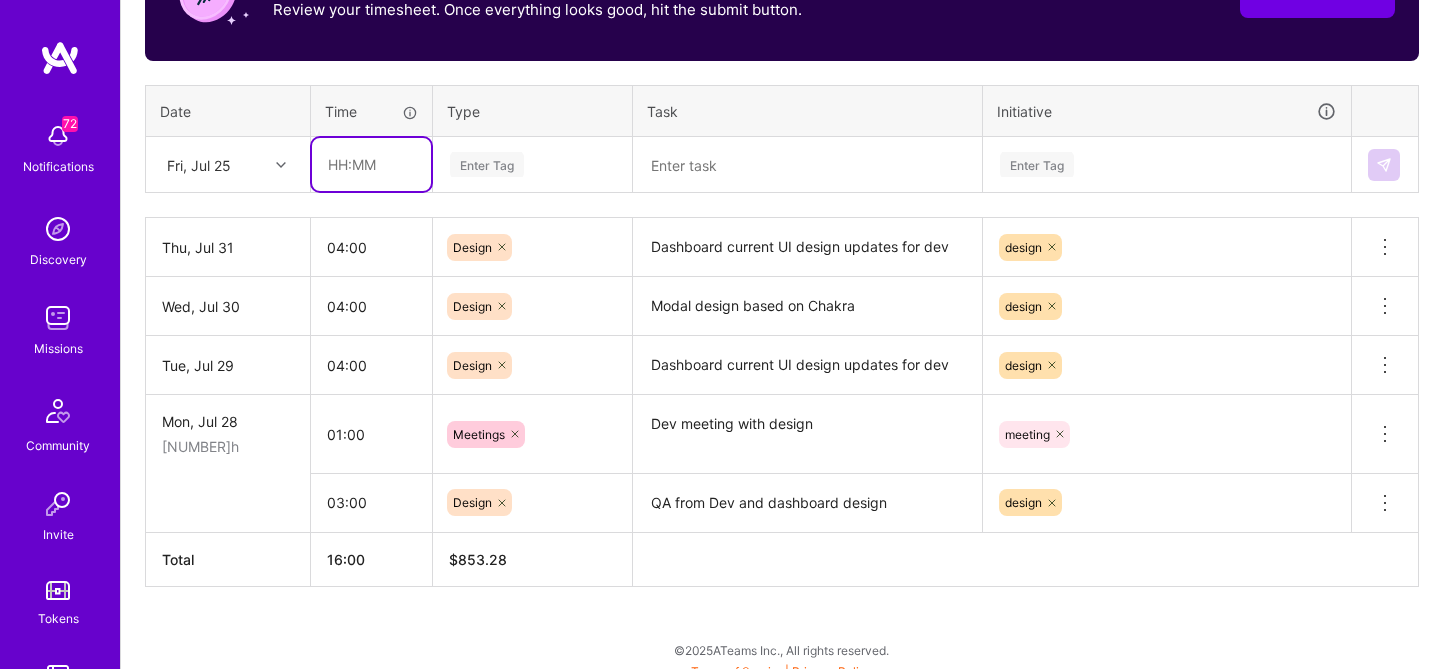 type on "01:00" 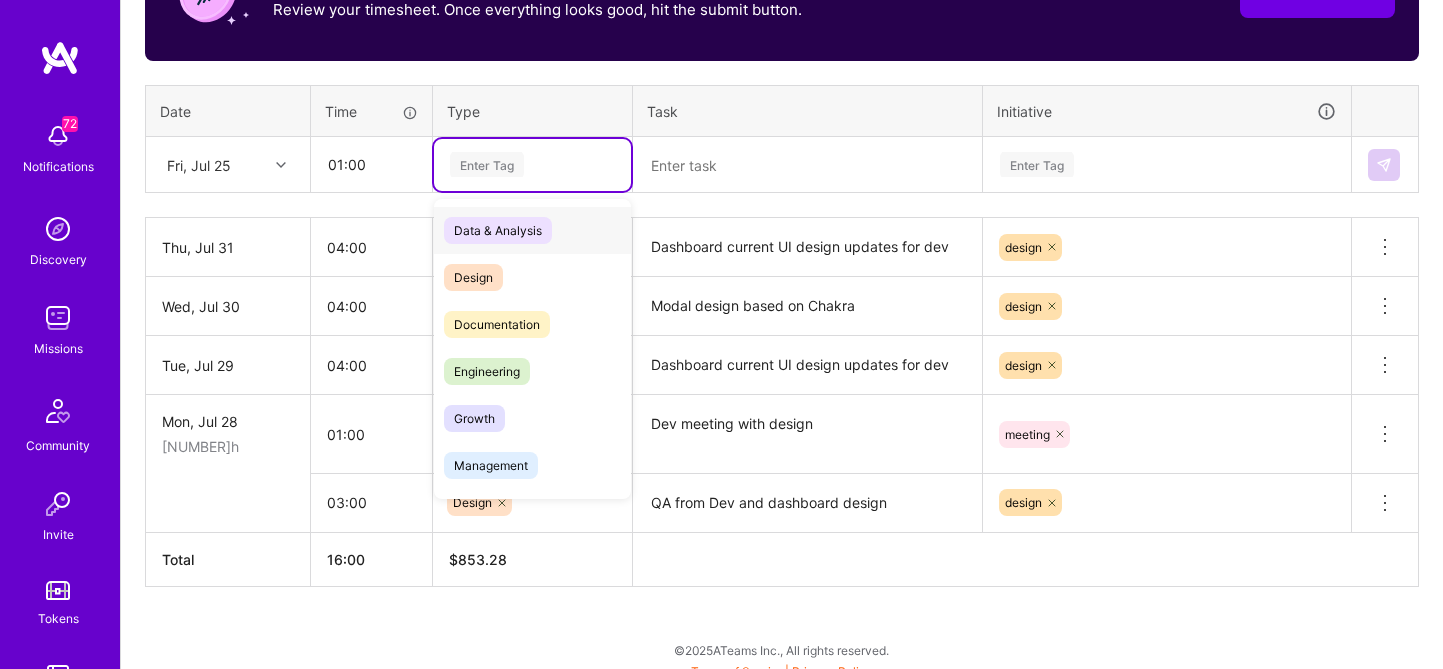 click on "Enter Tag" at bounding box center [487, 164] 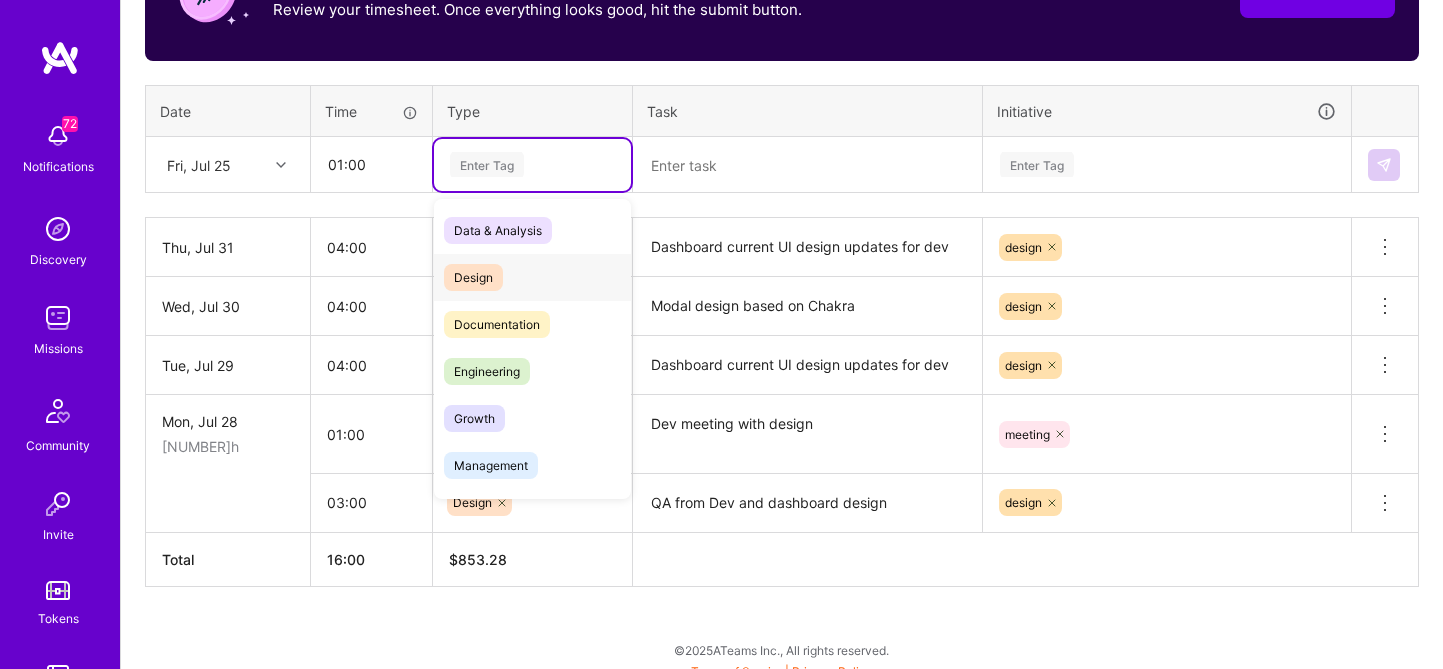 click on "Design" at bounding box center [532, 277] 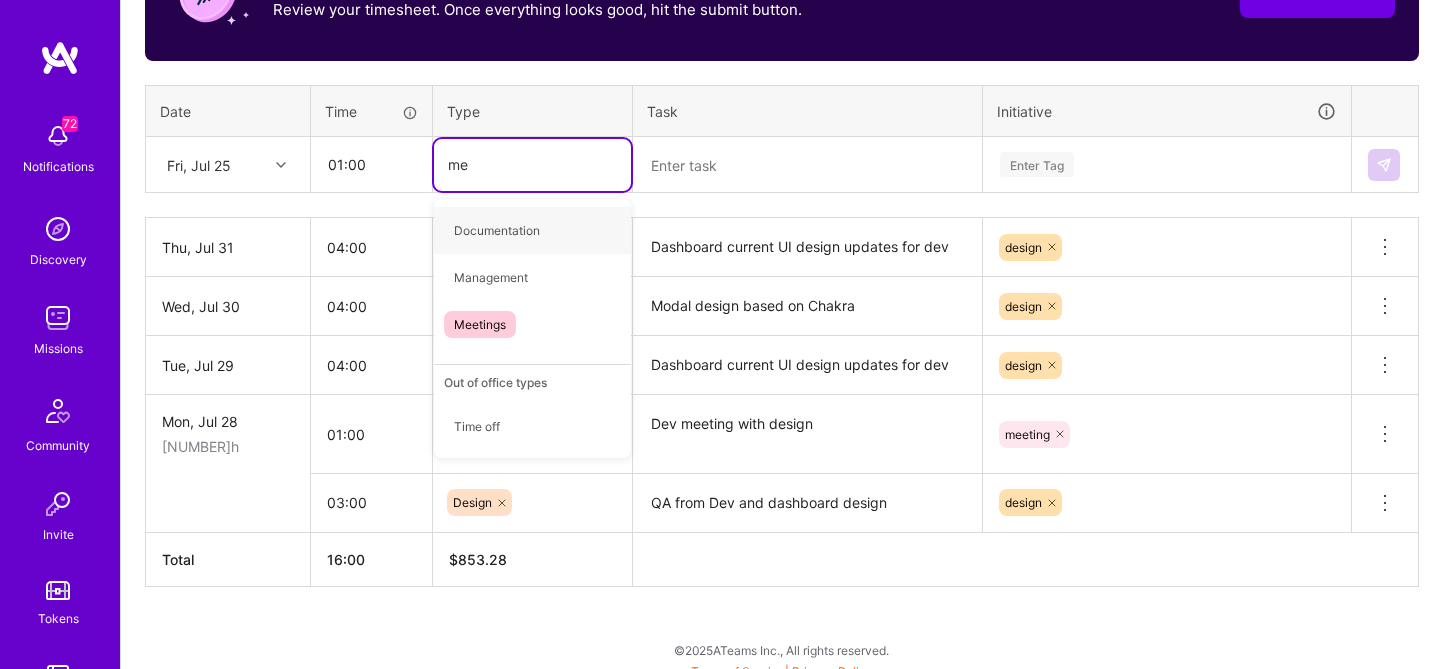 type on "mee" 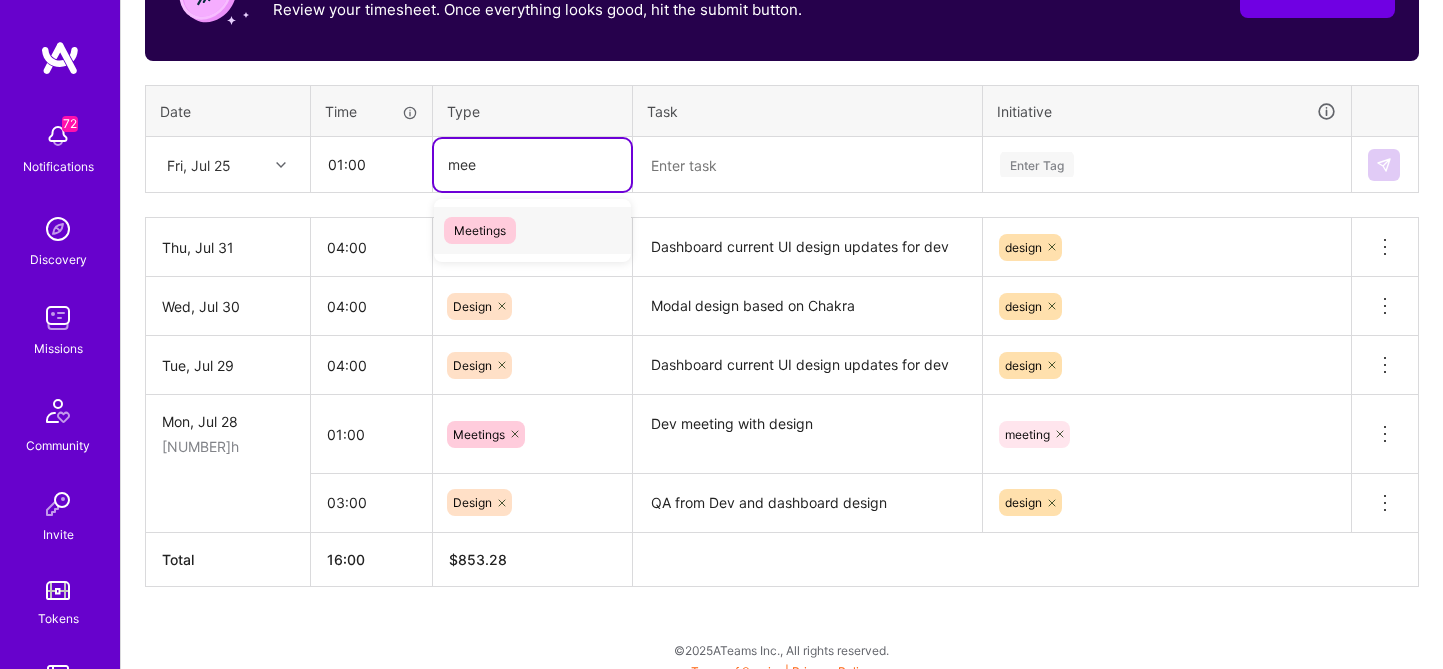 click on "Meetings" at bounding box center (480, 230) 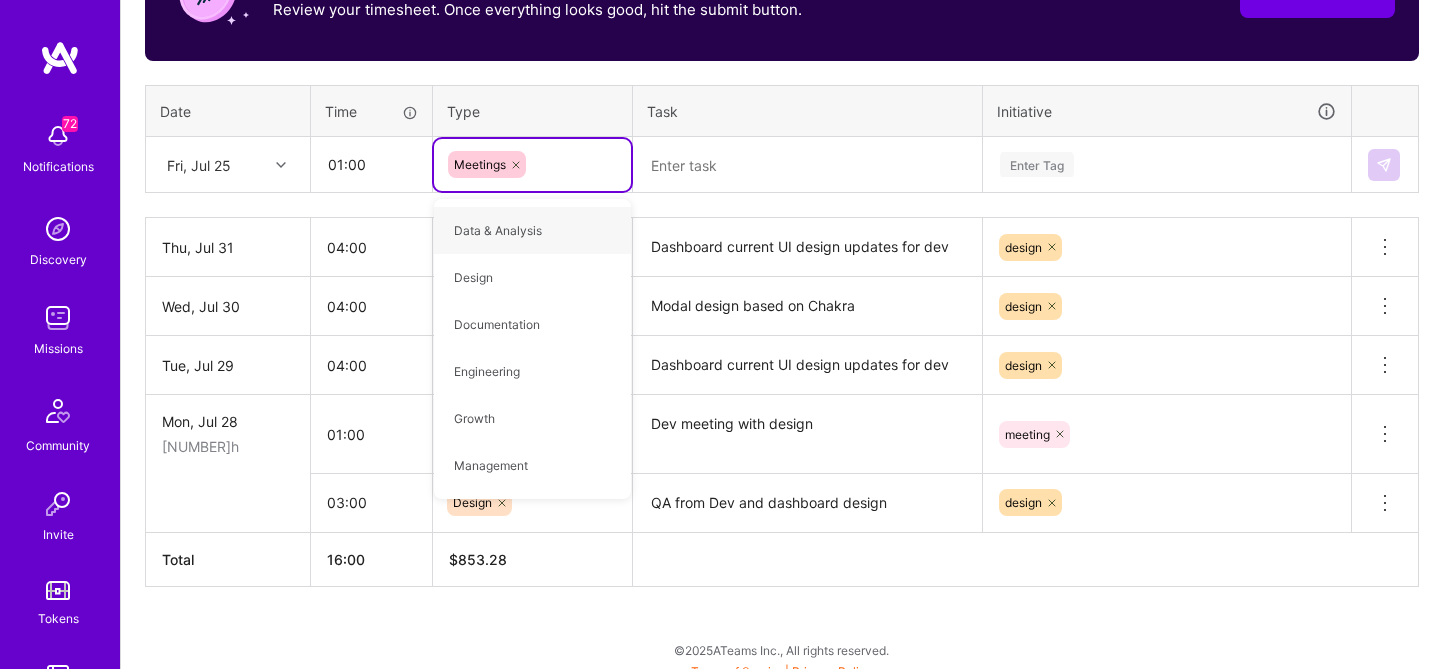 click at bounding box center (807, 165) 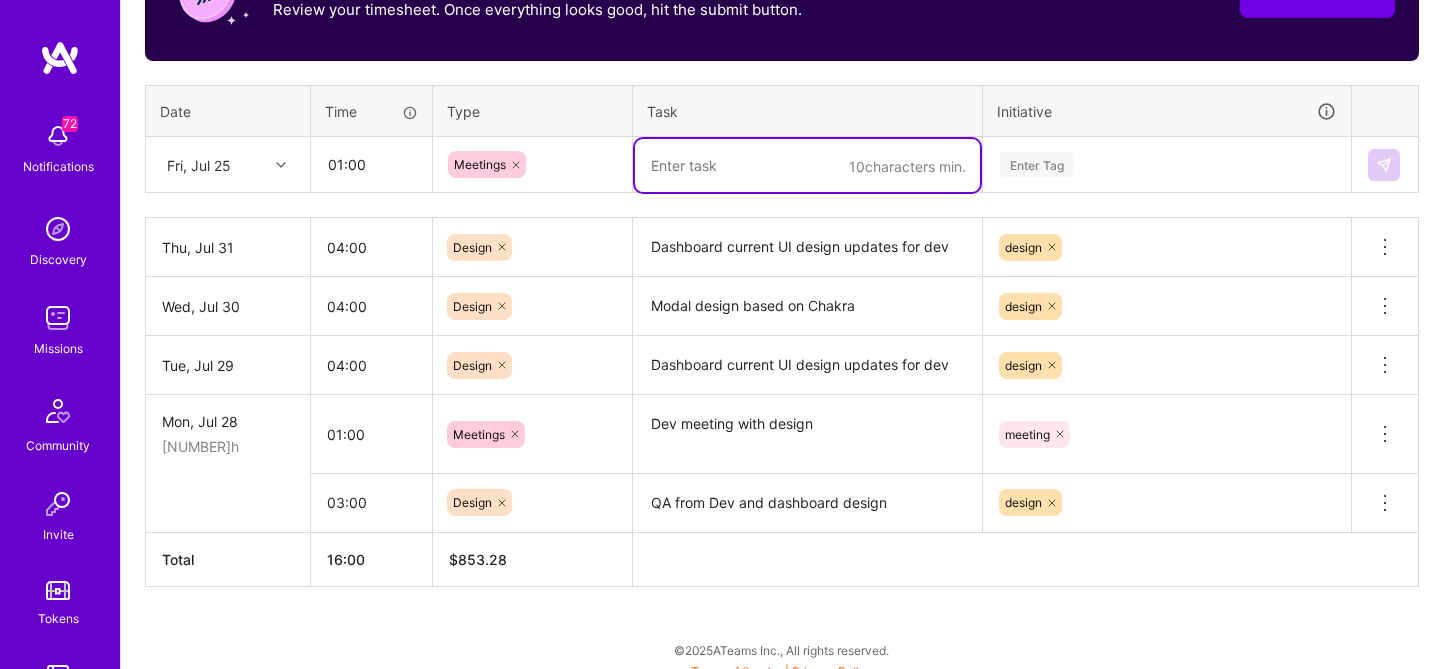 paste on "Meeting with dev about dashboard" 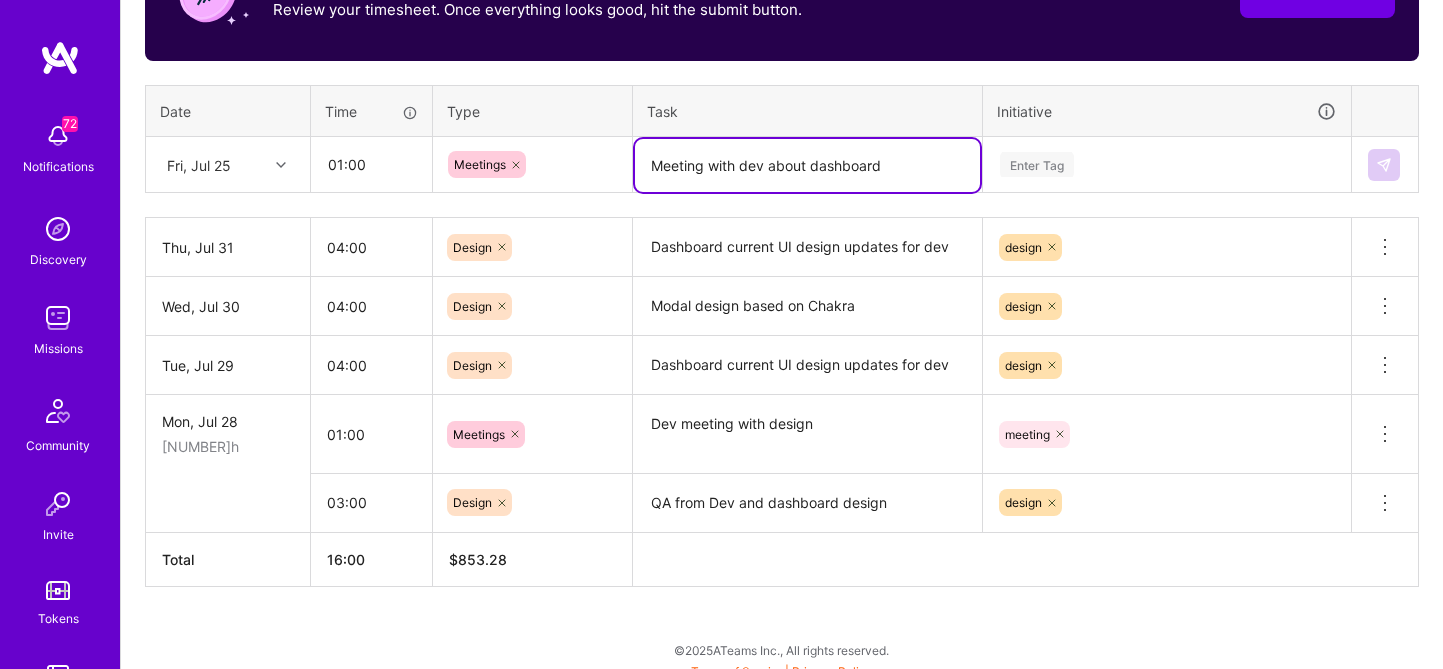 type on "Meeting with dev about dashboard" 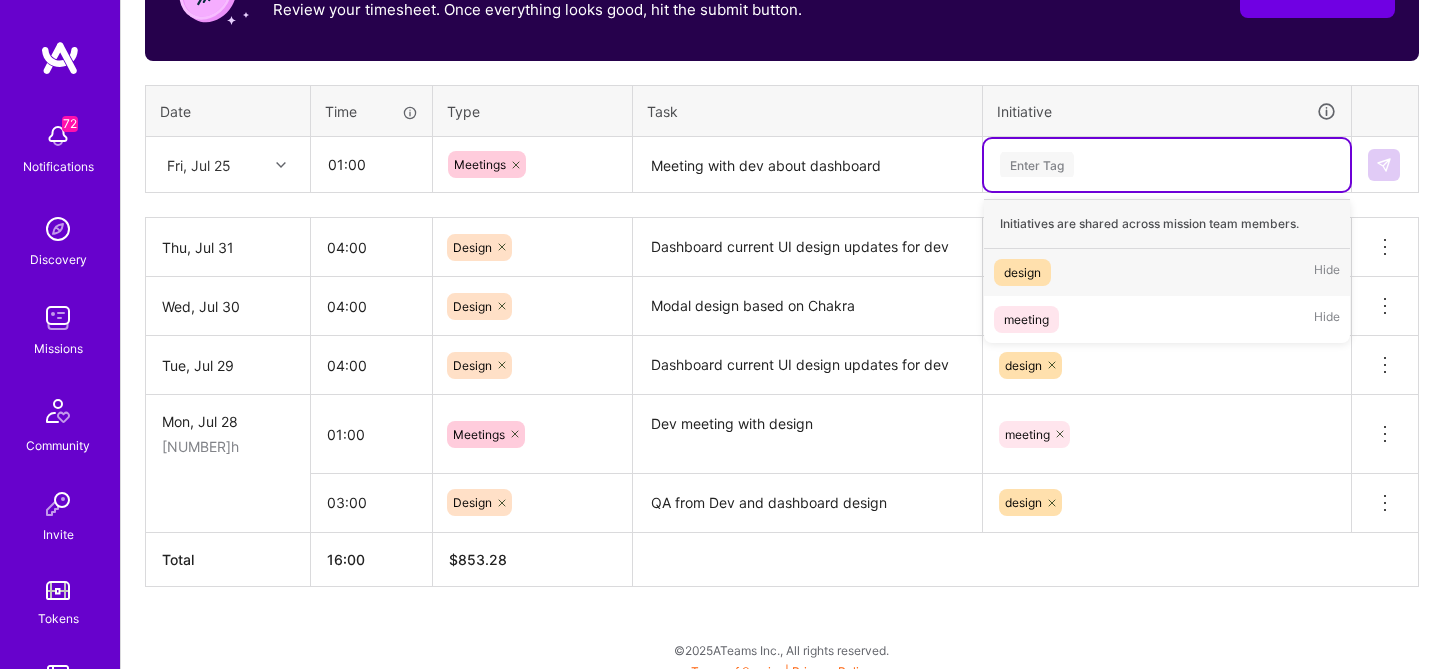click on "Enter Tag" at bounding box center (1037, 164) 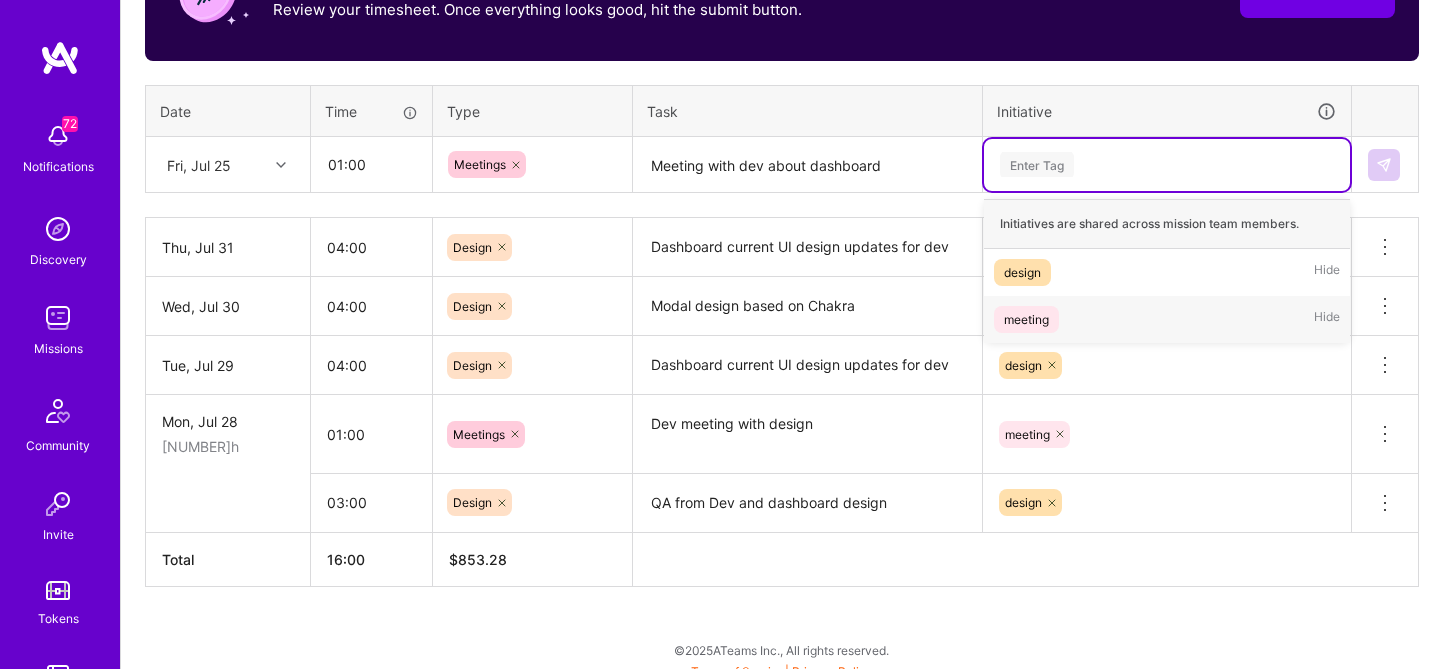 click on "meeting" at bounding box center [1026, 319] 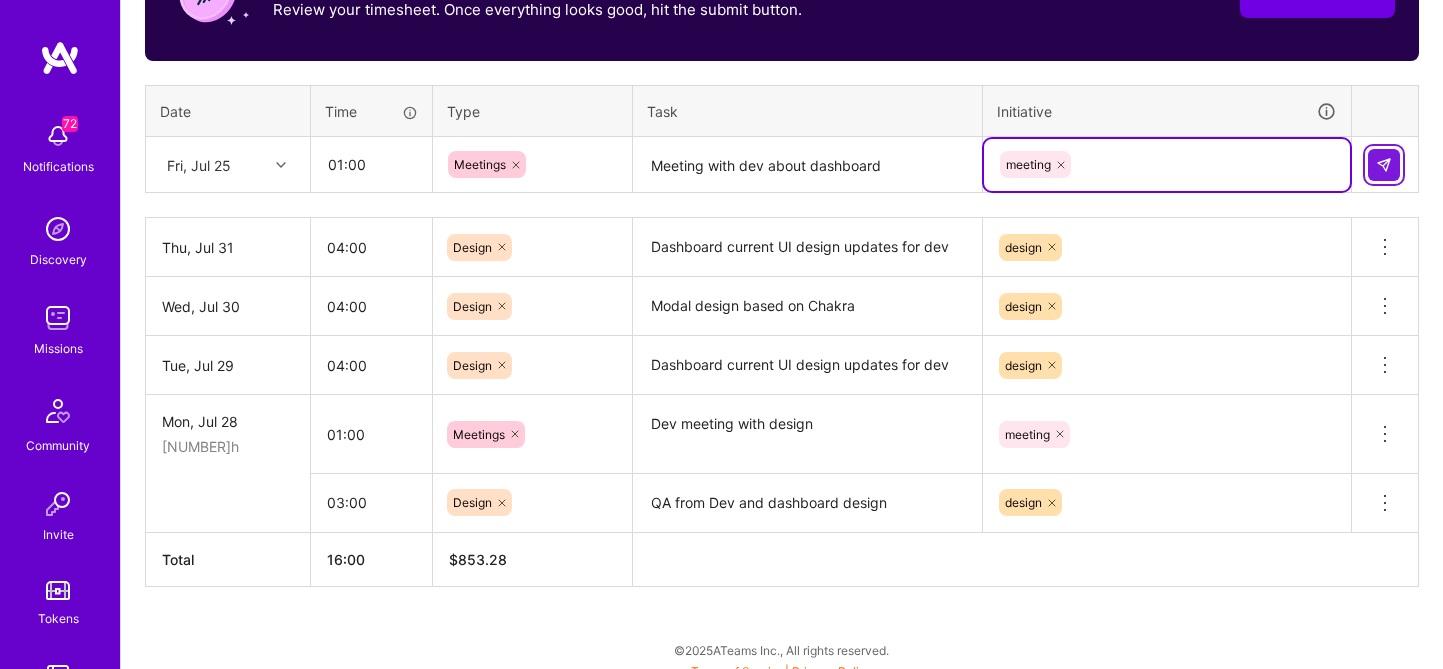 click at bounding box center (1384, 165) 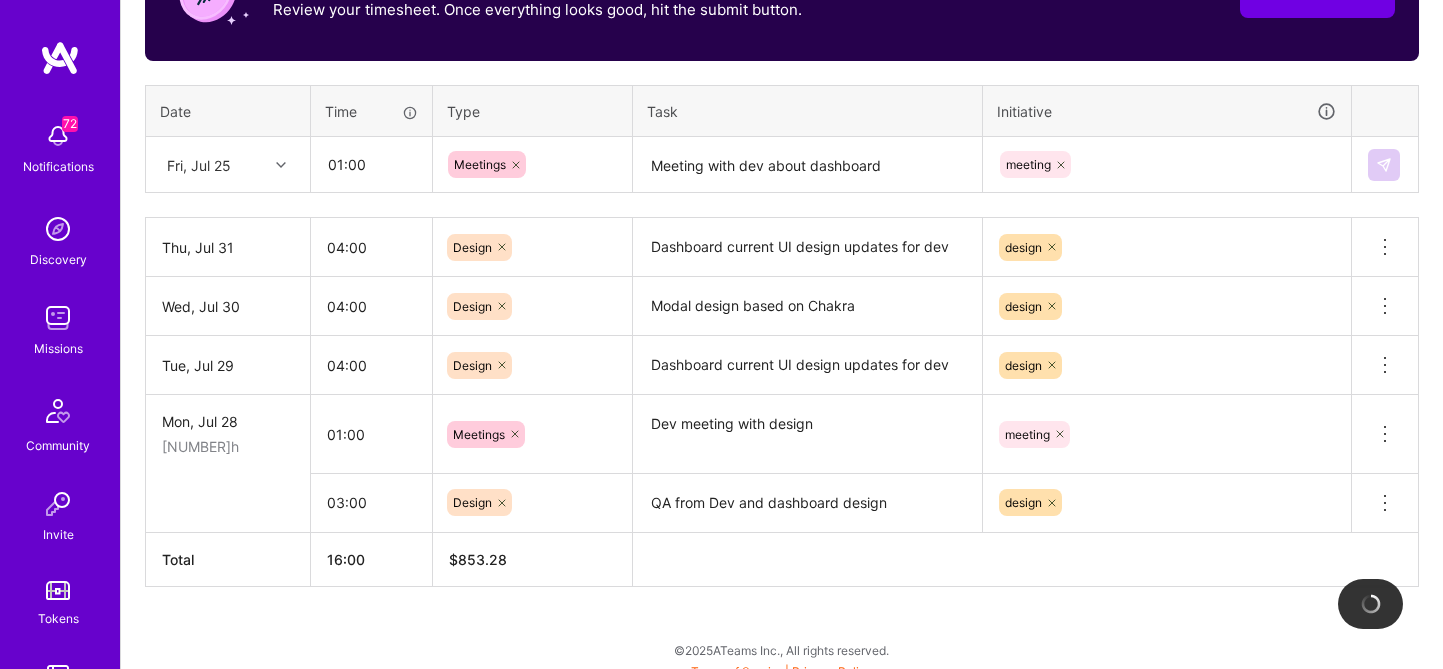type 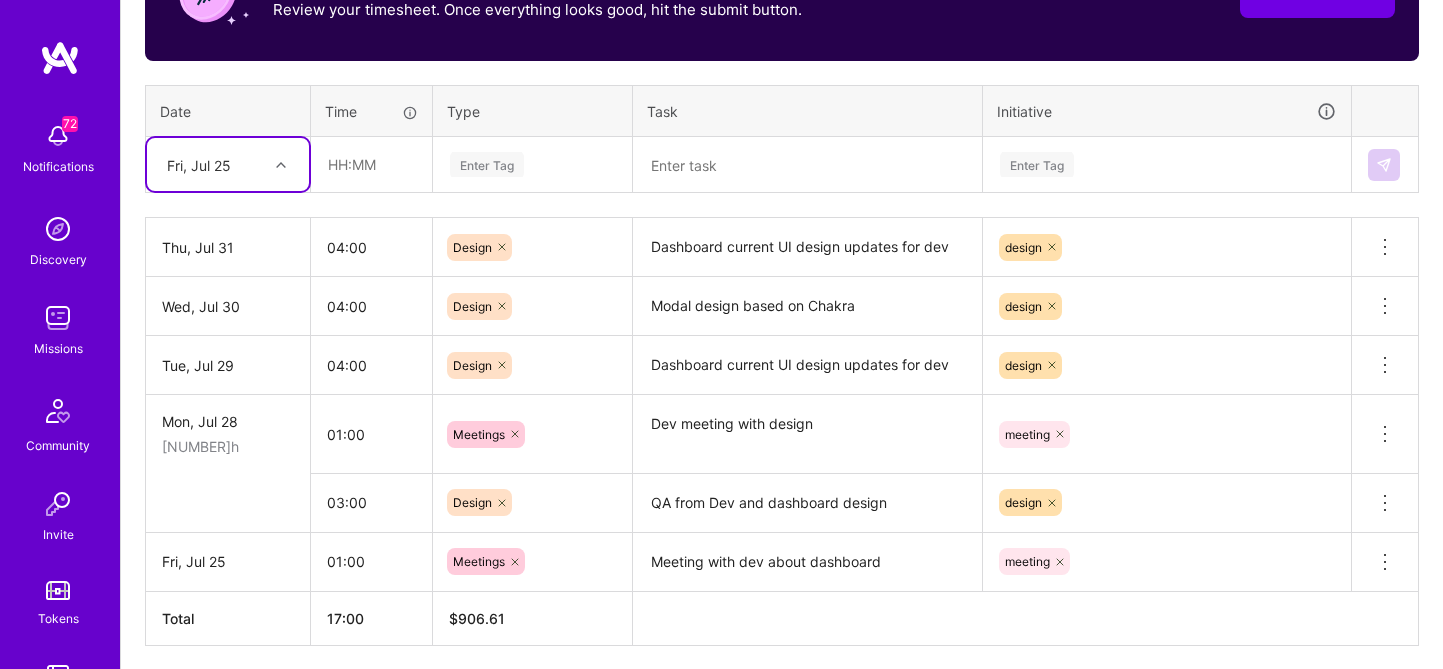 click at bounding box center [807, 165] 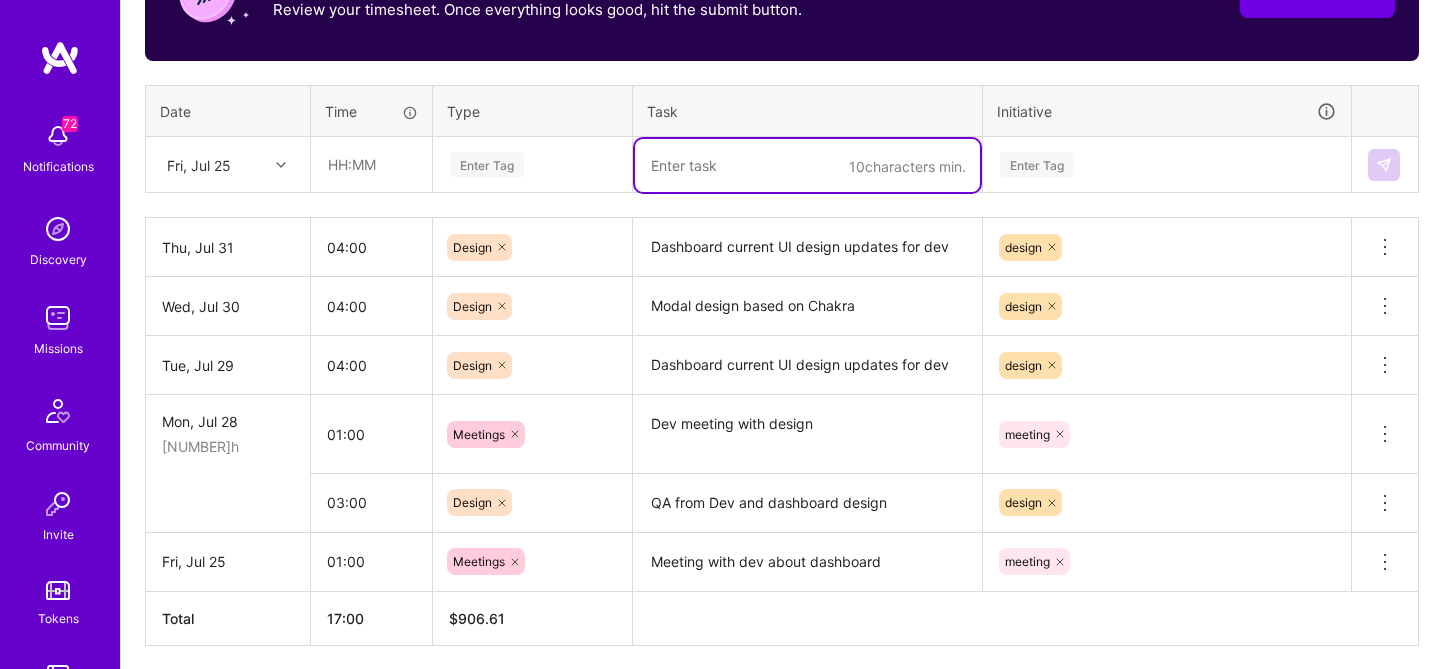 paste on "QA from dev links" 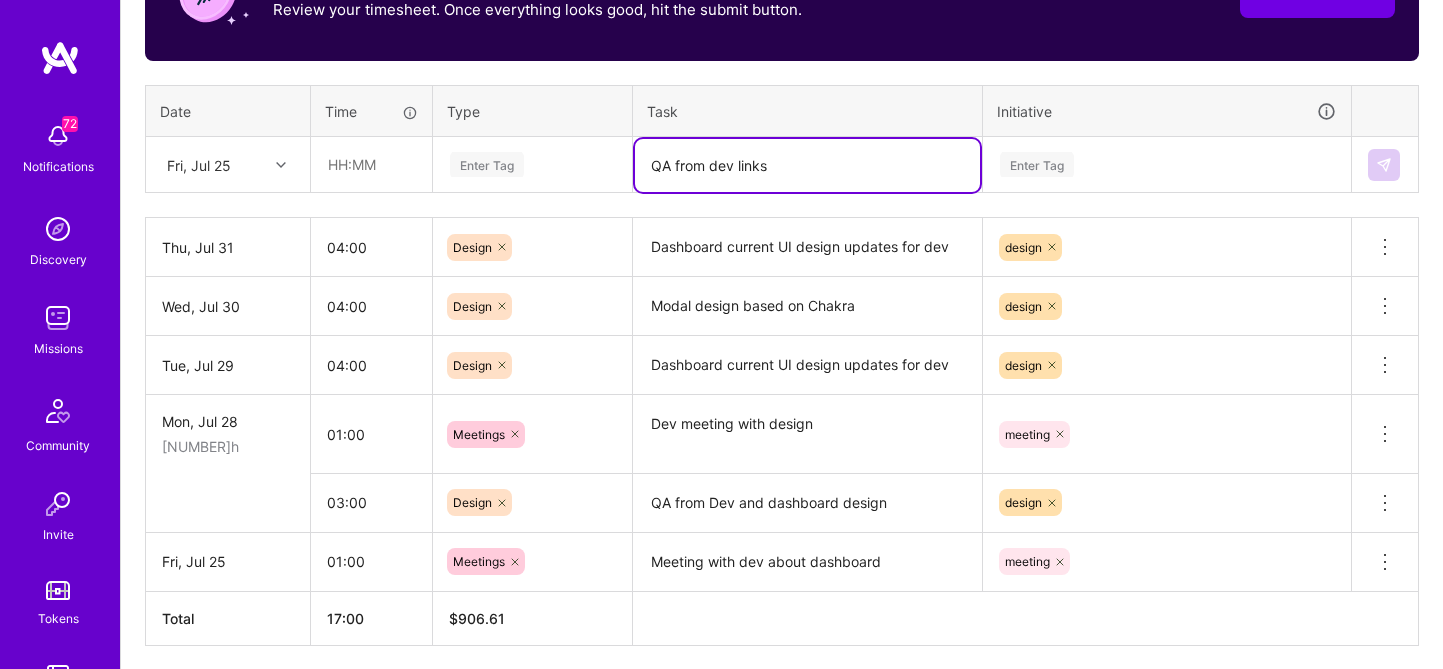 type on "QA from dev links" 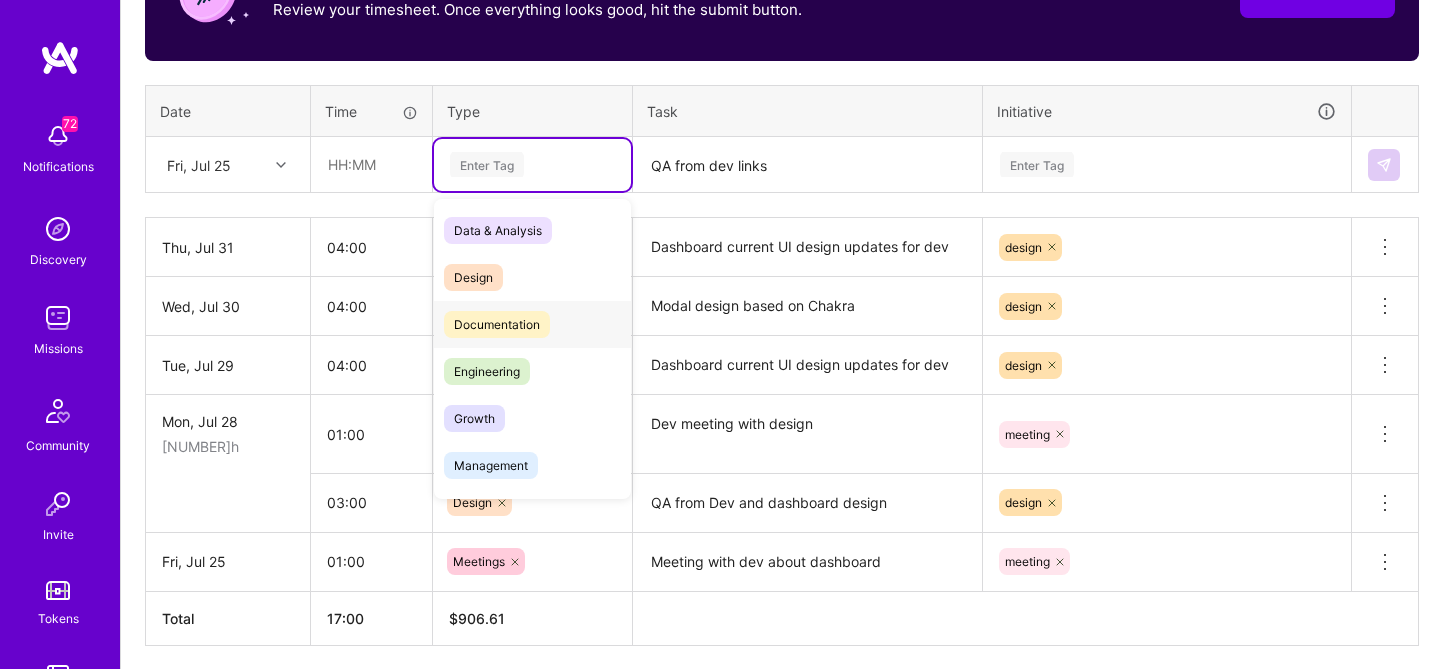 click on "Documentation" at bounding box center [497, 324] 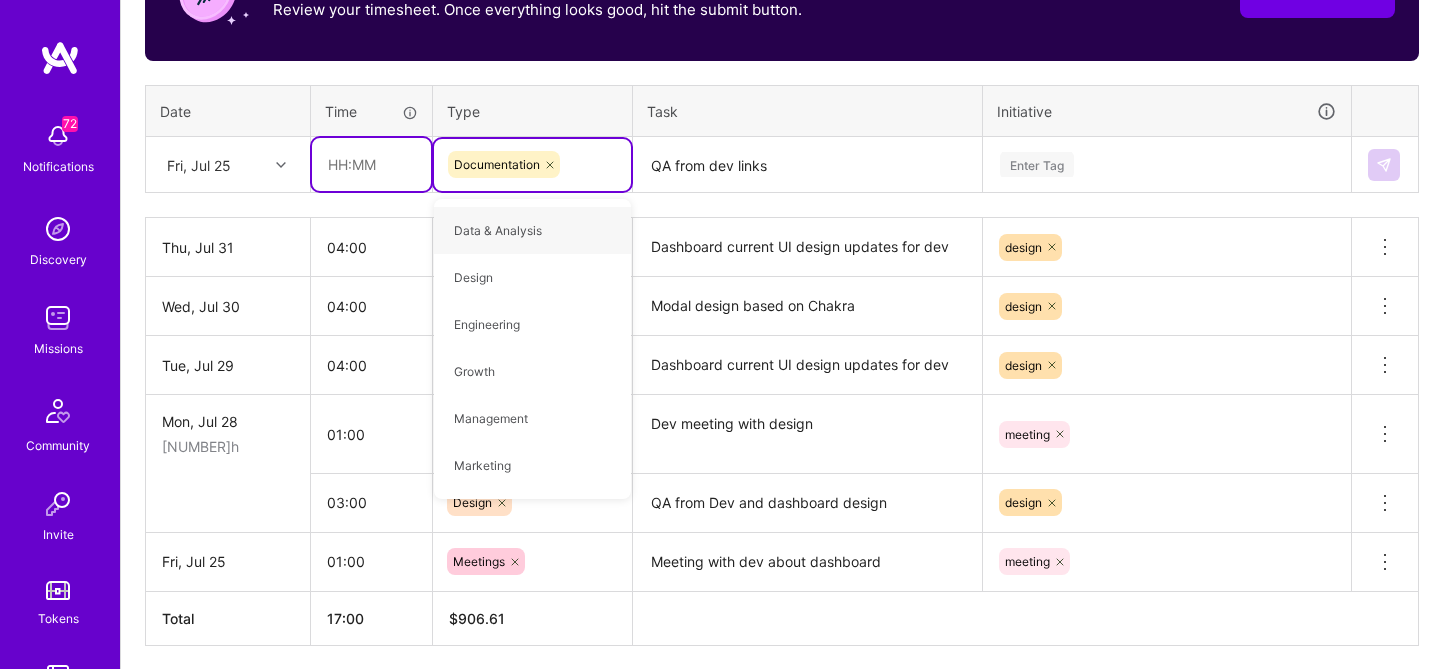 click at bounding box center (371, 164) 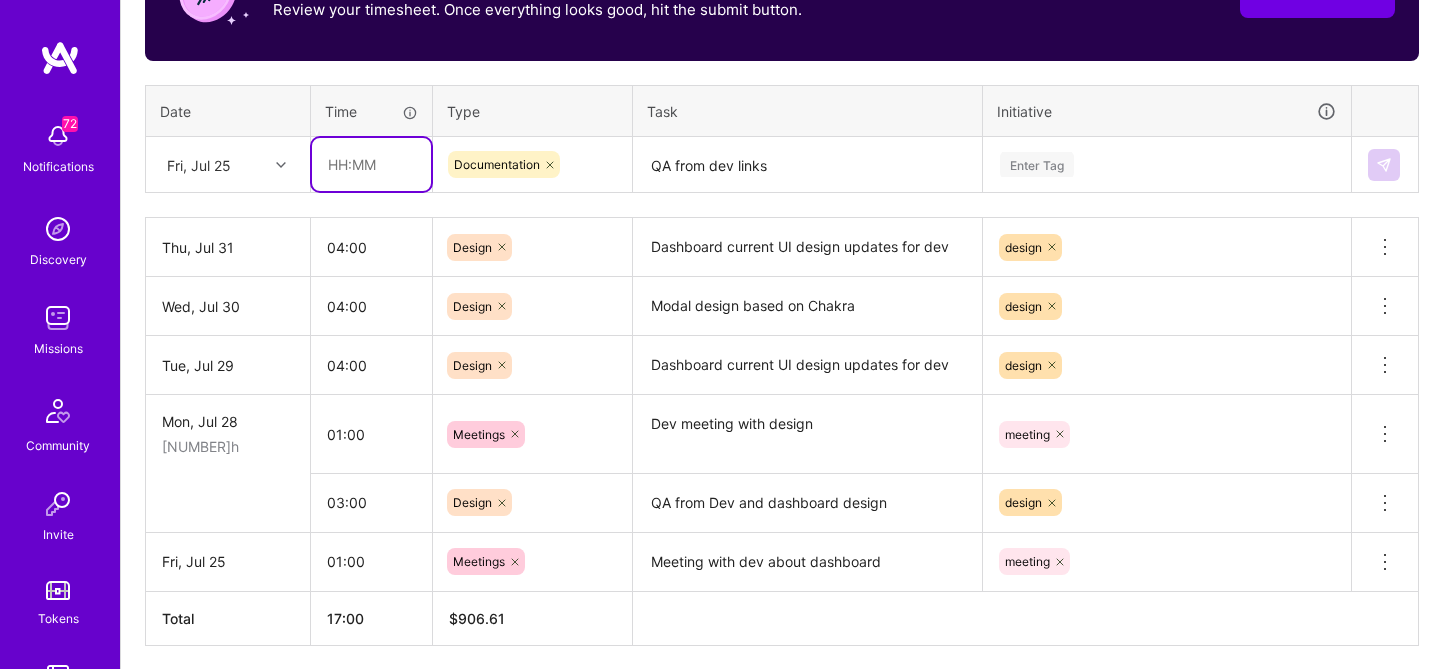 type on "02:00" 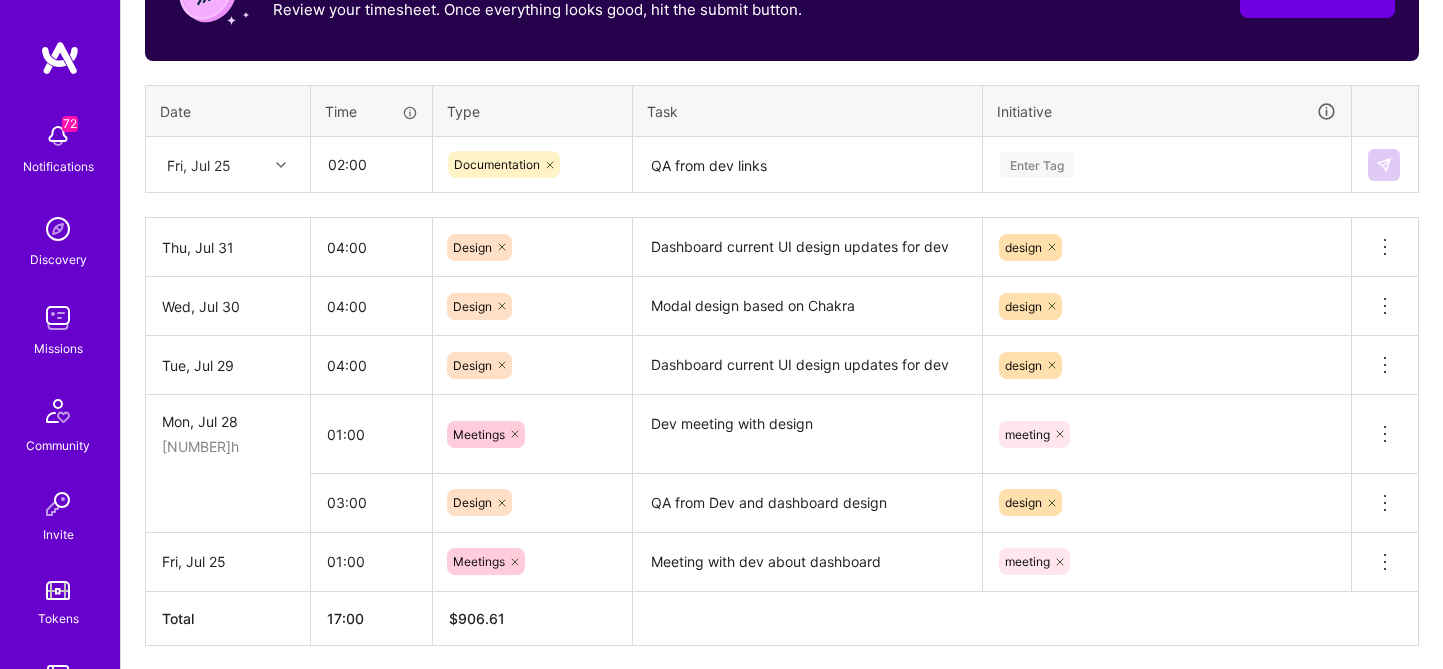 click on "Enter Tag" at bounding box center (1167, 164) 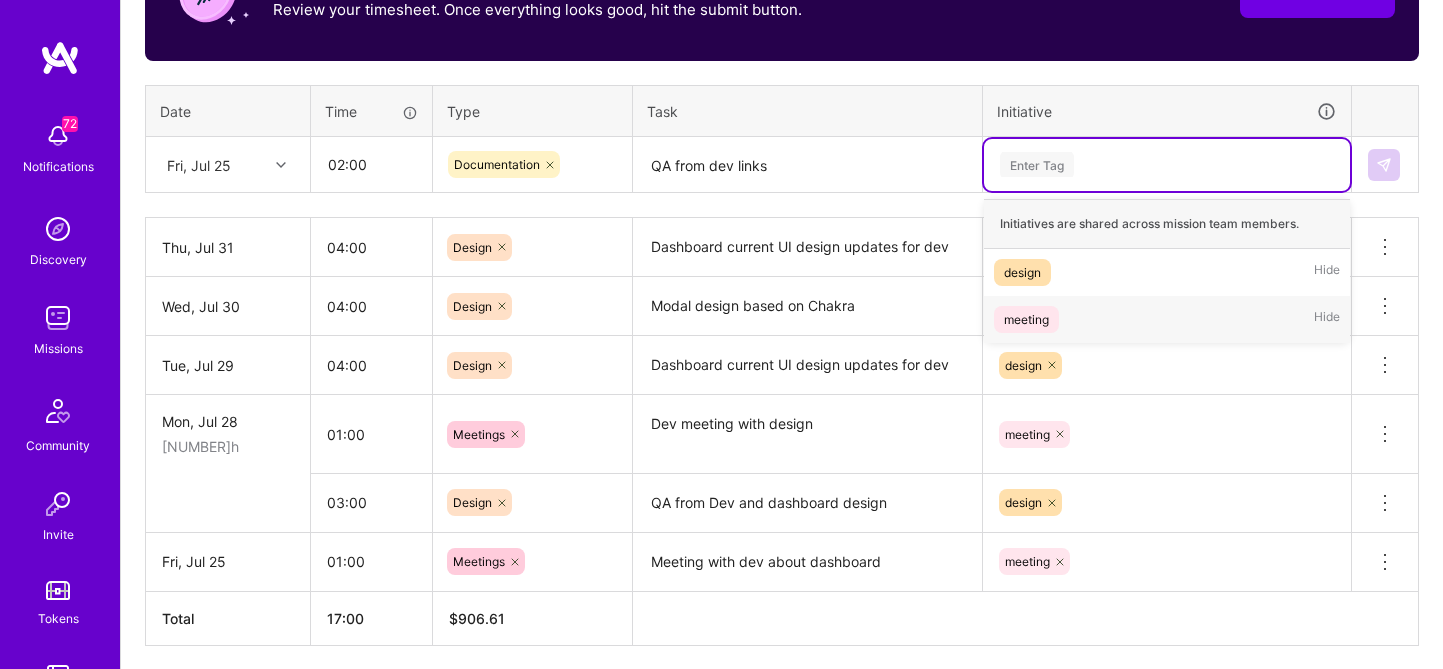 click on "meeting" at bounding box center (1026, 319) 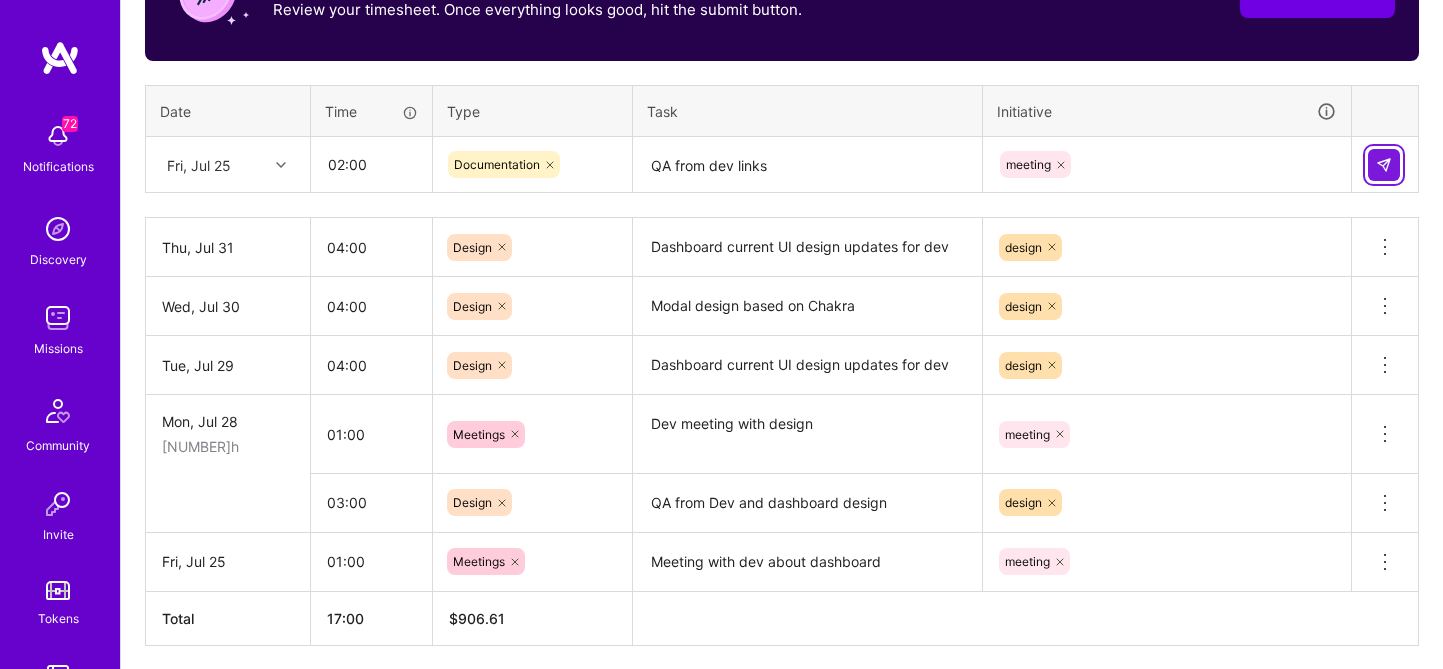 click at bounding box center [1384, 165] 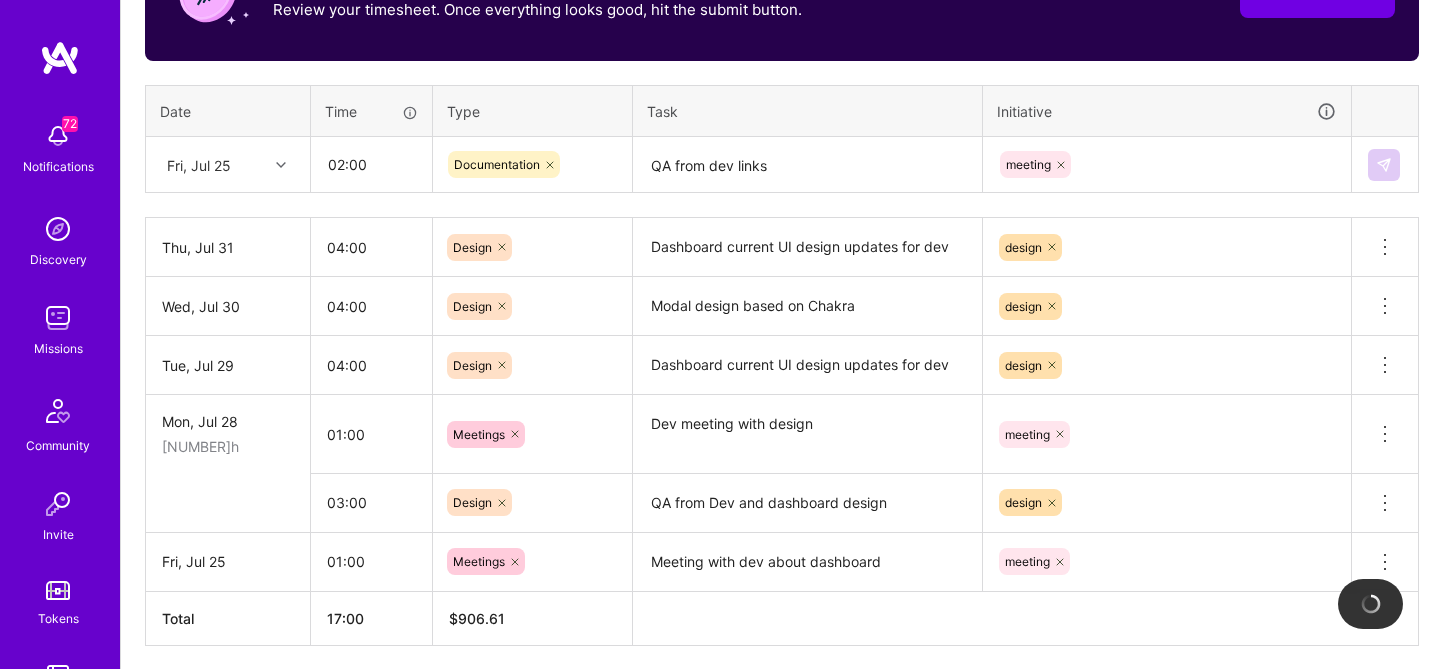 type 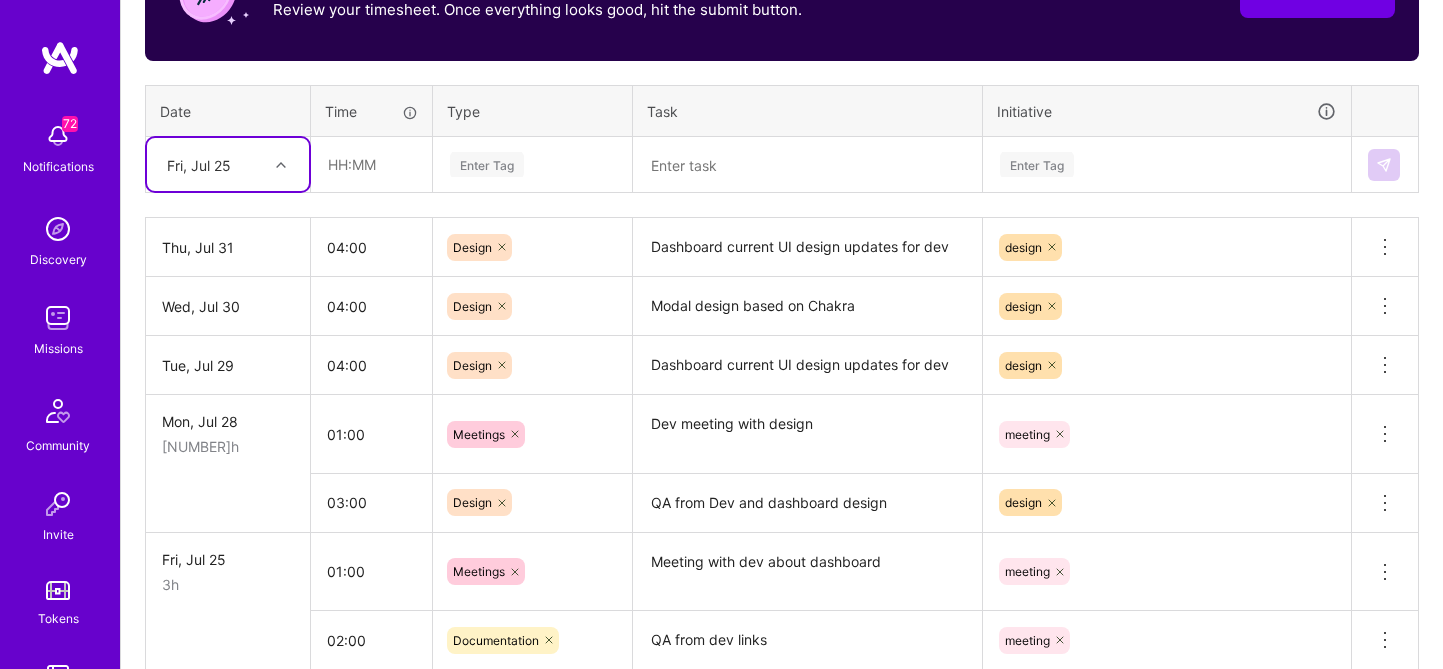 scroll, scrollTop: 864, scrollLeft: 0, axis: vertical 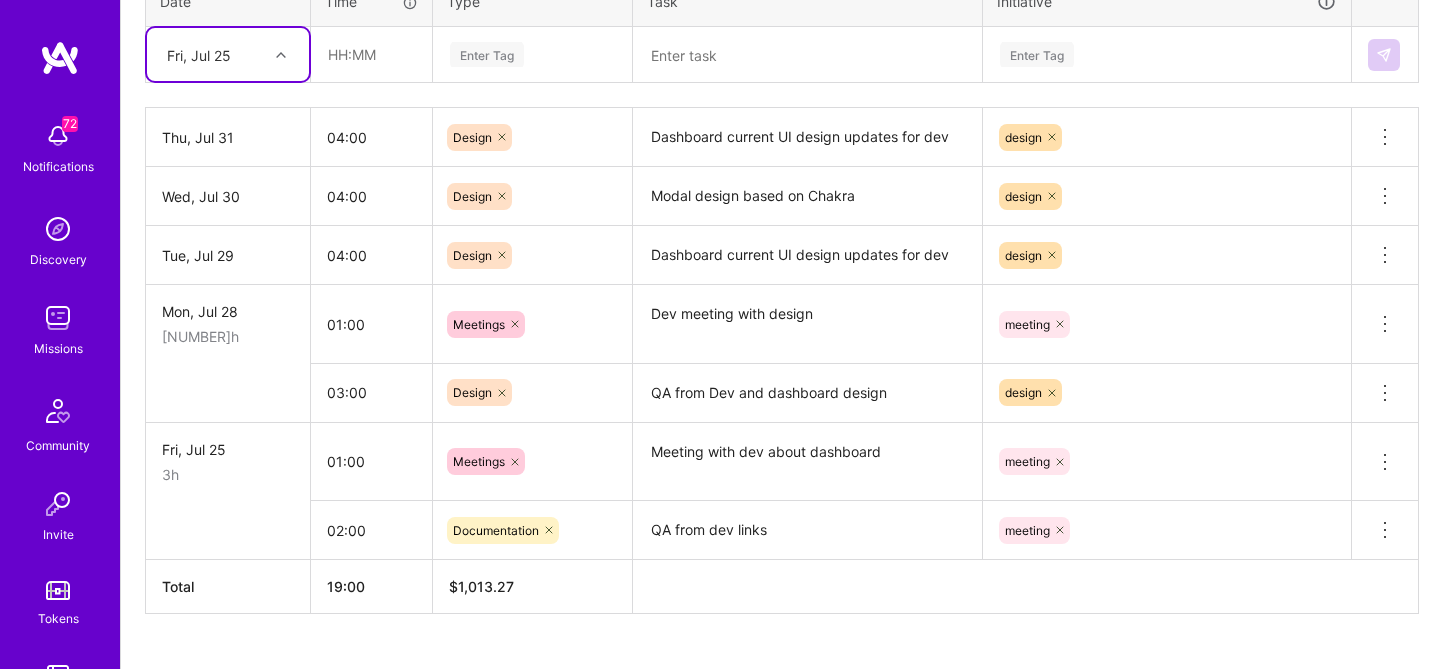 click on "Fri, Jul 25" at bounding box center [228, 54] 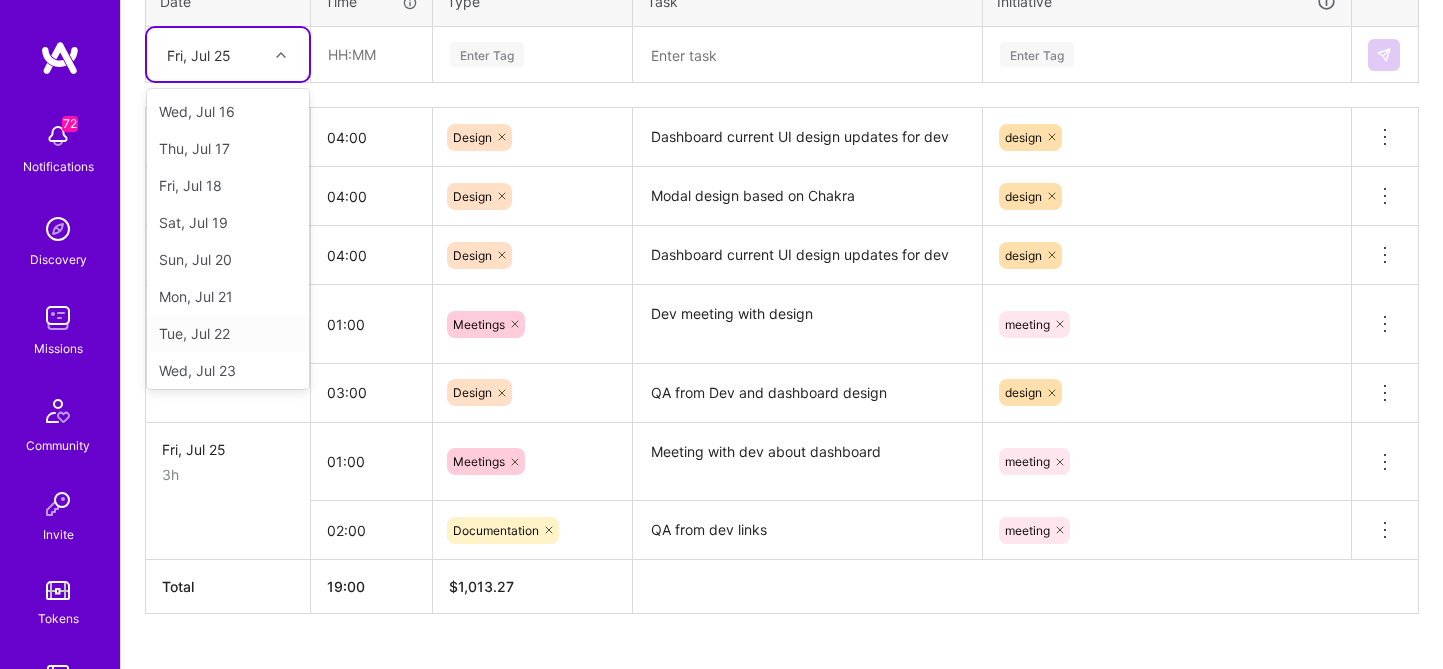 scroll, scrollTop: 105, scrollLeft: 0, axis: vertical 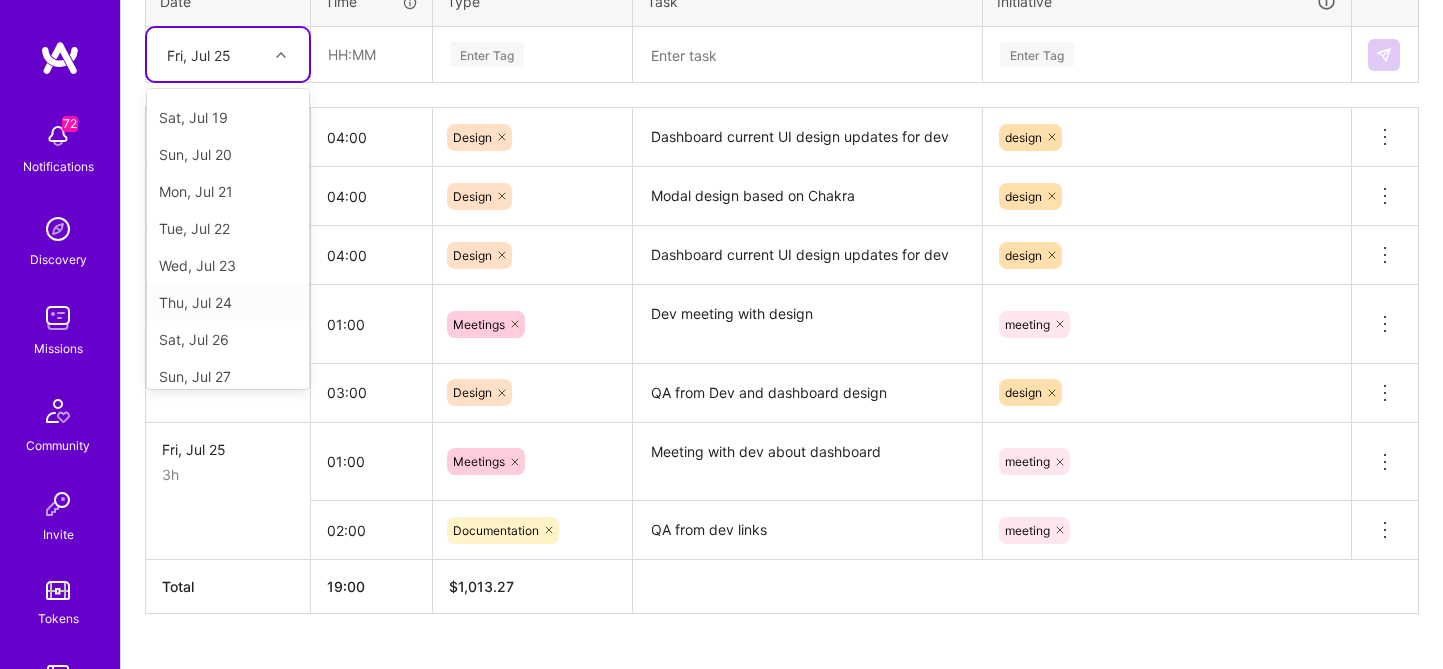 click on "Thu, Jul 24" at bounding box center (228, 302) 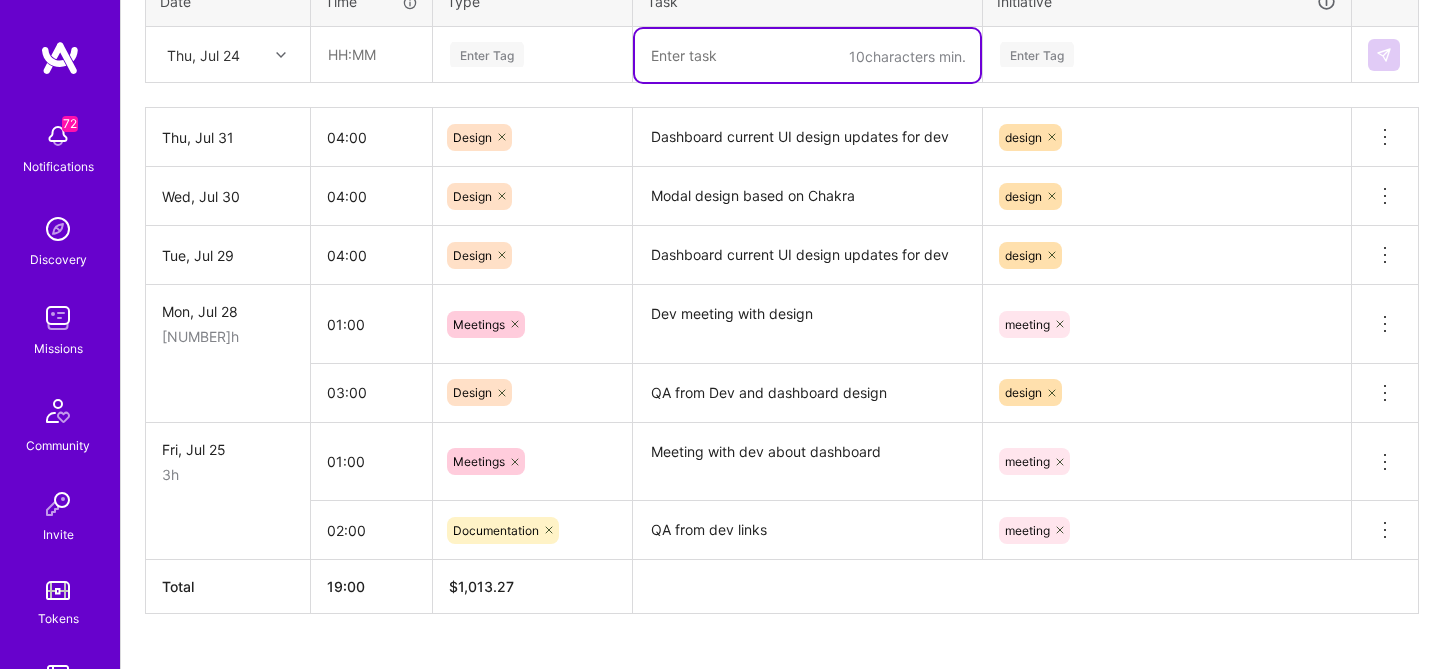 click at bounding box center [807, 55] 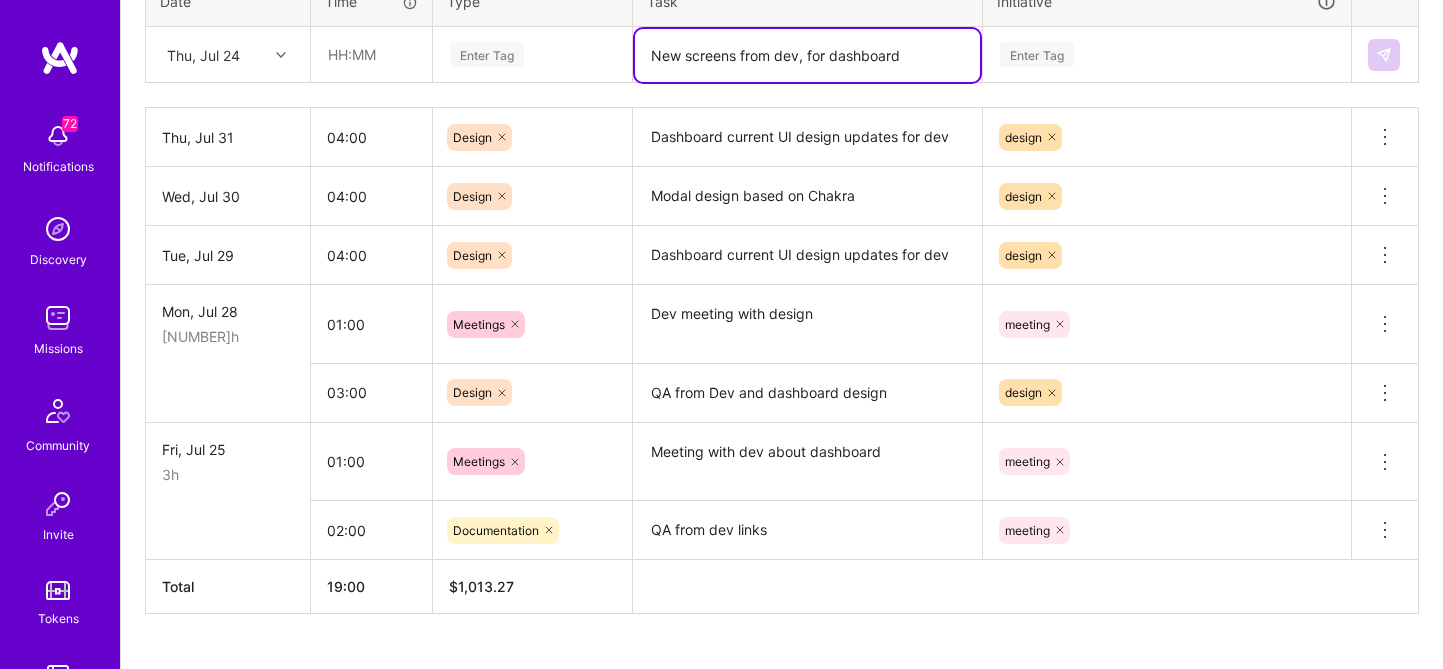 type on "New screens from dev, for dashboard" 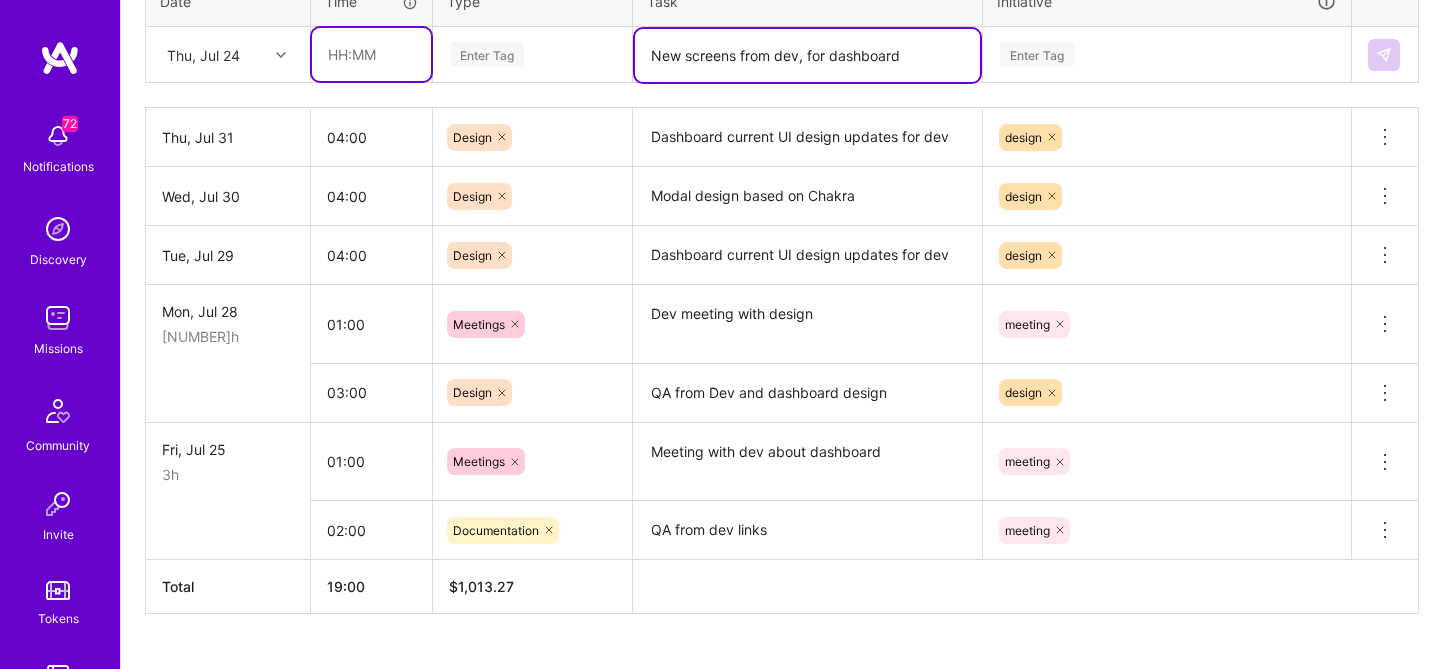 click at bounding box center (371, 54) 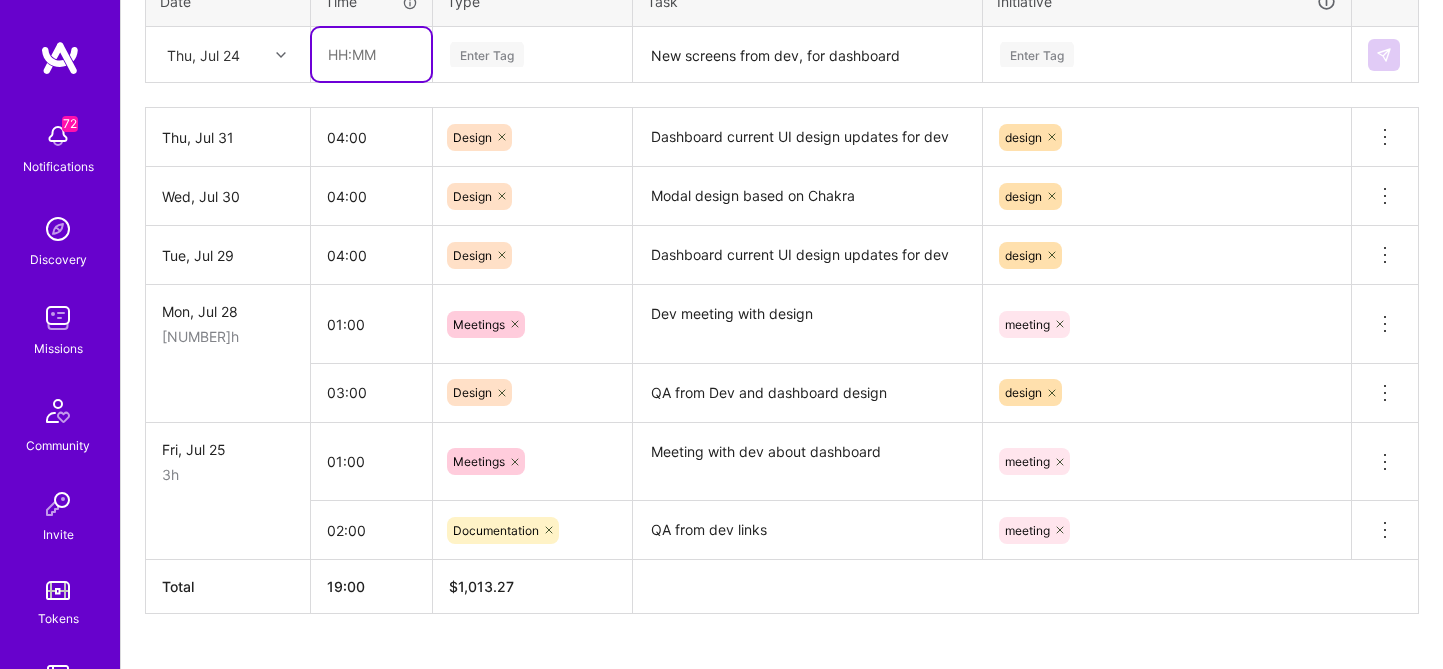type on "04:00" 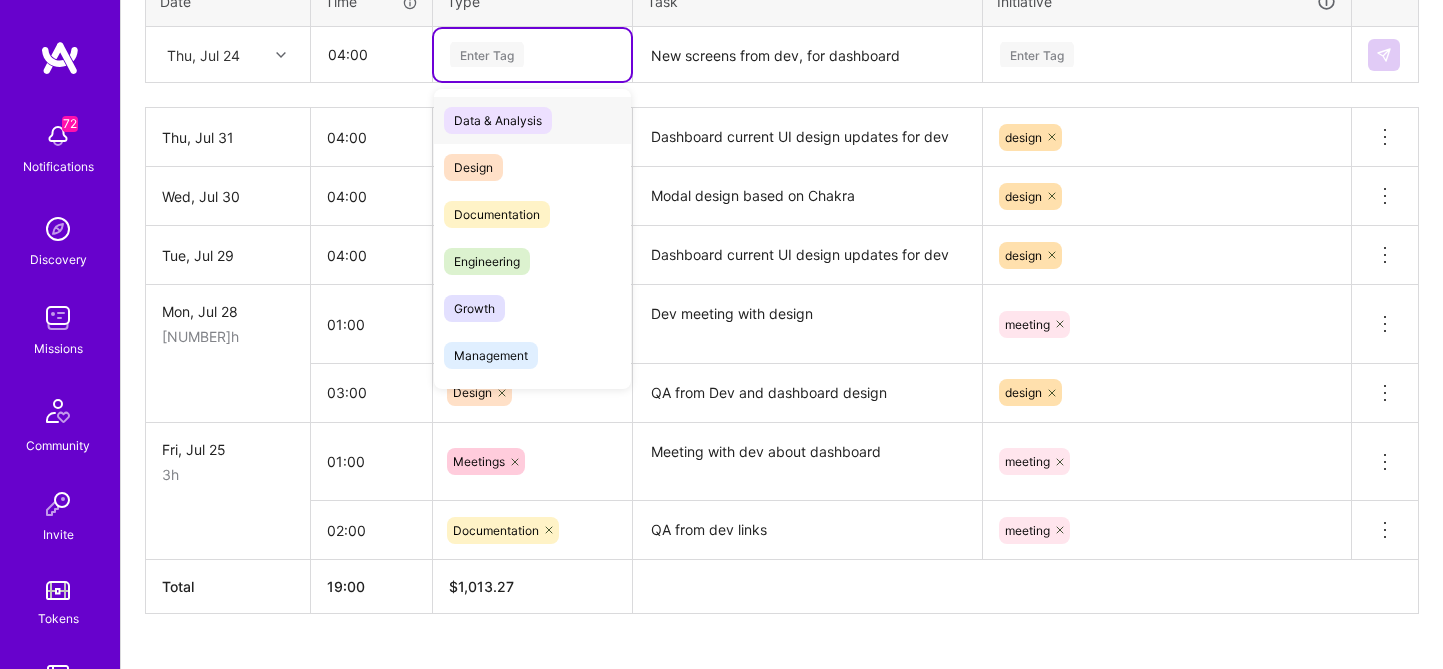 click on "Enter Tag" at bounding box center (532, 54) 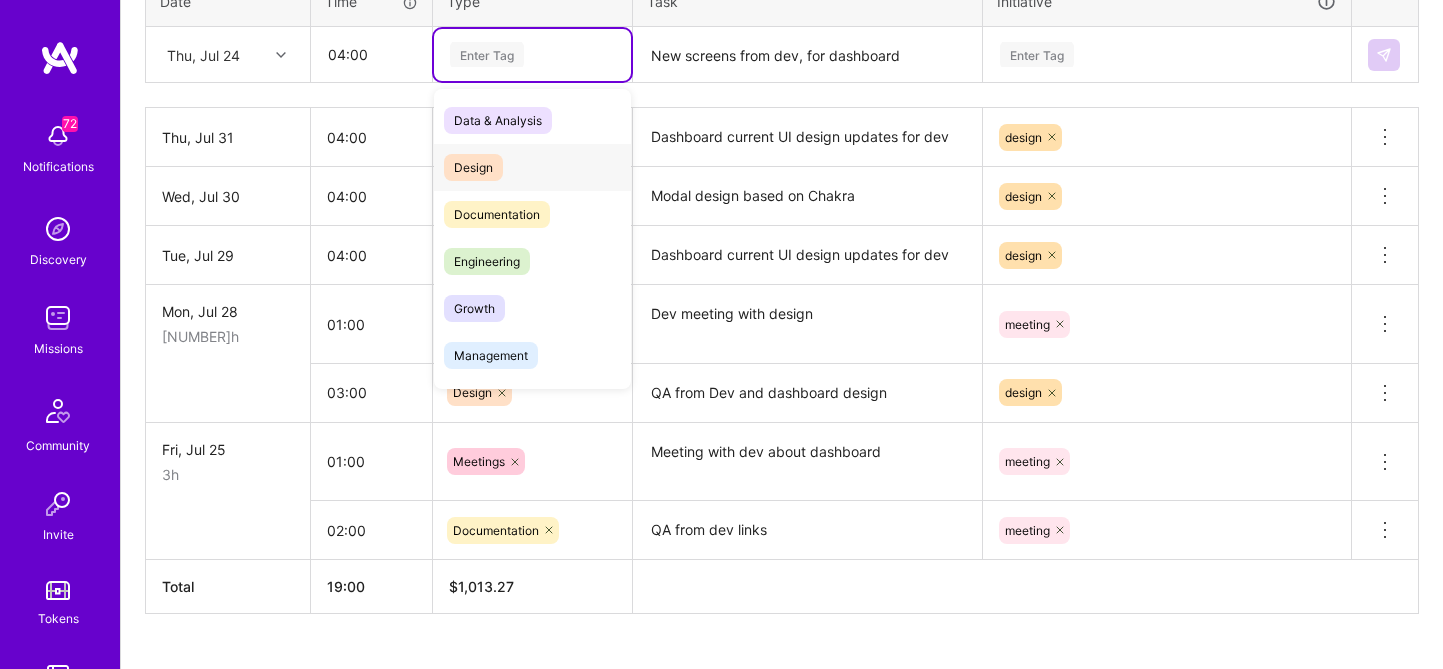 click on "Design" at bounding box center [473, 167] 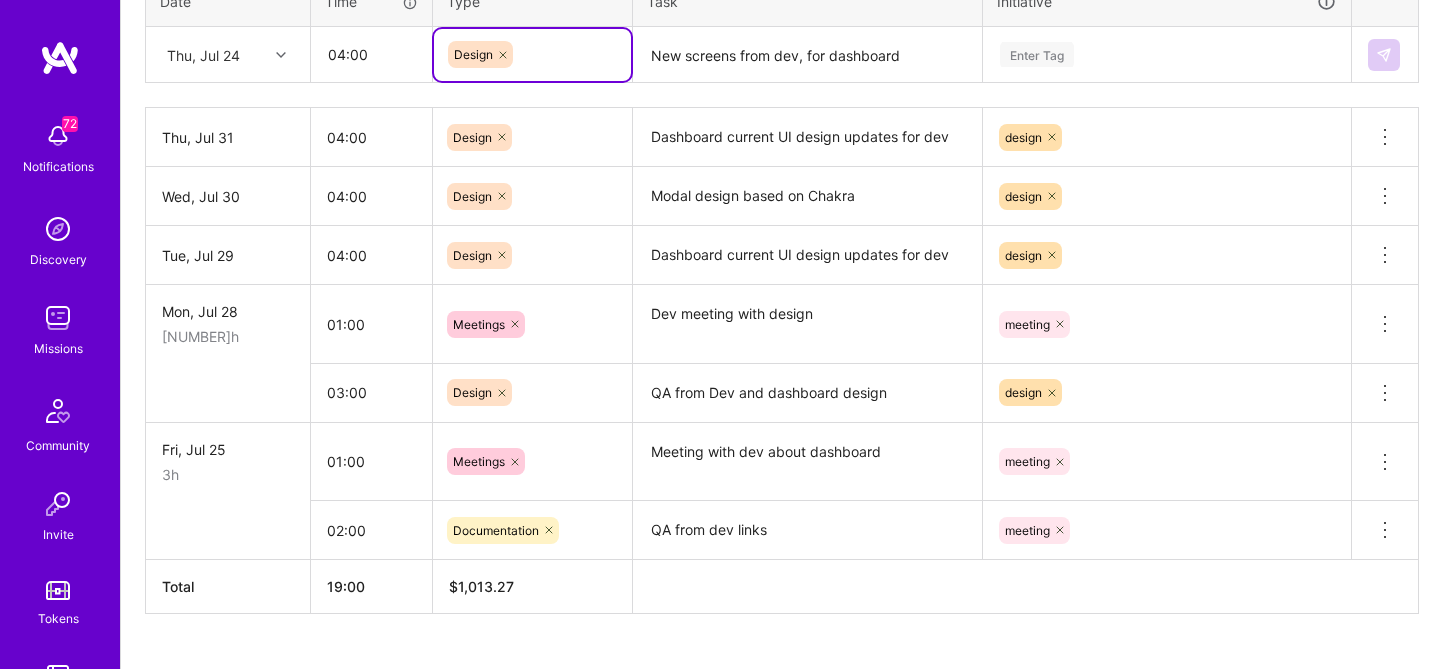 click on "Enter Tag" at bounding box center (1167, 55) 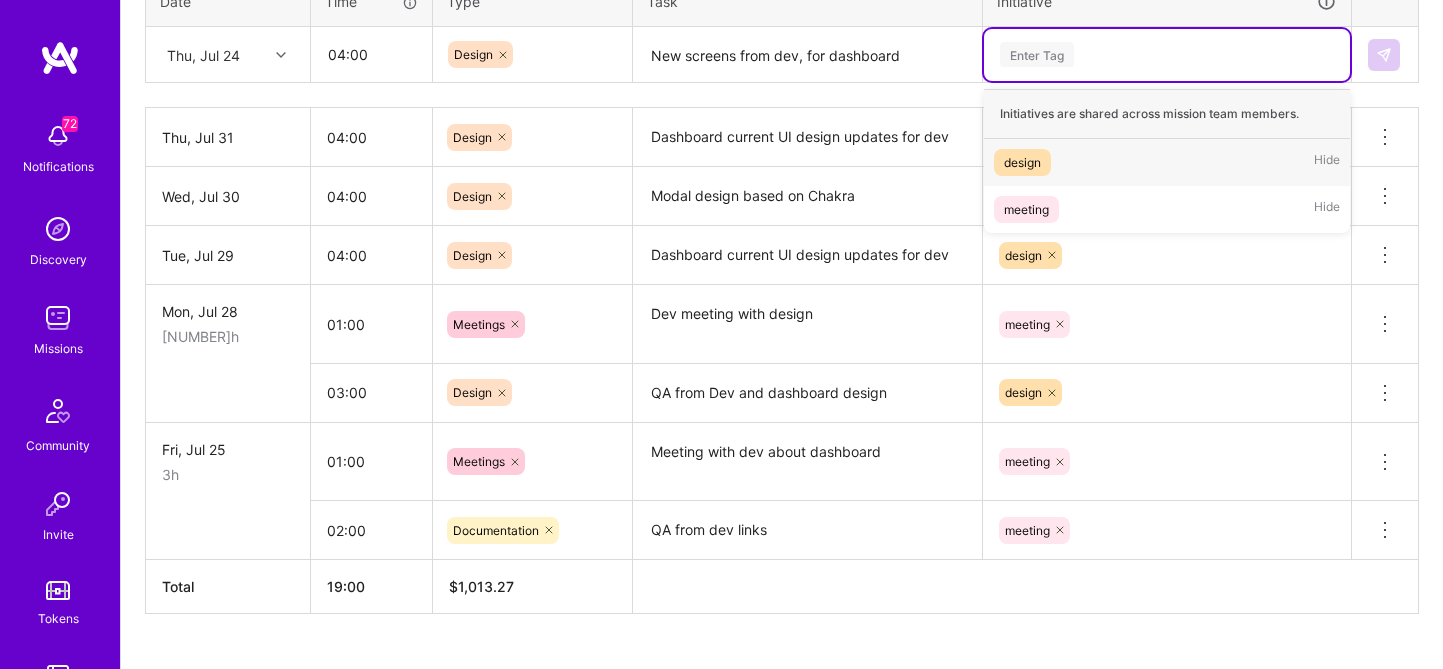 click on "design" at bounding box center (1022, 162) 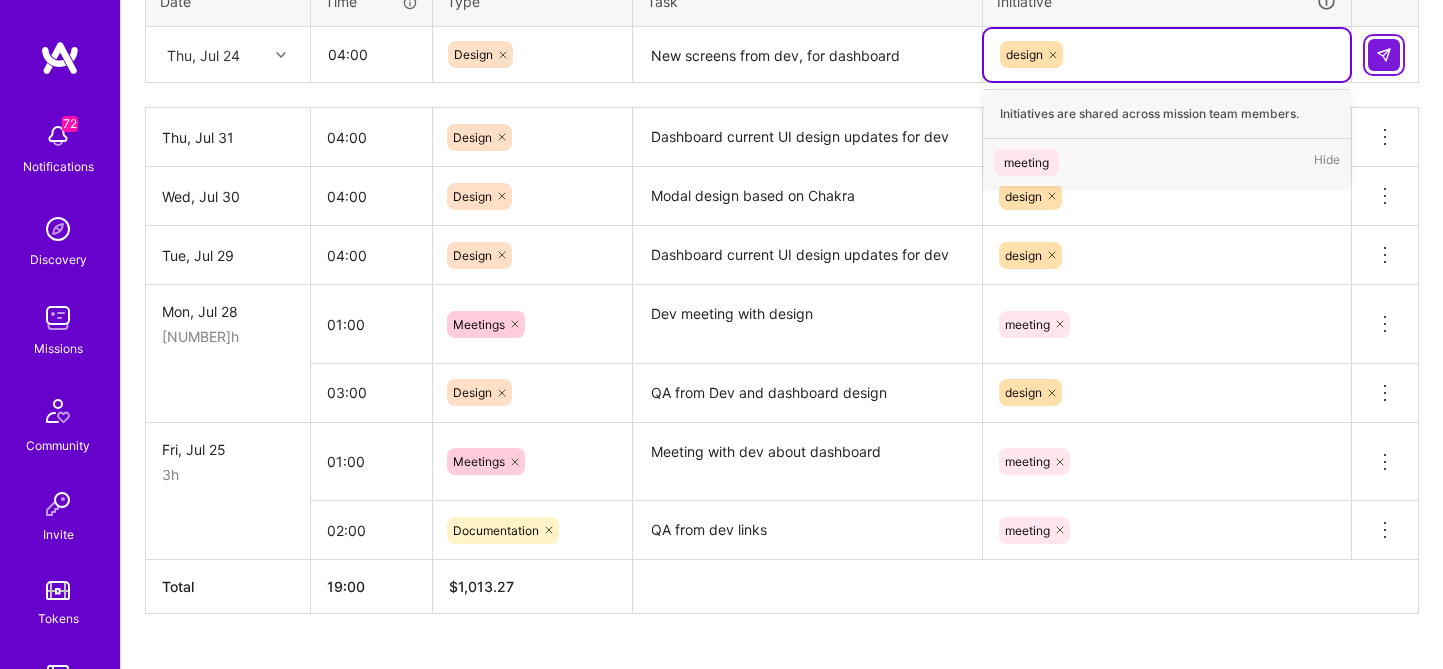 click at bounding box center [1384, 55] 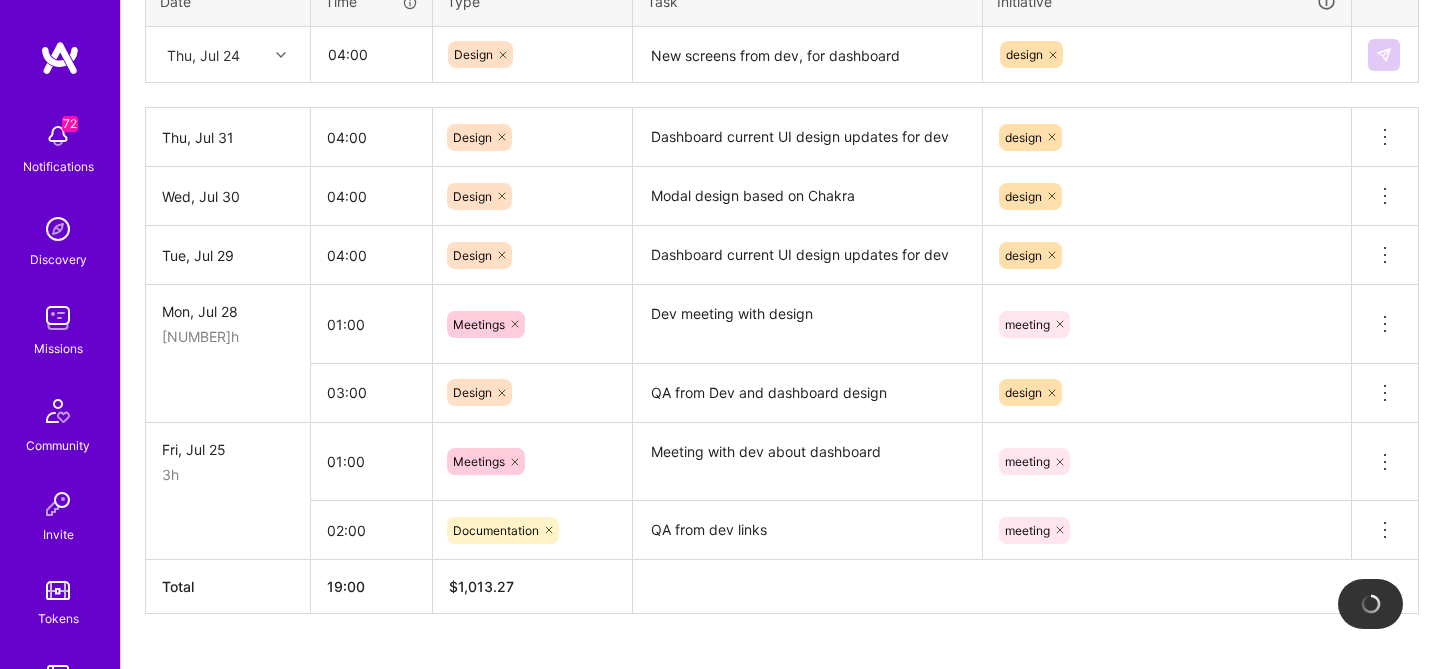 type 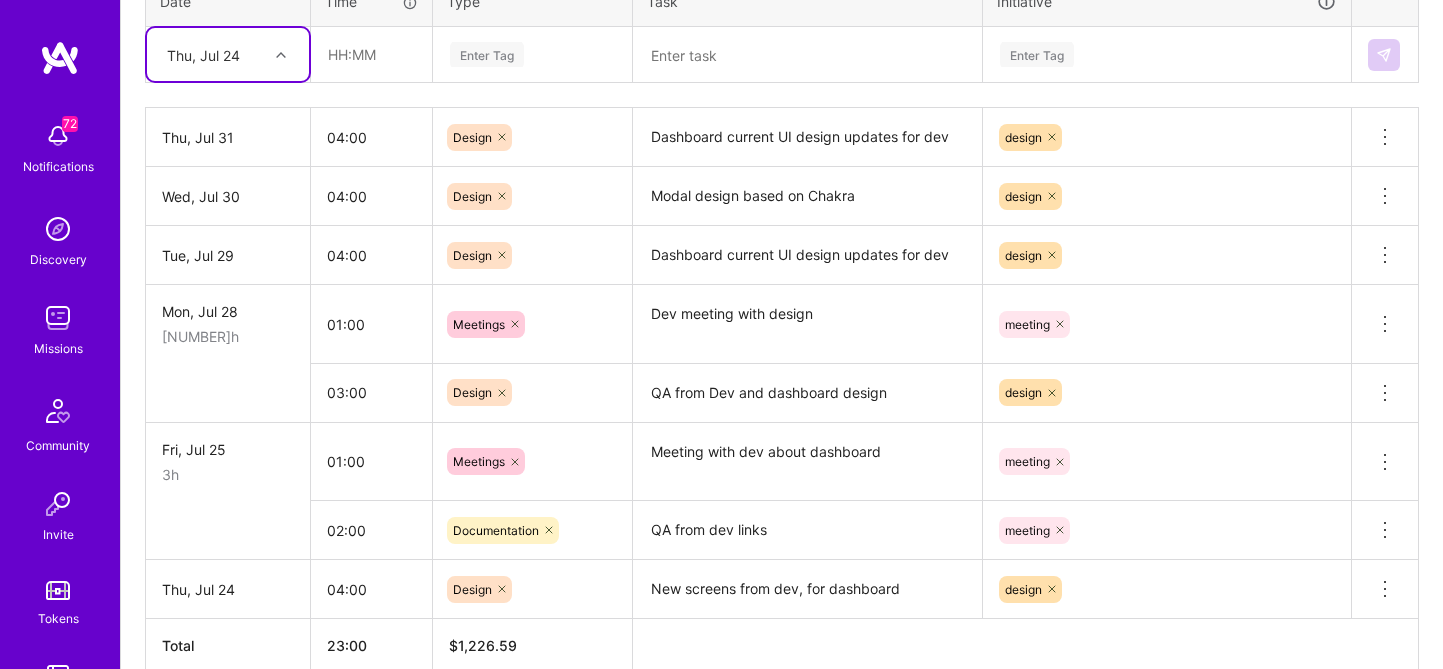 click on "Thu, Jul 24" at bounding box center [212, 54] 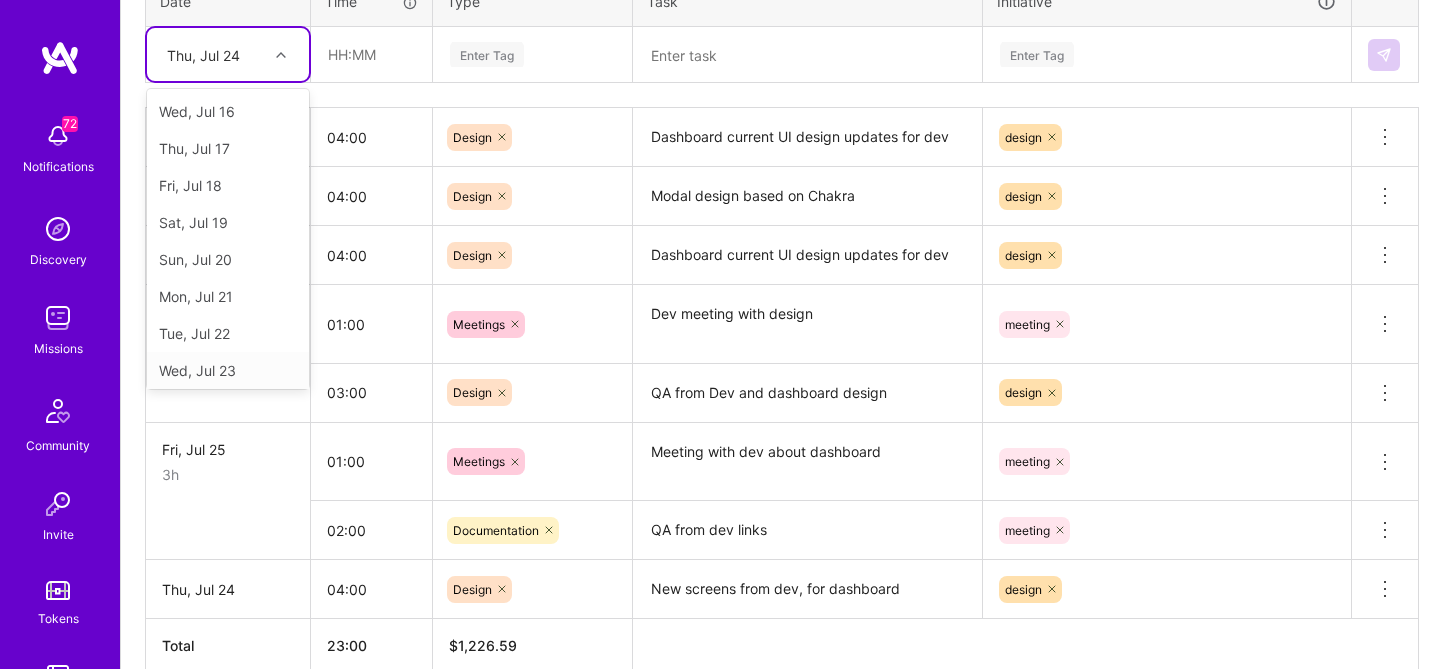 click on "Wed, Jul 23" at bounding box center [228, 370] 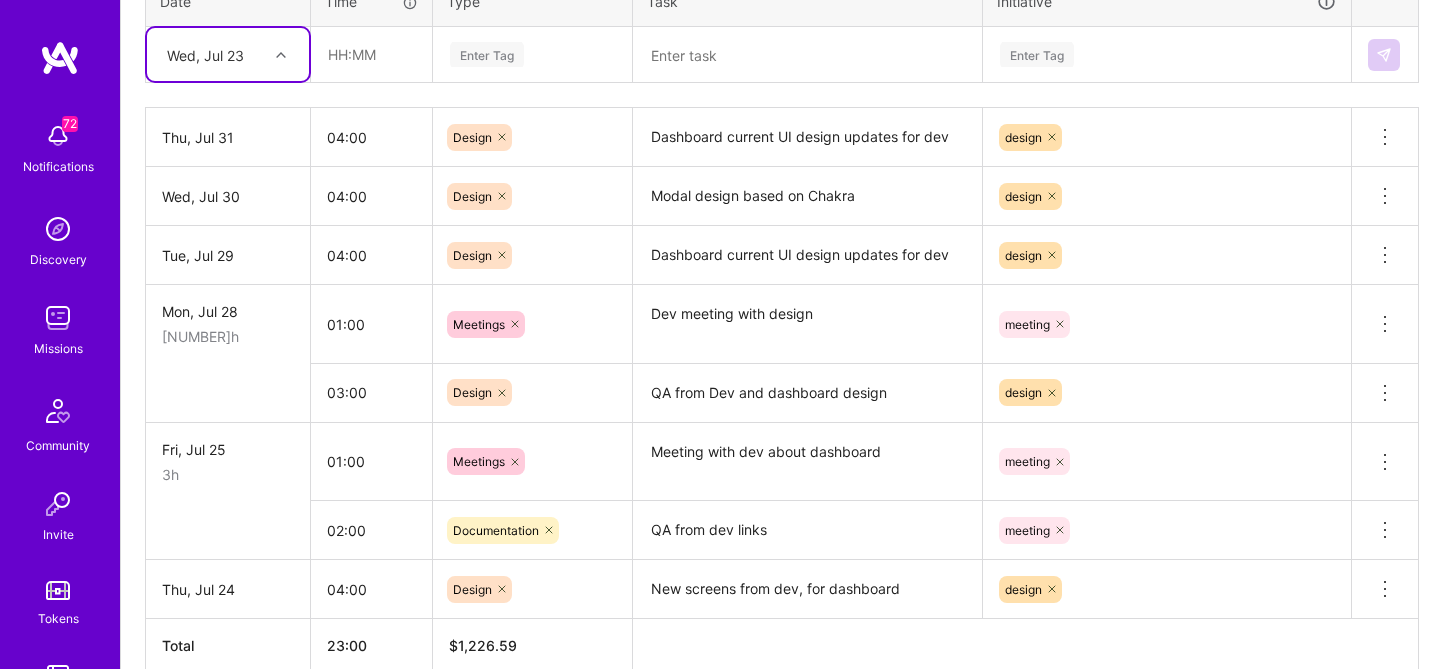 click at bounding box center [807, 55] 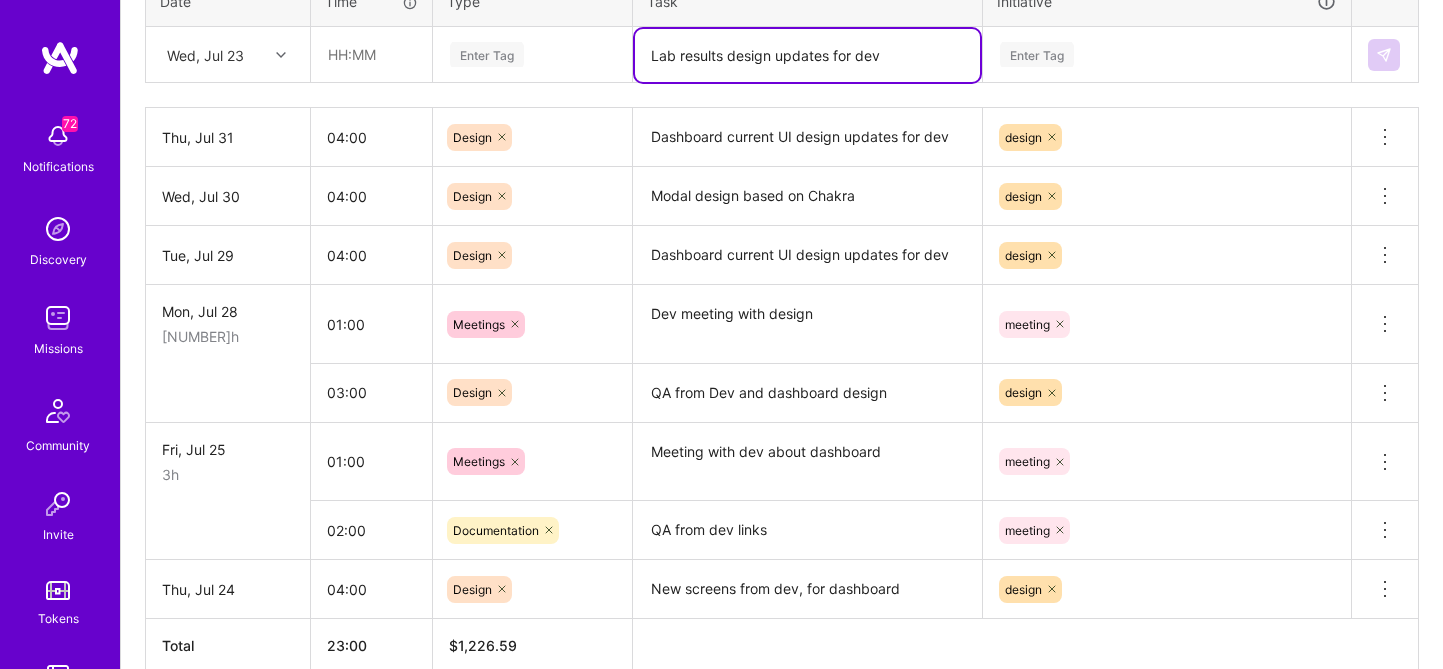 type on "Lab results design updates for dev" 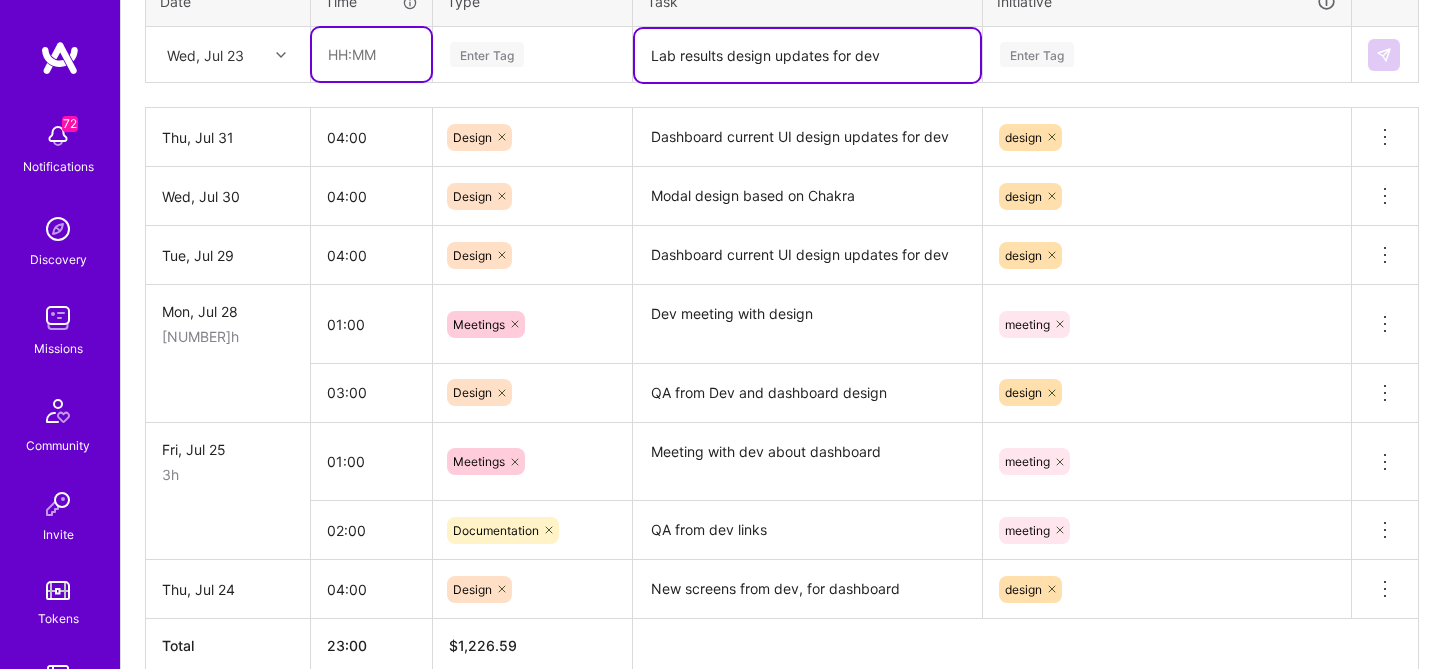 click at bounding box center [371, 54] 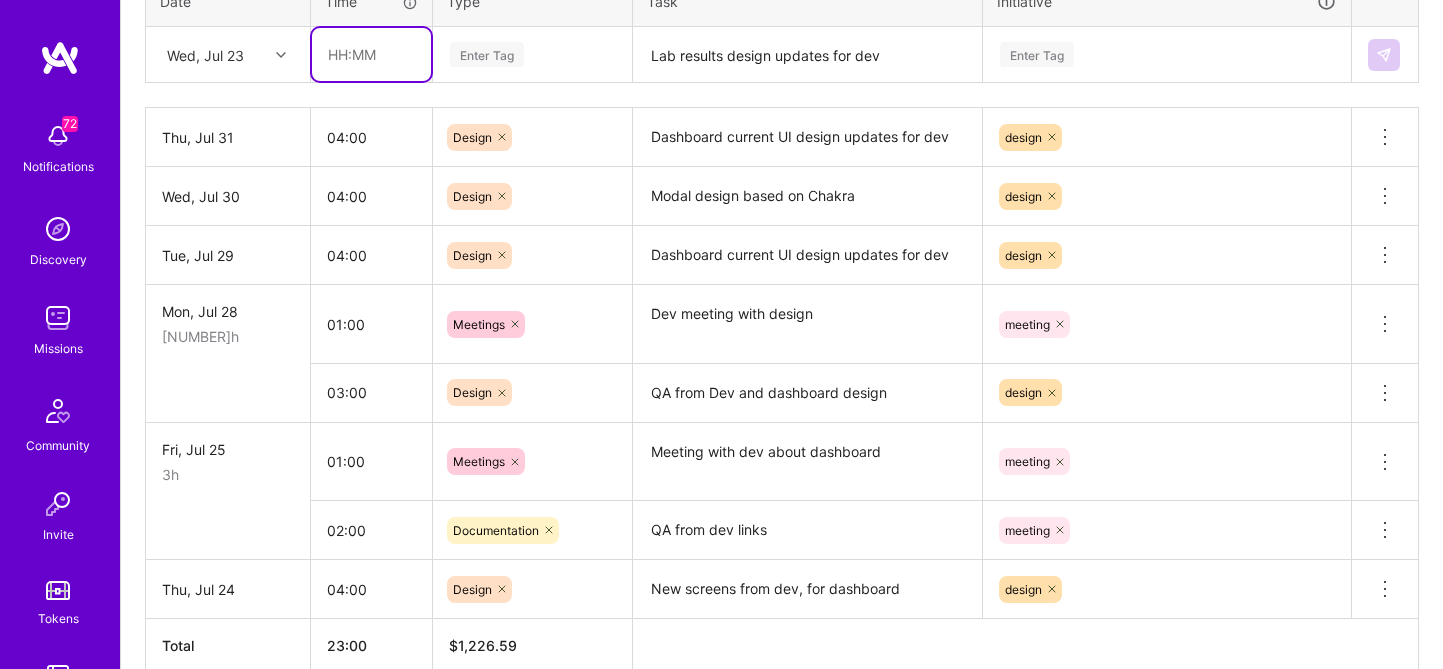 type on "04:00" 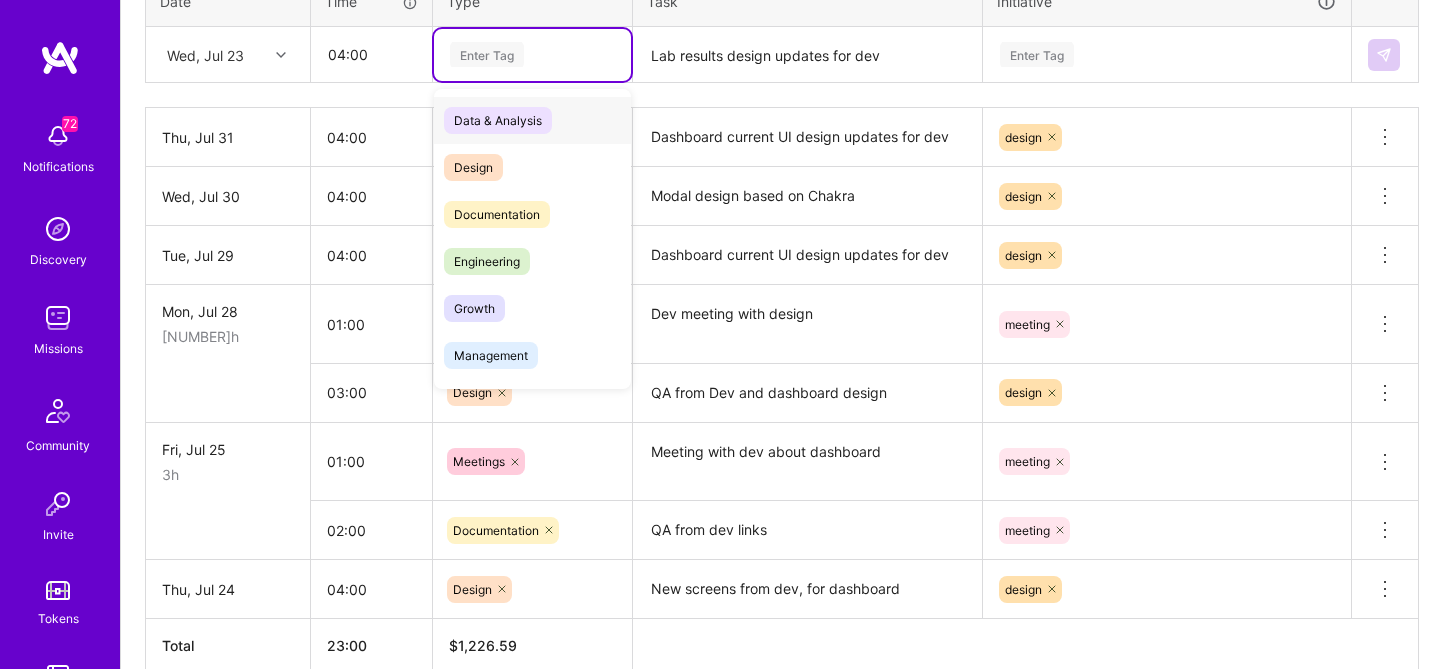 click on "Enter Tag" at bounding box center (487, 54) 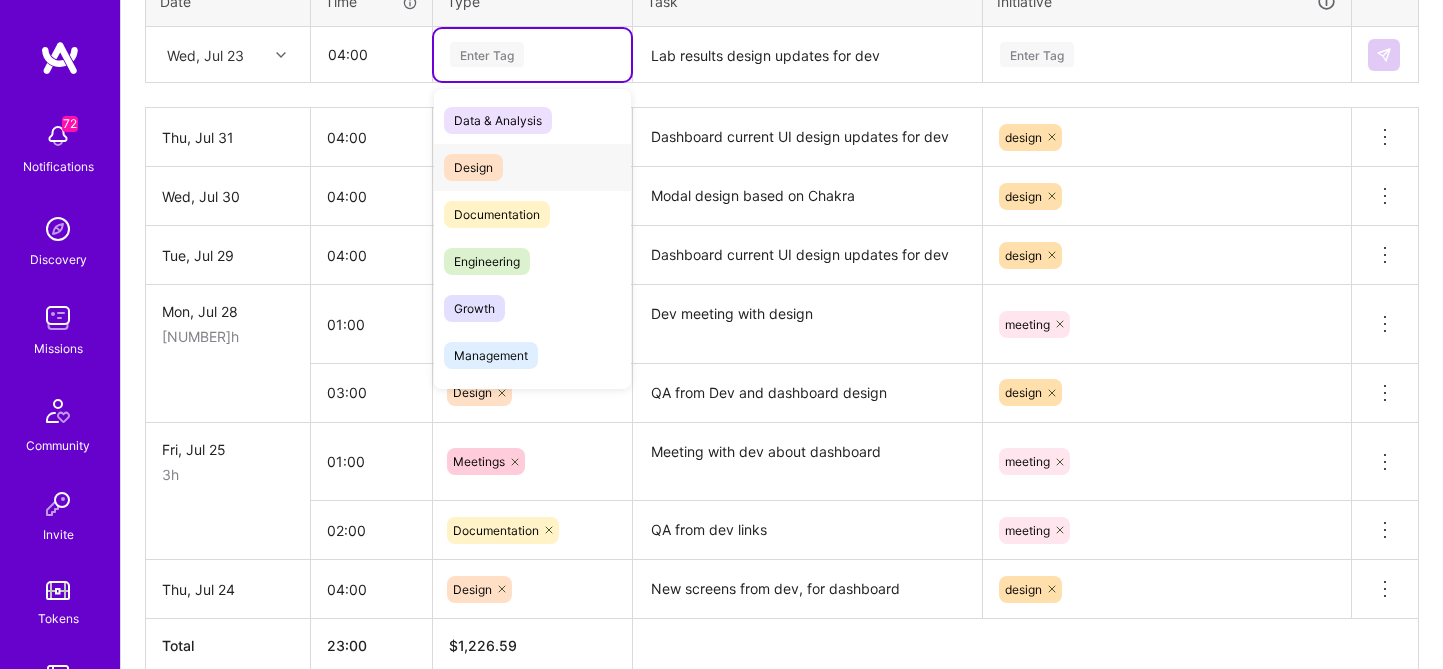 click on "Design" at bounding box center [473, 167] 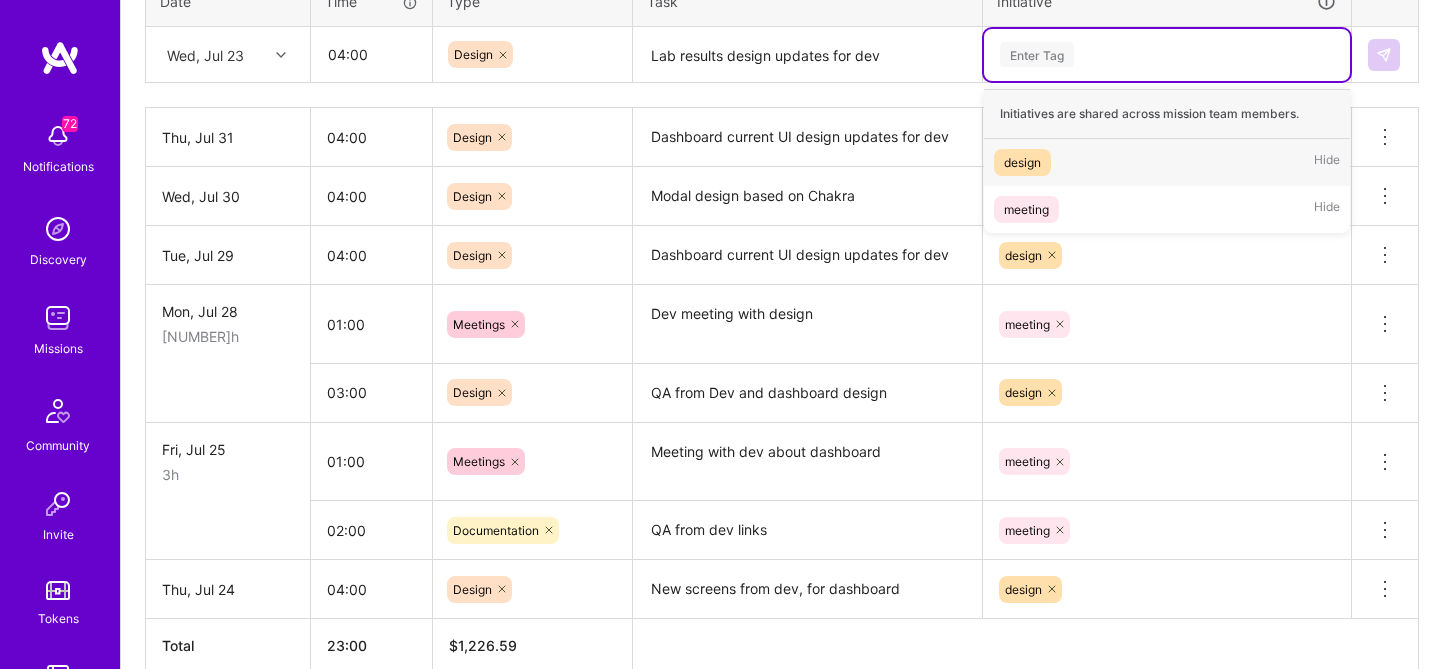click on "Enter Tag" at bounding box center [1167, 54] 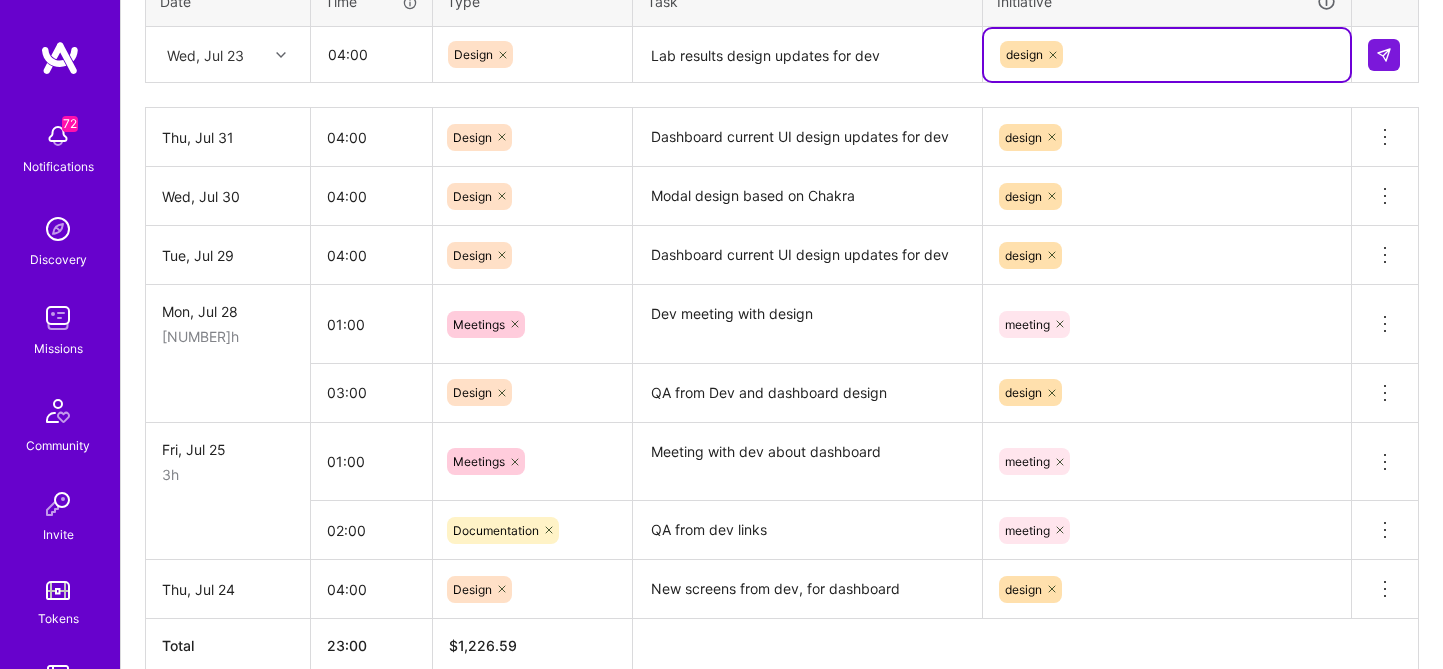 scroll, scrollTop: 802, scrollLeft: 0, axis: vertical 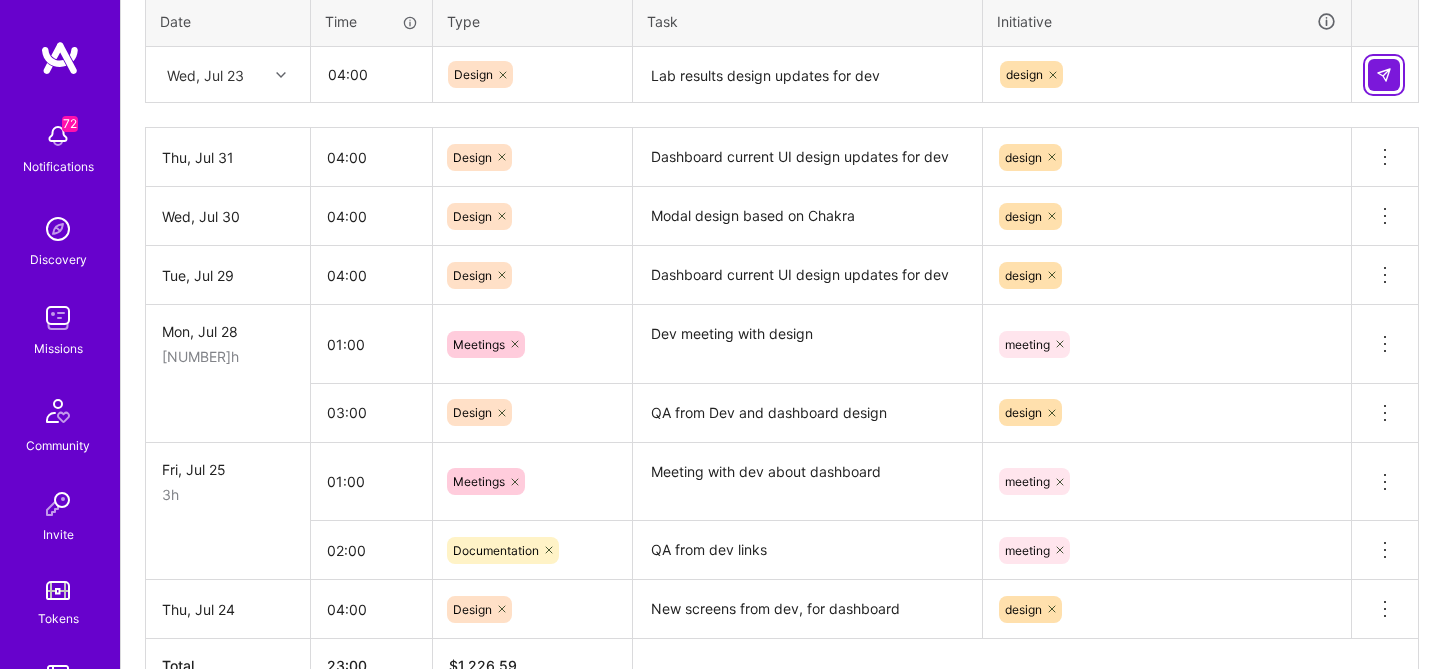 click at bounding box center (1384, 75) 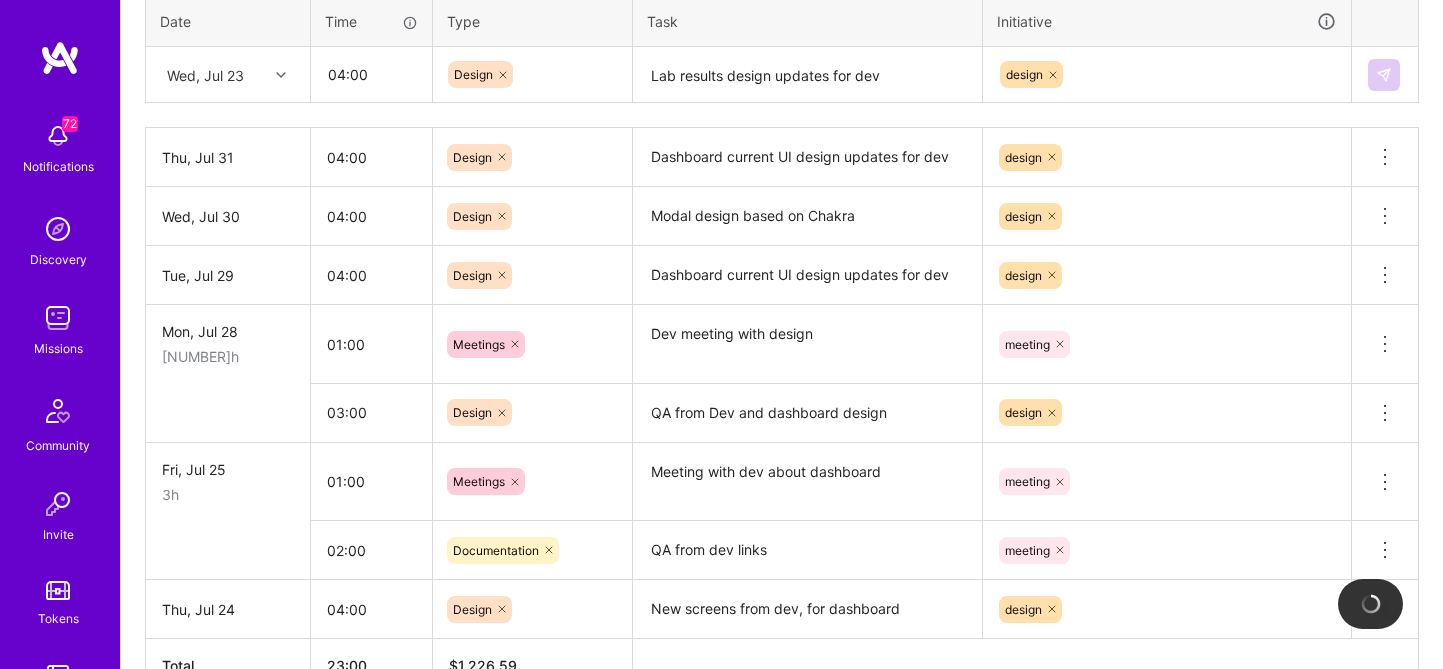 type 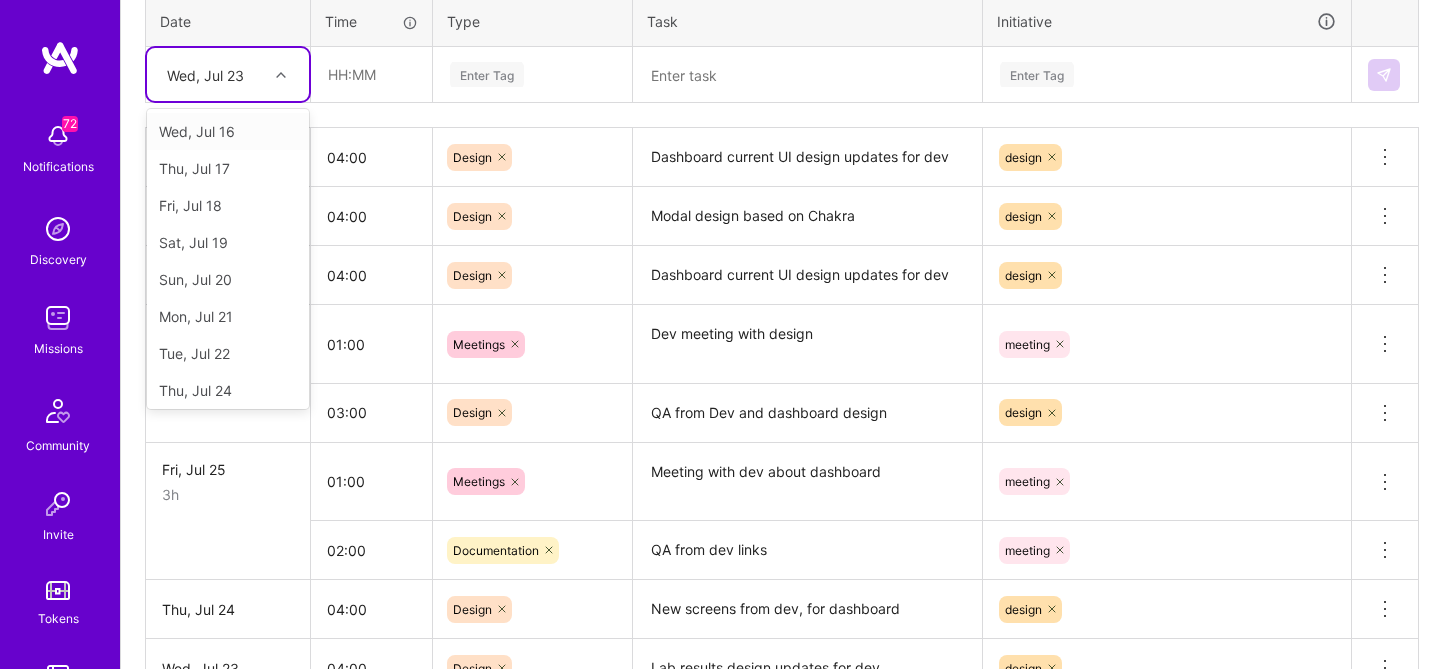 click at bounding box center [281, 75] 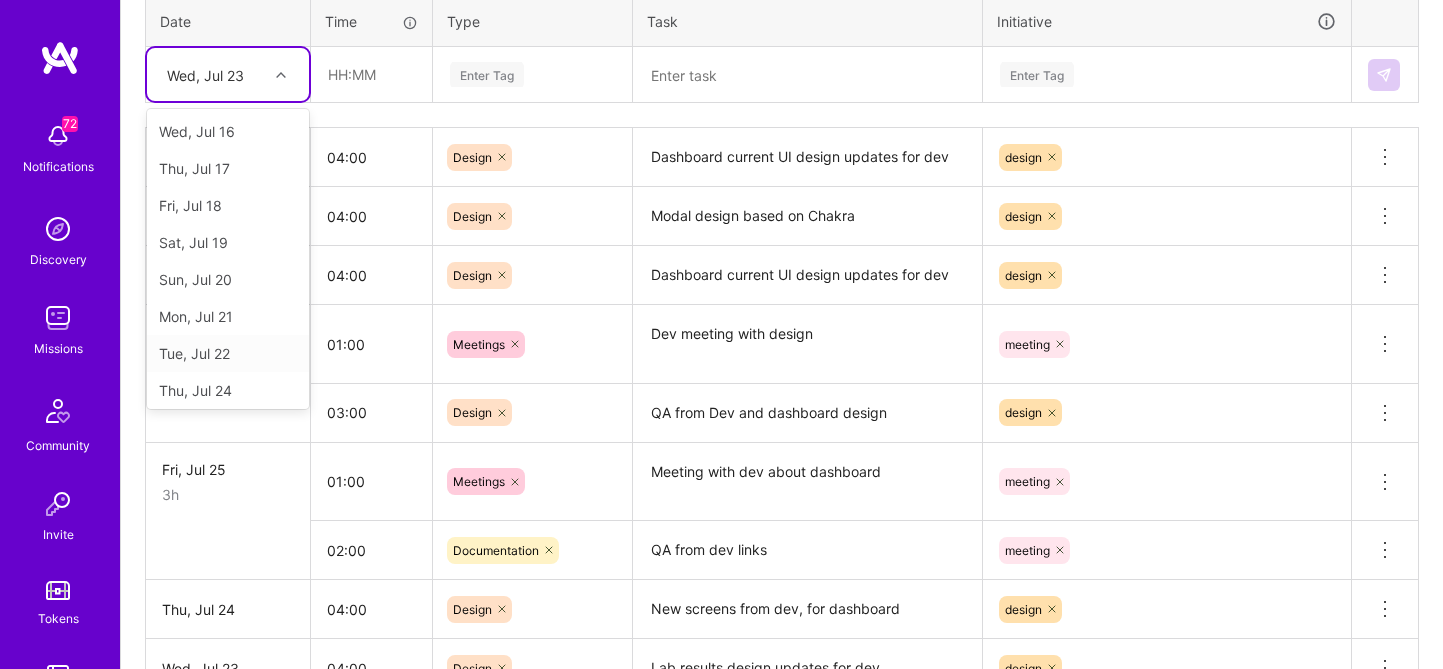 click on "Tue, Jul 22" at bounding box center [228, 353] 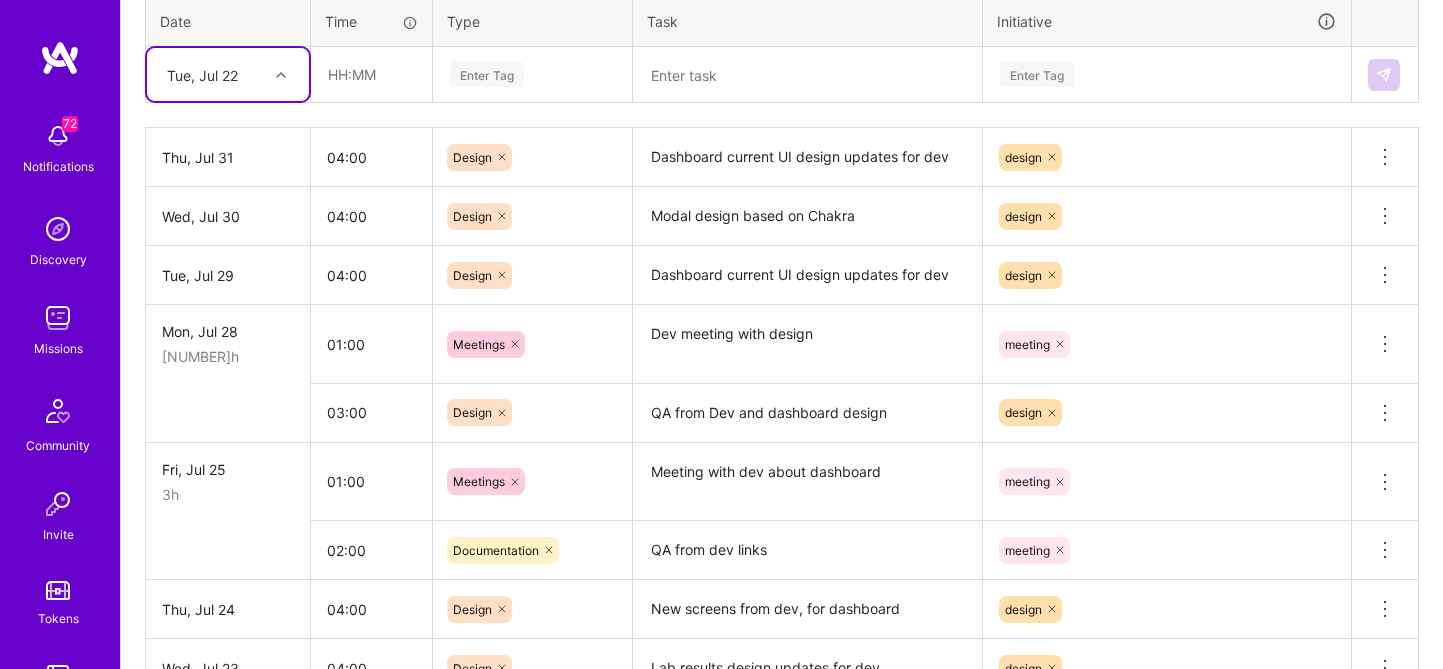 click at bounding box center (807, 75) 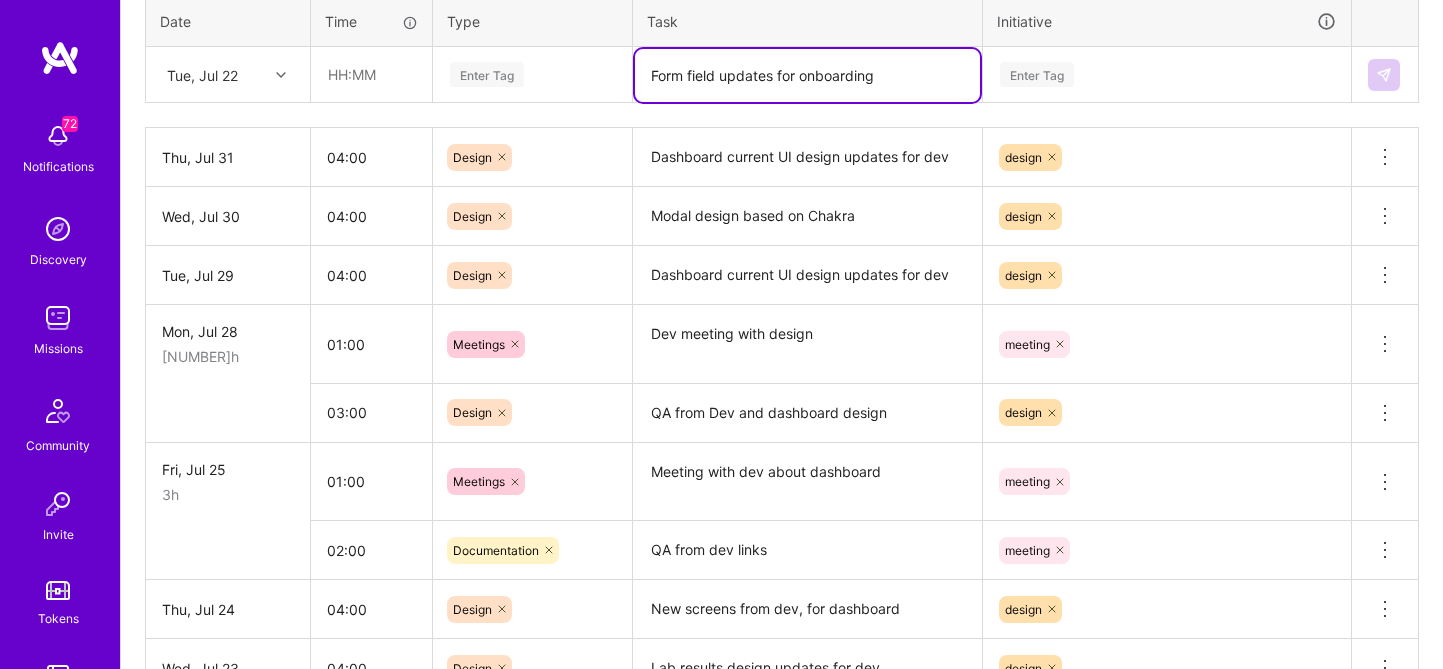 type on "Form field updates for onboarding" 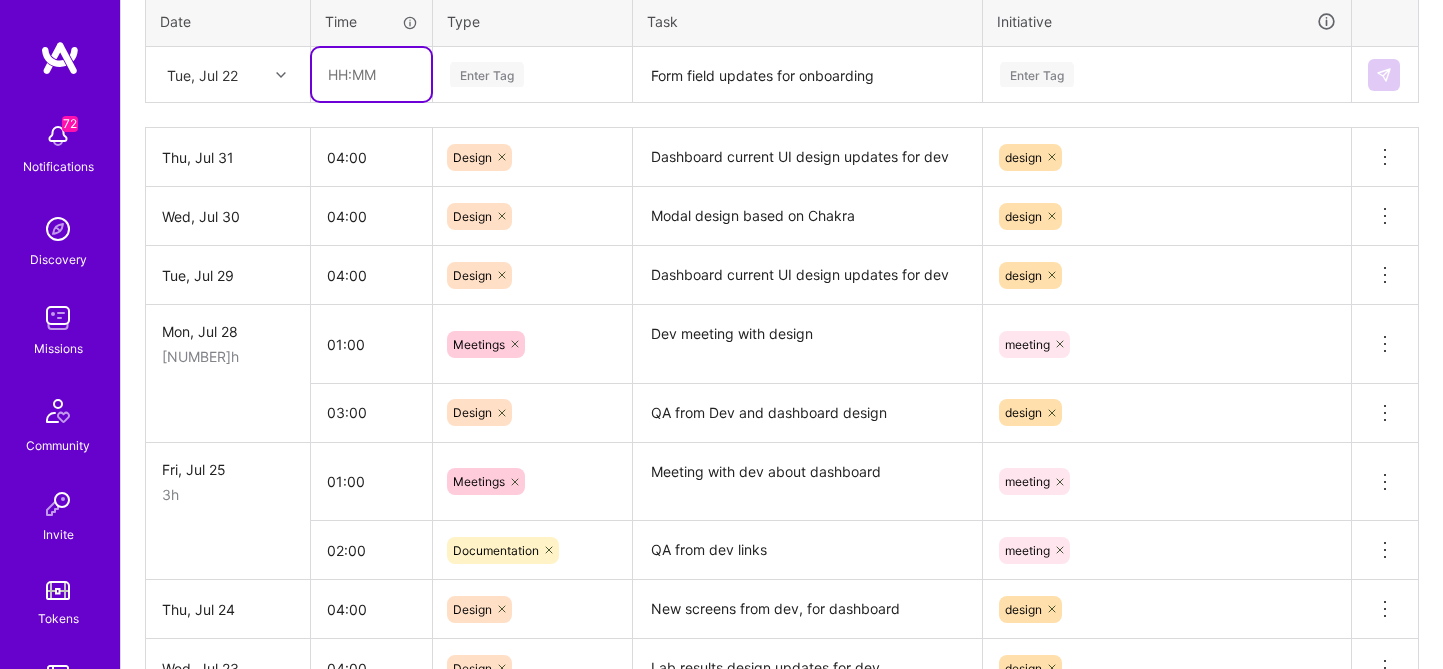click at bounding box center [371, 74] 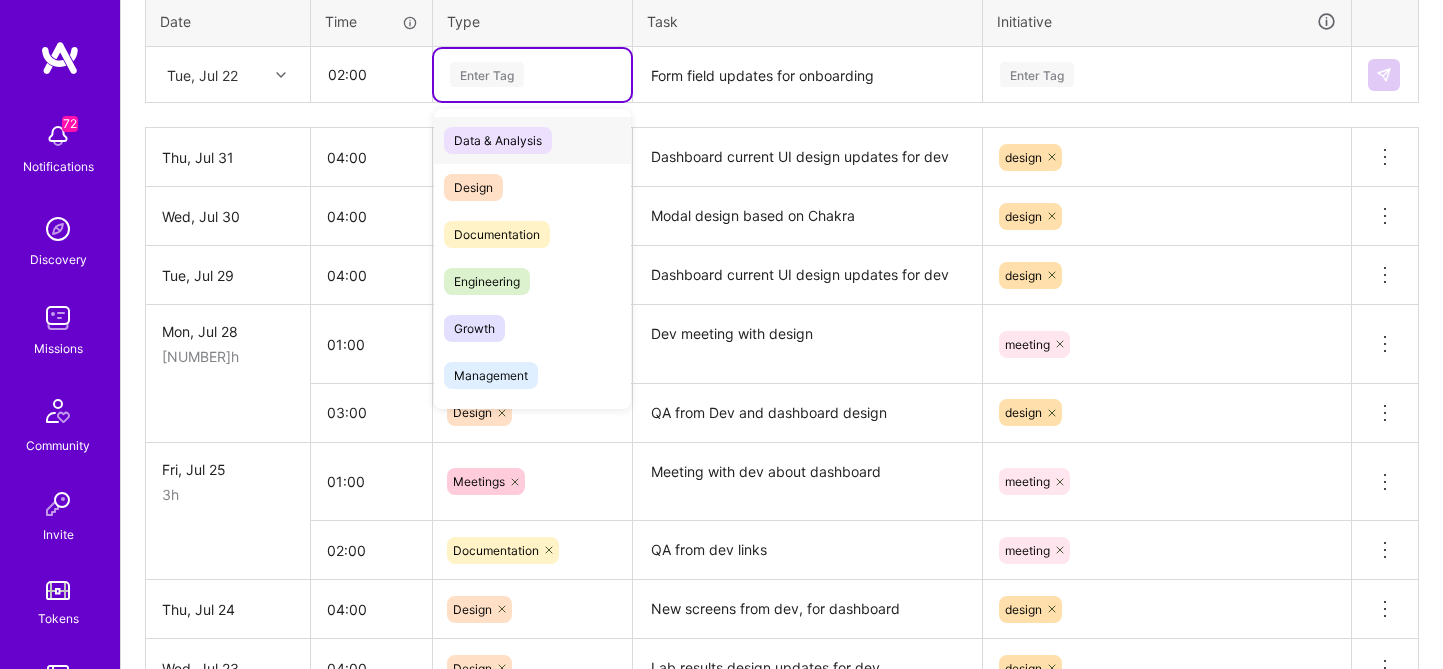 click on "Enter Tag" at bounding box center (487, 74) 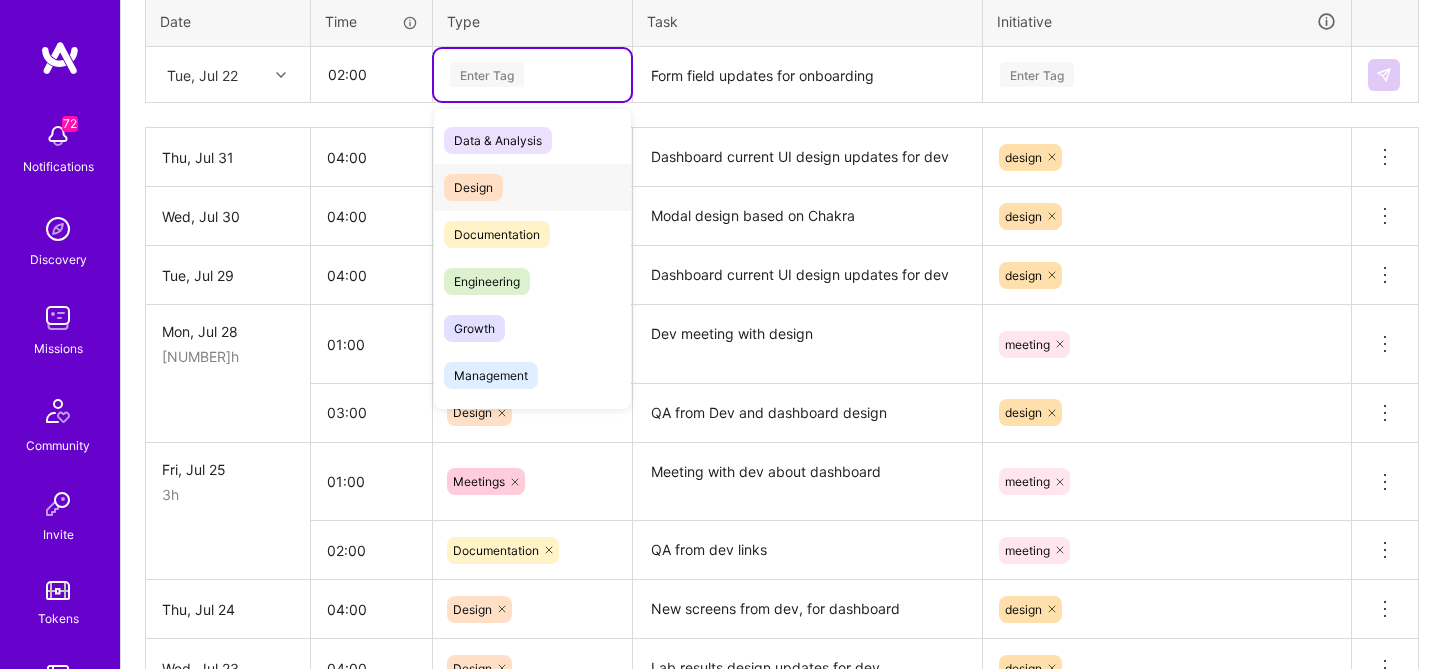 click on "Design" at bounding box center (473, 187) 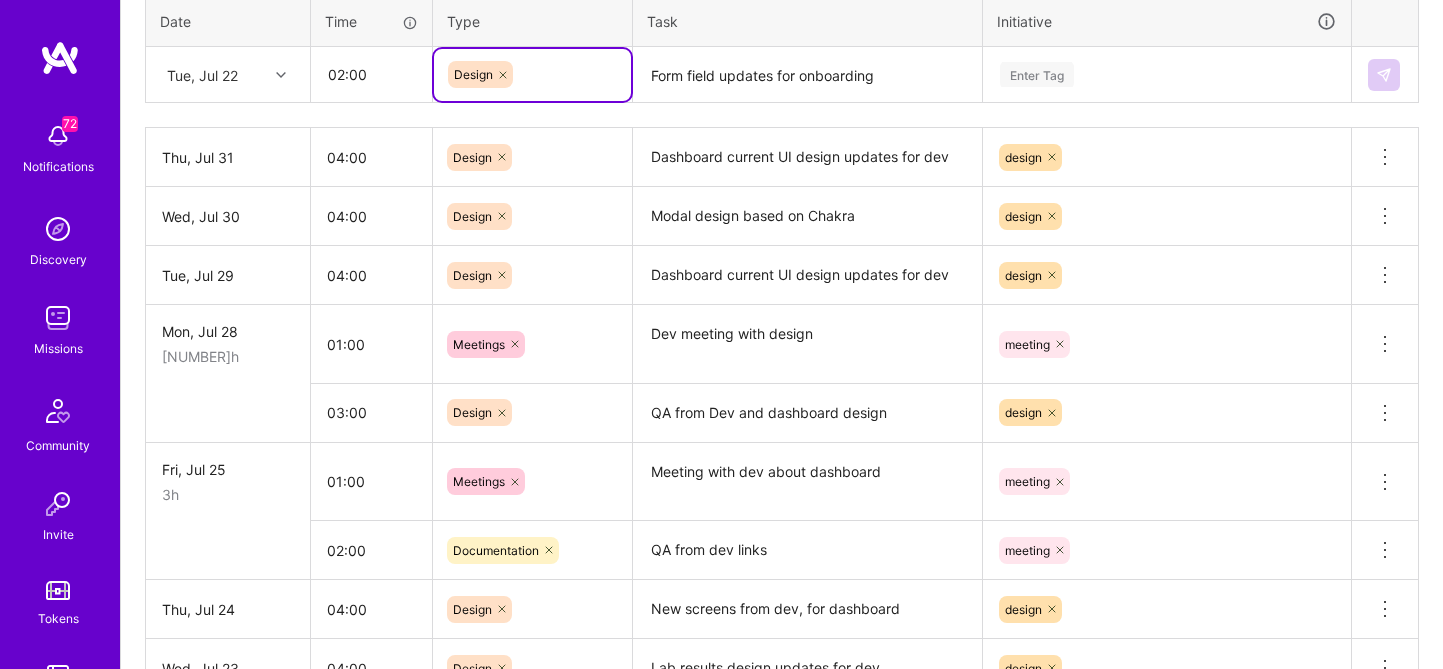 click on "Enter Tag" at bounding box center (1167, 74) 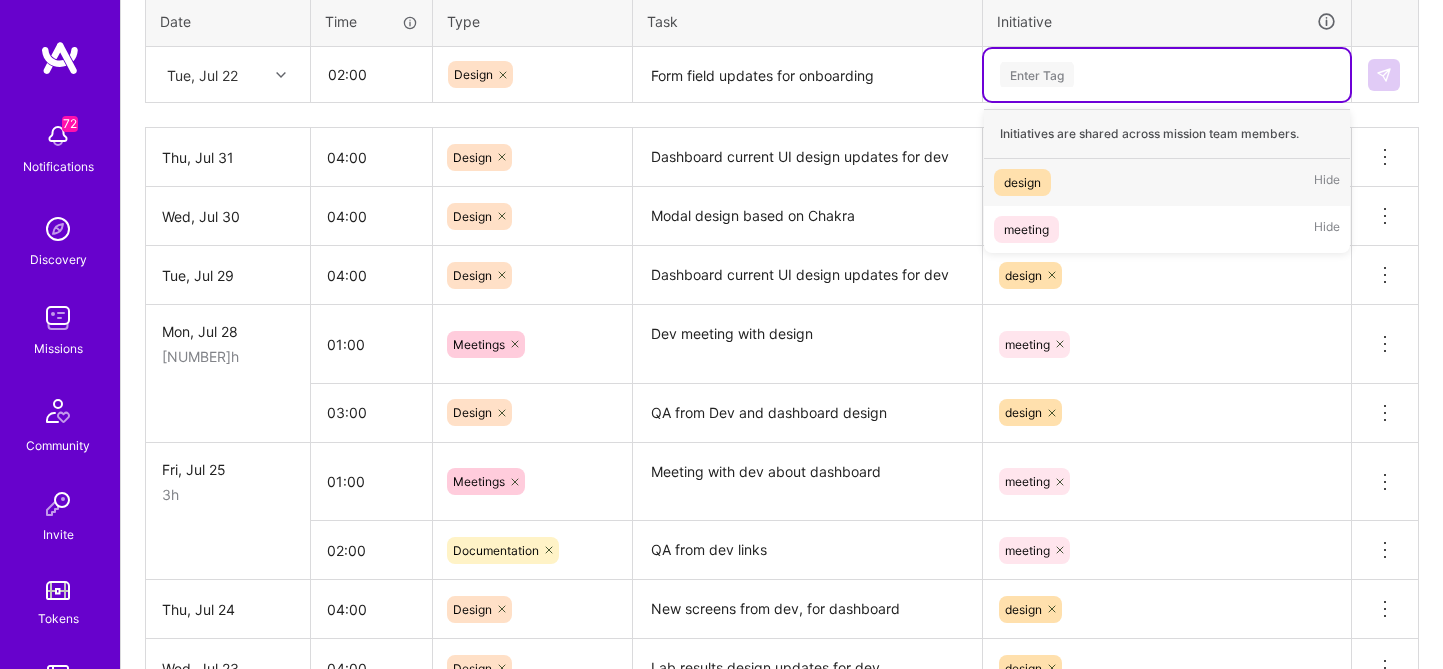 click on "design" at bounding box center (1022, 182) 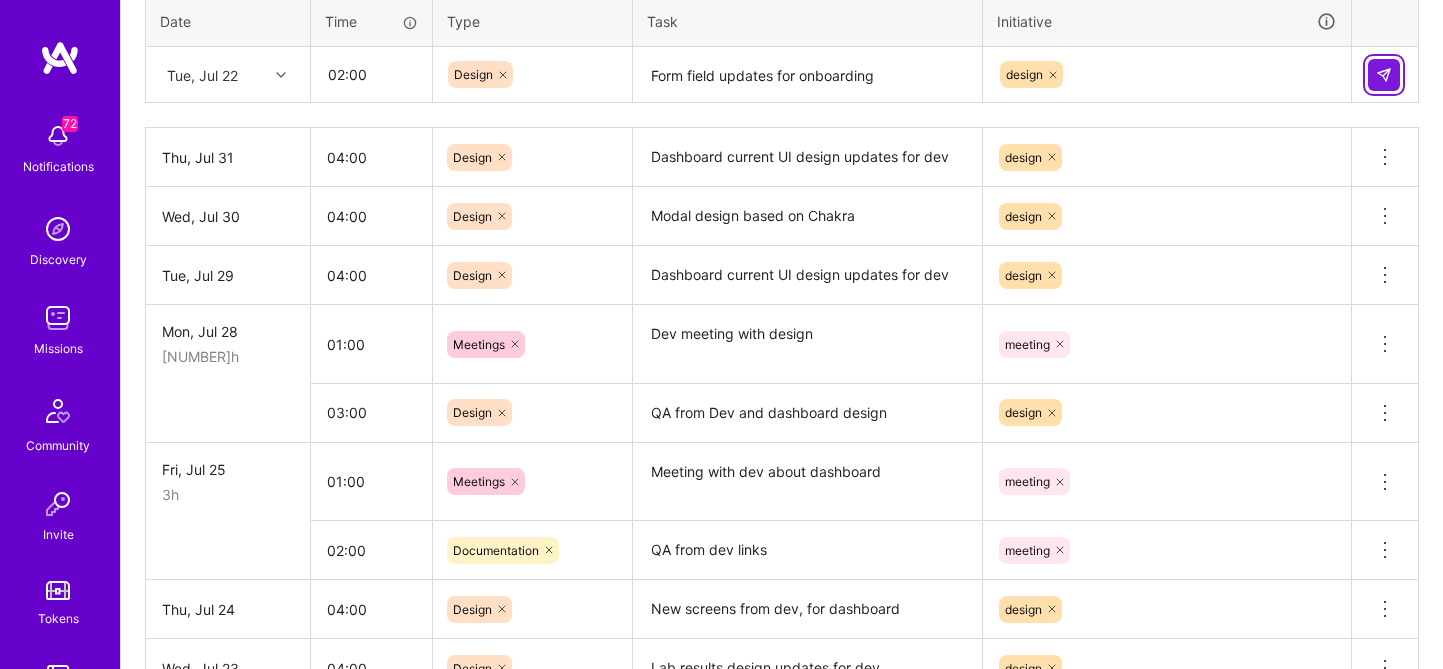 click at bounding box center [1384, 75] 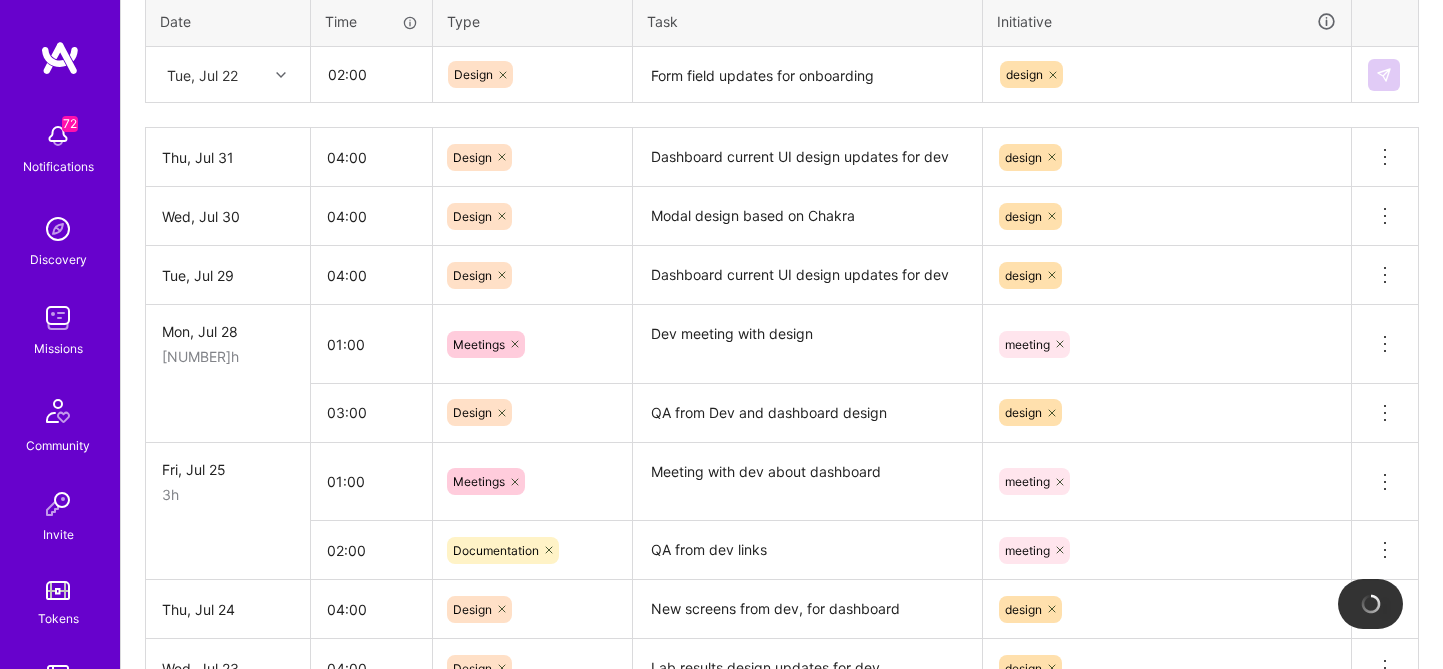 type 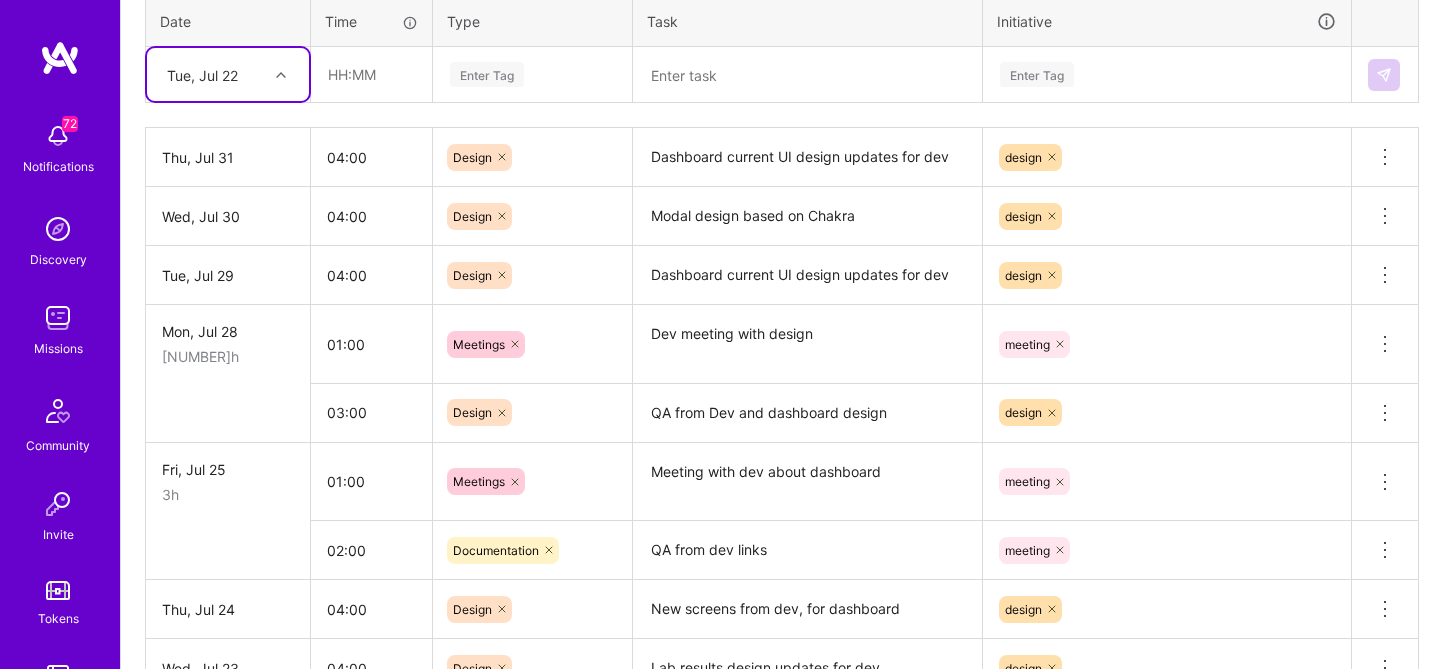 click at bounding box center (807, 75) 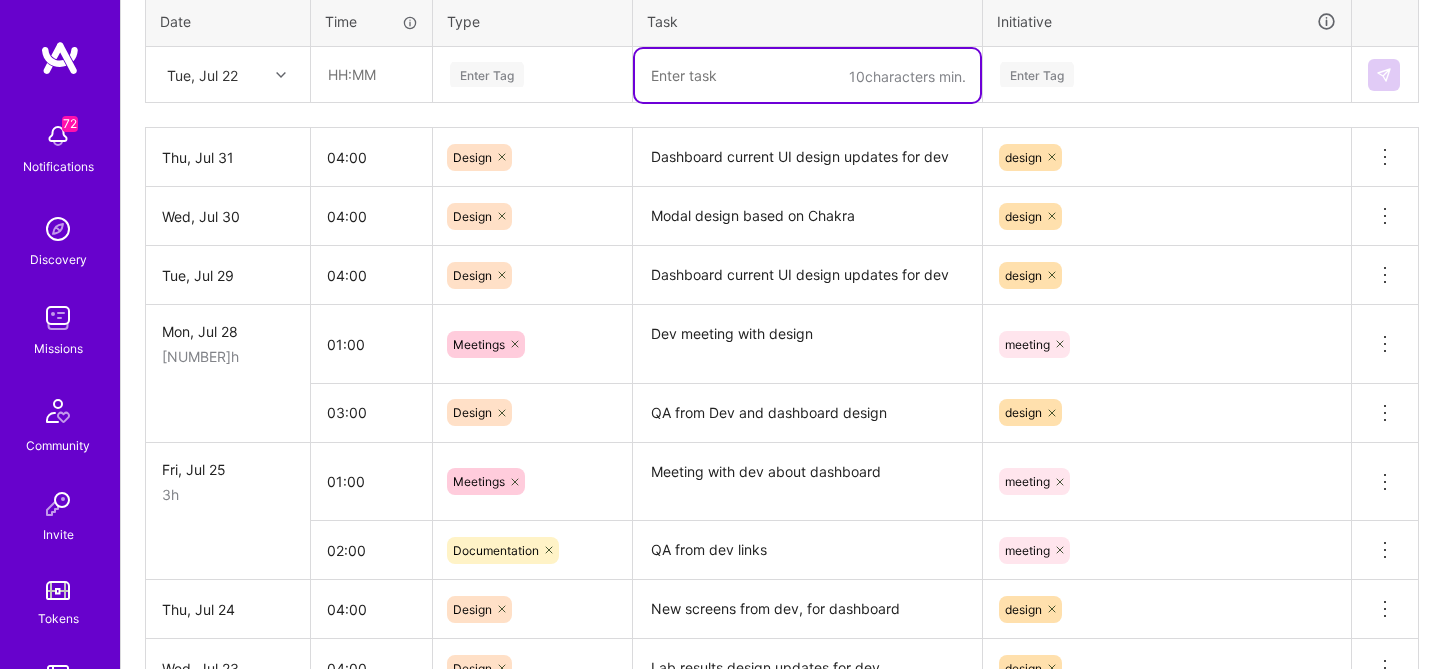 paste on "Meeting with [FIRST]" 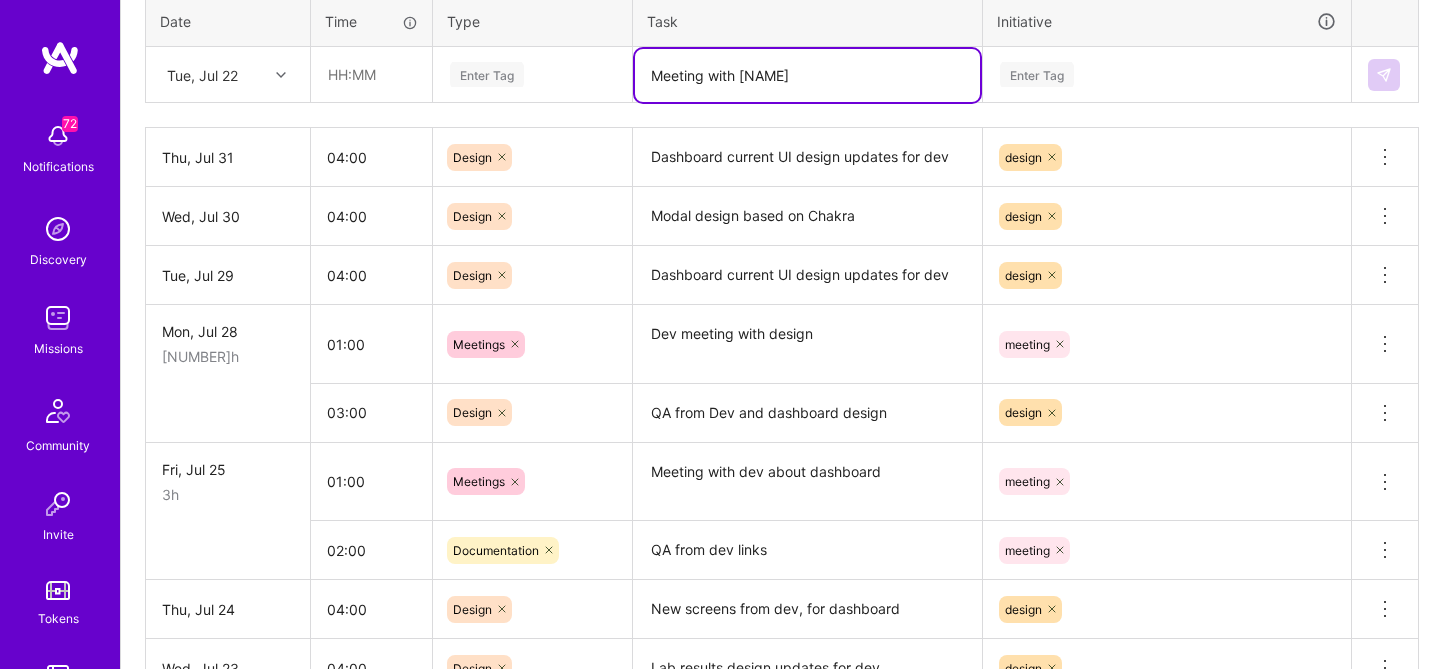 type on "Meeting with [FIRST]" 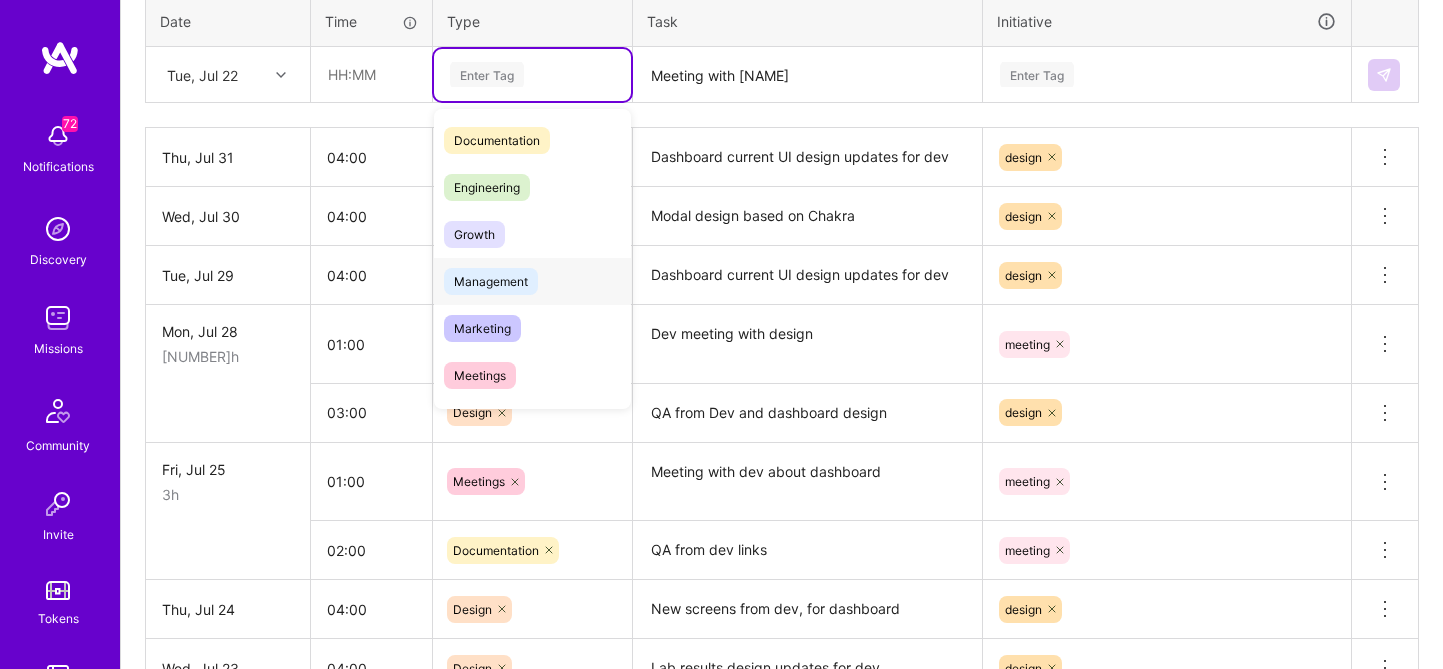 scroll, scrollTop: 112, scrollLeft: 0, axis: vertical 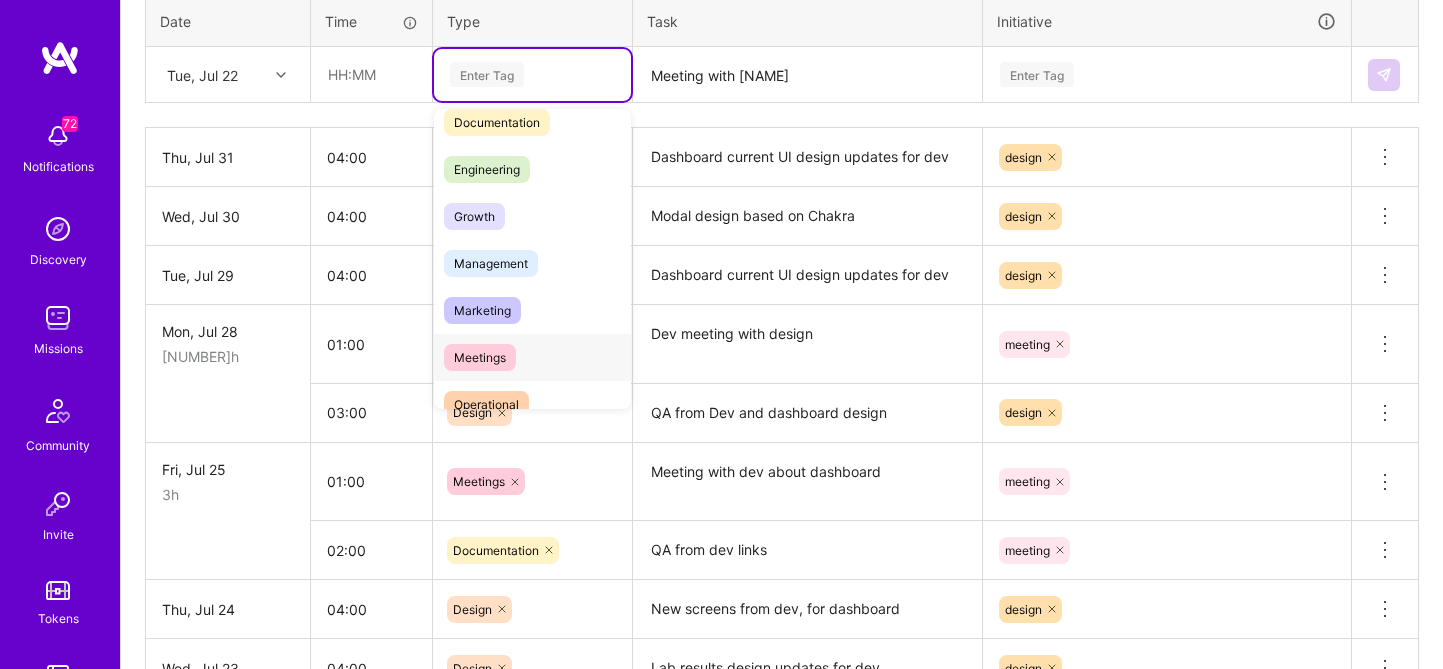 click on "Meetings" at bounding box center (480, 357) 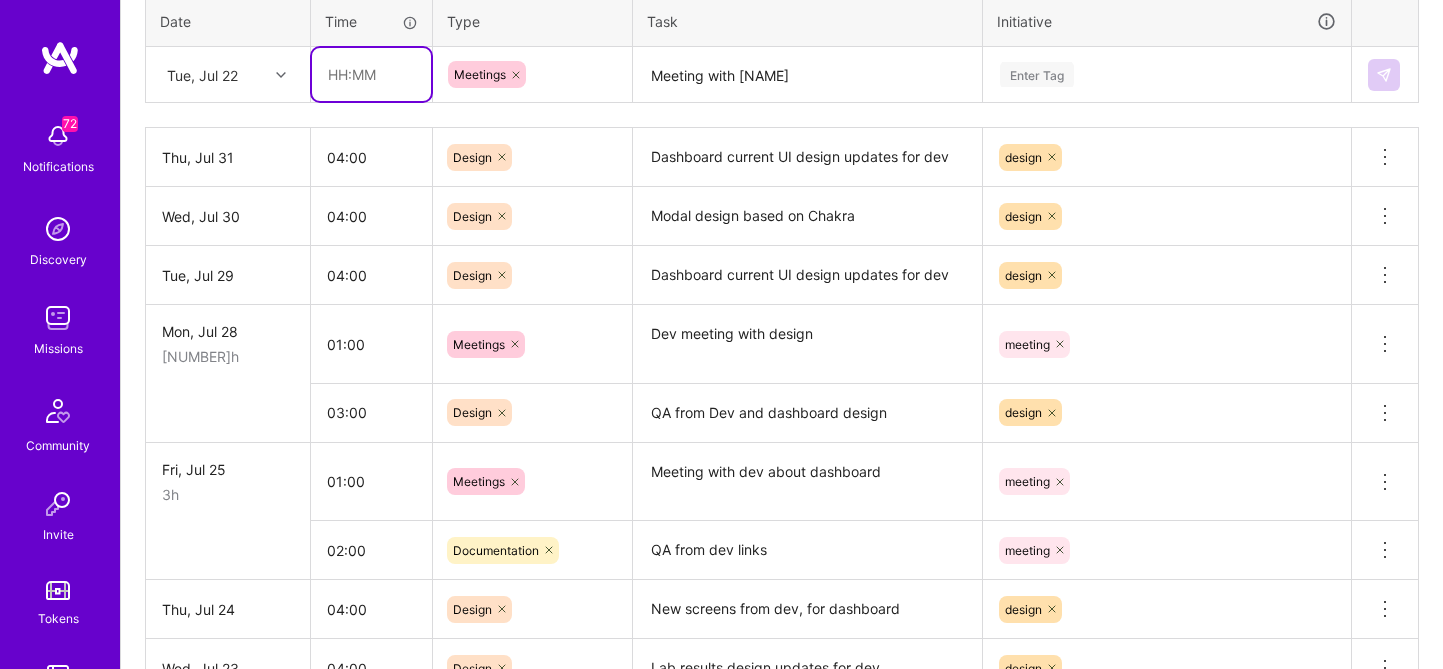 click at bounding box center [371, 74] 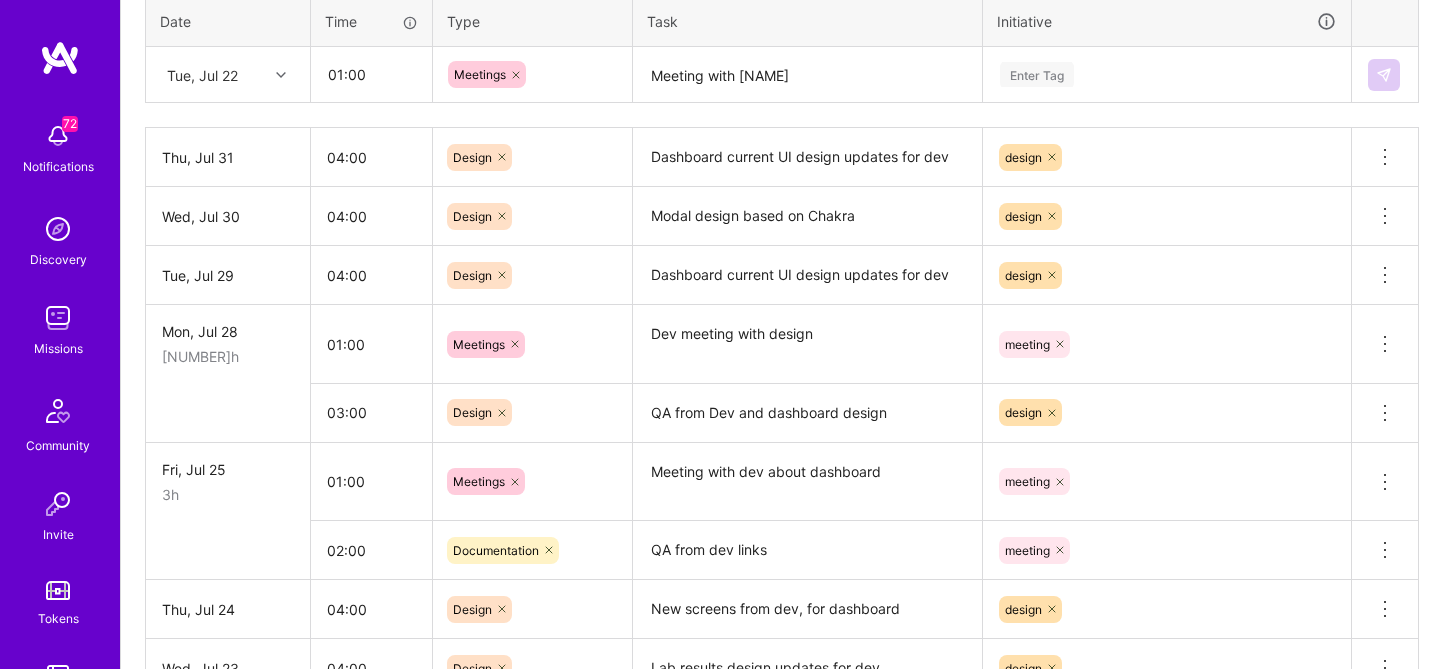click on "Enter Tag" at bounding box center (1037, 74) 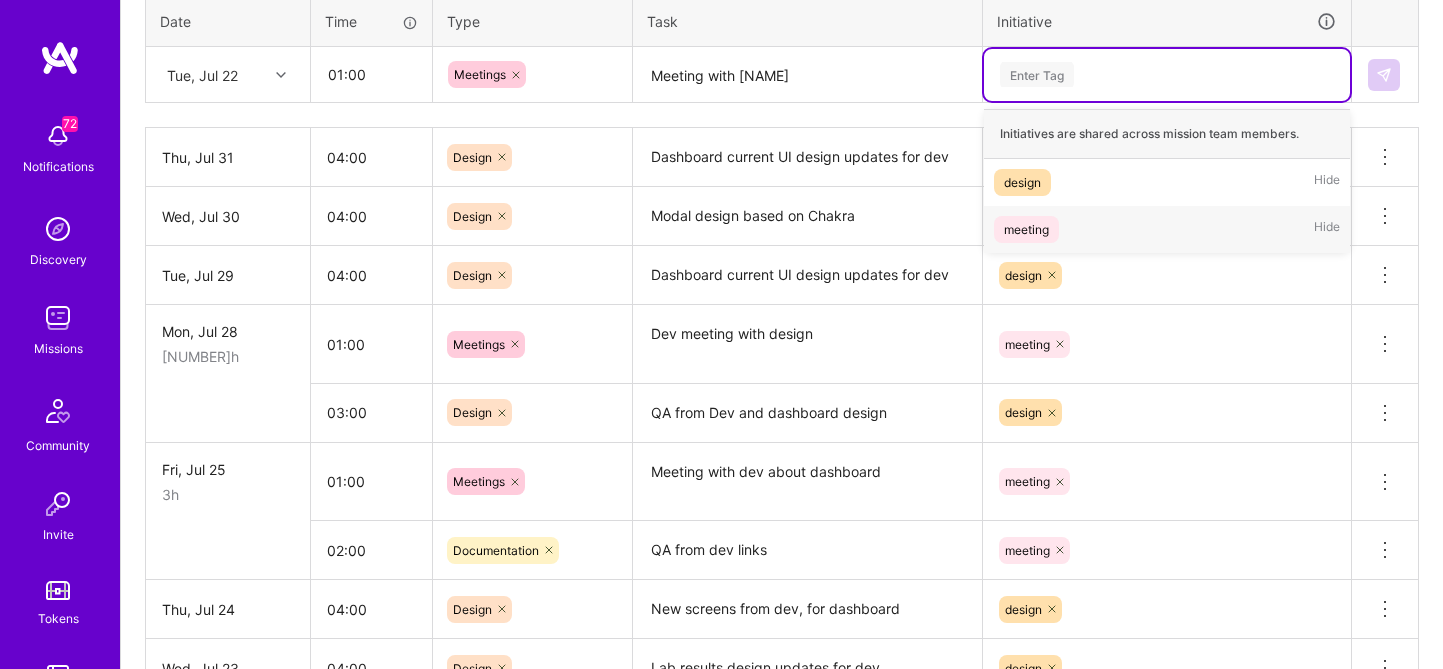click on "meeting" at bounding box center [1026, 229] 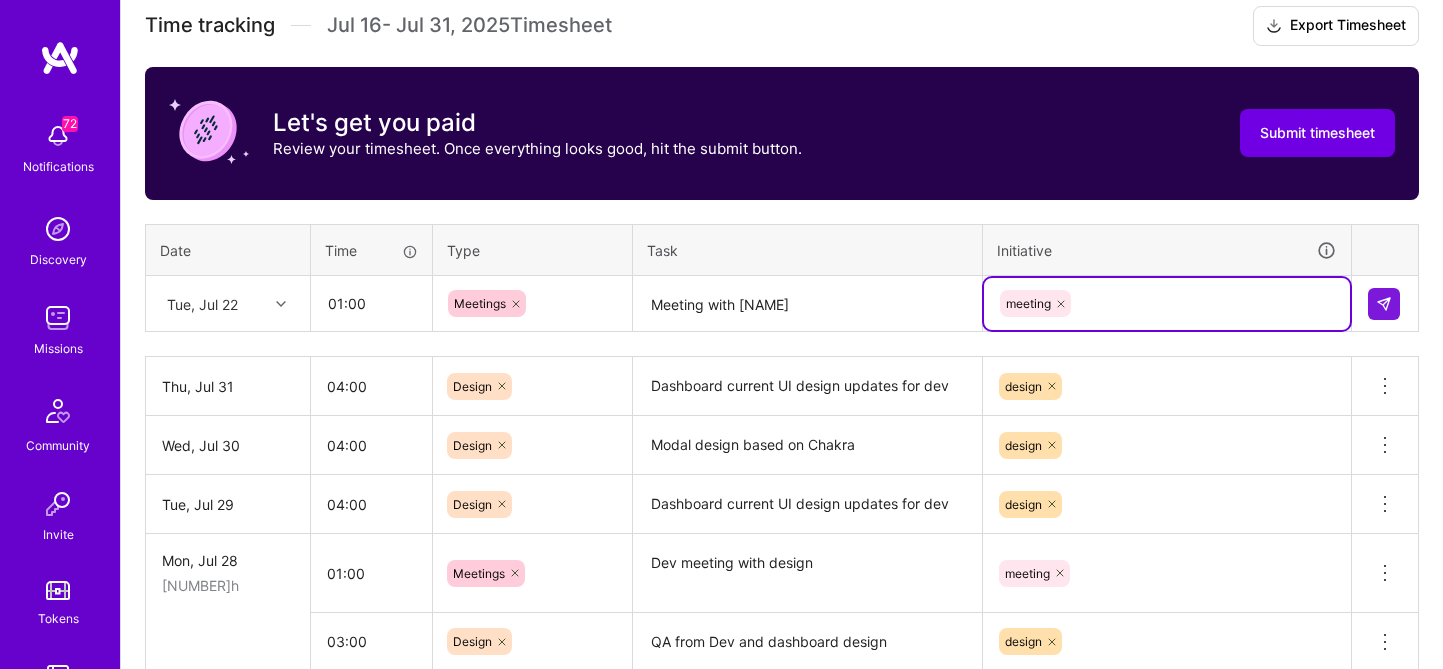 scroll, scrollTop: 585, scrollLeft: 0, axis: vertical 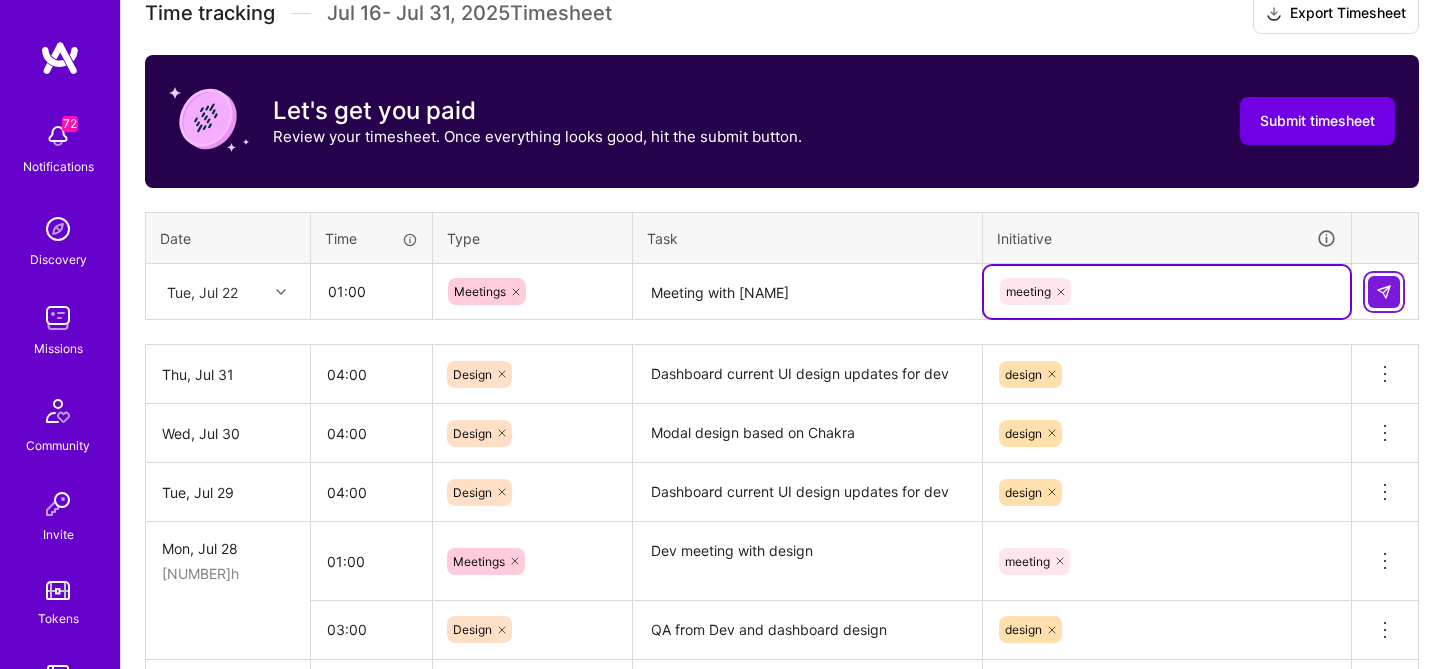 click at bounding box center [1384, 292] 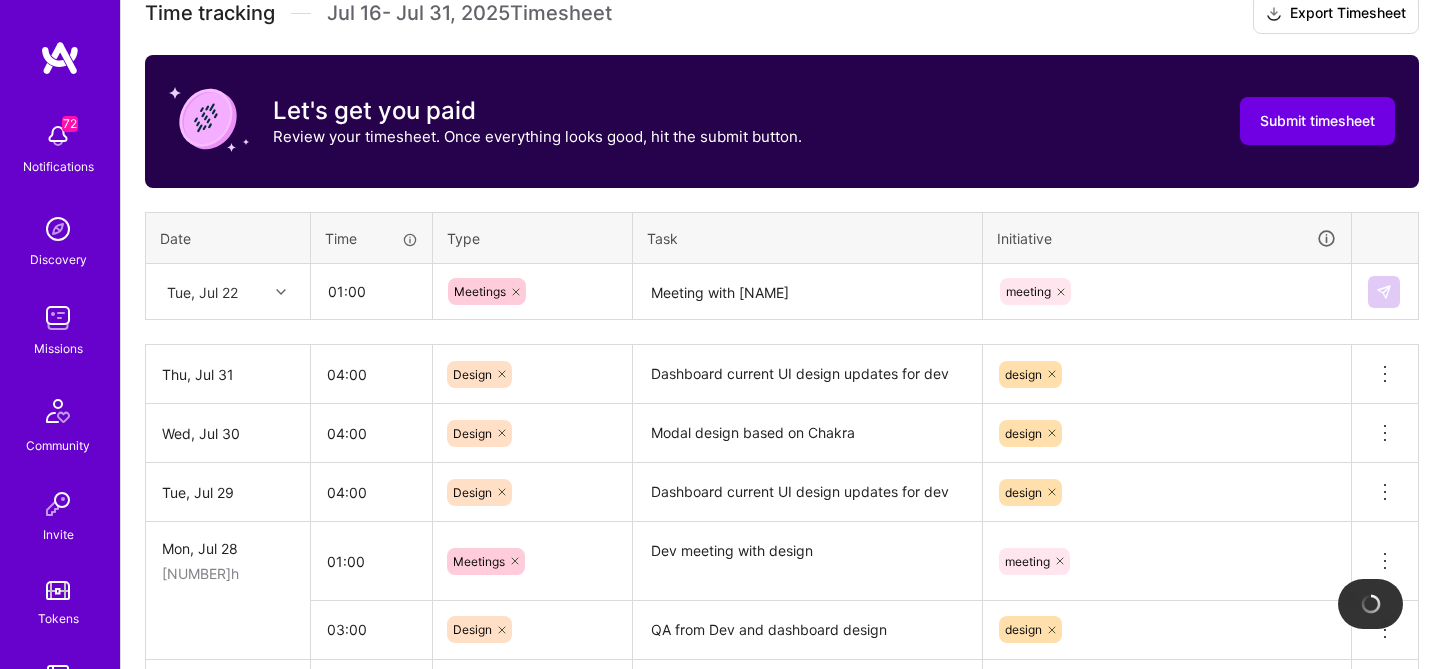 type 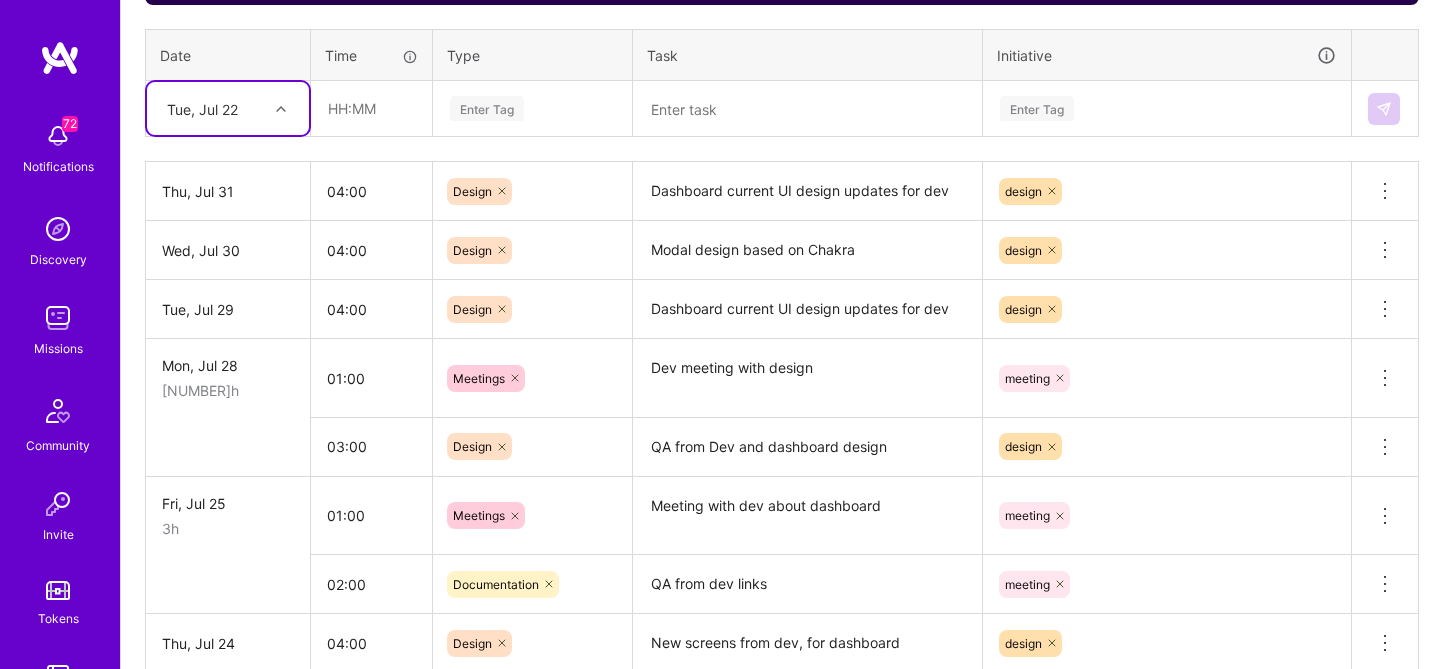 scroll, scrollTop: 751, scrollLeft: 0, axis: vertical 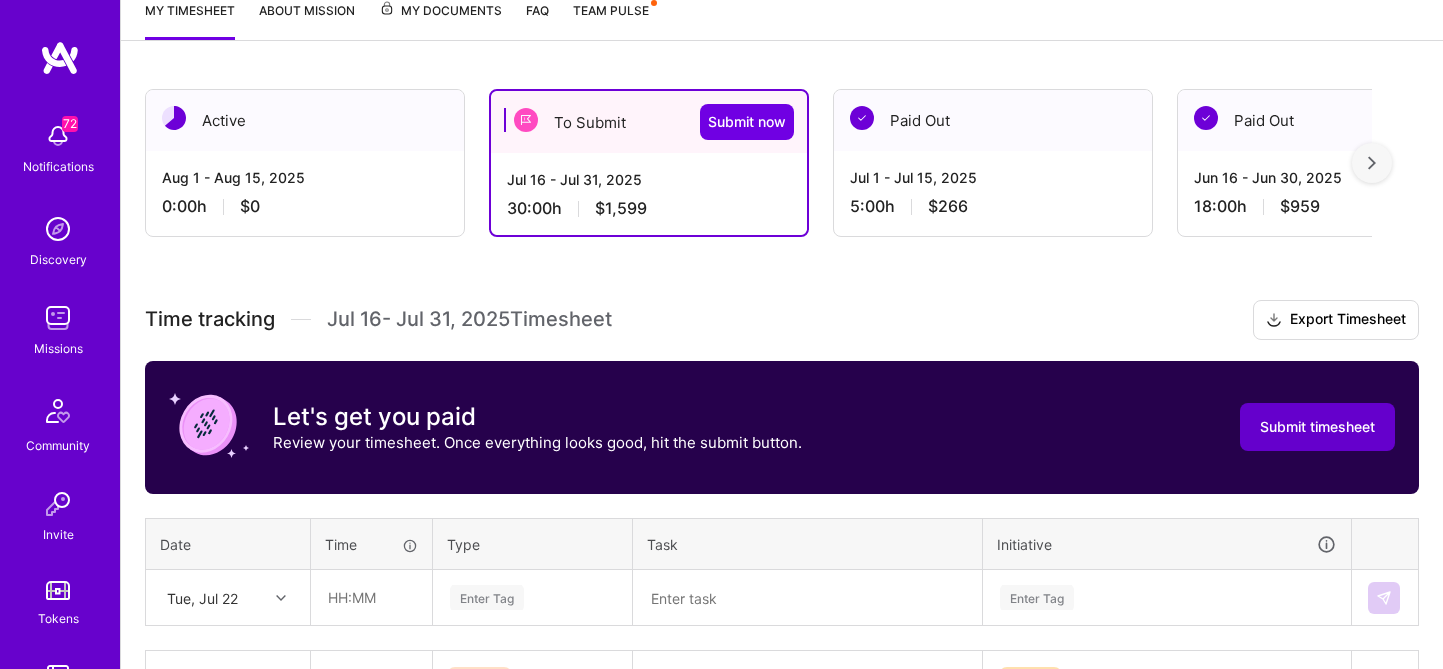 click on "Submit timesheet" at bounding box center (1317, 427) 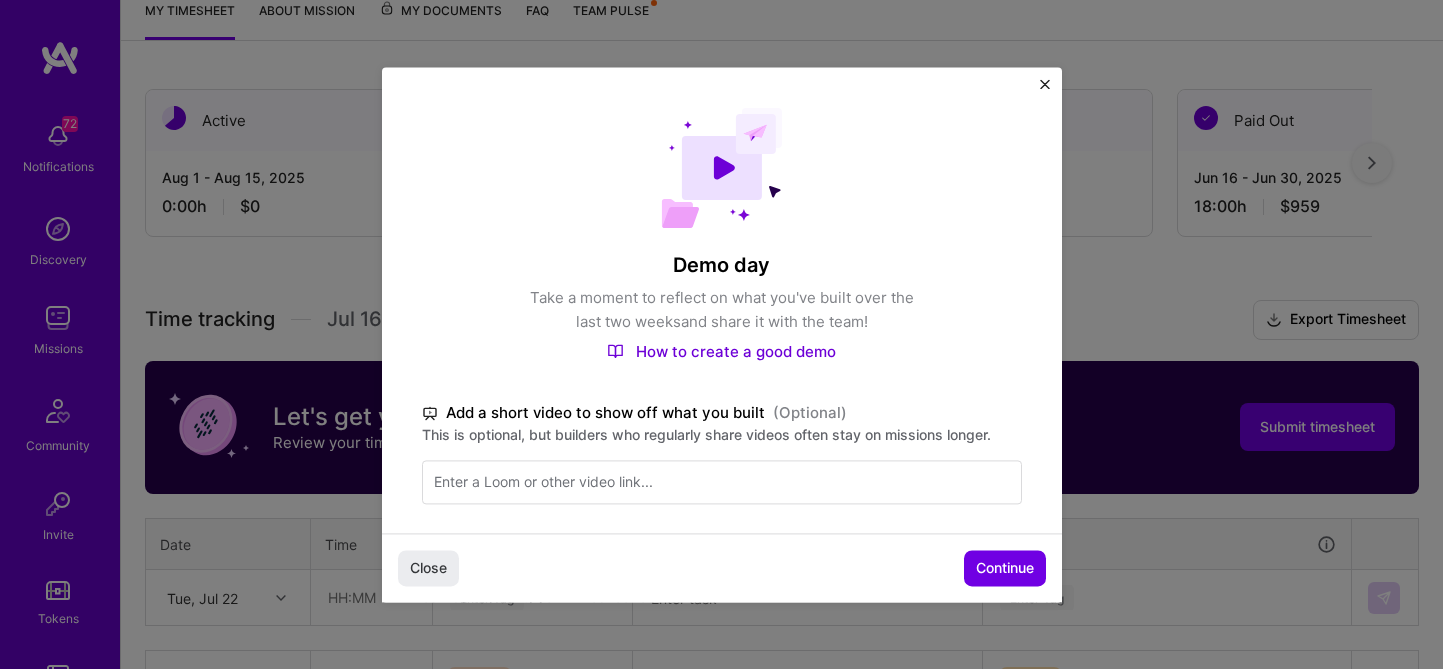 scroll, scrollTop: 161, scrollLeft: 0, axis: vertical 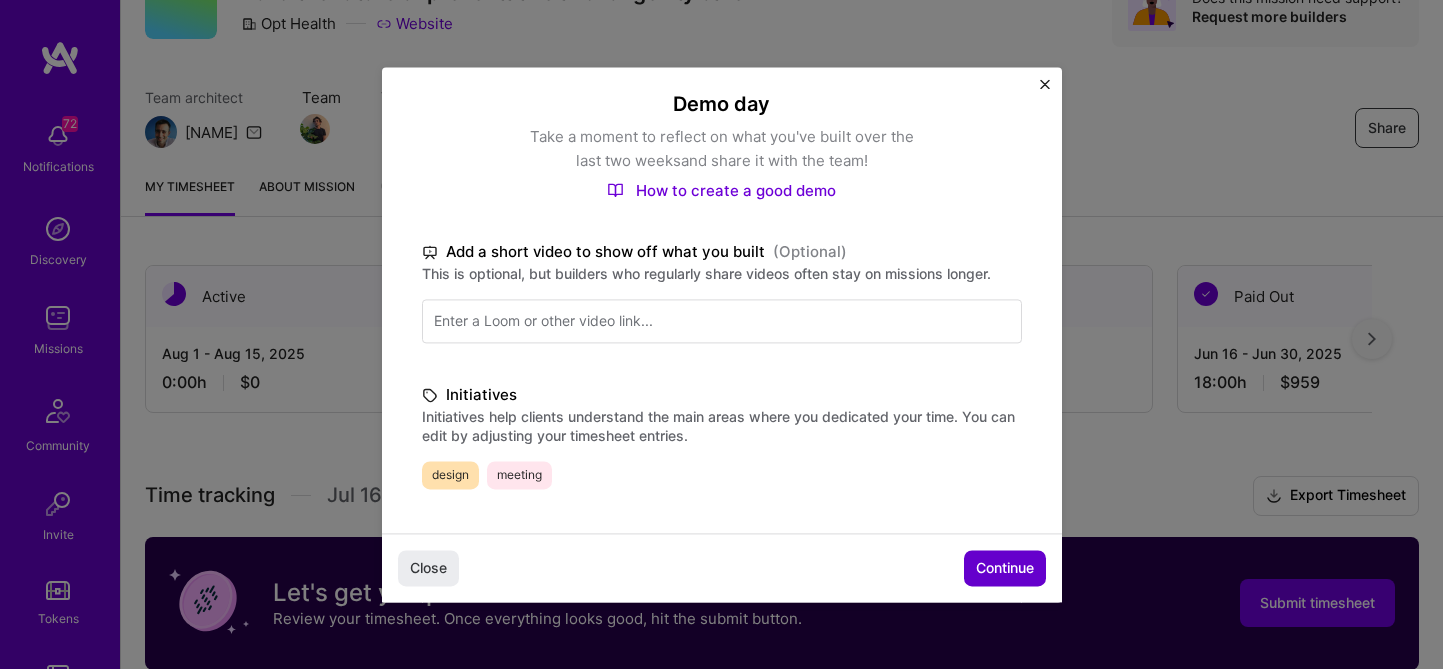 click on "Continue" at bounding box center (1005, 568) 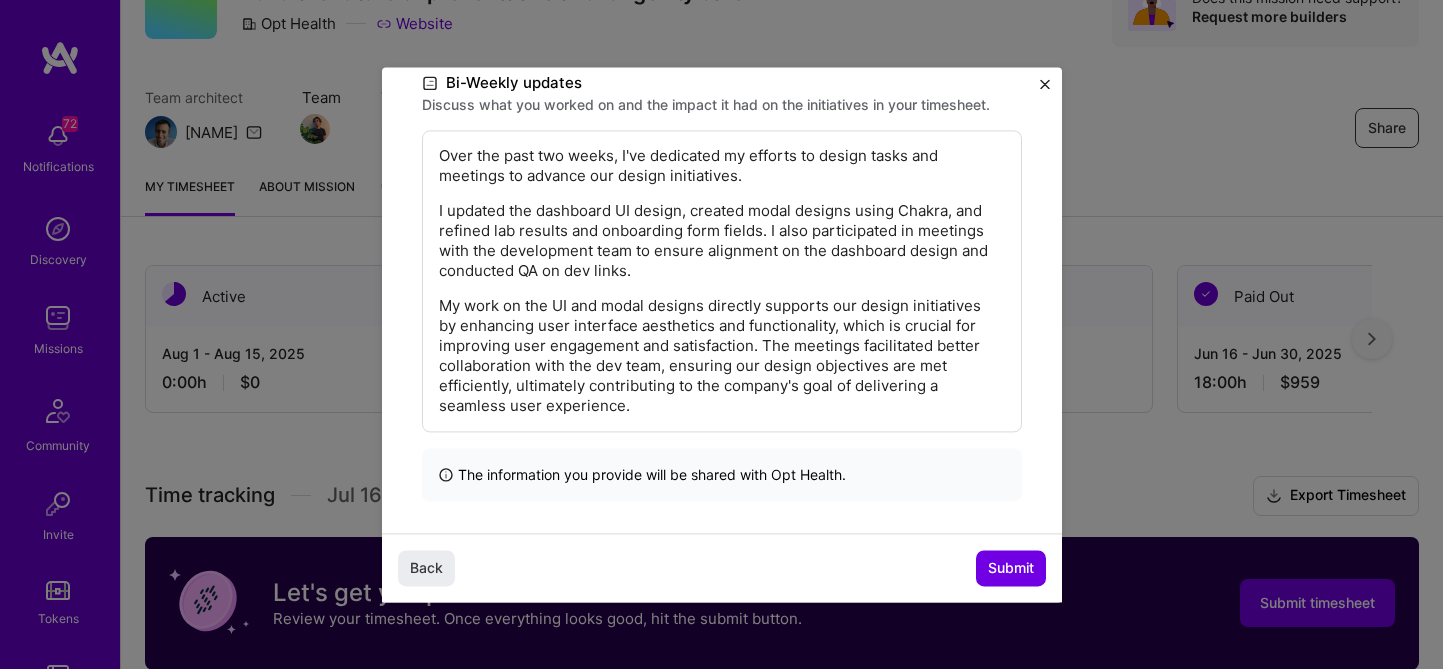 scroll, scrollTop: 421, scrollLeft: 0, axis: vertical 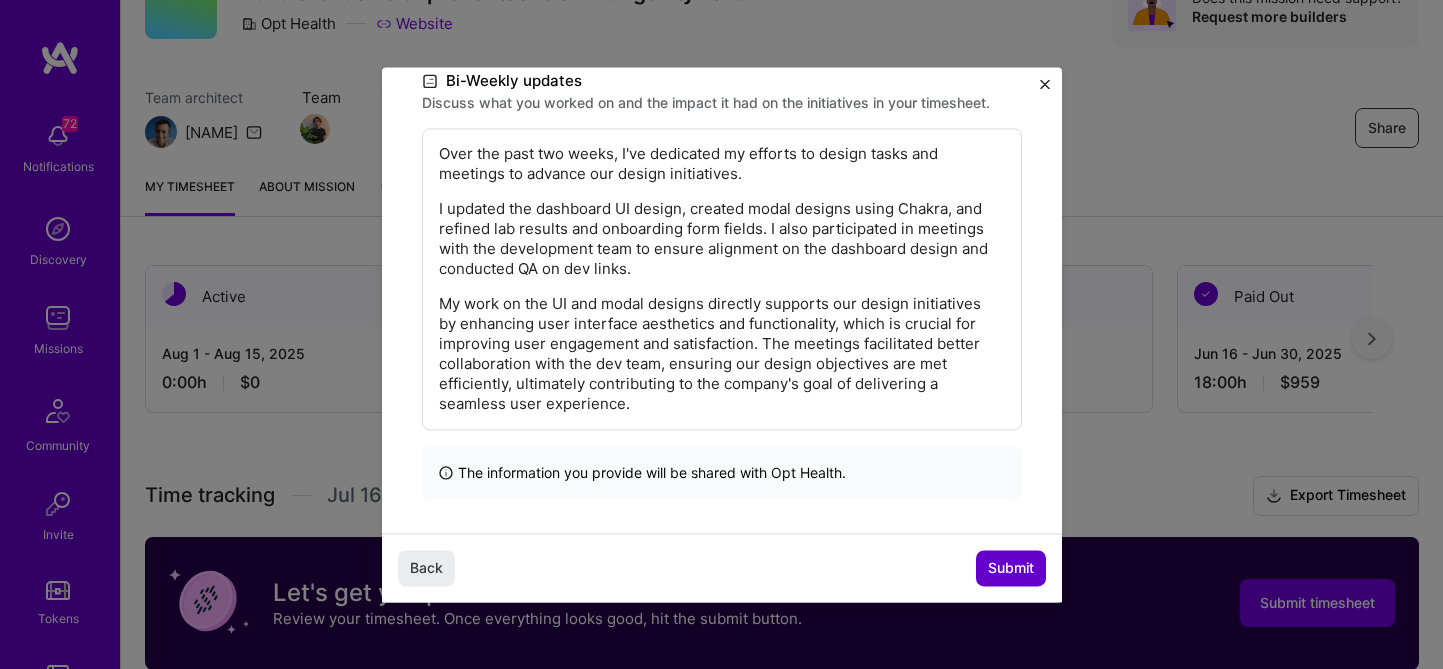 click on "Submit" at bounding box center (1011, 568) 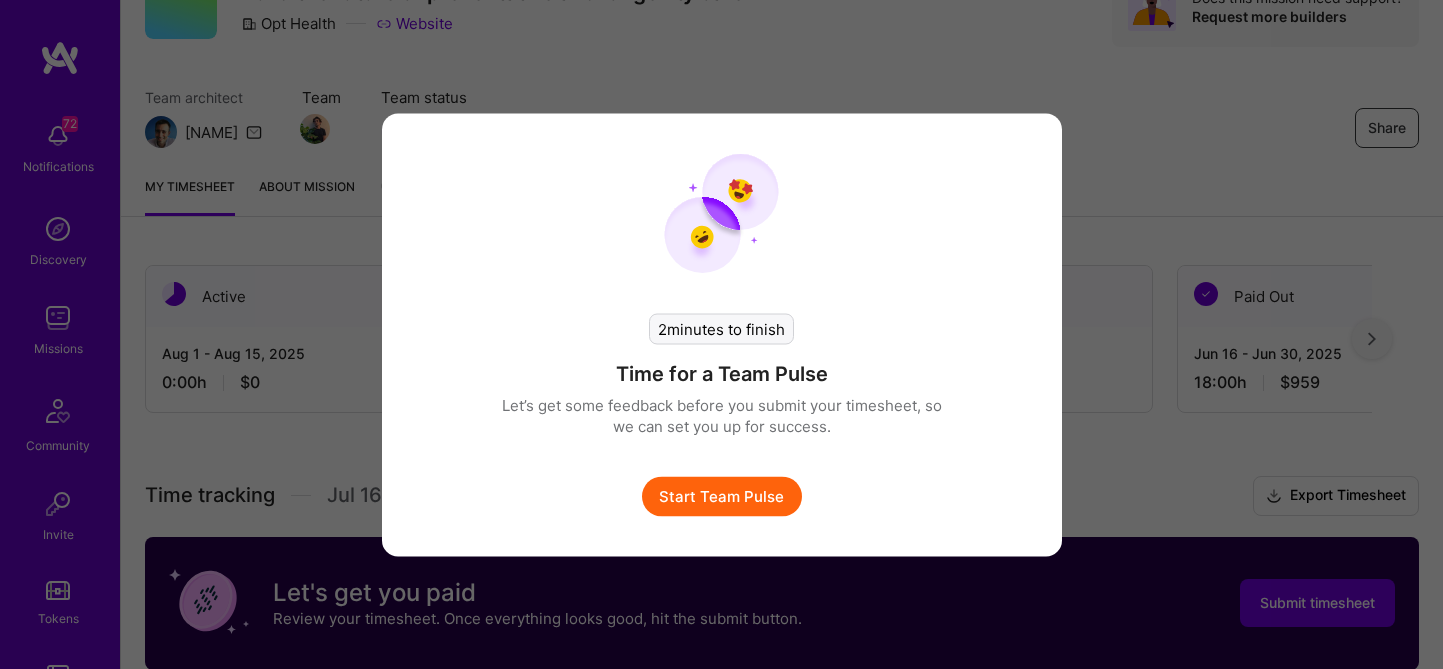 click on "Start Team Pulse" at bounding box center [722, 496] 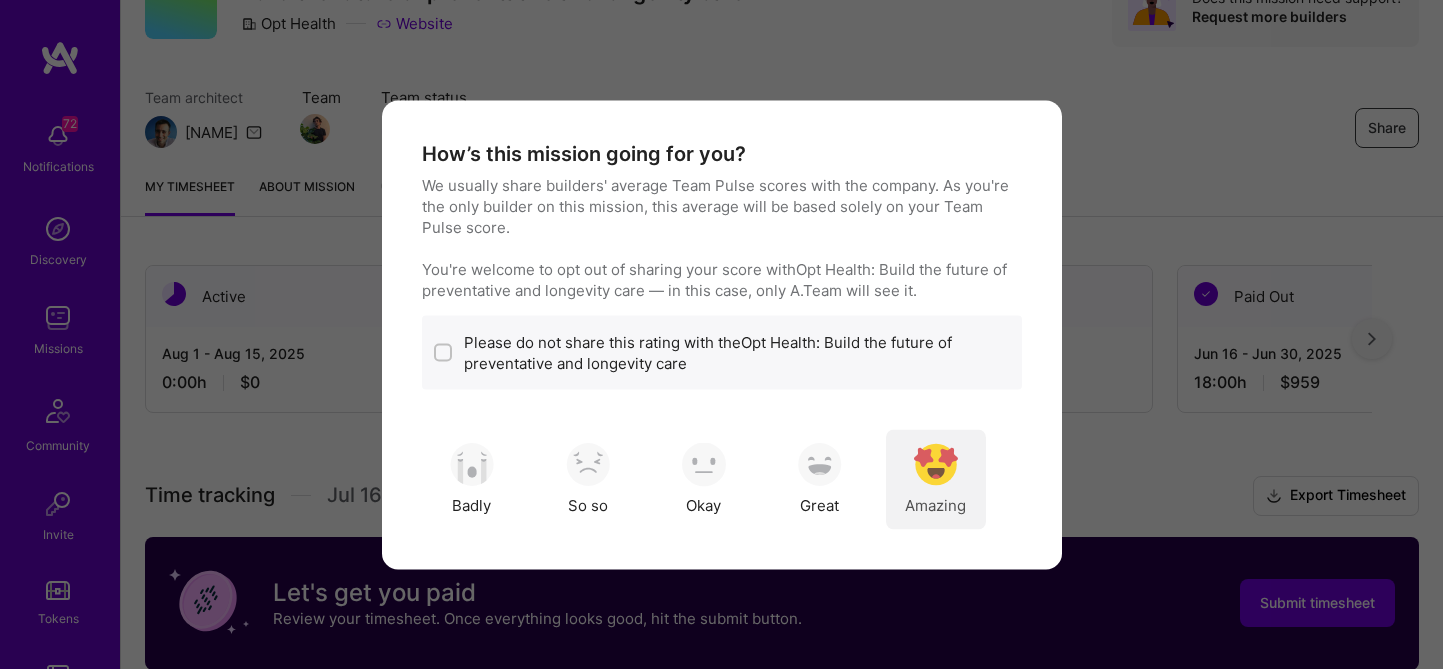click at bounding box center [936, 465] 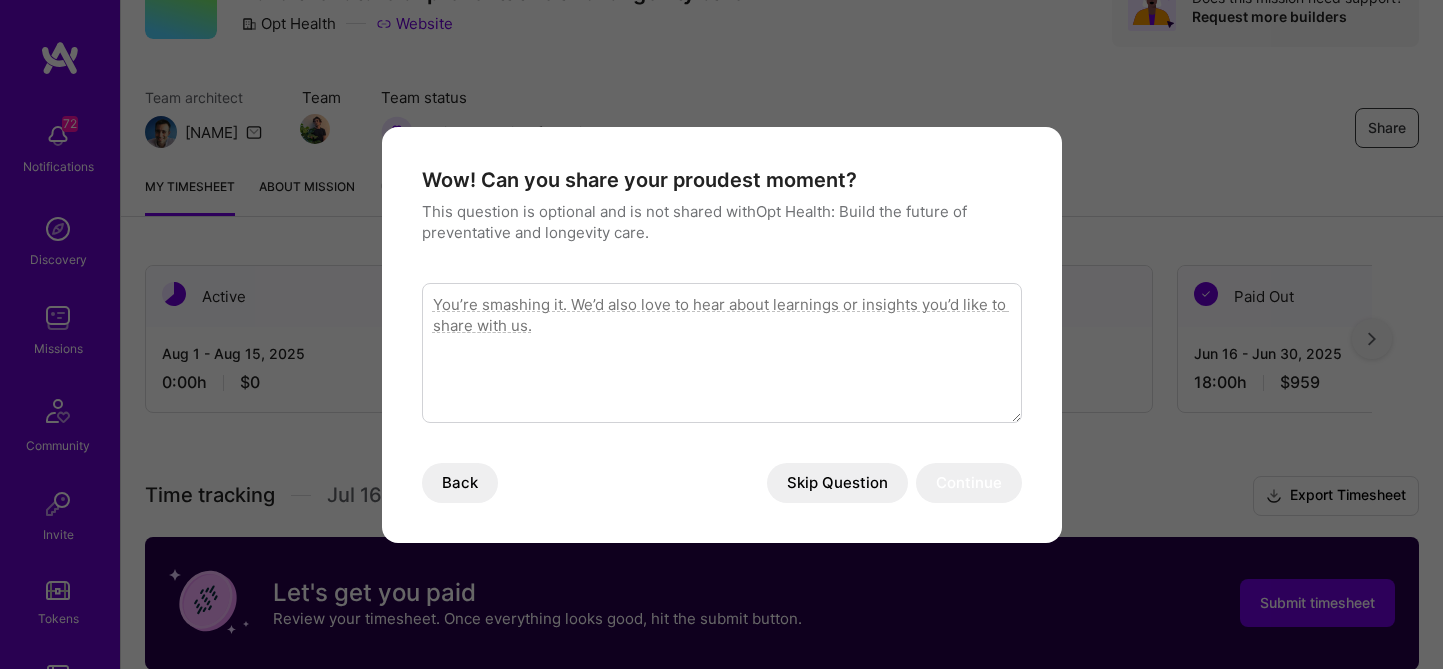 click on "Skip Question" at bounding box center [837, 483] 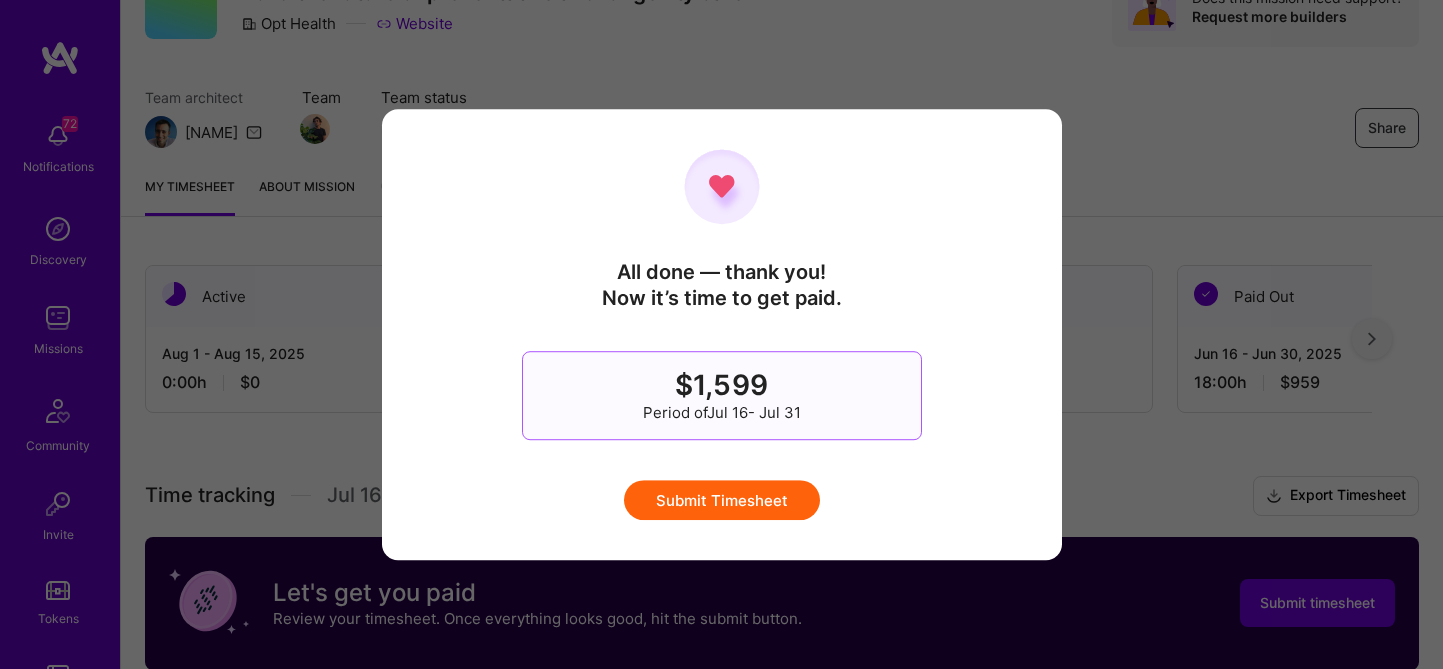 click on "Submit Timesheet" at bounding box center [722, 500] 